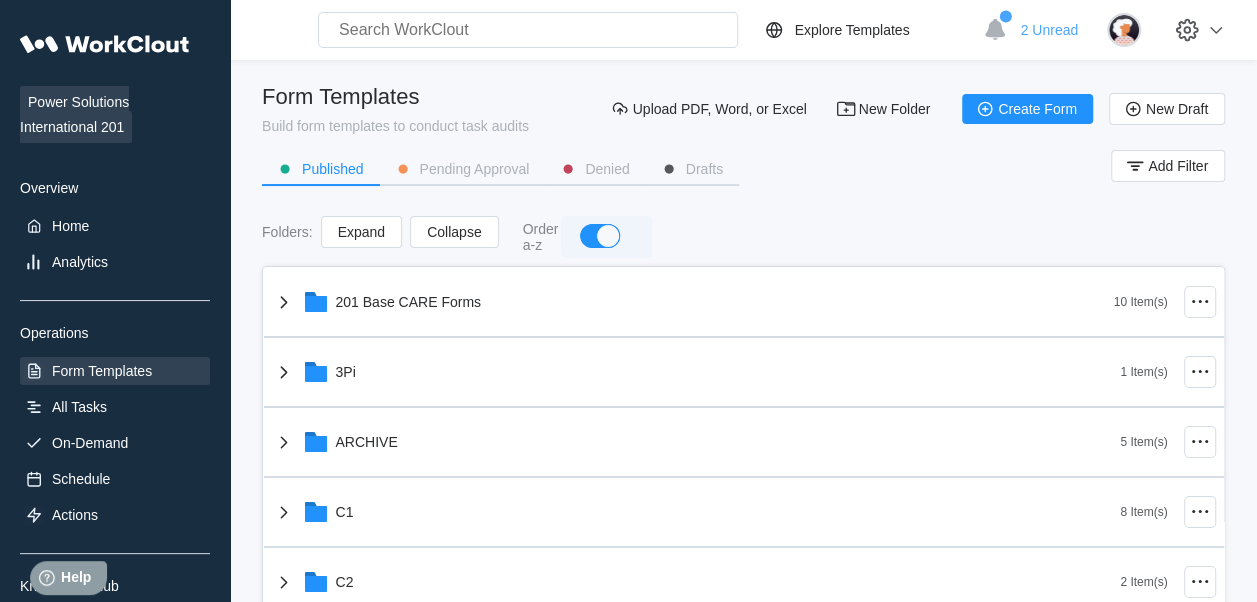 scroll, scrollTop: 0, scrollLeft: 0, axis: both 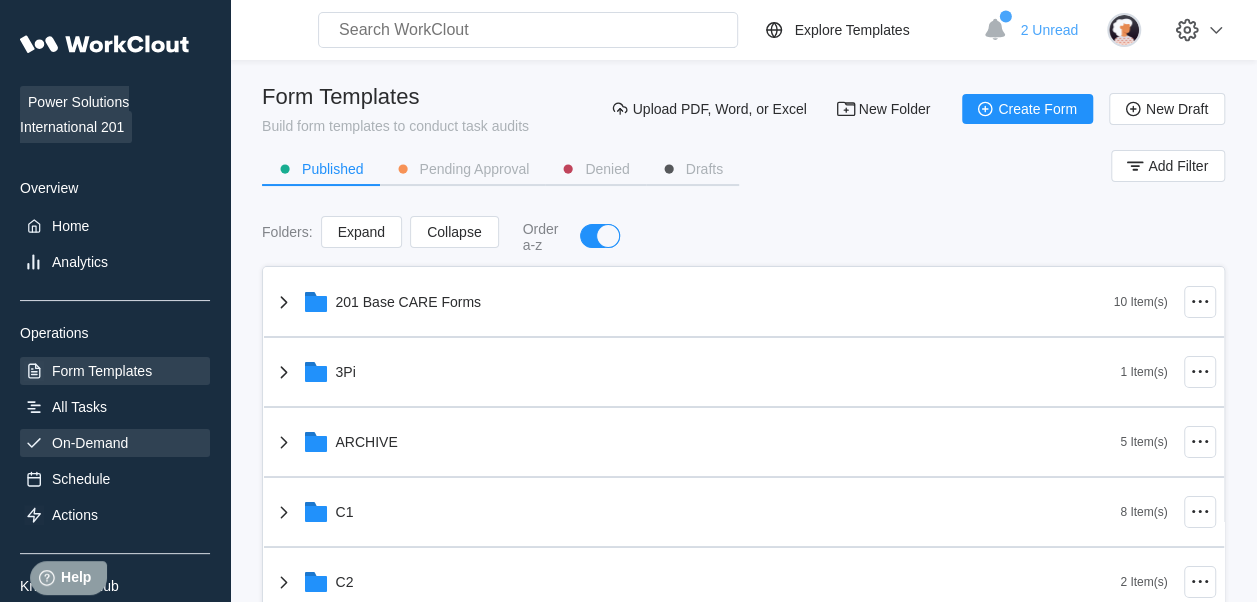 click on "On-Demand" at bounding box center (115, 443) 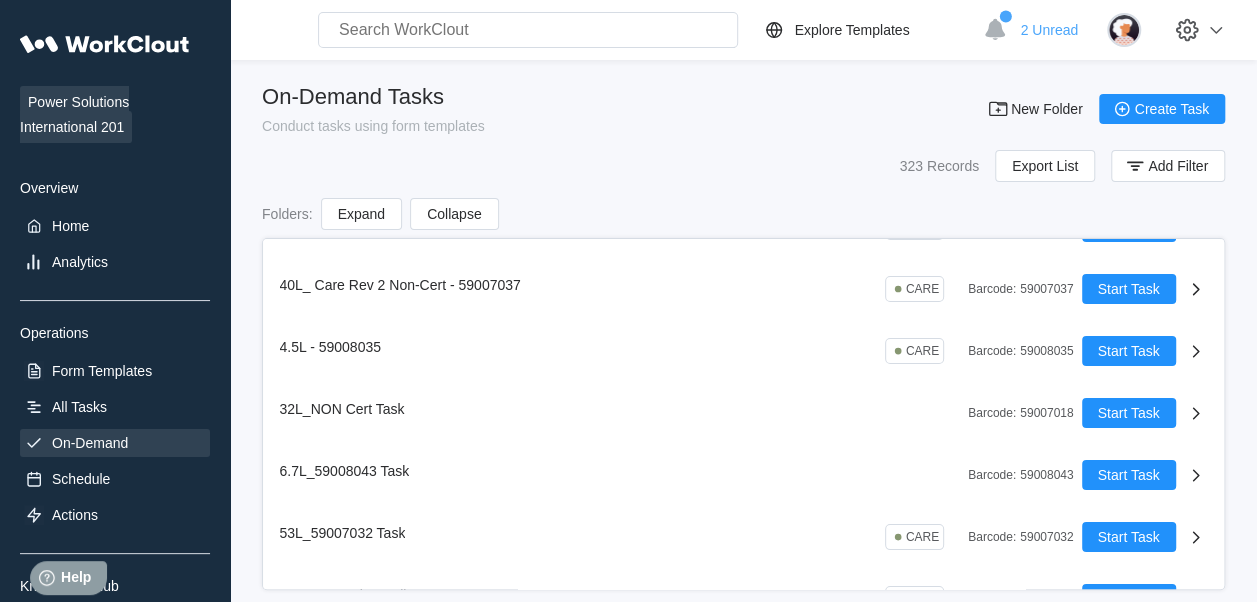 scroll, scrollTop: 0, scrollLeft: 0, axis: both 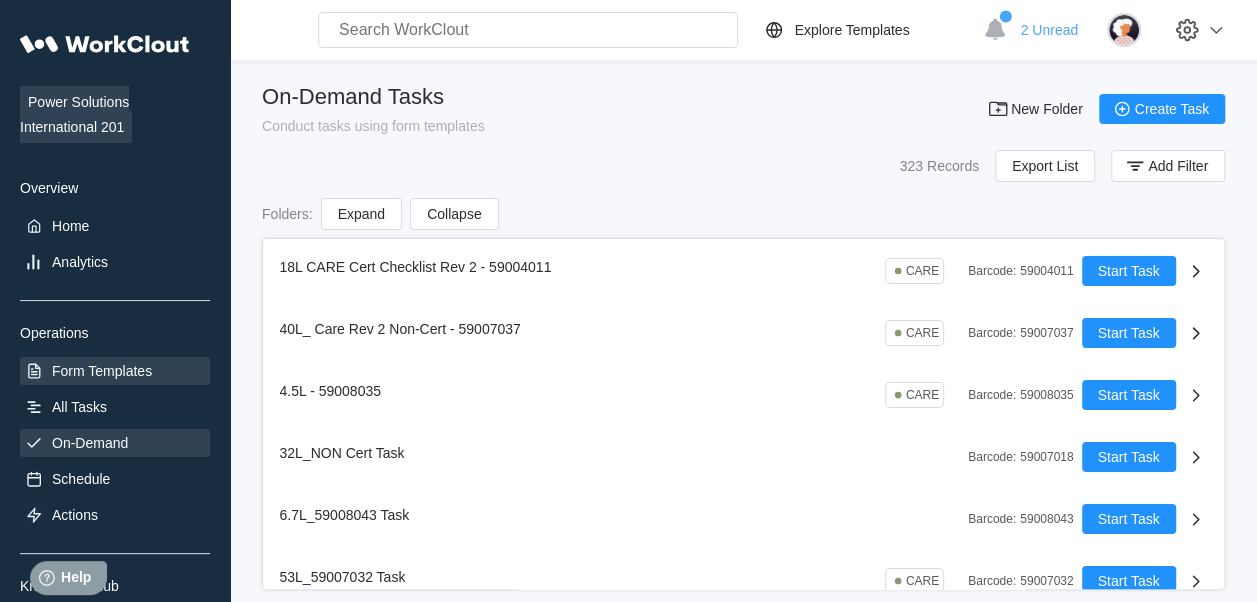 click on "Form Templates" at bounding box center (102, 371) 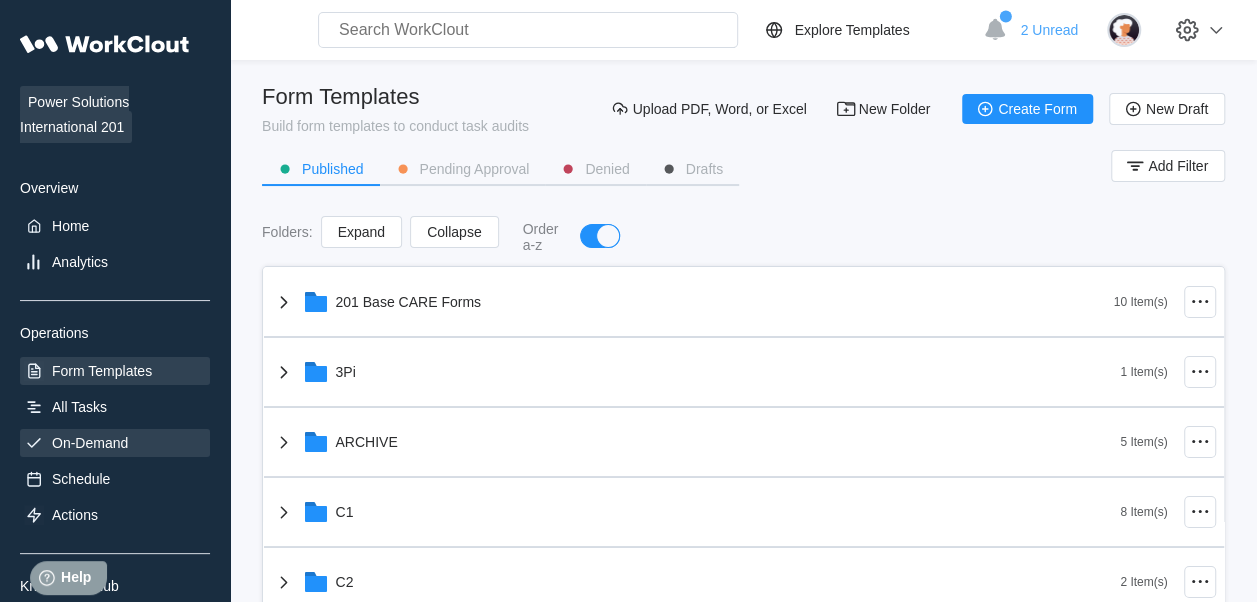 click on "On-Demand" at bounding box center (115, 443) 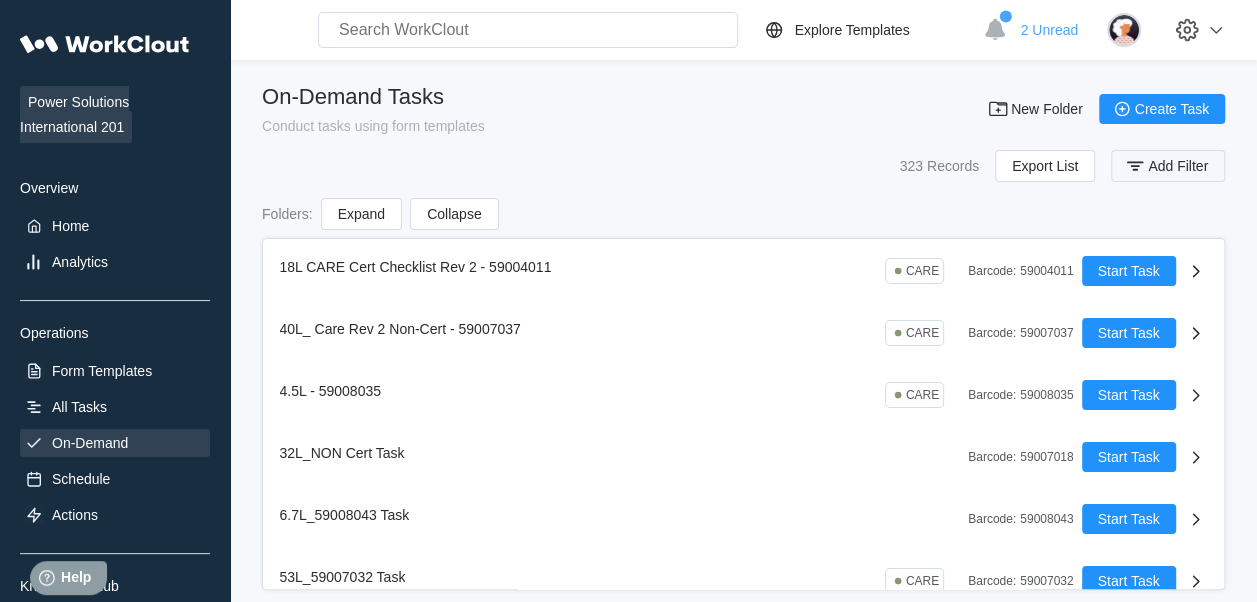 click on "Add Filter" at bounding box center [1178, 166] 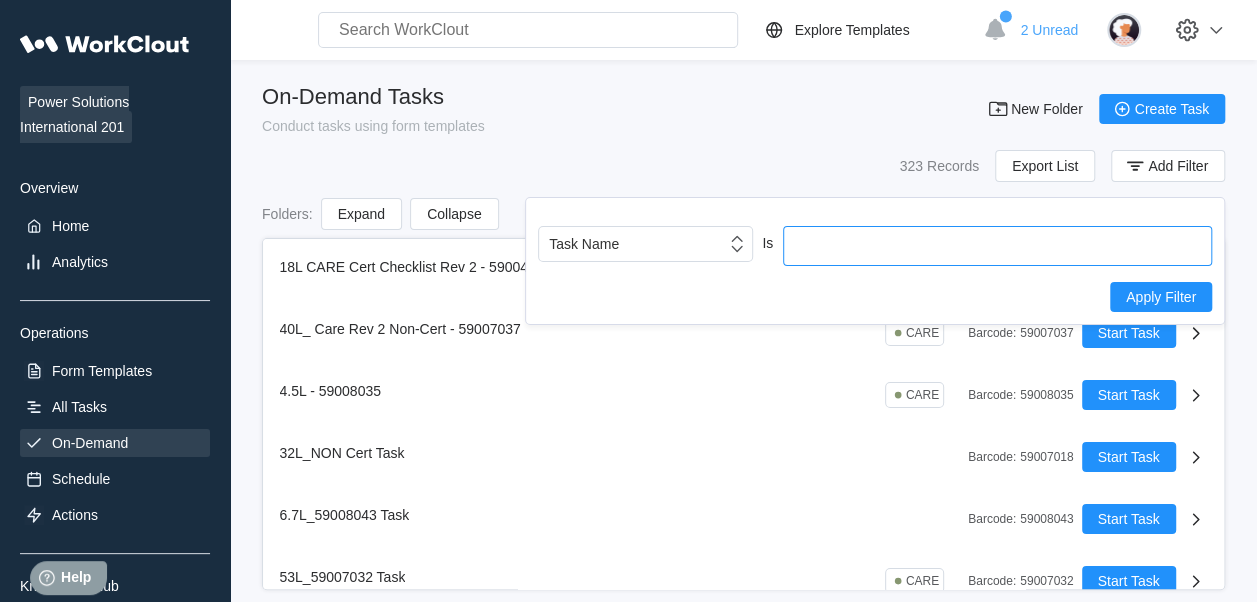 click at bounding box center [997, 246] 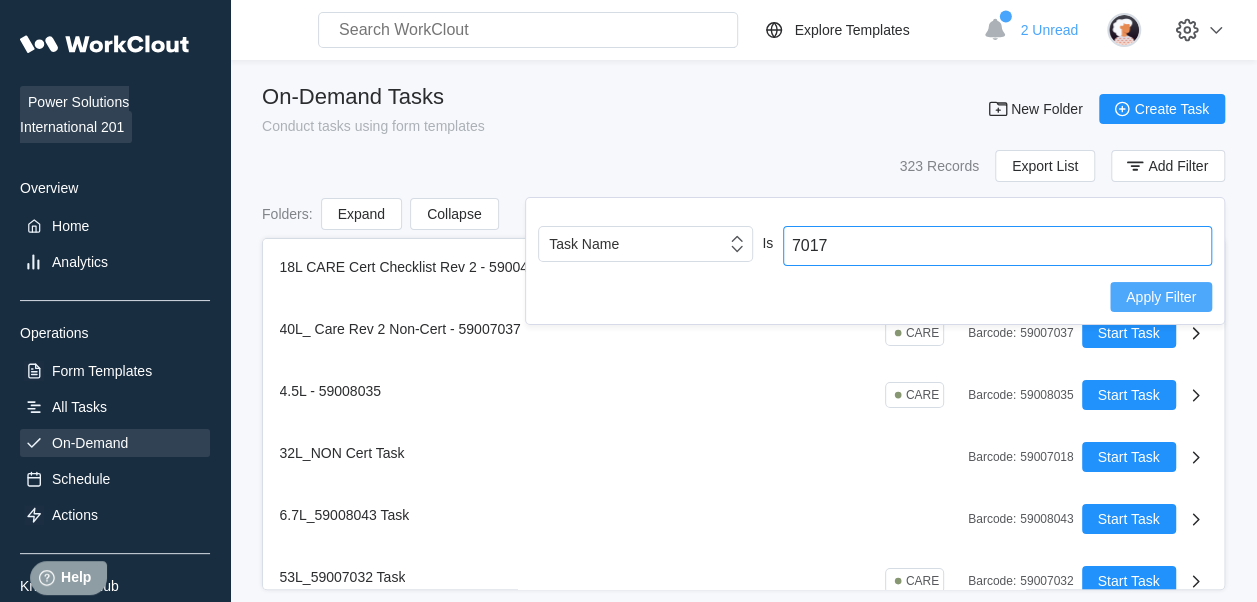 type on "7017" 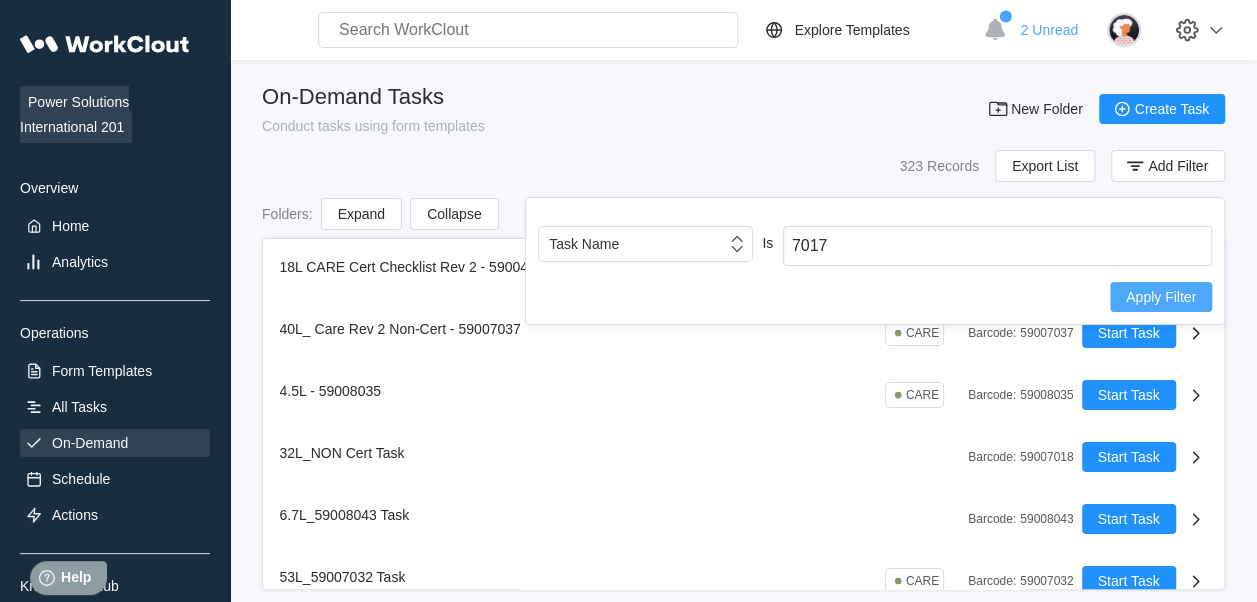 click on "Apply Filter" at bounding box center [1161, 297] 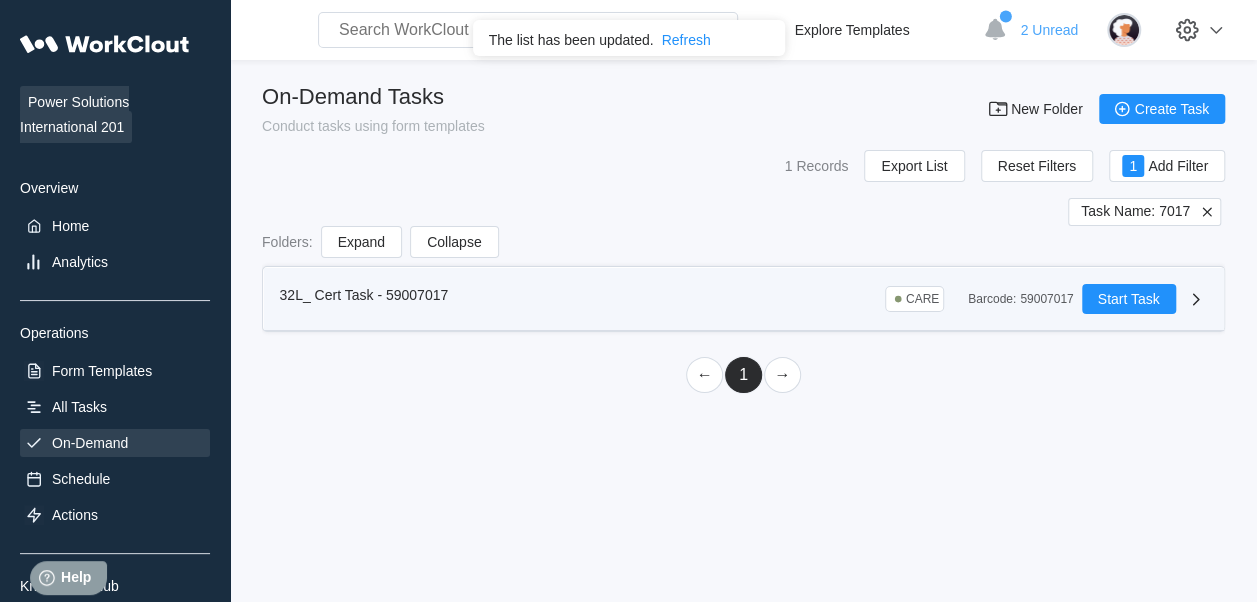 click on "Barcode : 59007017" at bounding box center (1020, 299) 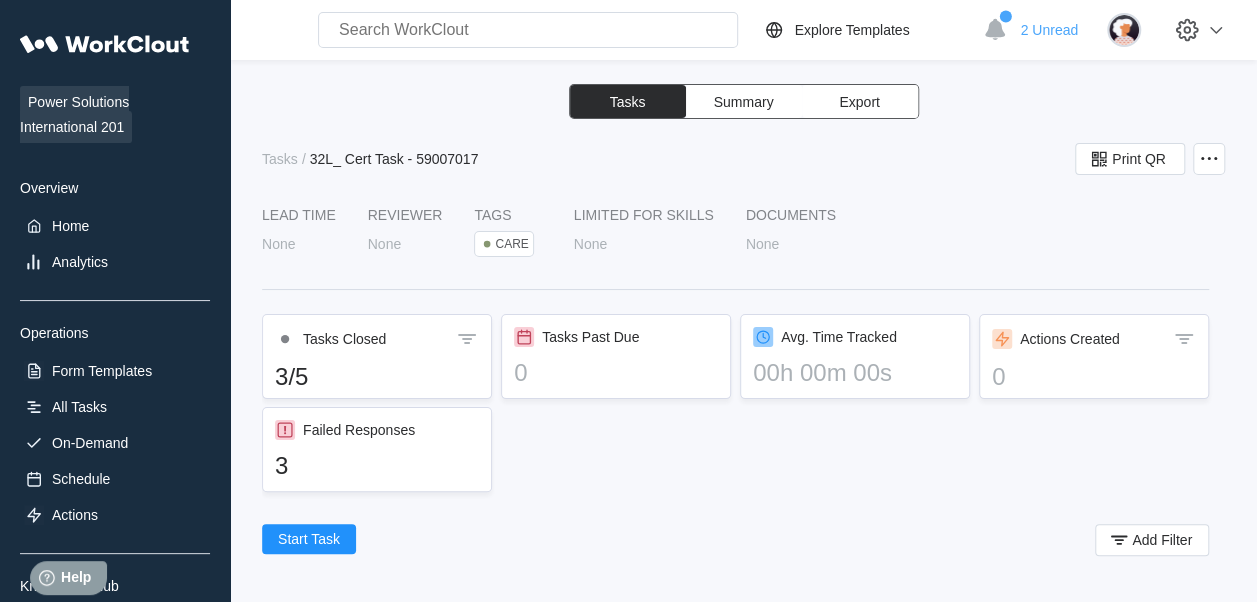 click on "Summary" at bounding box center [744, 102] 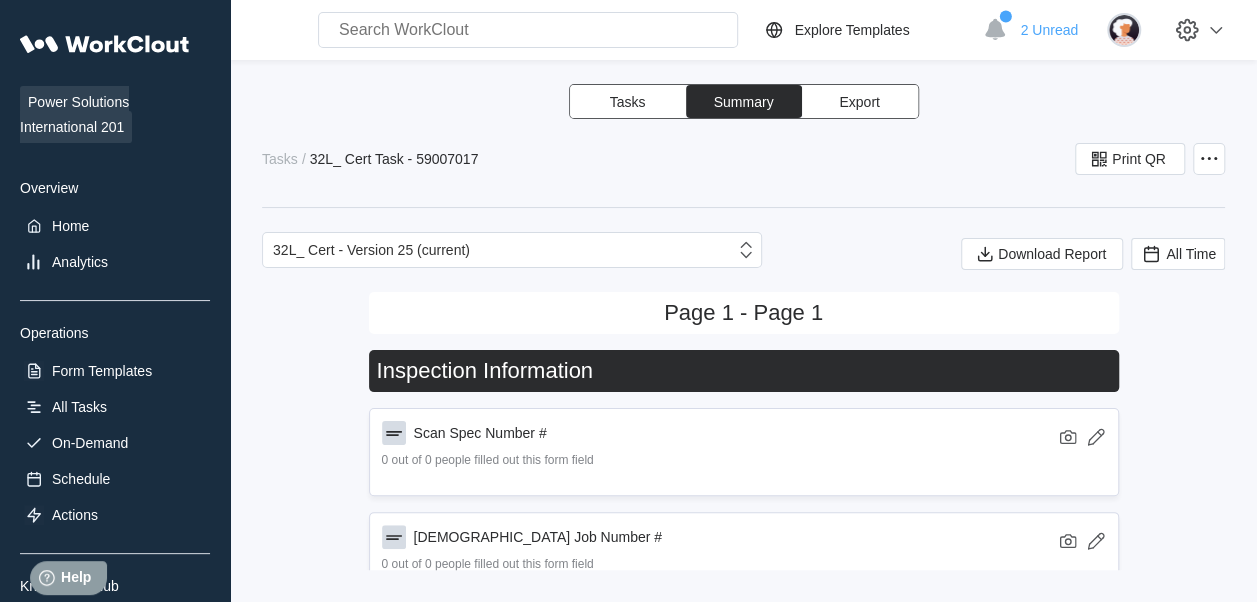 click on "Export" at bounding box center (860, 101) 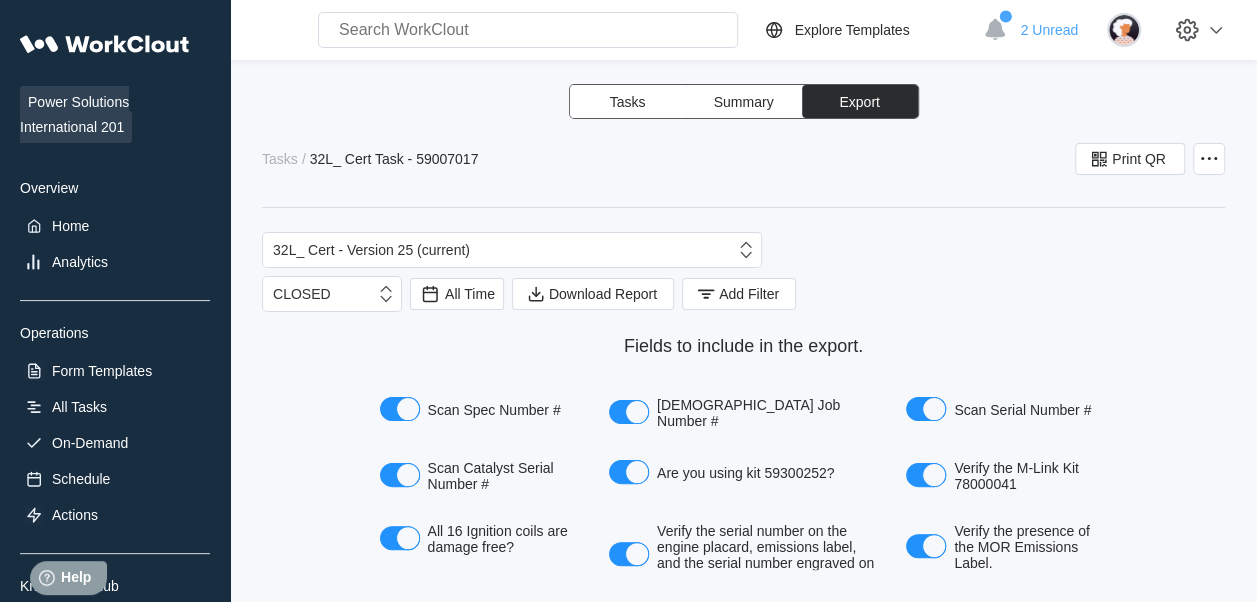 click on "Tasks / 32L_ Cert Task - 59007017 Print QR" at bounding box center (743, 159) 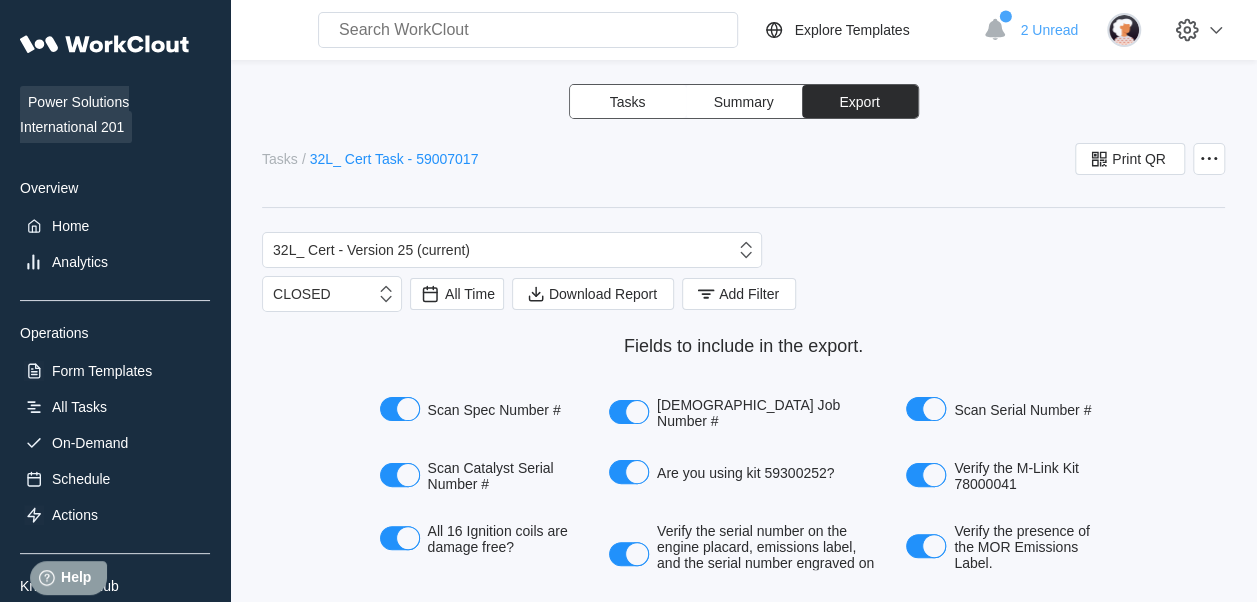 click on "32L_ Cert Task - 59007017" at bounding box center (394, 159) 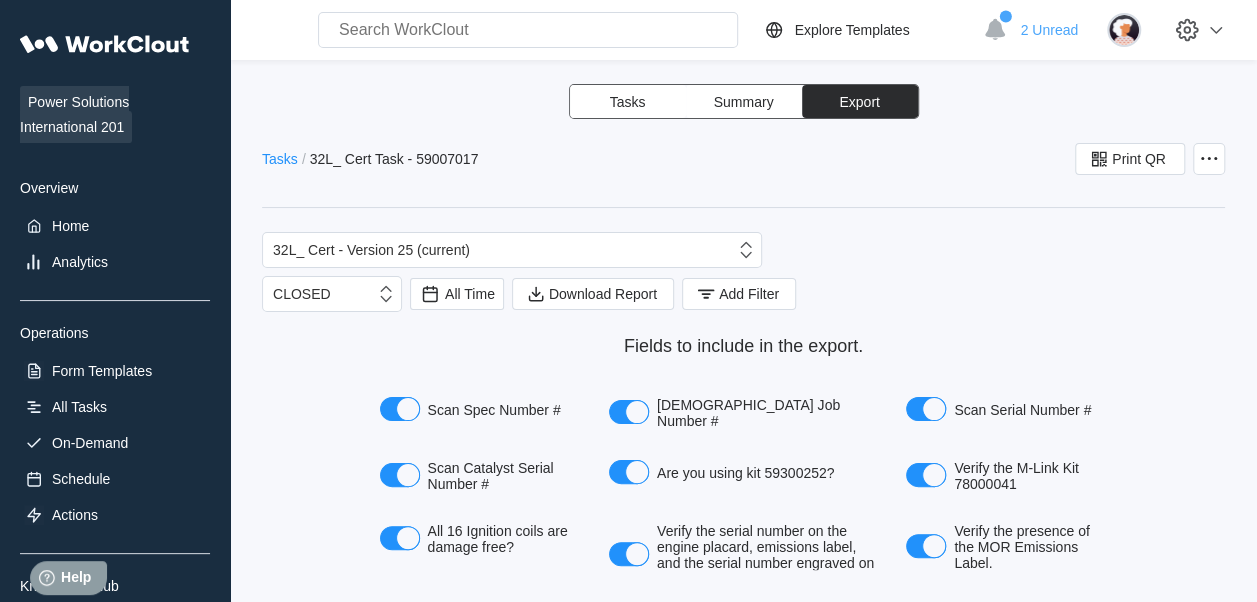 click on "Tasks" at bounding box center (280, 159) 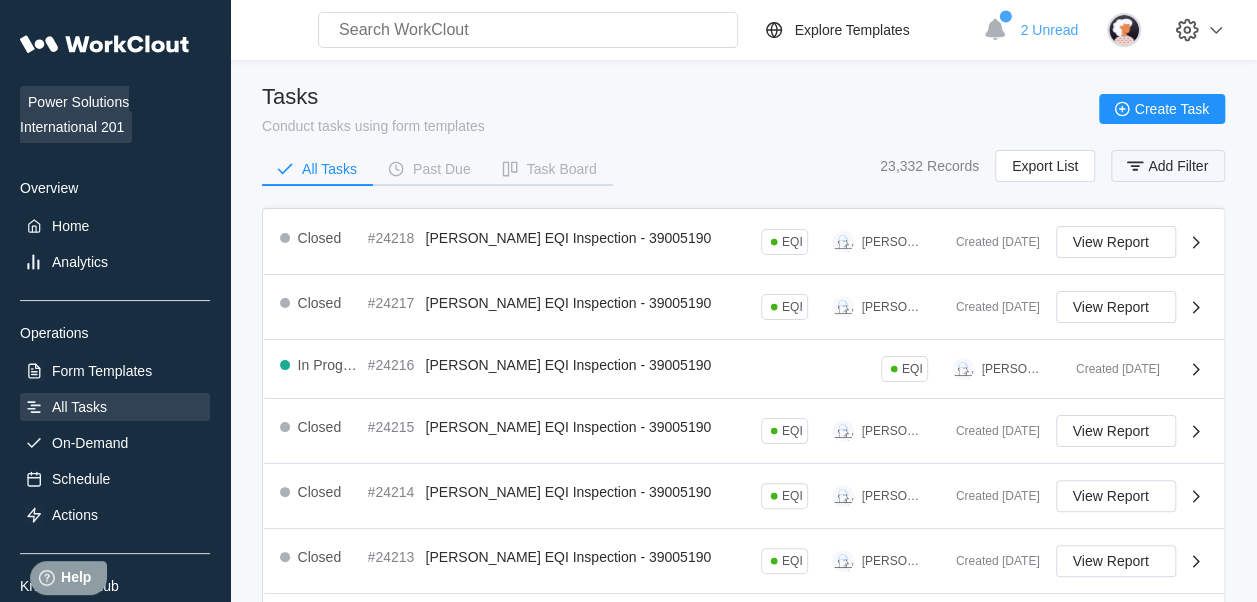 click on "Add Filter" at bounding box center [1178, 166] 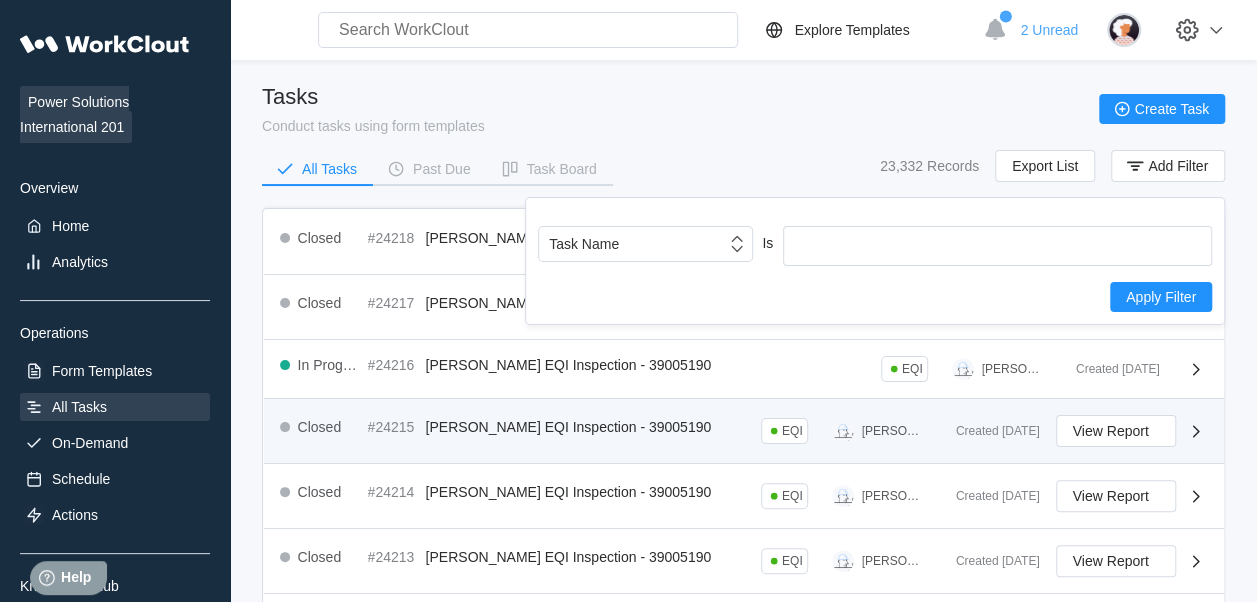 click on "Closed #24215 [PERSON_NAME] EQI Inspection - 39005190 EQI [PERSON_NAME] Created [DATE] View Report" at bounding box center (744, 431) 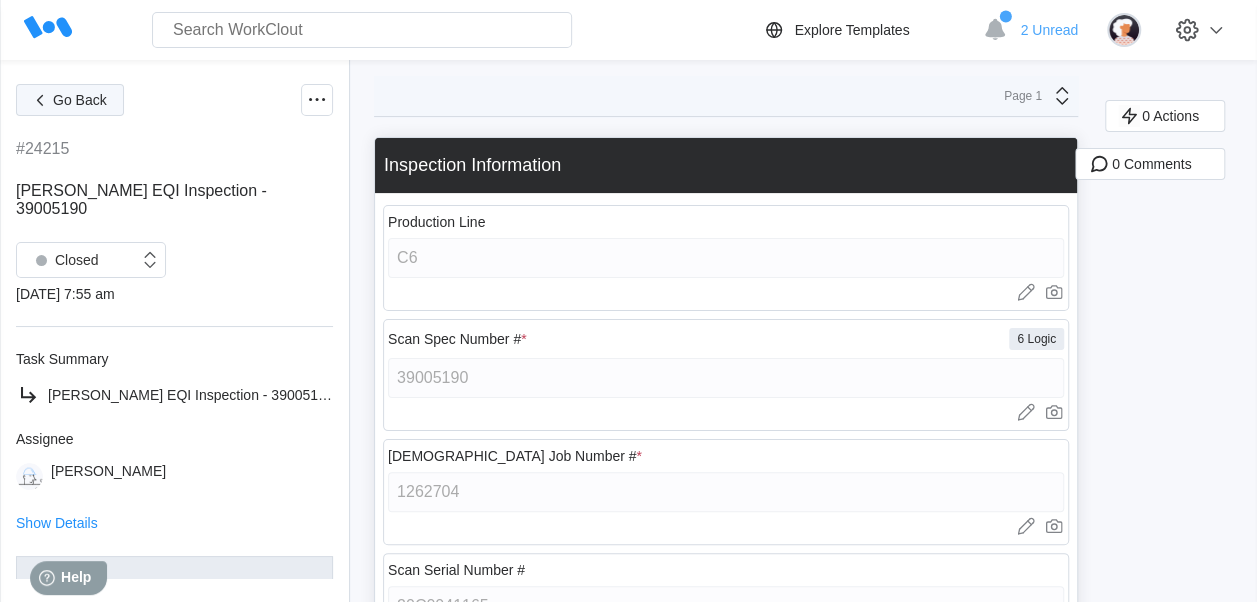 click on "Go Back" at bounding box center (80, 100) 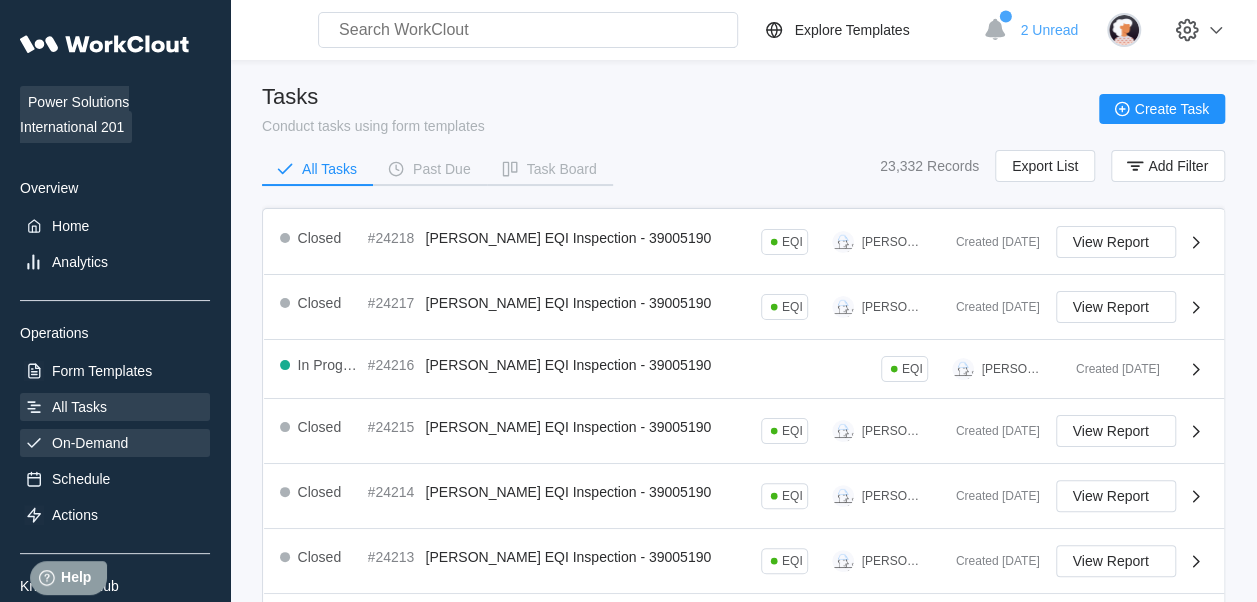 click on "On-Demand" at bounding box center (90, 443) 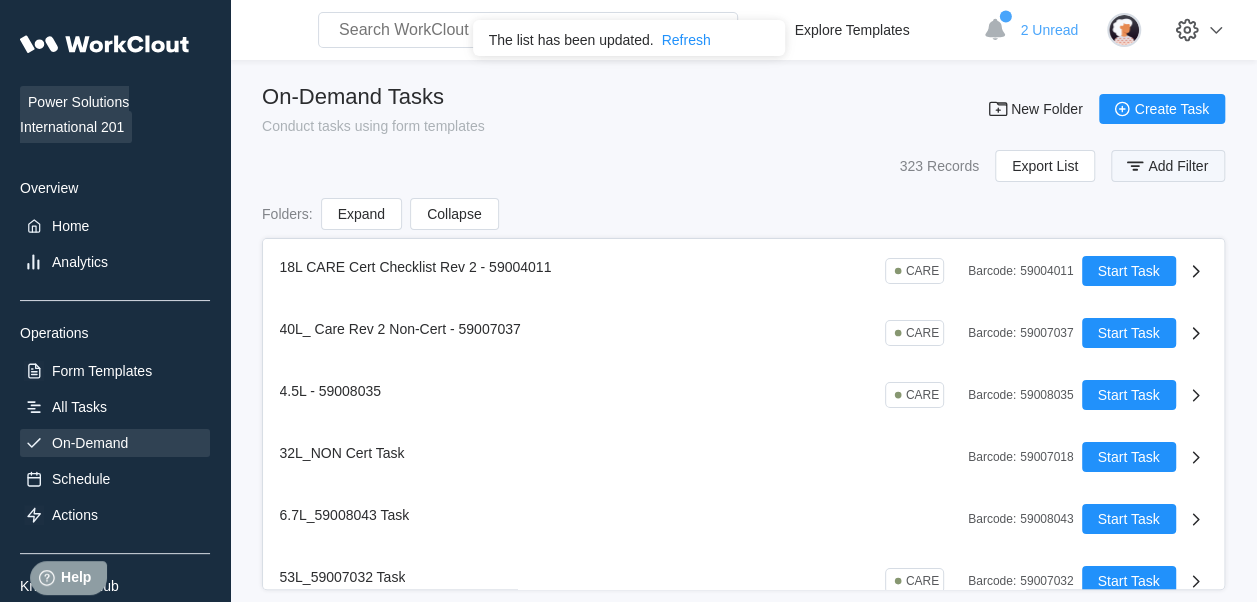 click on "Add Filter" at bounding box center [1178, 166] 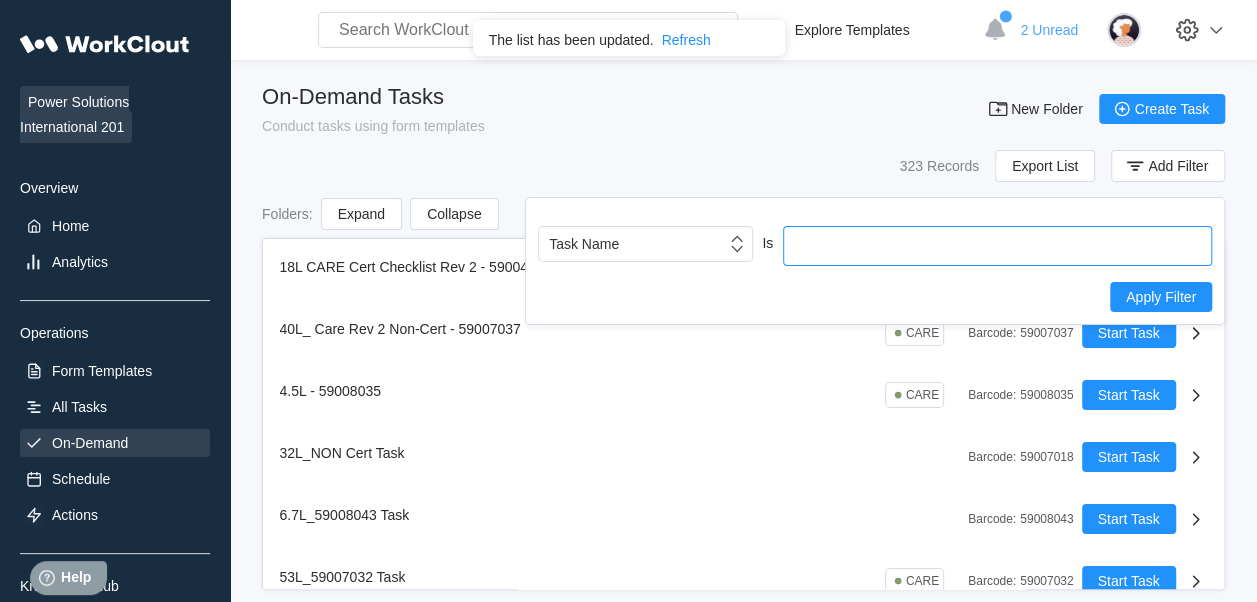 click at bounding box center (997, 246) 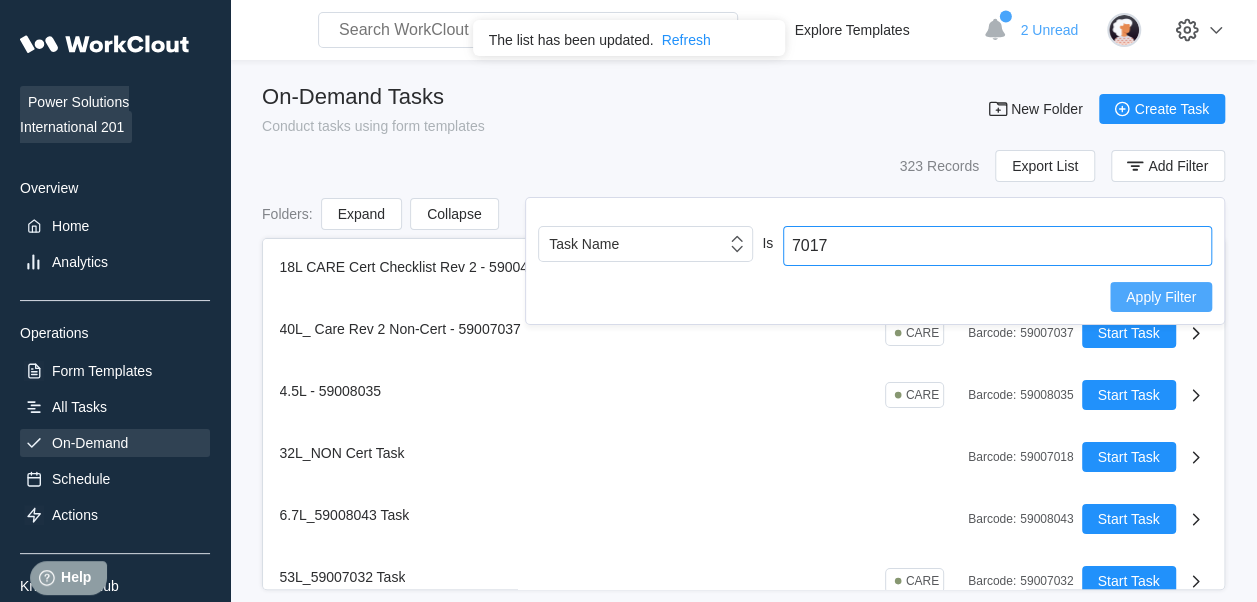 type on "7017" 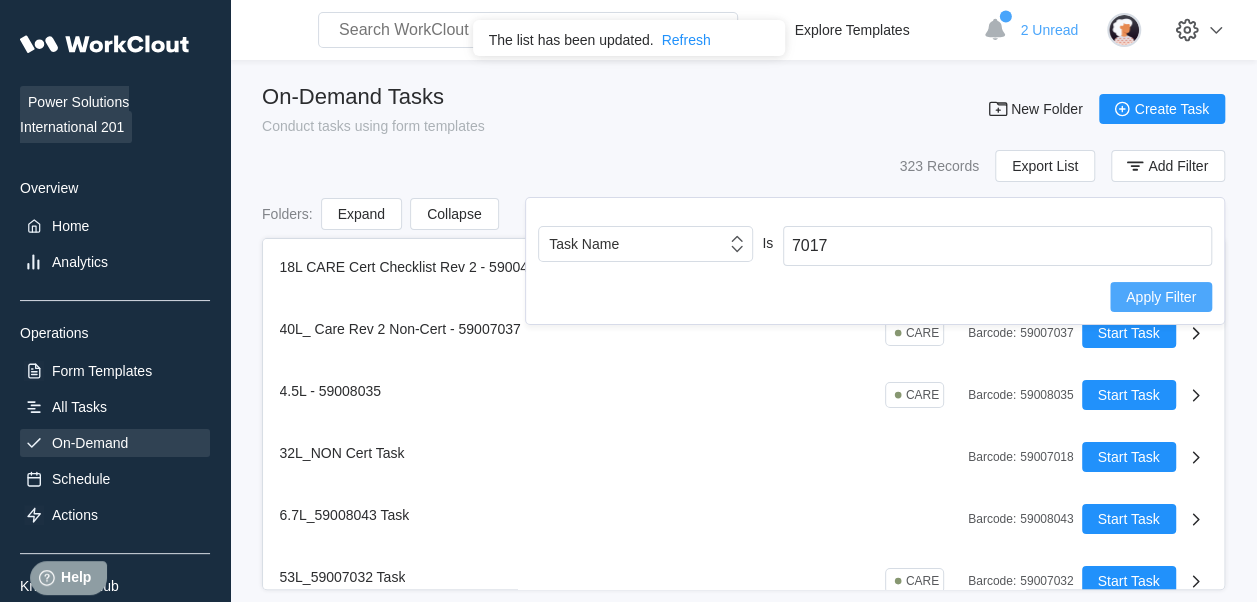 click on "Apply Filter" at bounding box center [1161, 297] 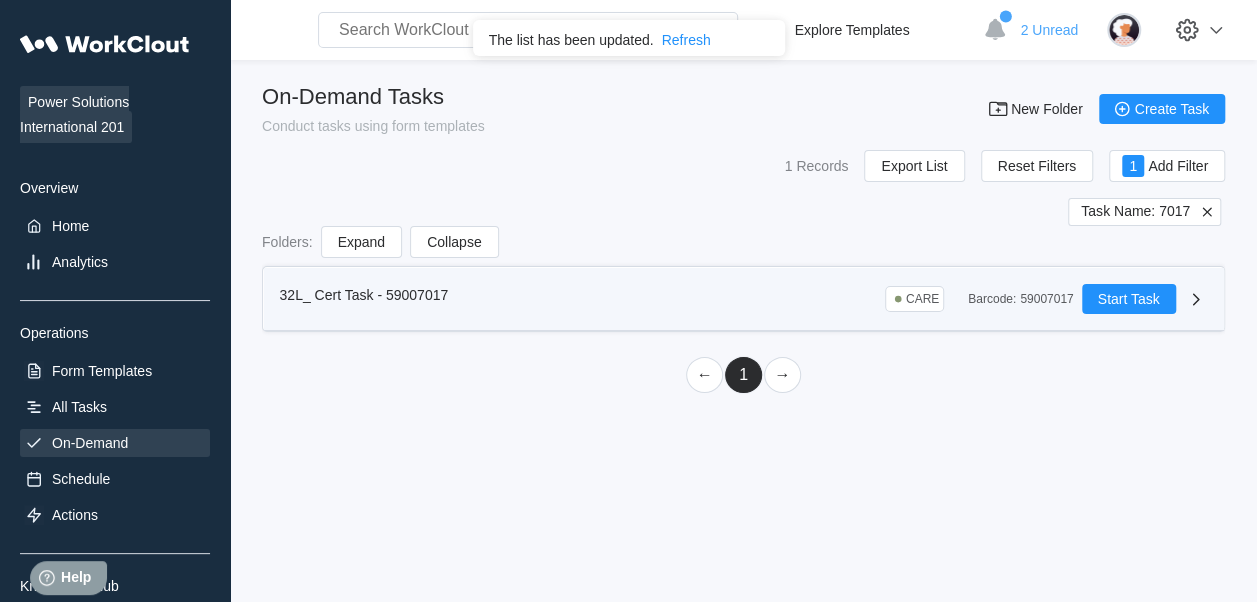 click on "59007017" at bounding box center [1046, 299] 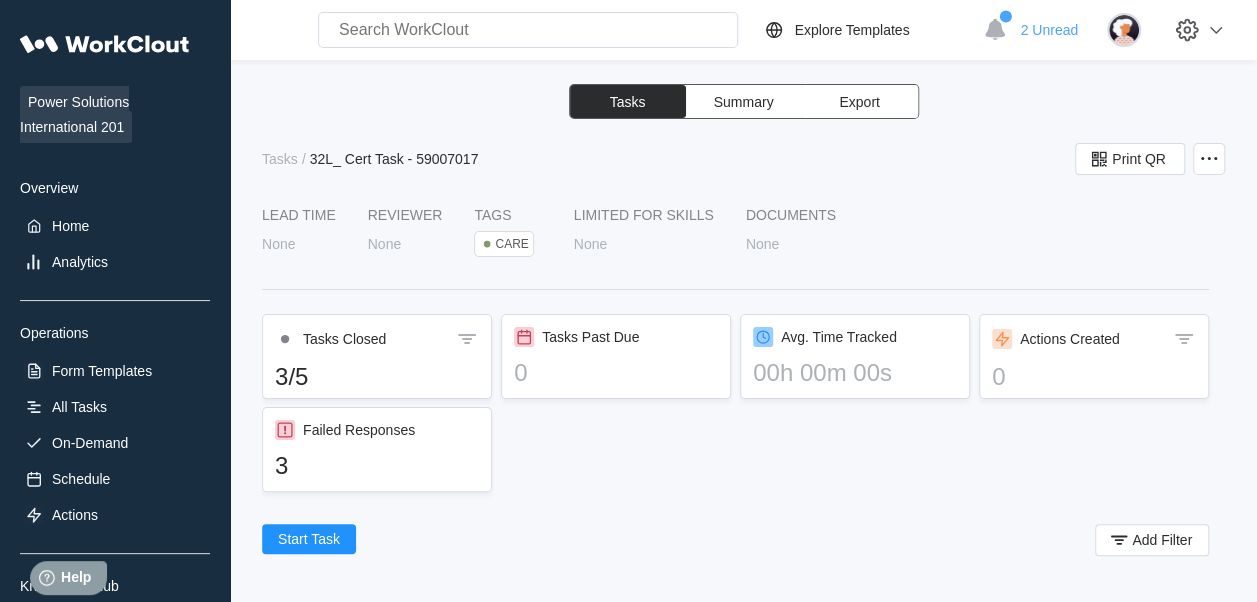 click on "Tasks Closed 3/5" at bounding box center [377, 356] 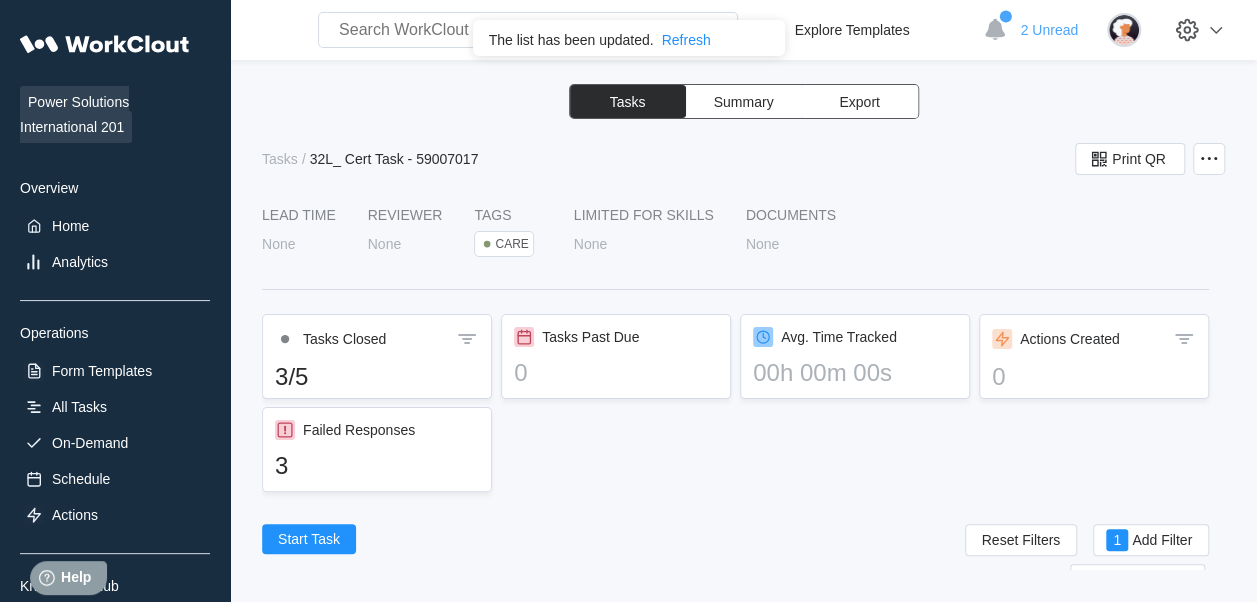 click on "Summary" at bounding box center (744, 101) 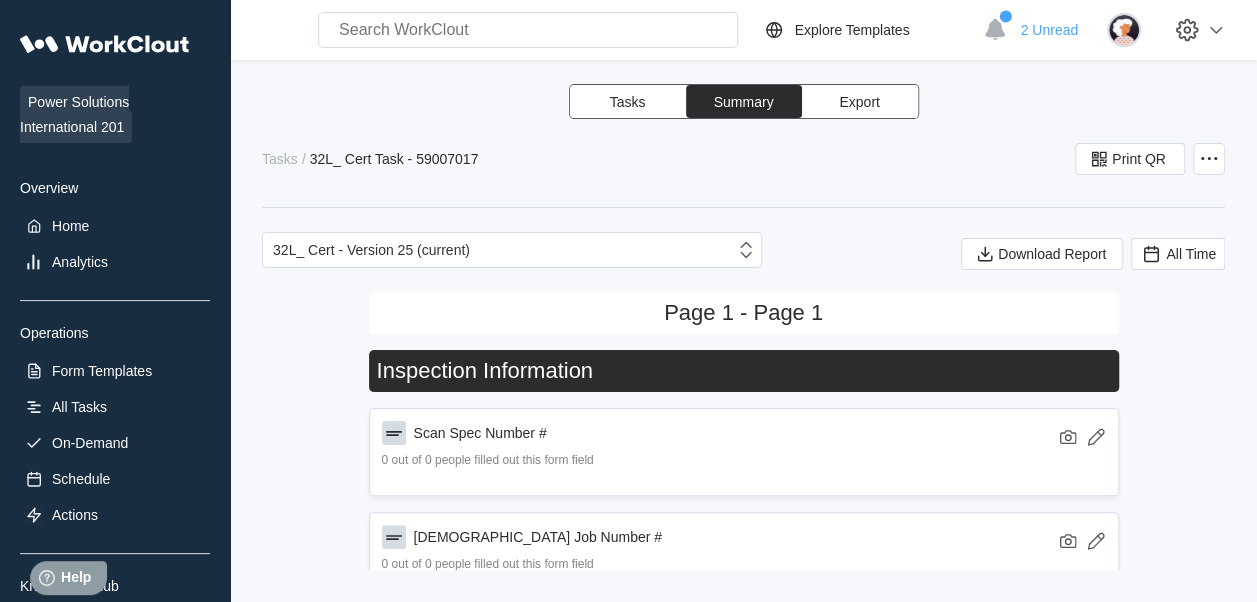 click on "Export" at bounding box center [860, 101] 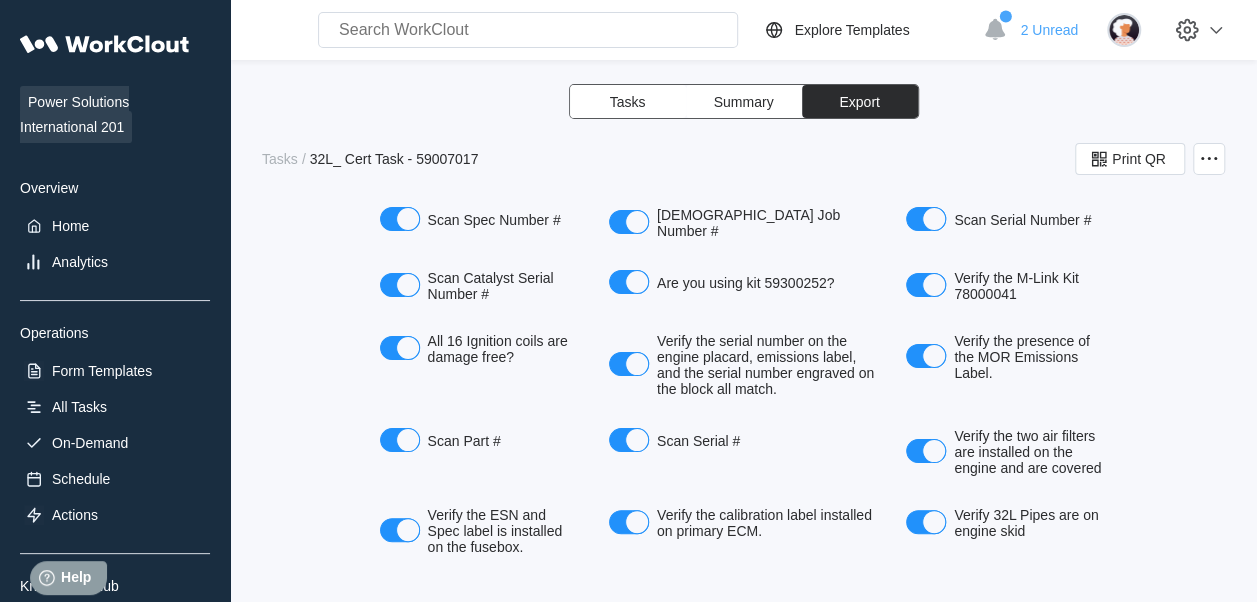 scroll, scrollTop: 86, scrollLeft: 0, axis: vertical 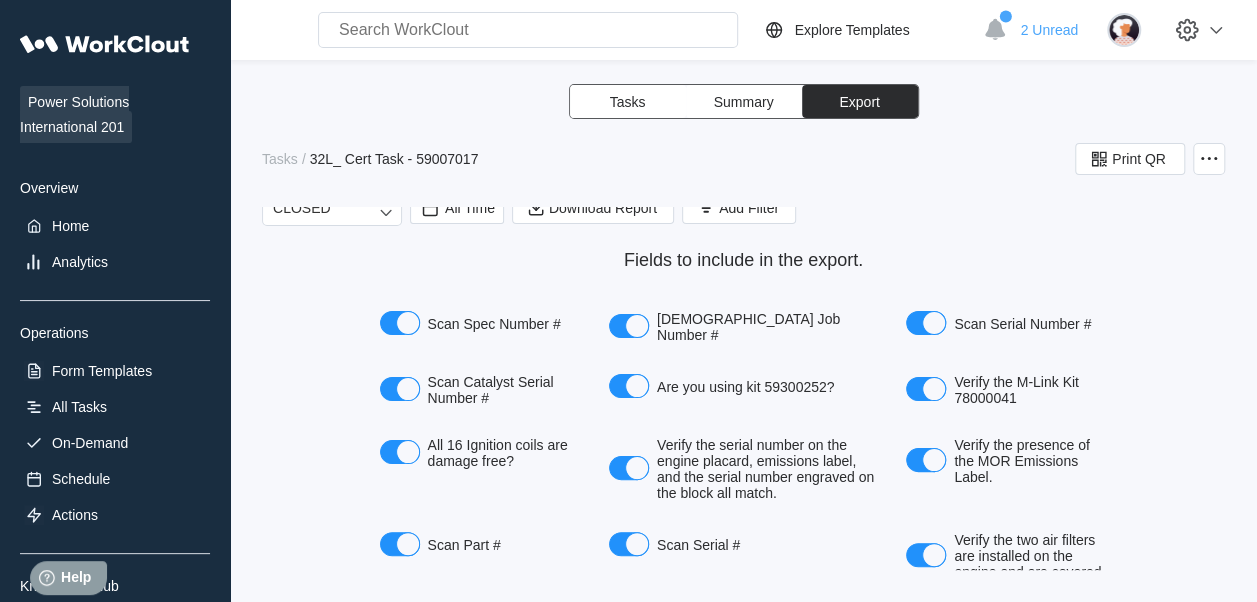 click on "Summary" at bounding box center [744, 102] 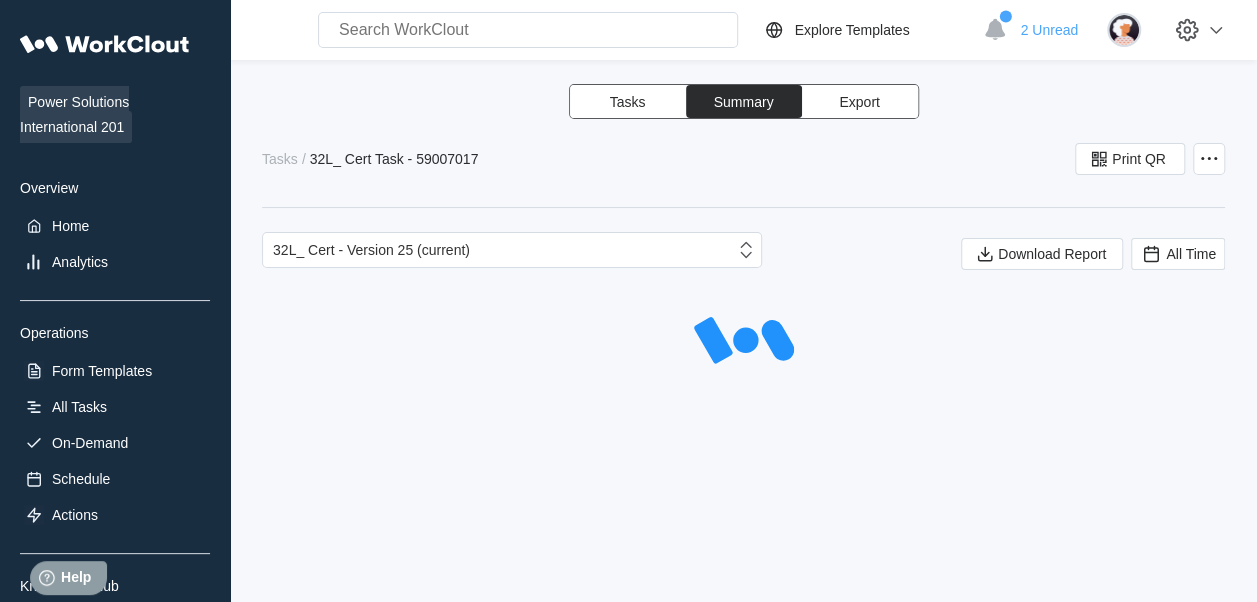 scroll, scrollTop: 0, scrollLeft: 0, axis: both 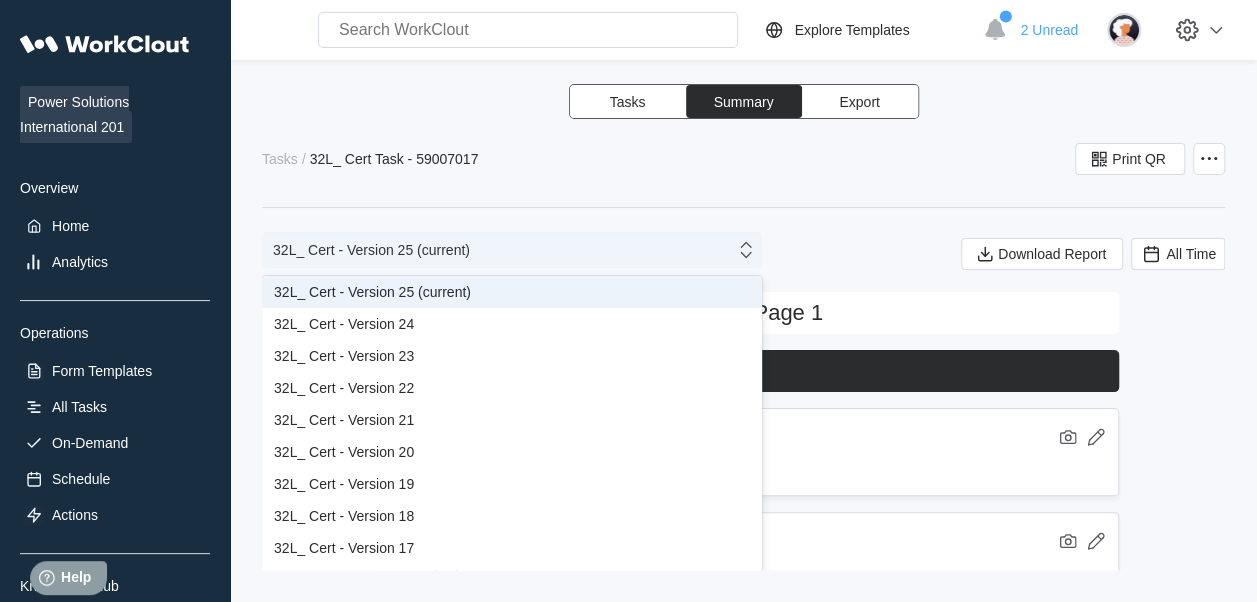 click on "32L_ Cert - Version 25 (current)" at bounding box center [499, 250] 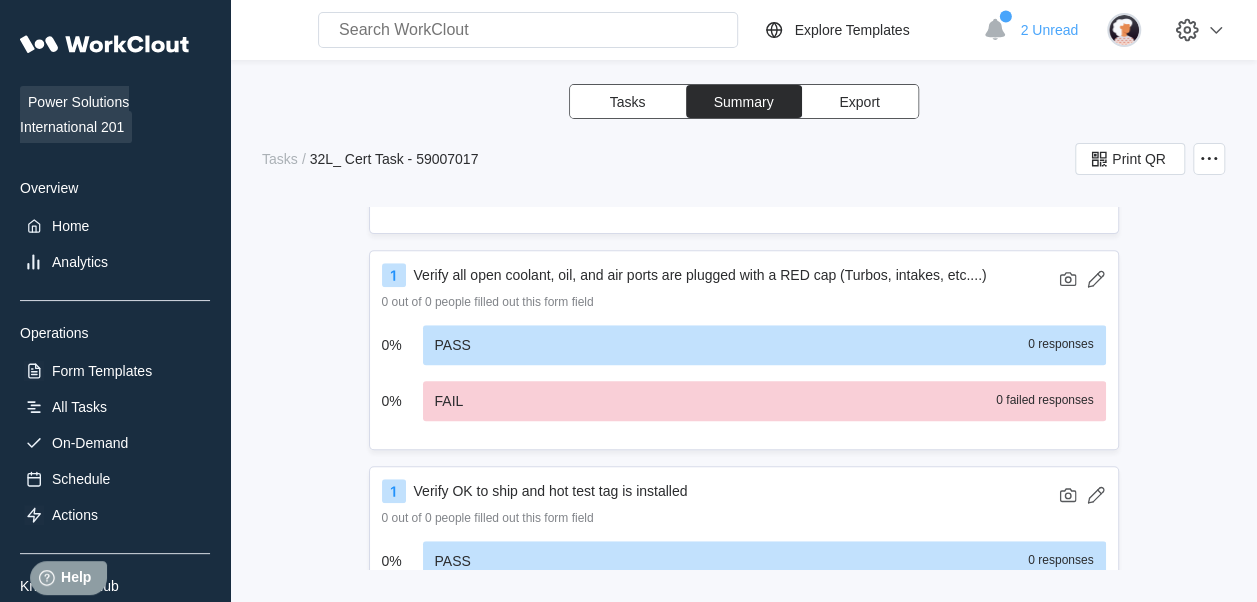 scroll, scrollTop: 4600, scrollLeft: 0, axis: vertical 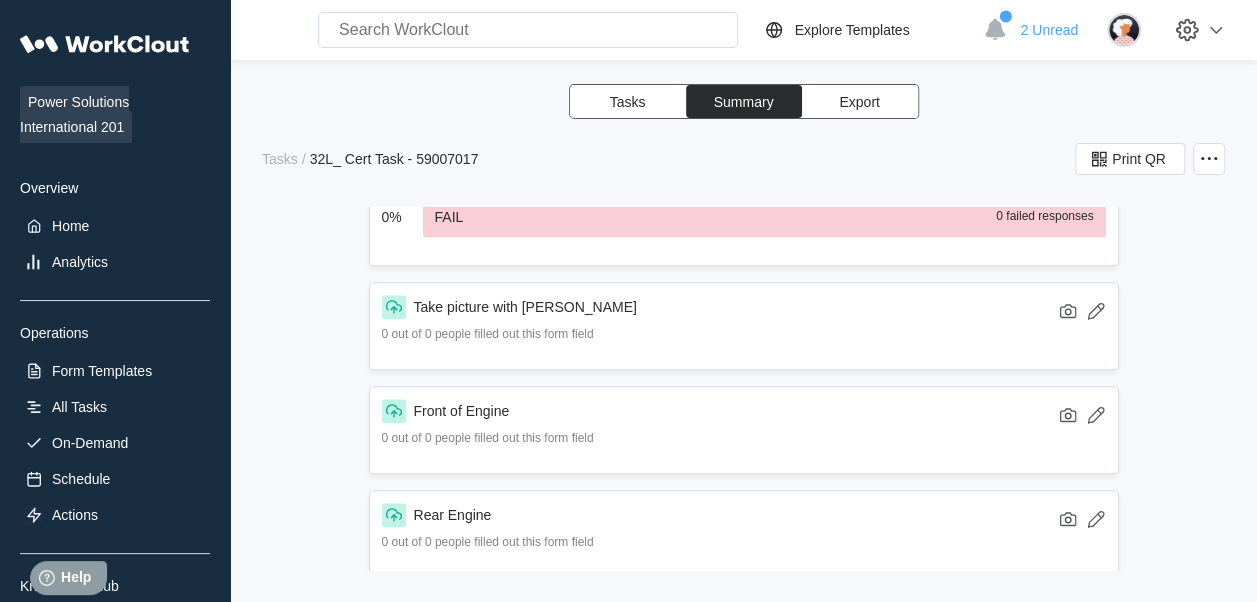 click on "Tasks" at bounding box center [628, 101] 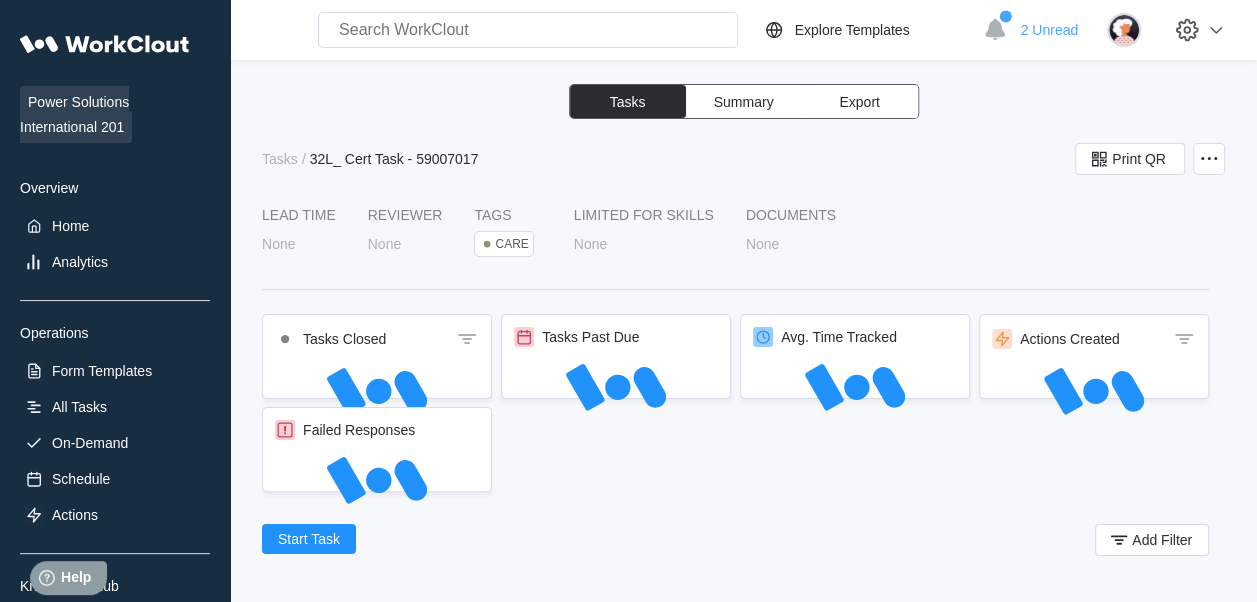 scroll, scrollTop: 0, scrollLeft: 0, axis: both 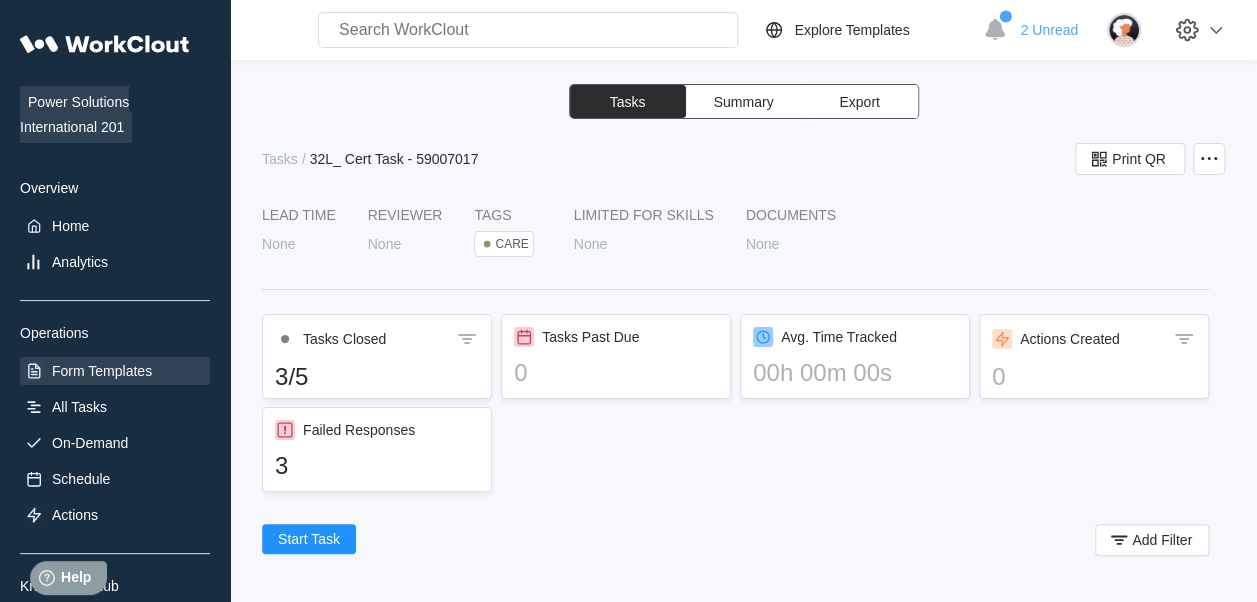 click on "Form Templates" at bounding box center (102, 371) 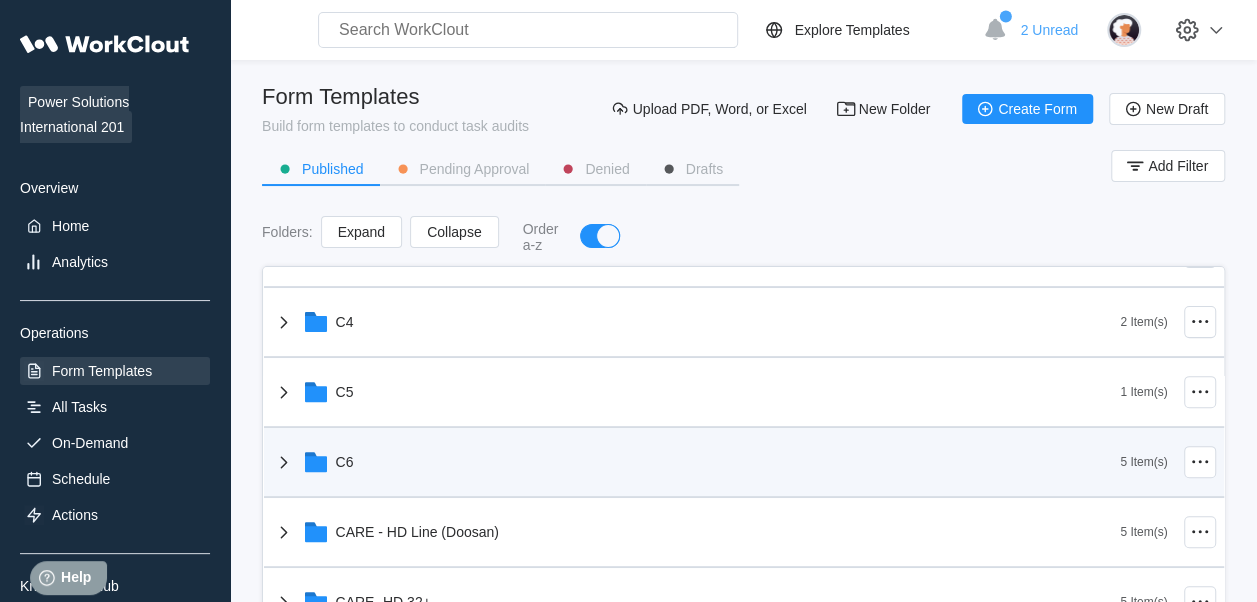 scroll, scrollTop: 700, scrollLeft: 0, axis: vertical 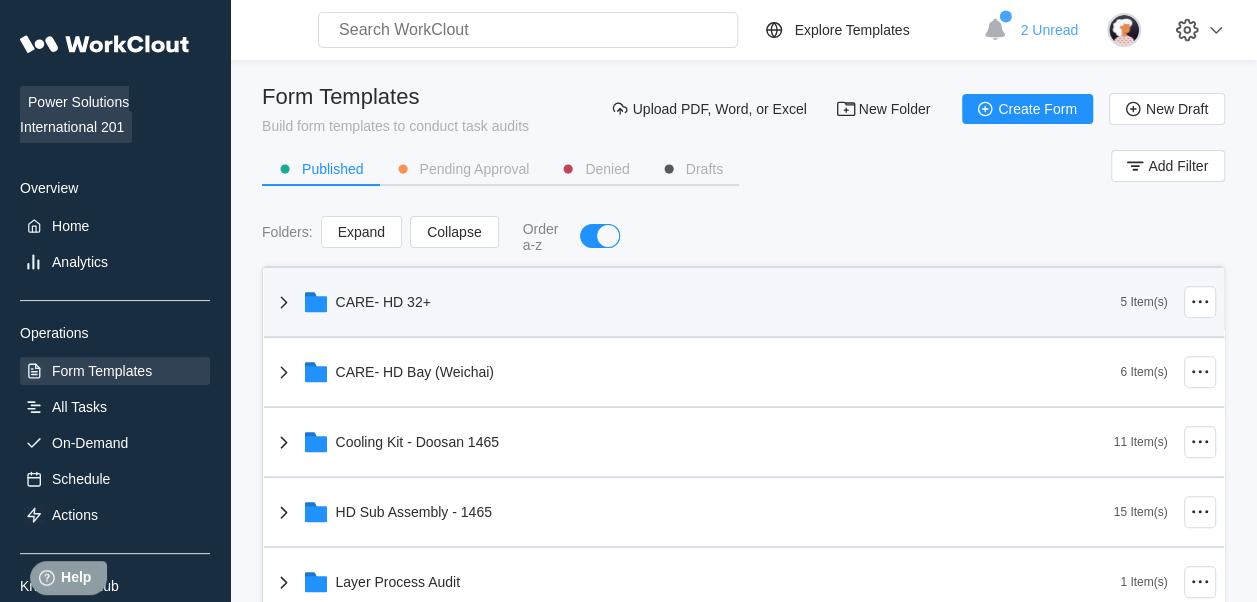 click on "CARE- HD 32+" at bounding box center (696, 302) 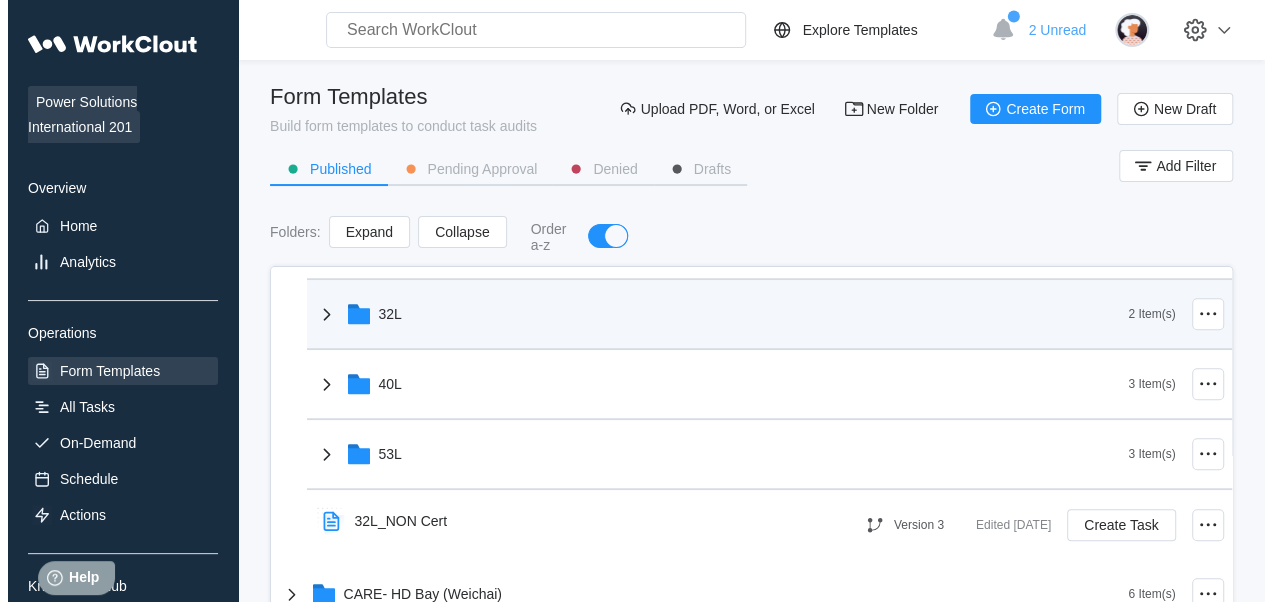 scroll, scrollTop: 800, scrollLeft: 0, axis: vertical 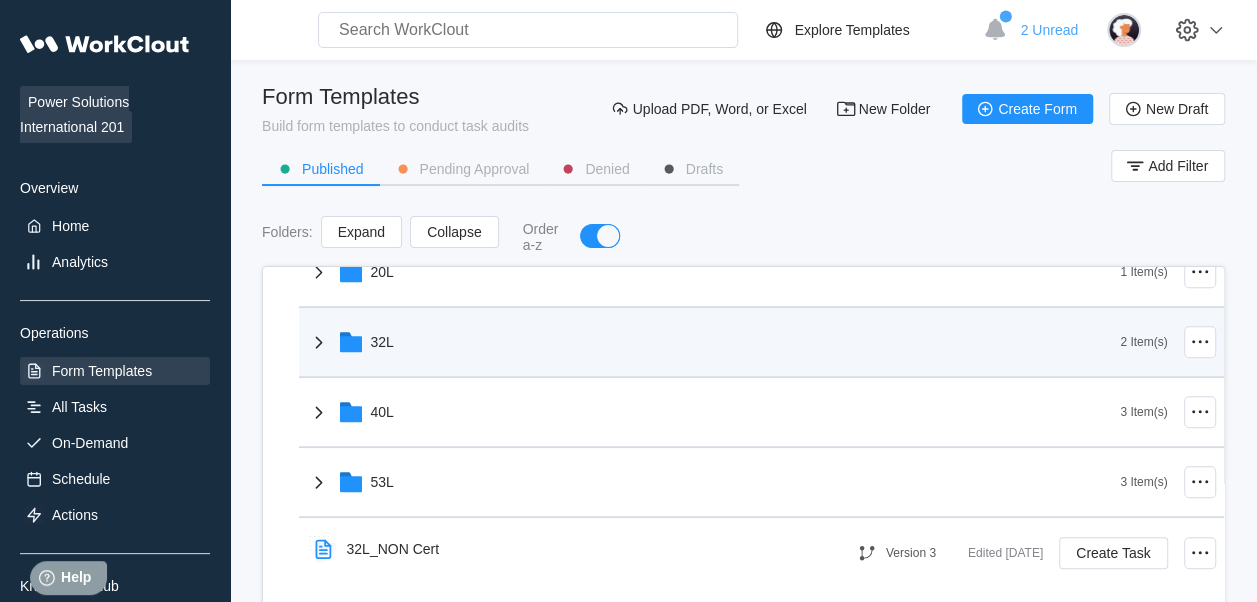 click on "32L" at bounding box center (714, 342) 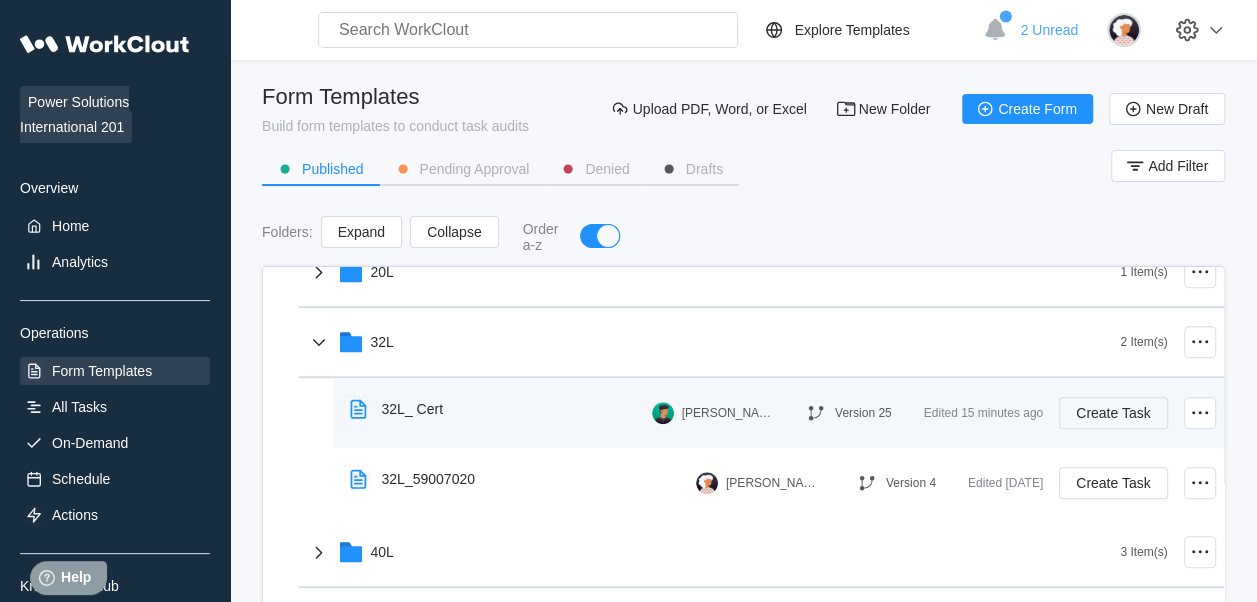 click on "Create Task" at bounding box center (1113, 413) 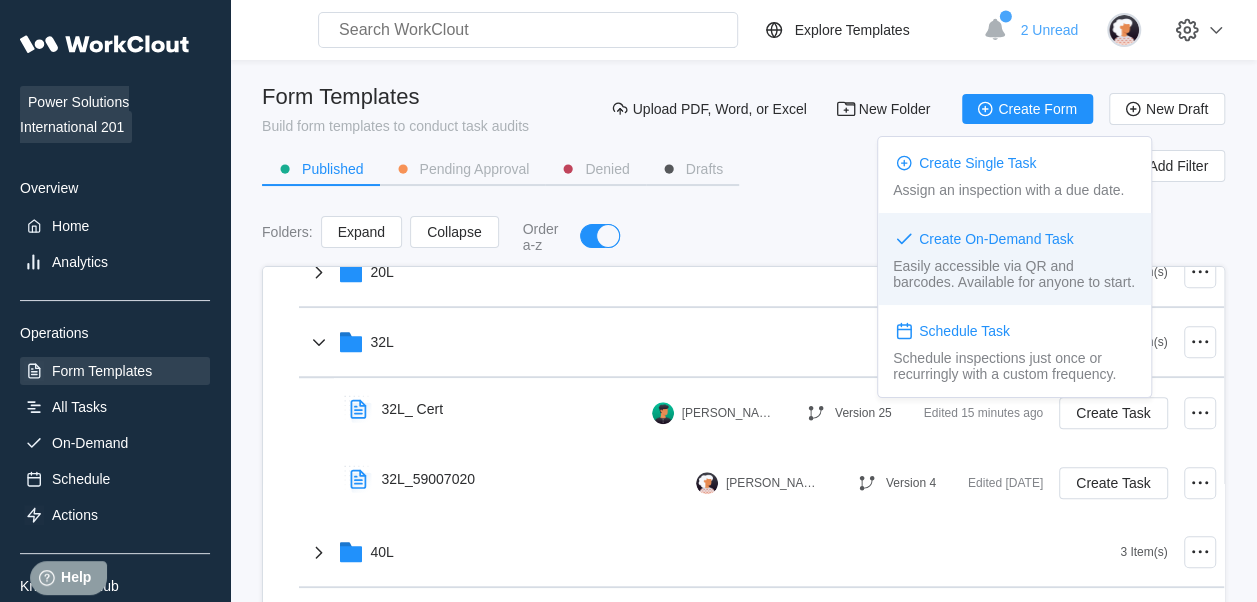 click on "Easily accessible via QR and barcodes. Available for anyone to start." at bounding box center [1014, 274] 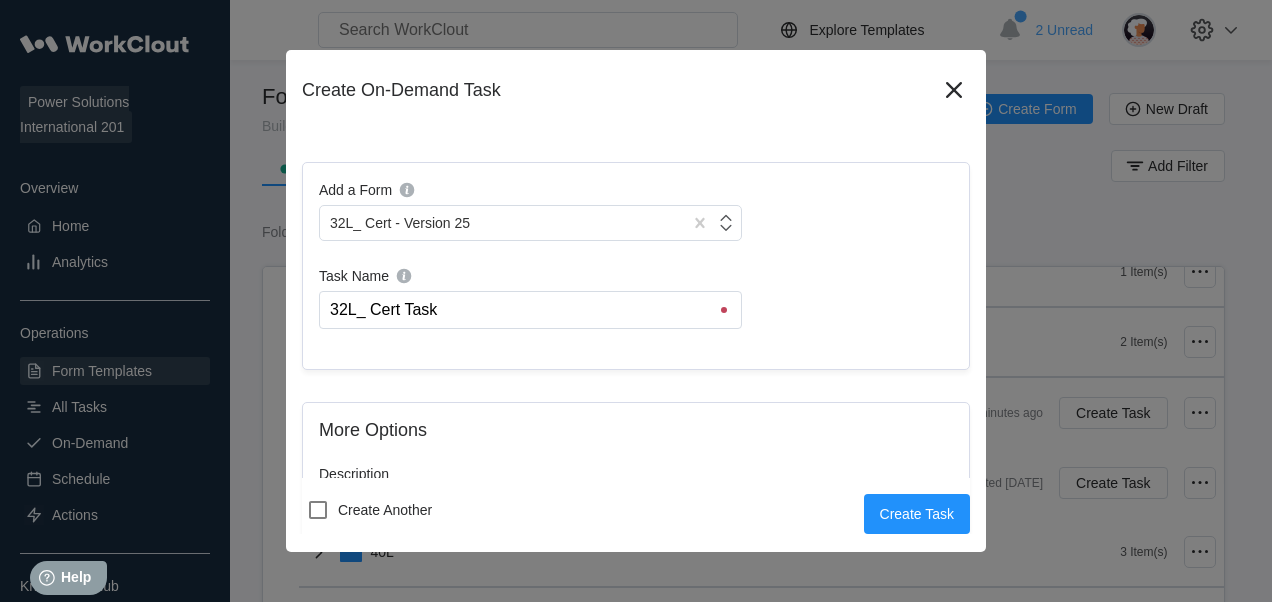 click on "32L_ Cert Task" at bounding box center (534, 310) 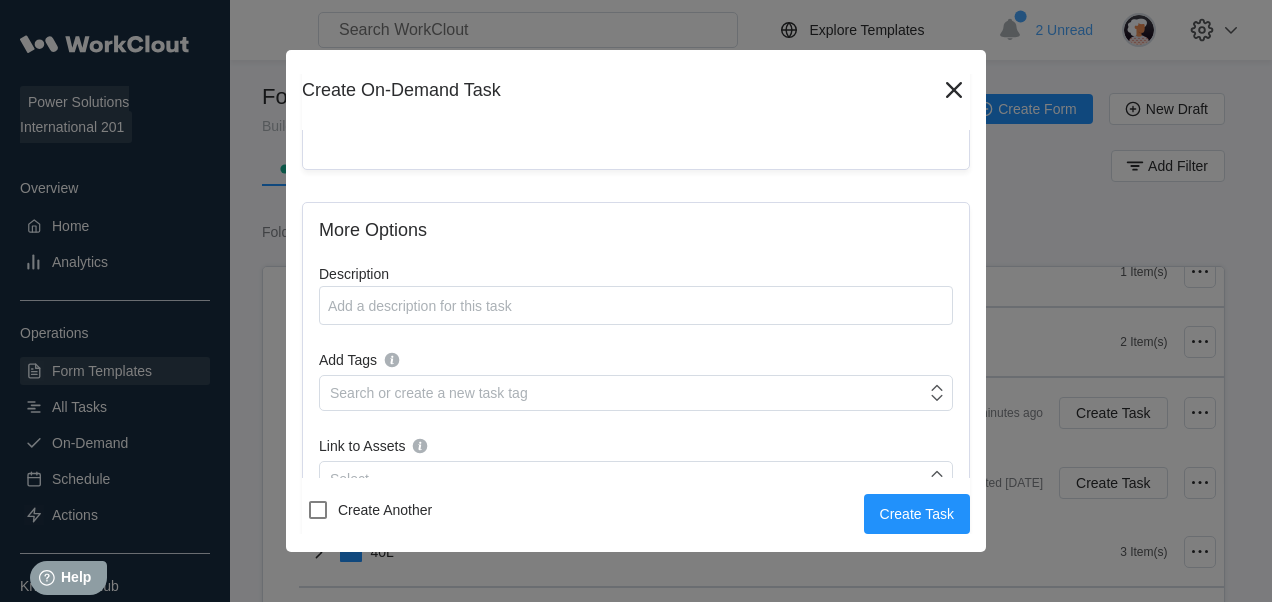 scroll, scrollTop: 500, scrollLeft: 0, axis: vertical 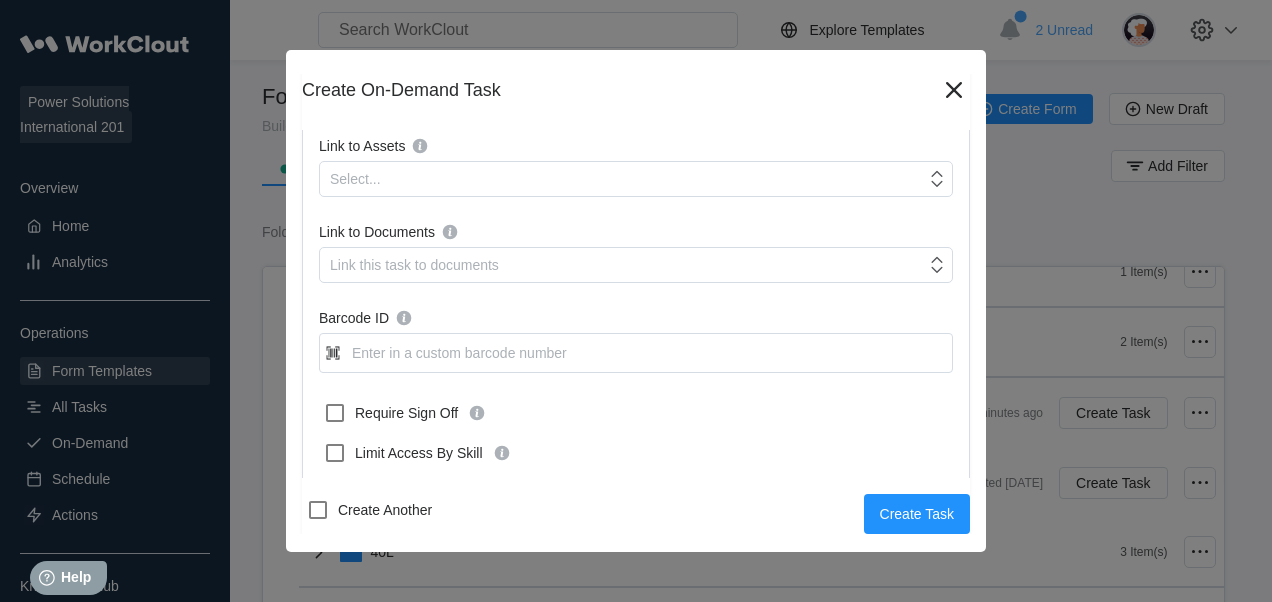 type on "32L_ Cert Task- 59007017" 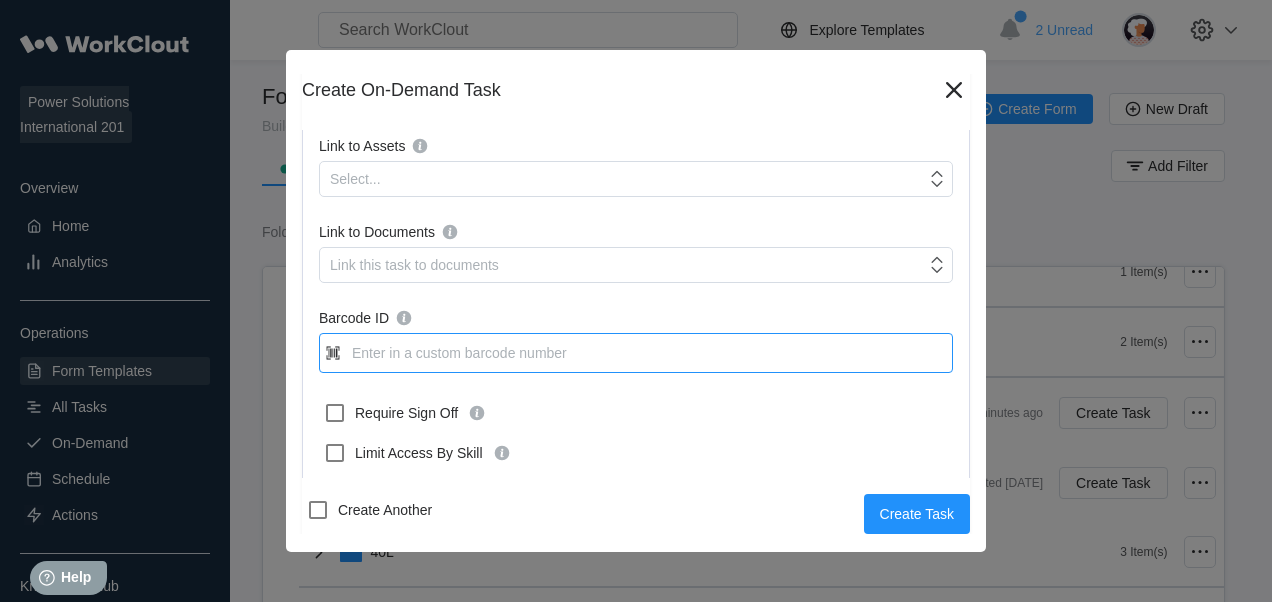 click on "Barcode ID" at bounding box center [636, 353] 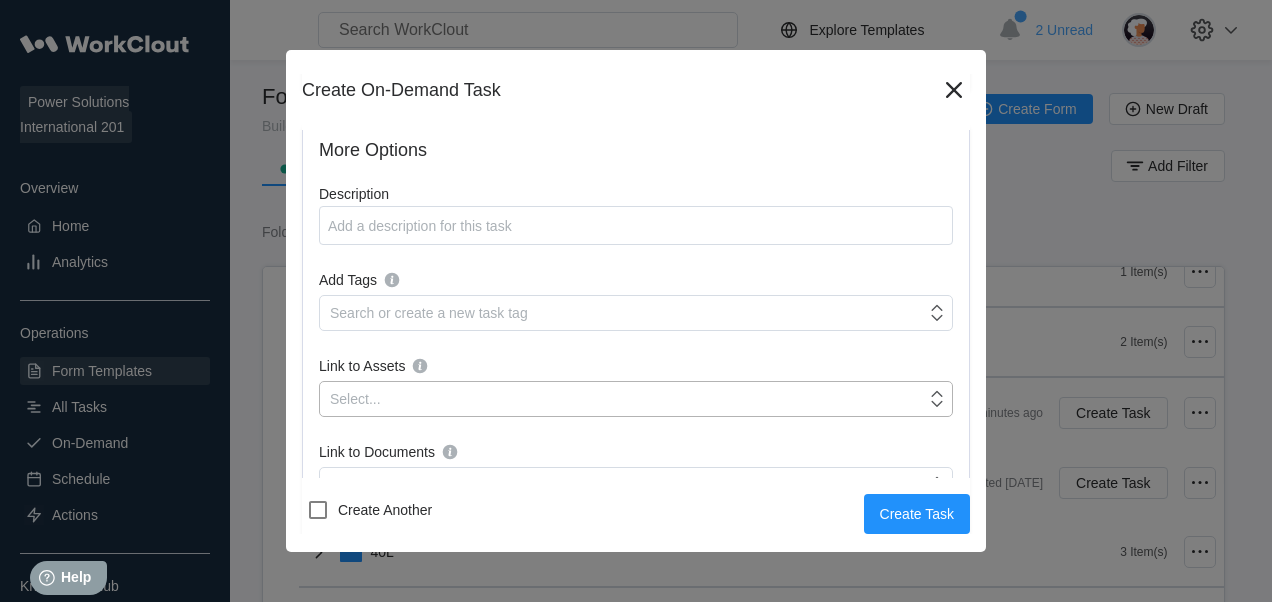scroll, scrollTop: 275, scrollLeft: 0, axis: vertical 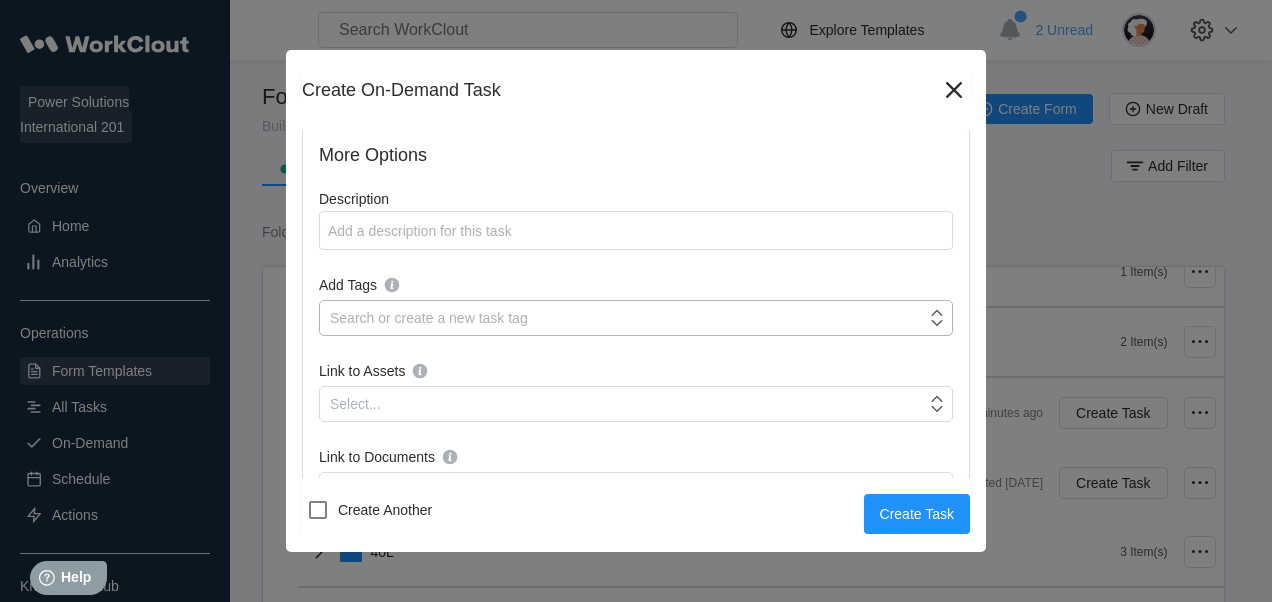 type on "59007017" 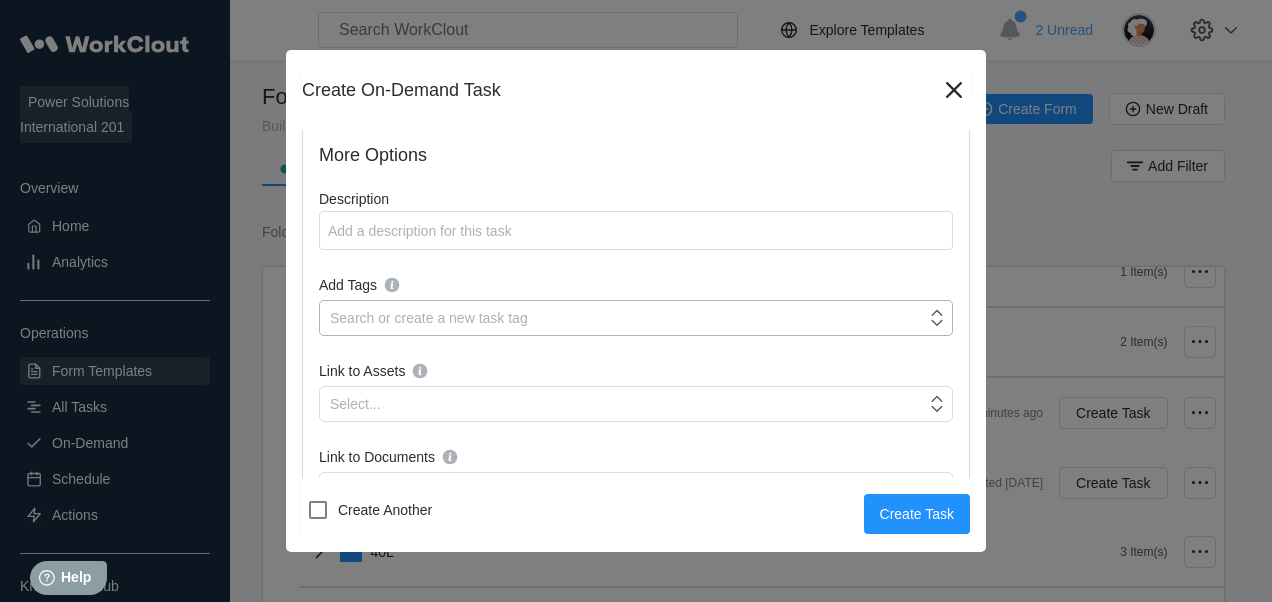 click on "Search or create a new task tag" at bounding box center [623, 318] 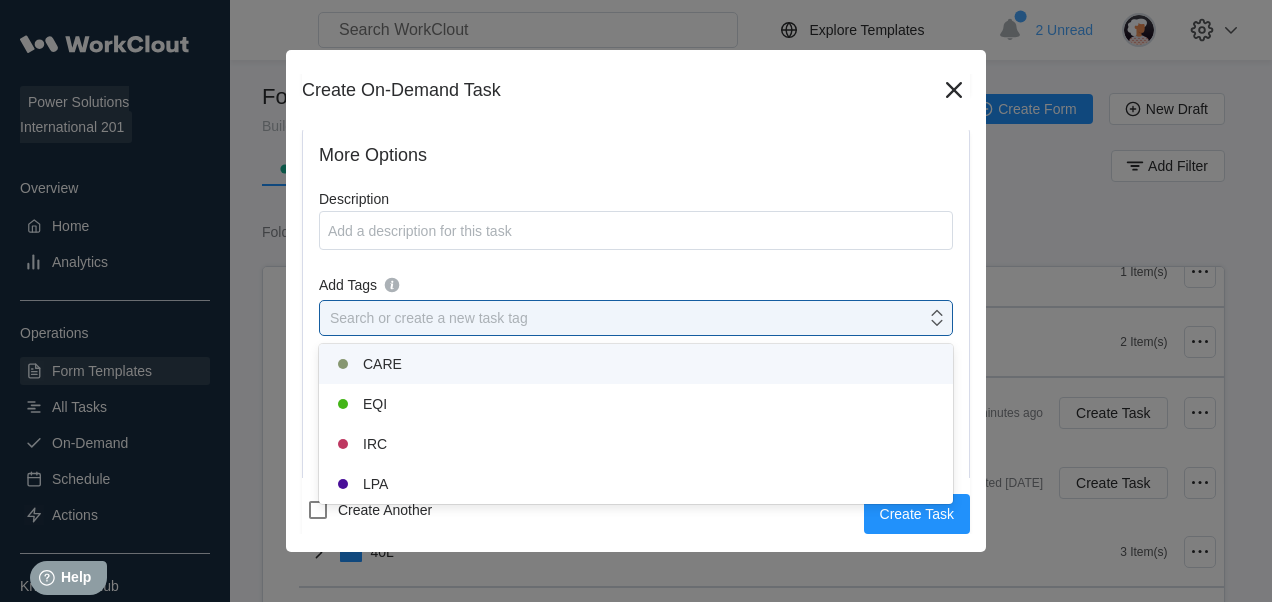 click on "CARE" at bounding box center (636, 364) 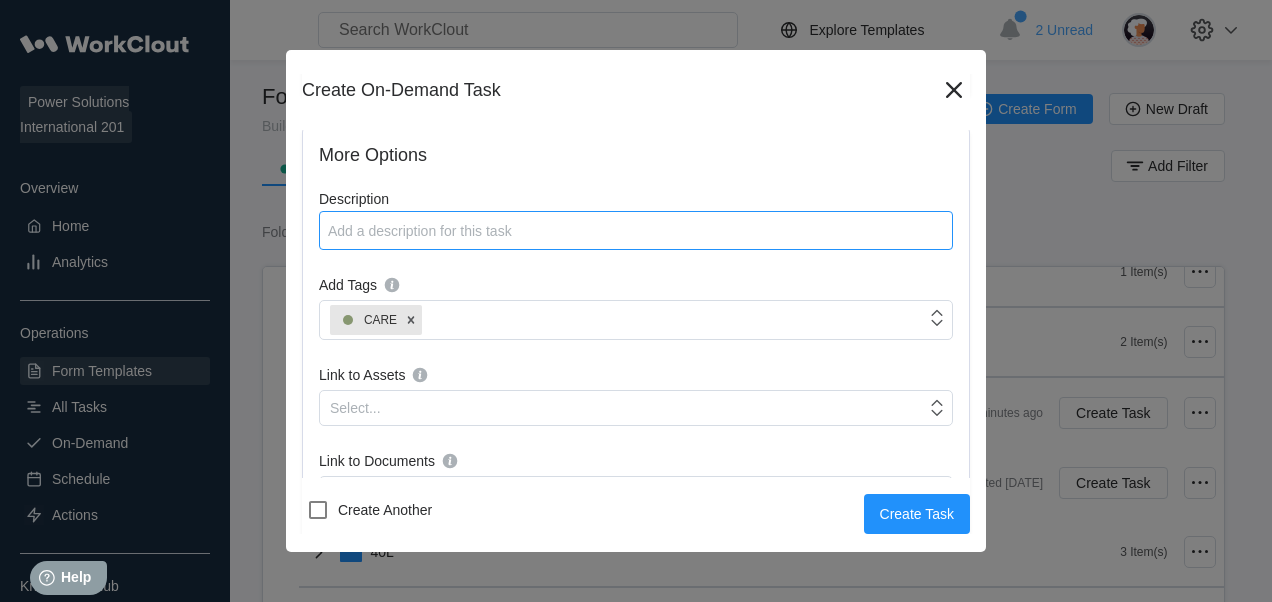 click on "Description" at bounding box center [636, 230] 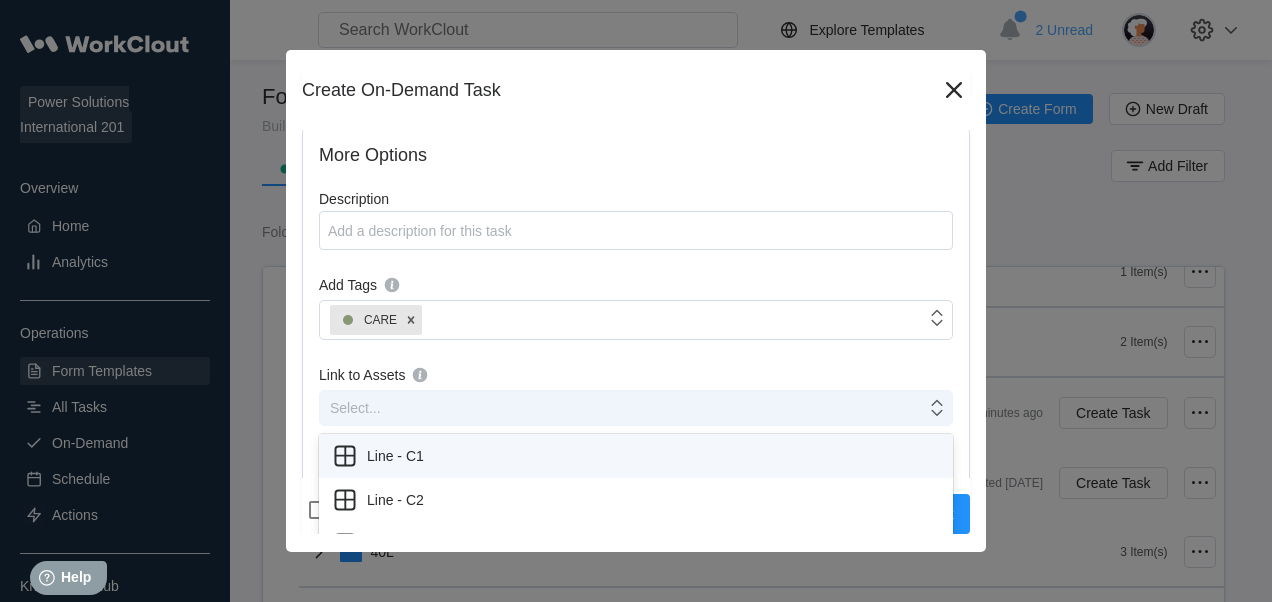 click on "Select..." at bounding box center (636, 408) 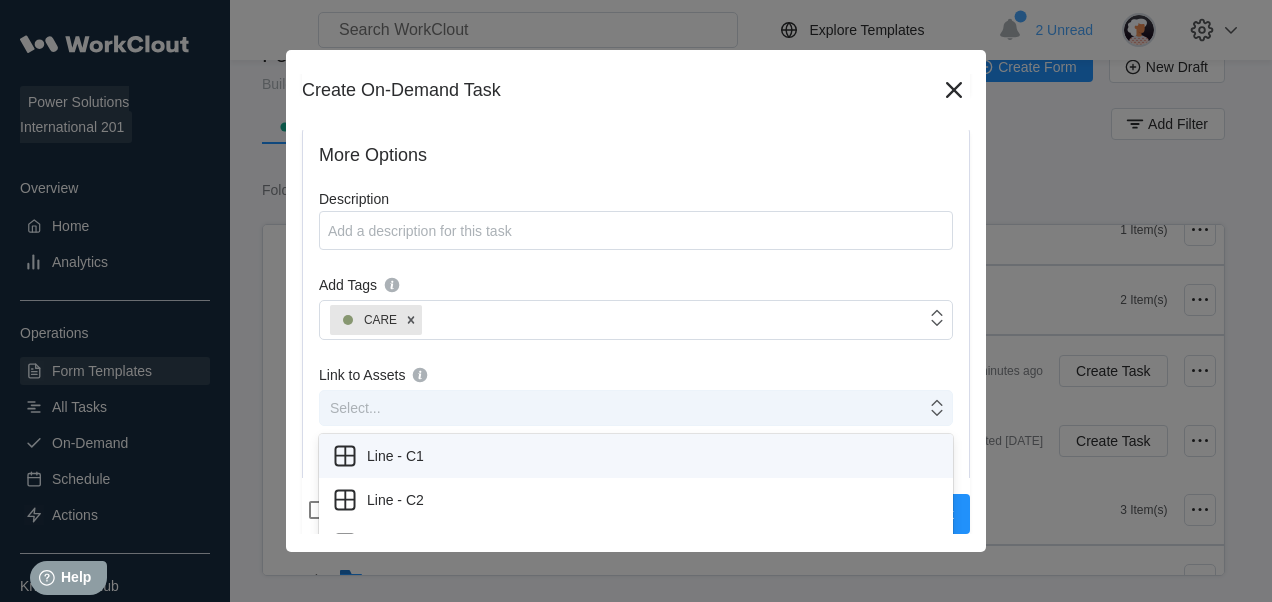 scroll, scrollTop: 56, scrollLeft: 0, axis: vertical 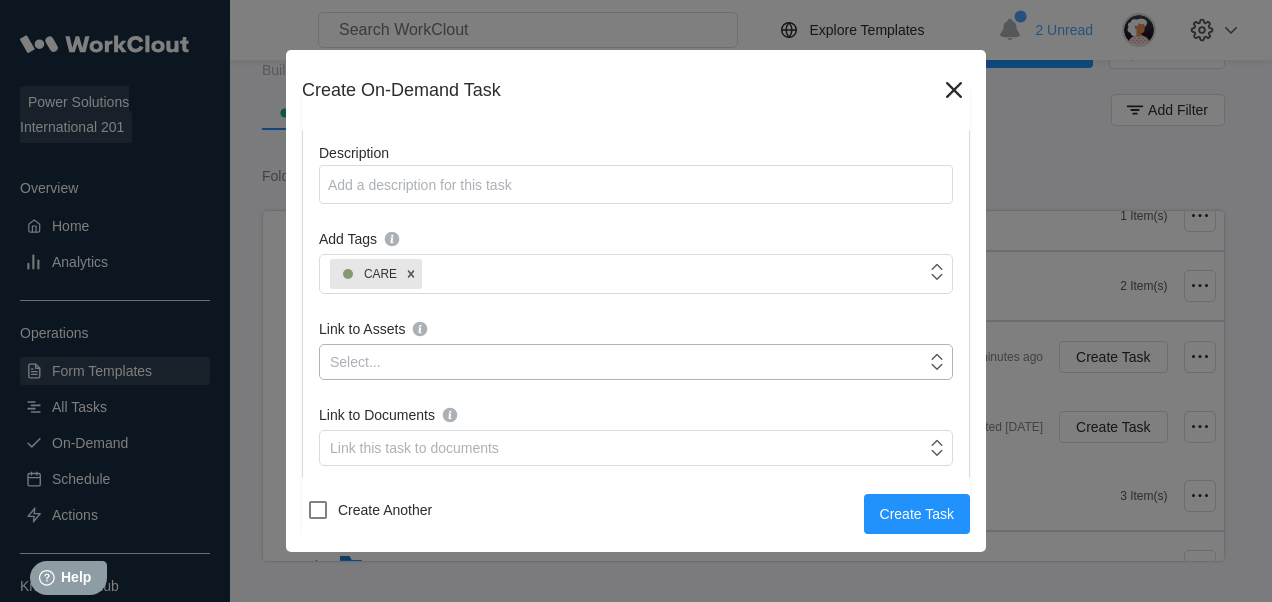 click on "Select..." at bounding box center [623, 362] 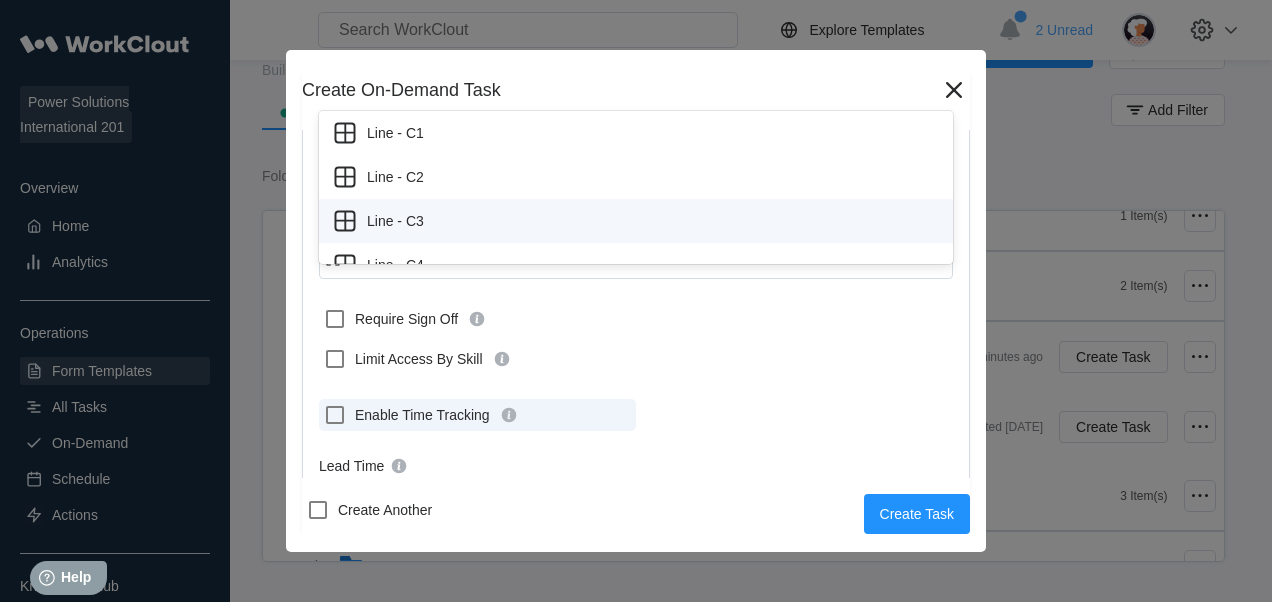 scroll, scrollTop: 621, scrollLeft: 0, axis: vertical 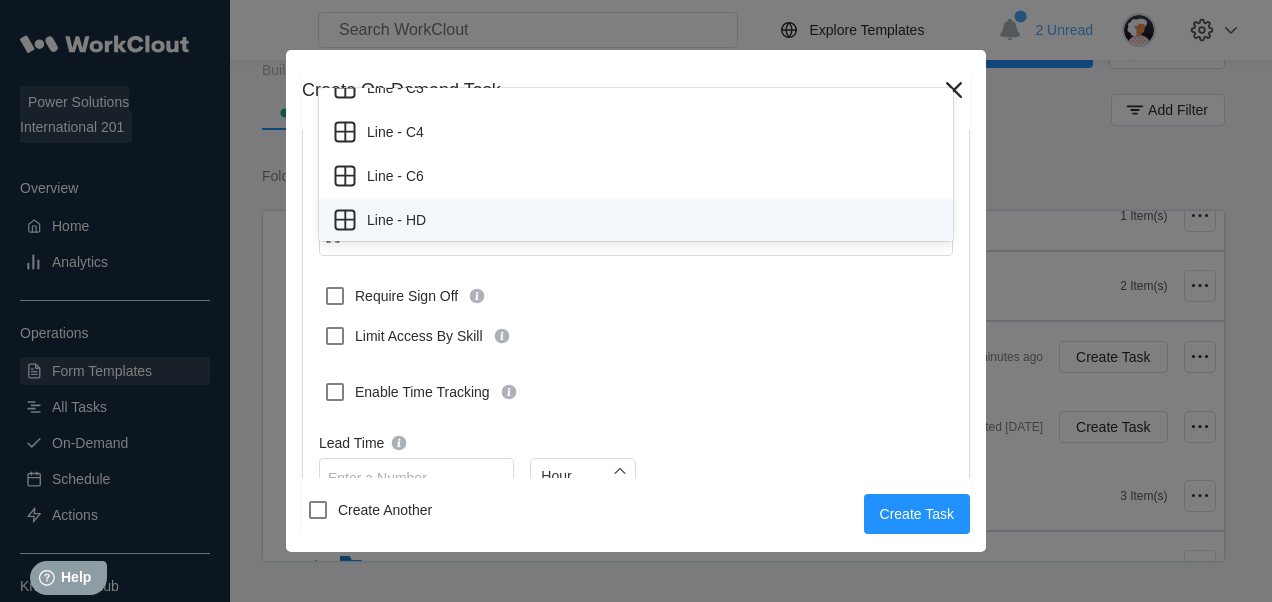click on "Line - HD" at bounding box center [636, 220] 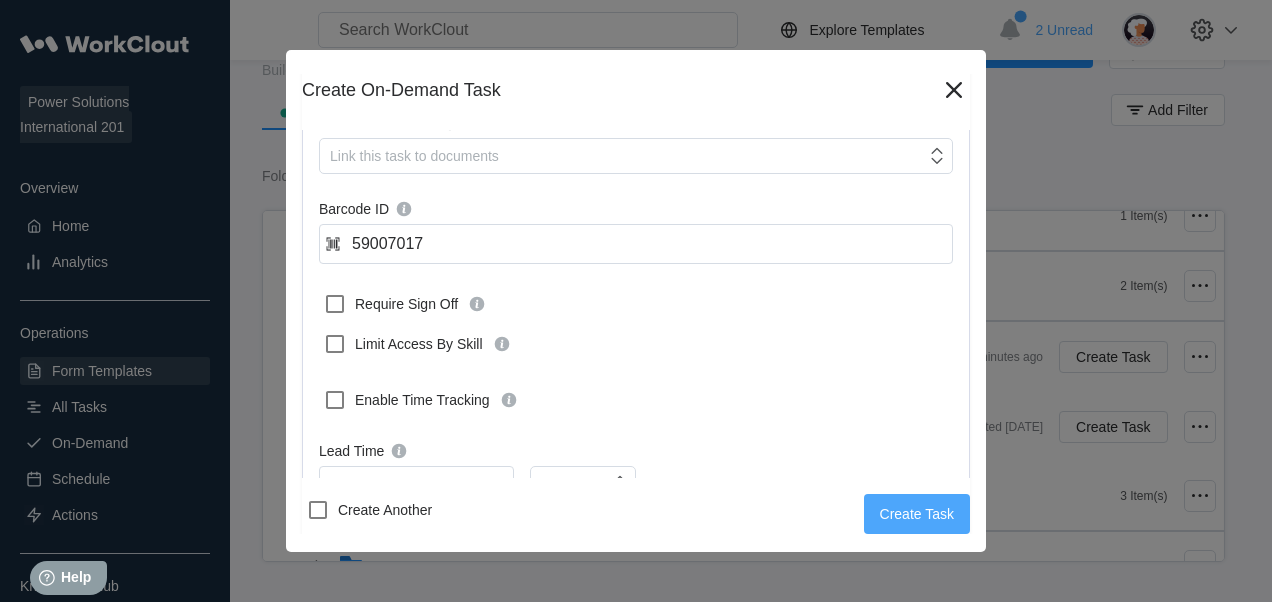 click on "Create Task" at bounding box center [917, 514] 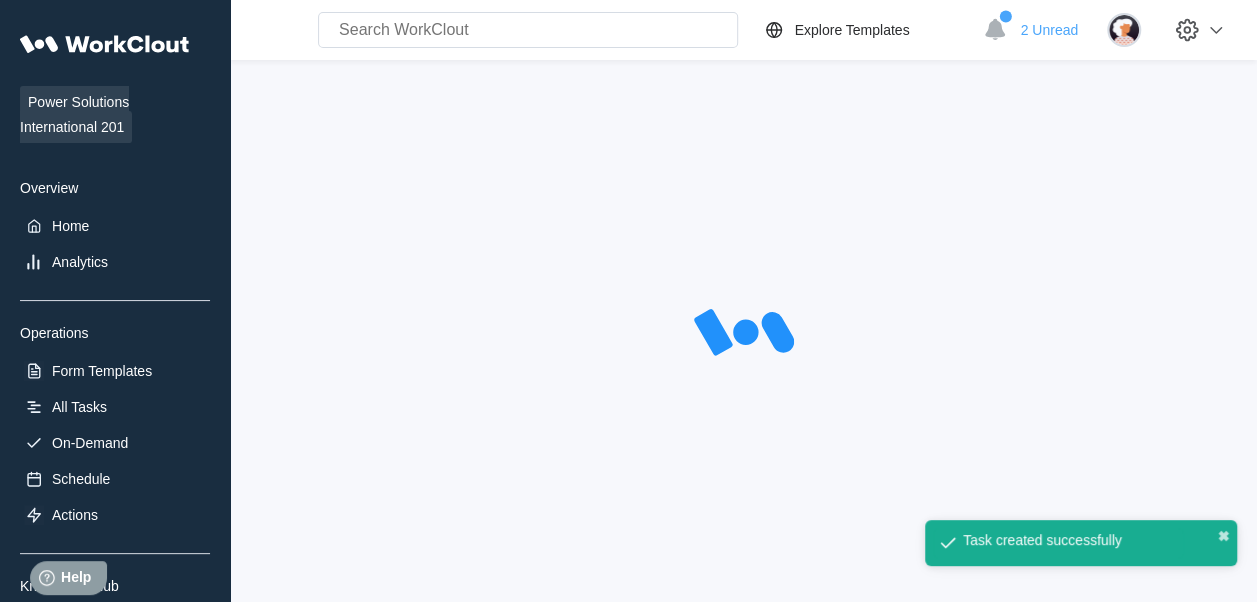 scroll, scrollTop: 0, scrollLeft: 0, axis: both 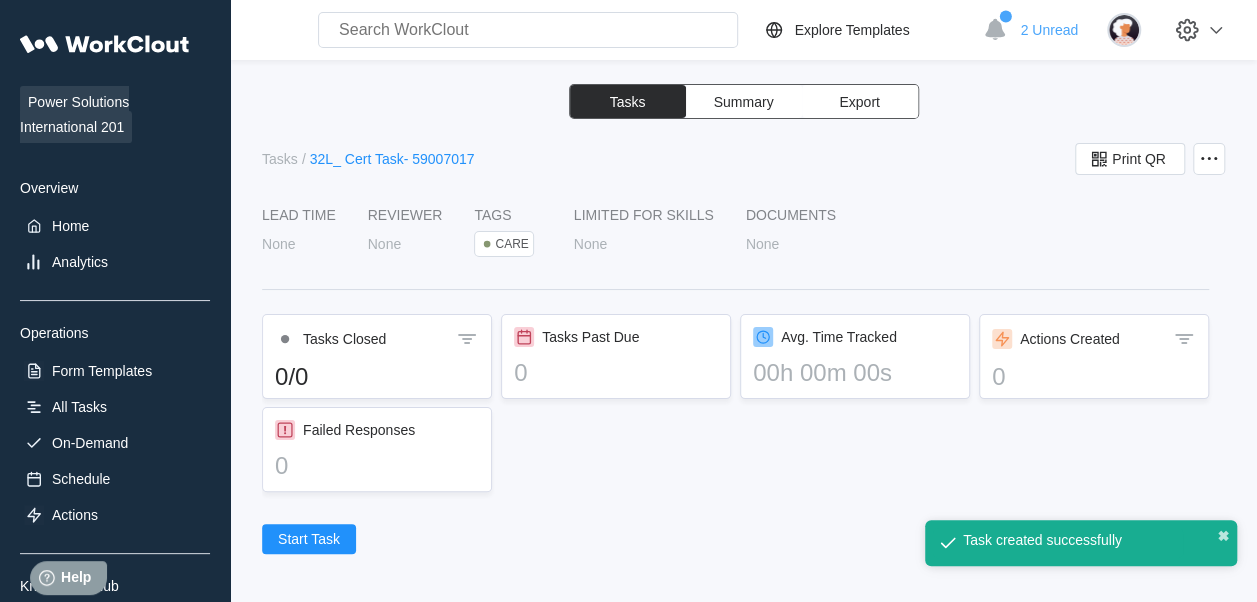 click on "32L_ Cert Task- 59007017" at bounding box center [392, 159] 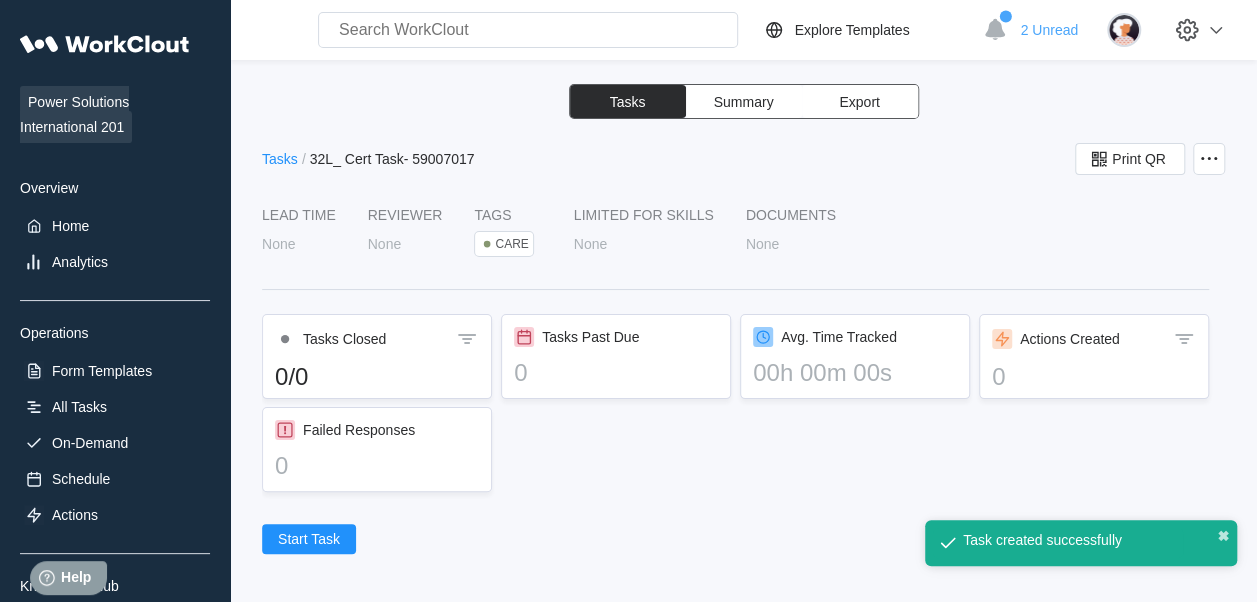 click on "Tasks" at bounding box center [280, 159] 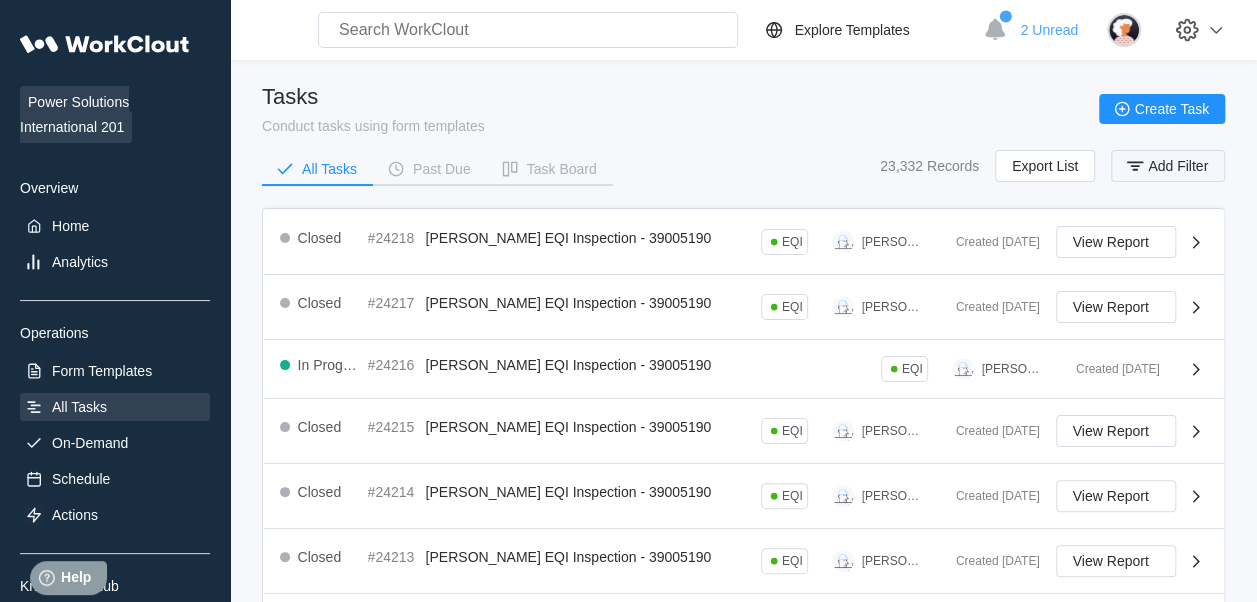 click on "Add Filter" at bounding box center (1168, 166) 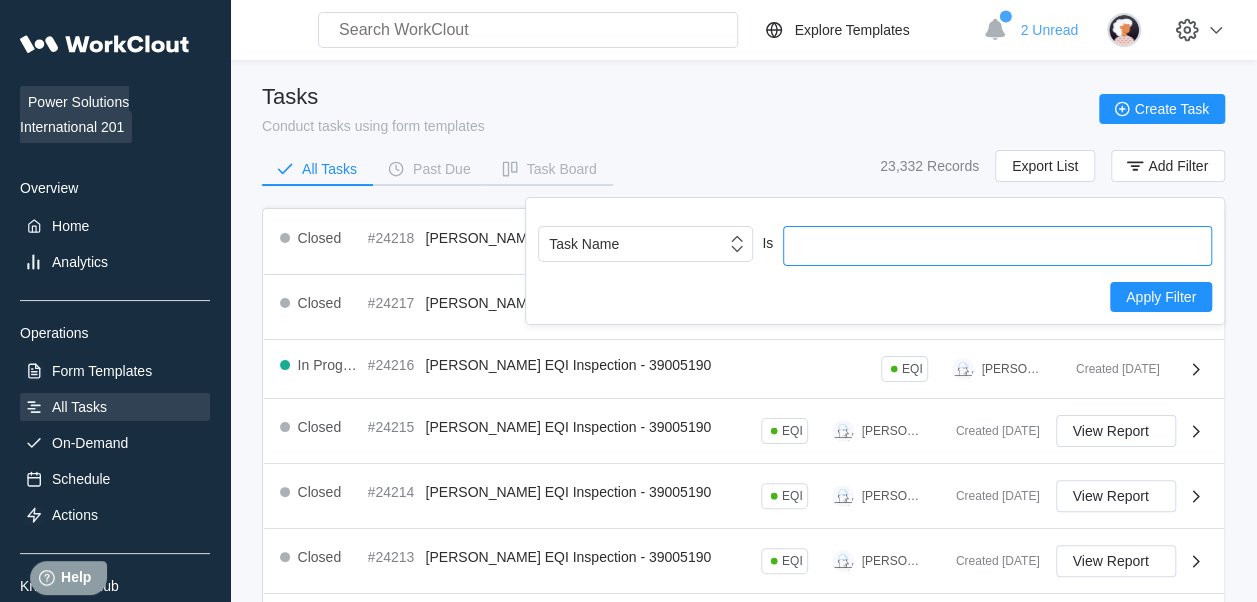 click at bounding box center [997, 246] 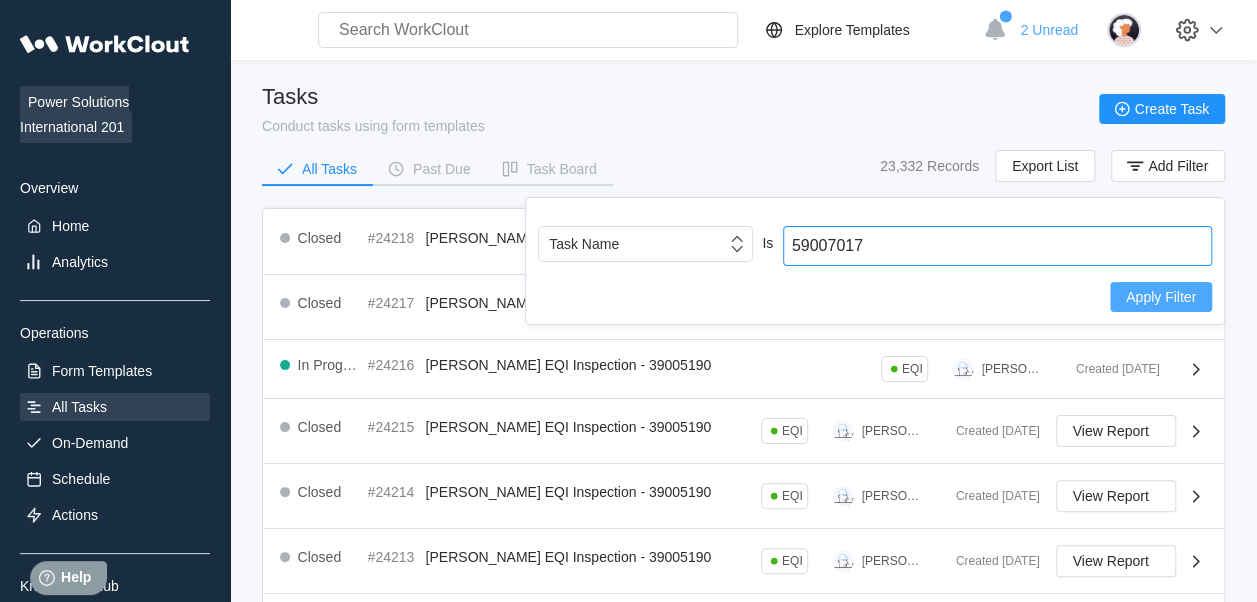 type on "59007017" 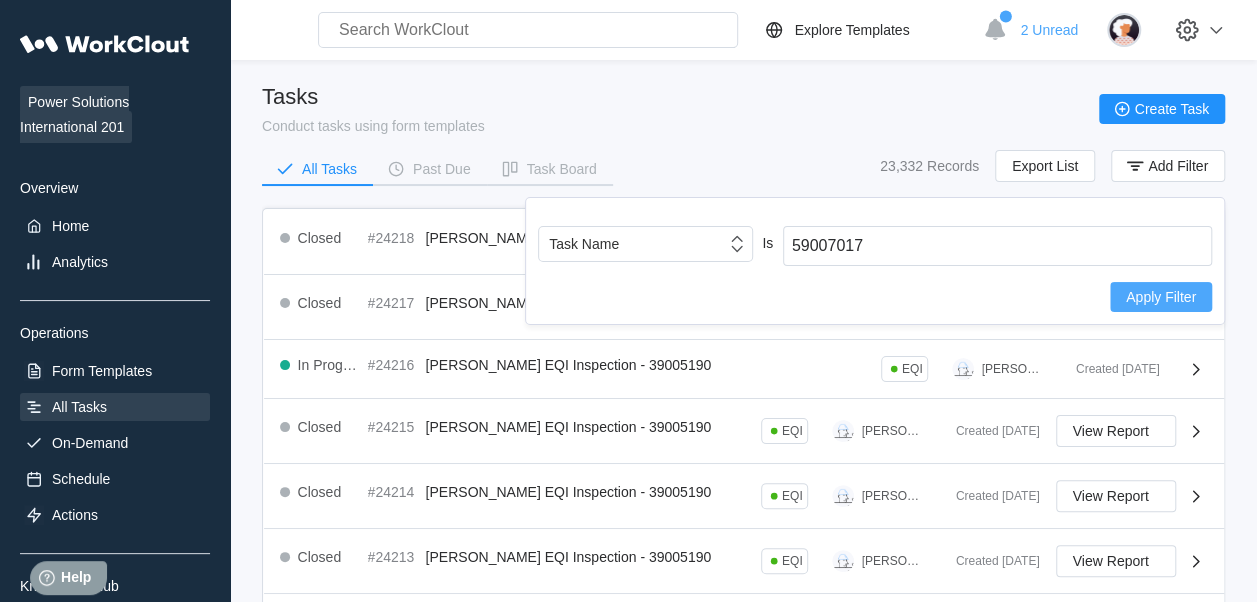 click on "Apply Filter" at bounding box center [1161, 297] 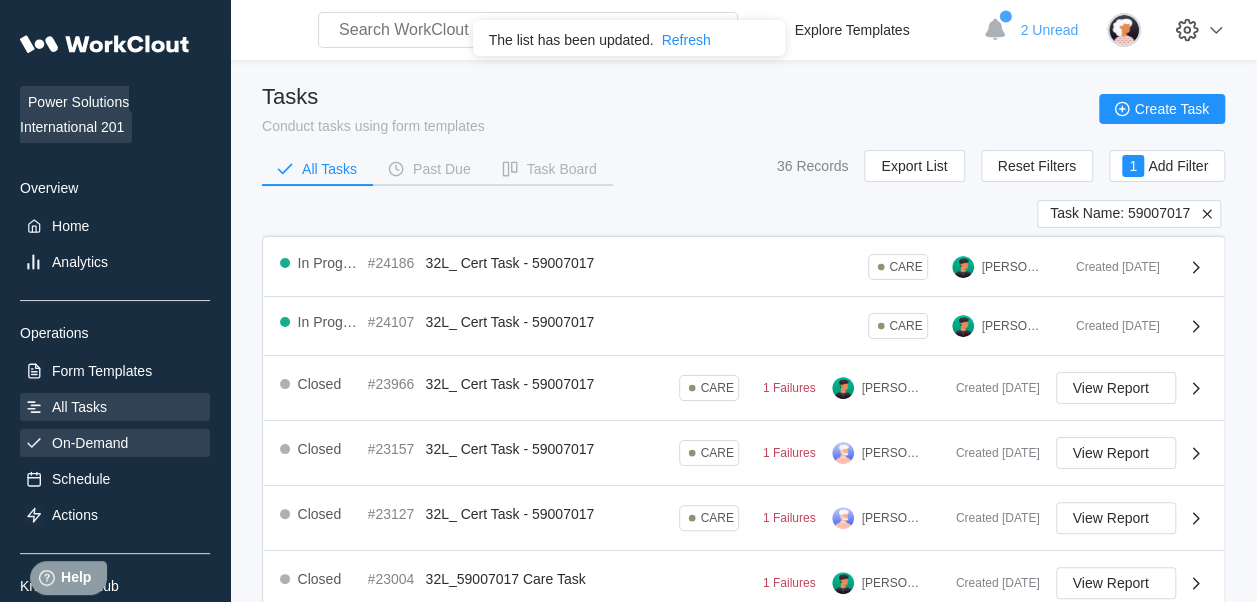 click on "On-Demand" at bounding box center (90, 443) 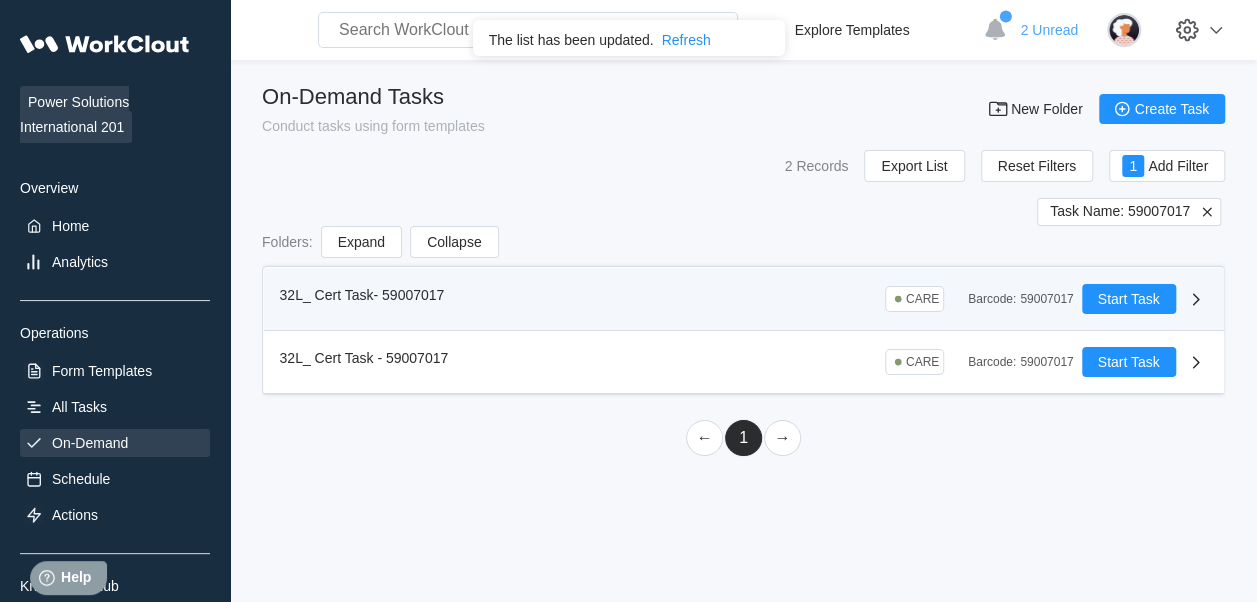 click on "Barcode : 59007017" at bounding box center [1020, 299] 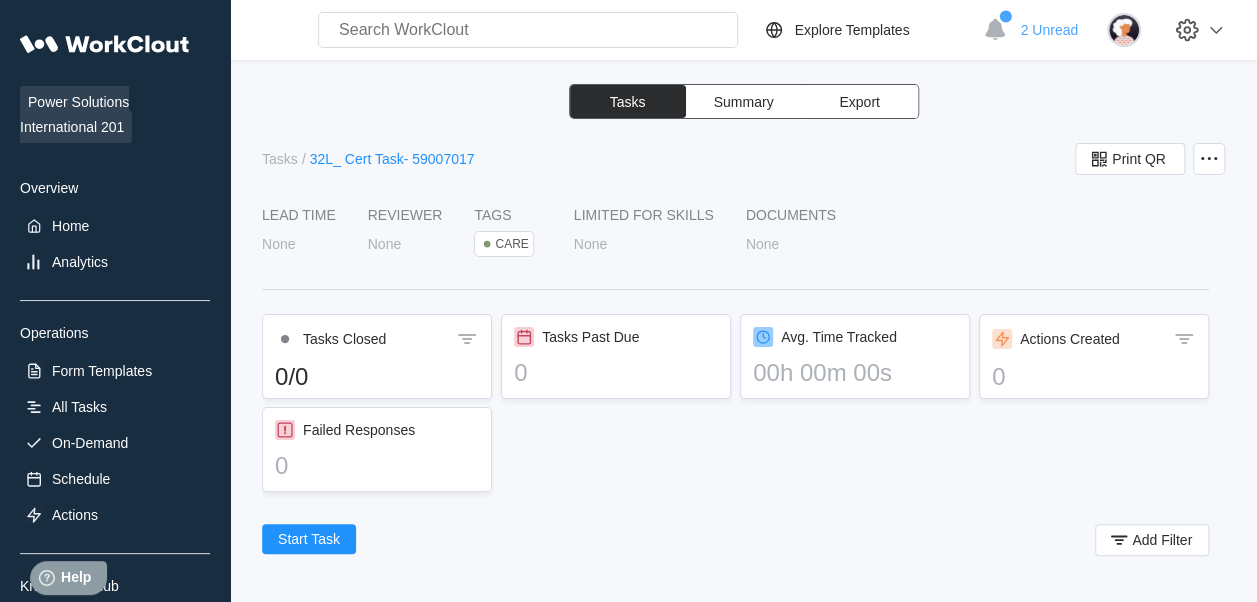 click on "32L_ Cert Task- 59007017" at bounding box center (392, 159) 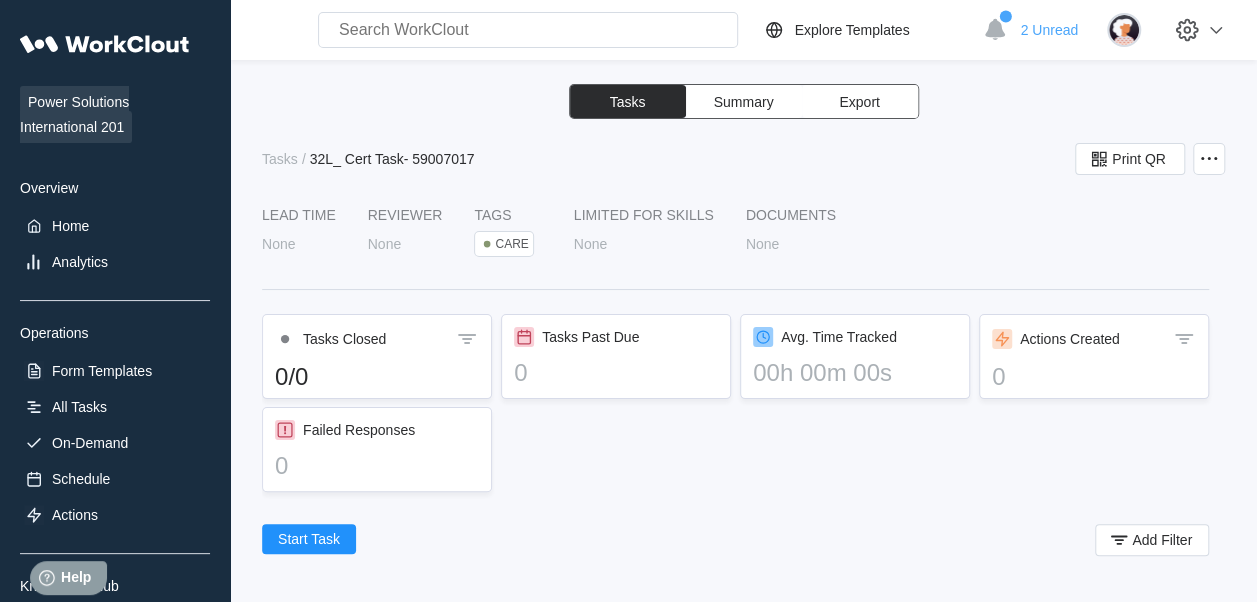 click on "Summary" at bounding box center [744, 102] 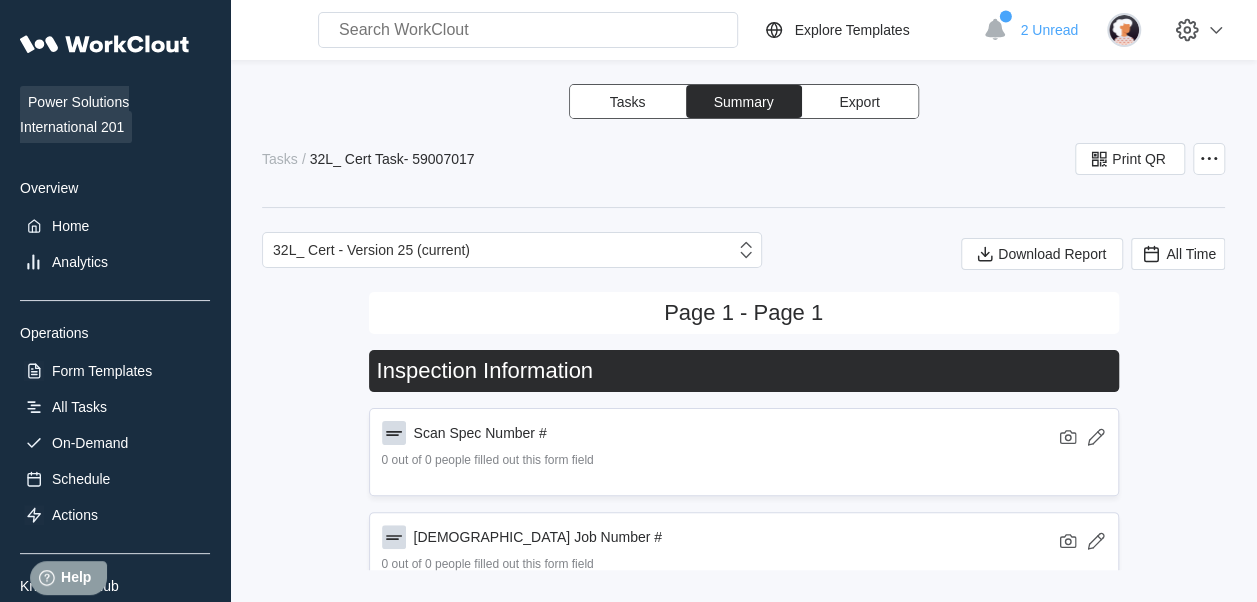 click on "Tasks" at bounding box center (628, 101) 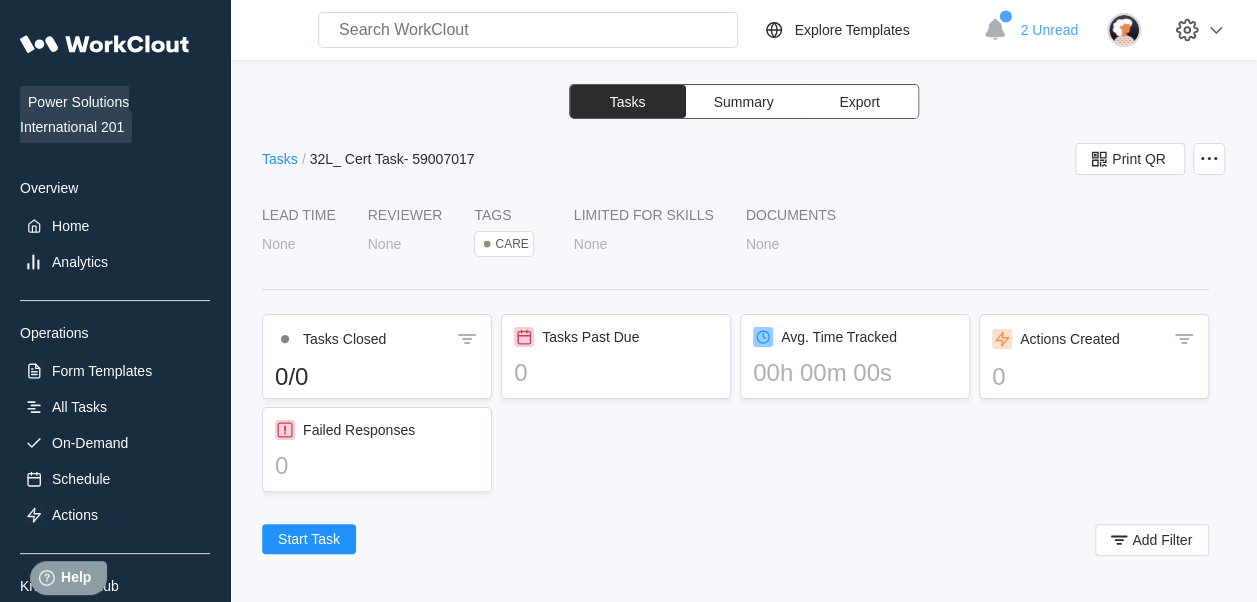click on "Tasks" at bounding box center (280, 159) 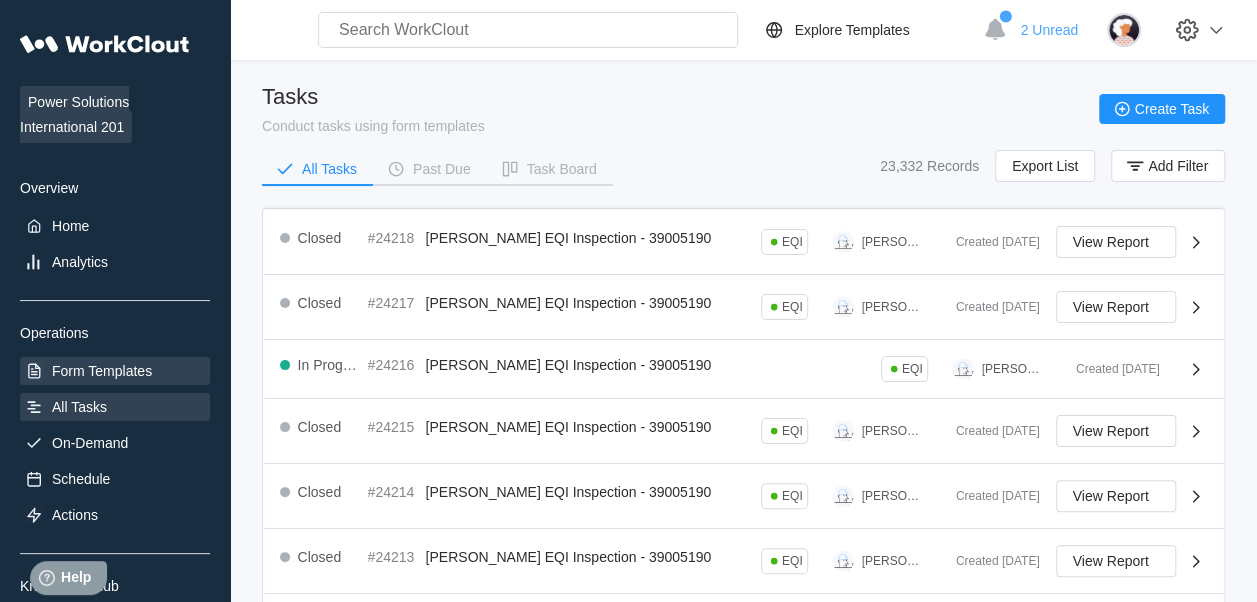 click on "Form Templates" at bounding box center [102, 371] 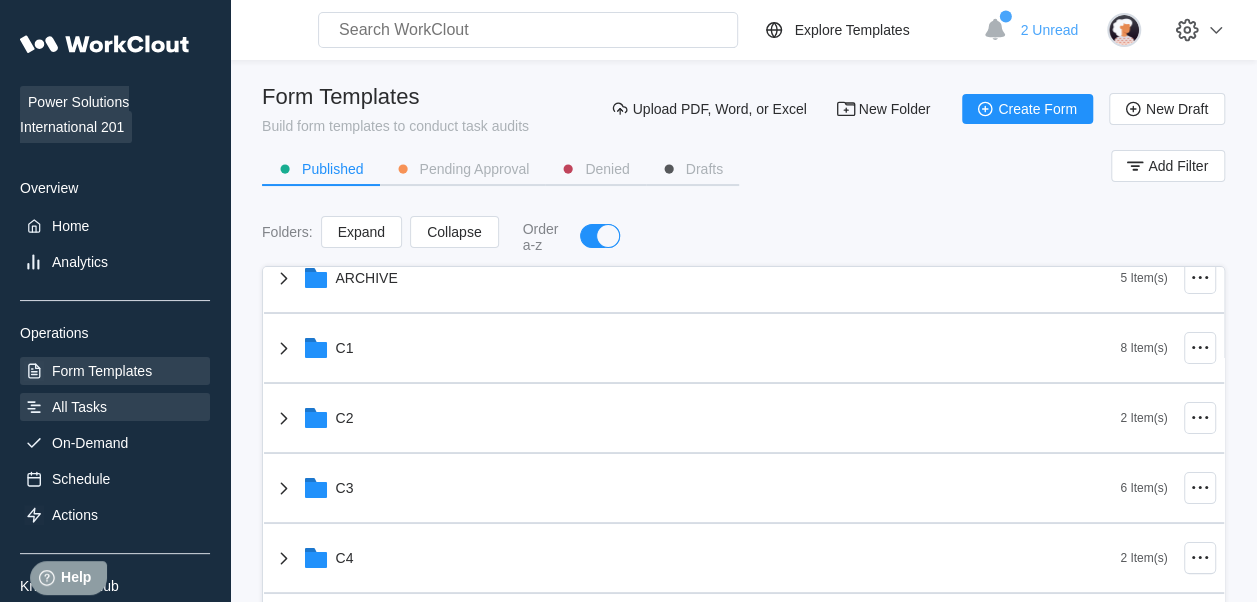 scroll, scrollTop: 300, scrollLeft: 0, axis: vertical 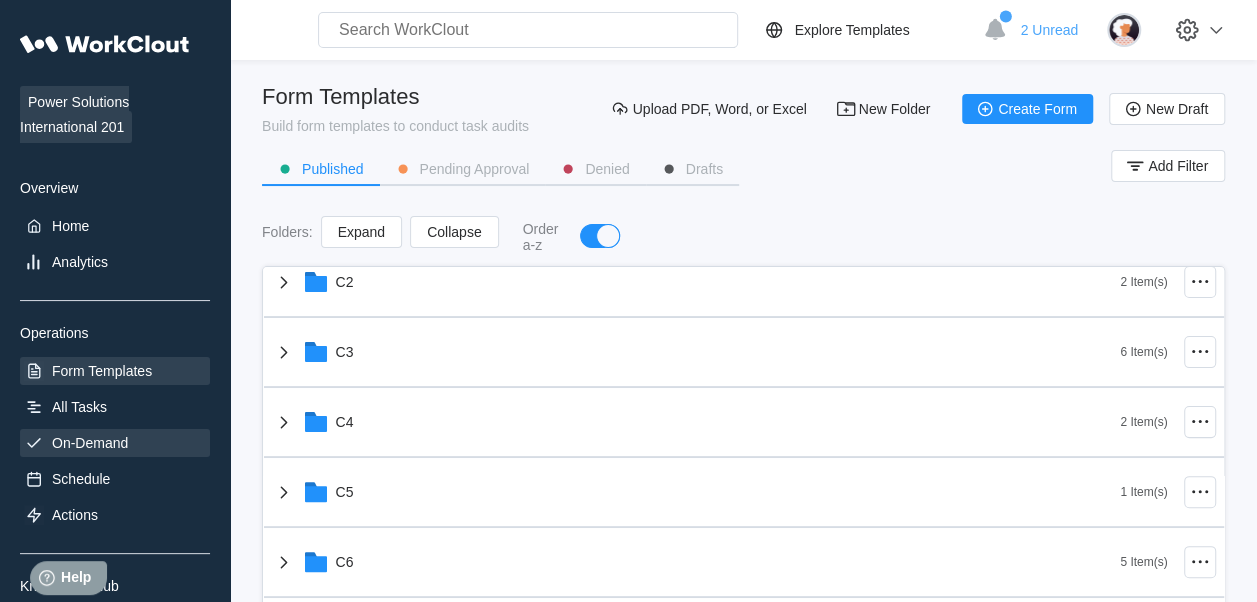 click on "On-Demand" at bounding box center [115, 443] 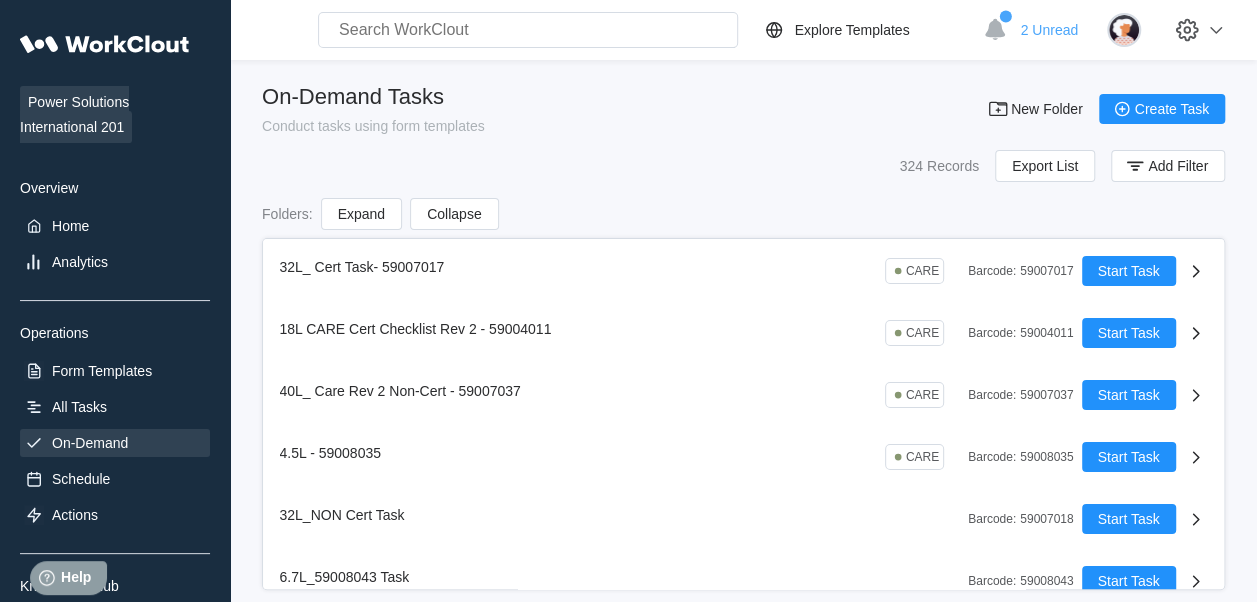click on "On-Demand Tasks Conduct tasks using form templates New Folder Create Task 324 Records Export List Add Filter" at bounding box center [743, 133] 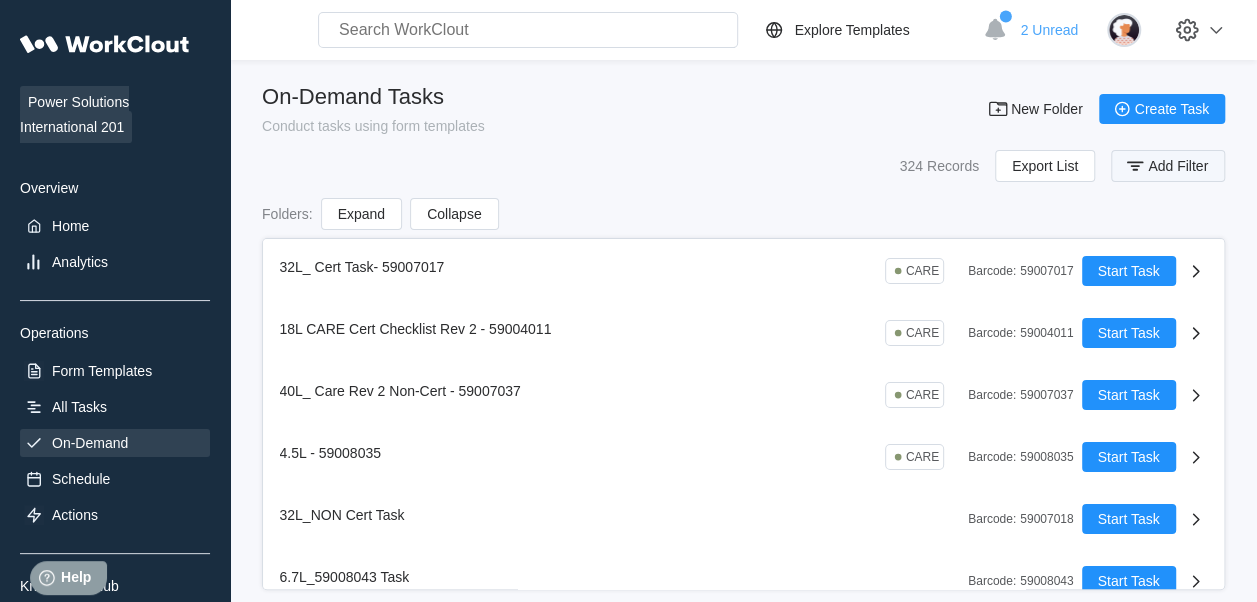click on "Add Filter" at bounding box center [1178, 166] 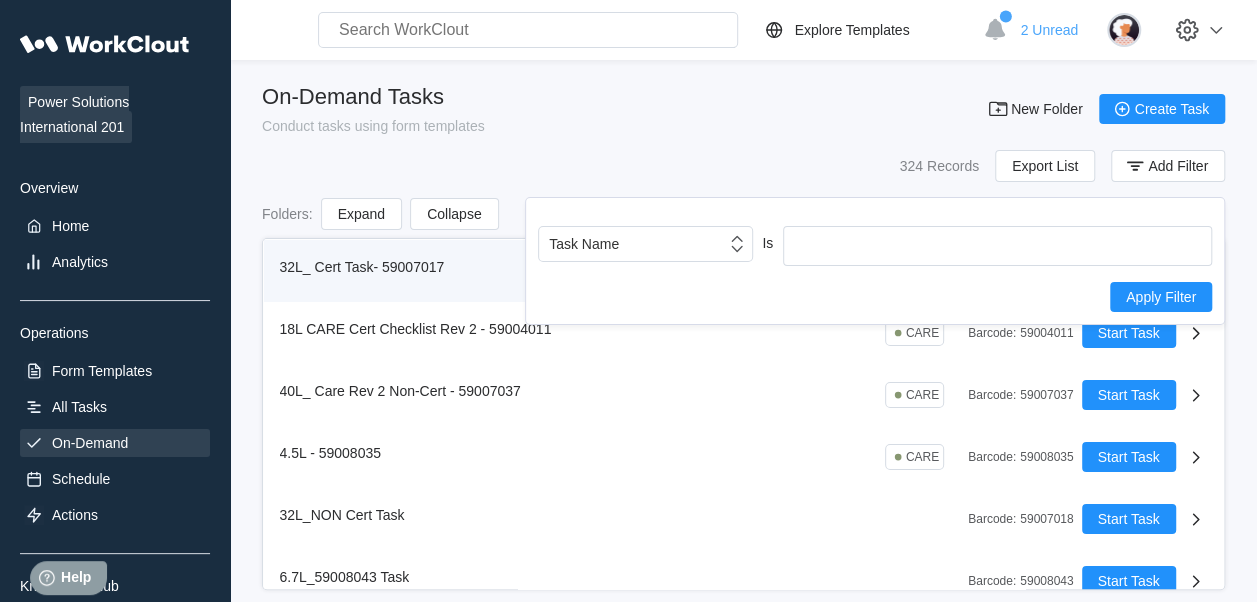 click on "32L_ Cert Task- 59007017" at bounding box center [362, 267] 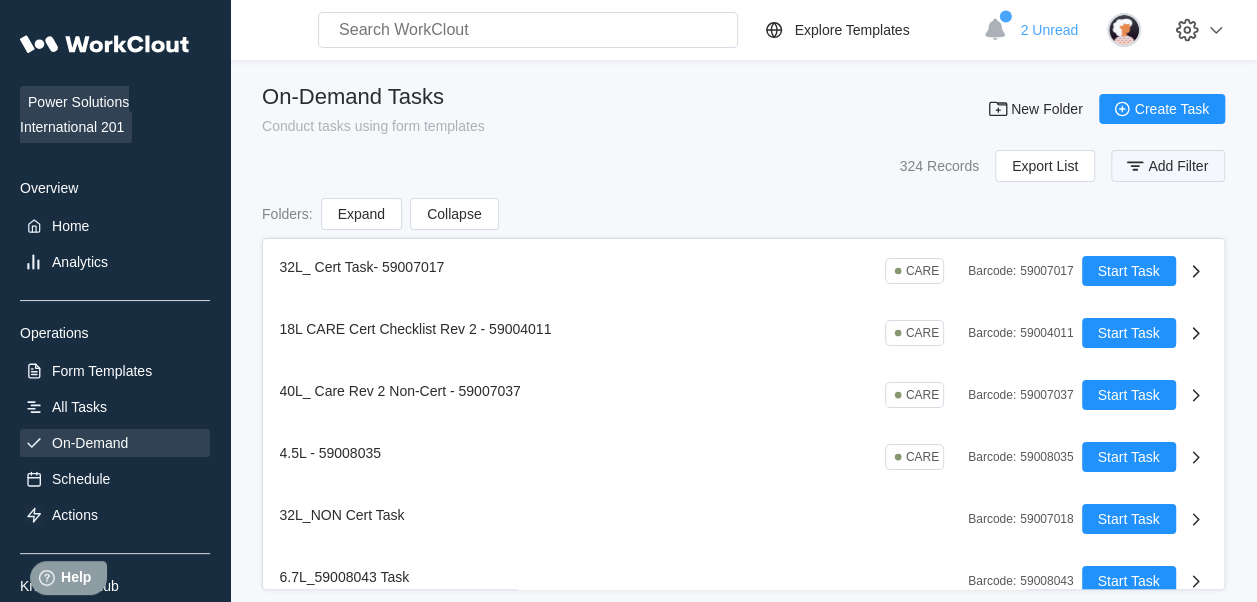 click on "Add Filter" at bounding box center [1178, 166] 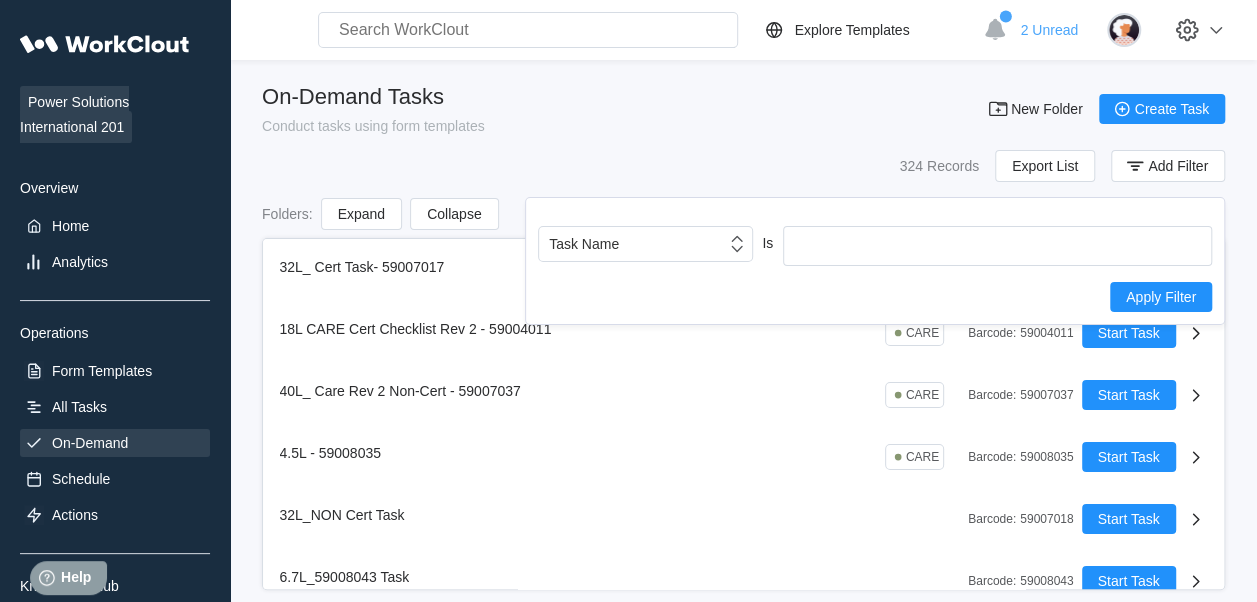 click on "Task Name Is Apply Filter" at bounding box center (875, 269) 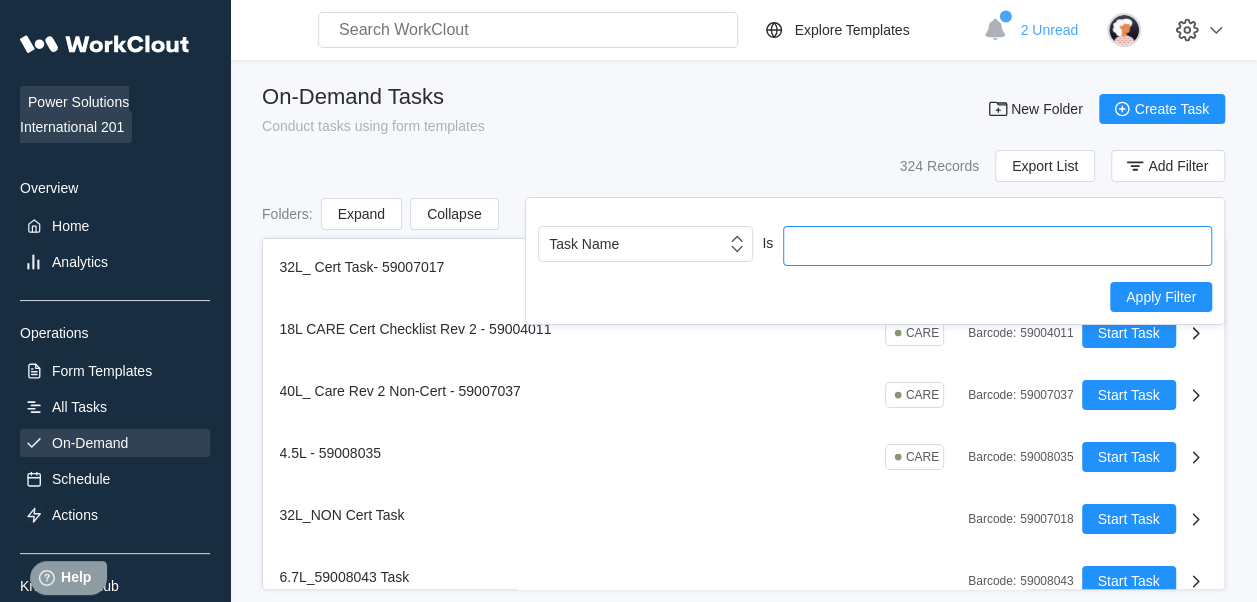 click at bounding box center (997, 246) 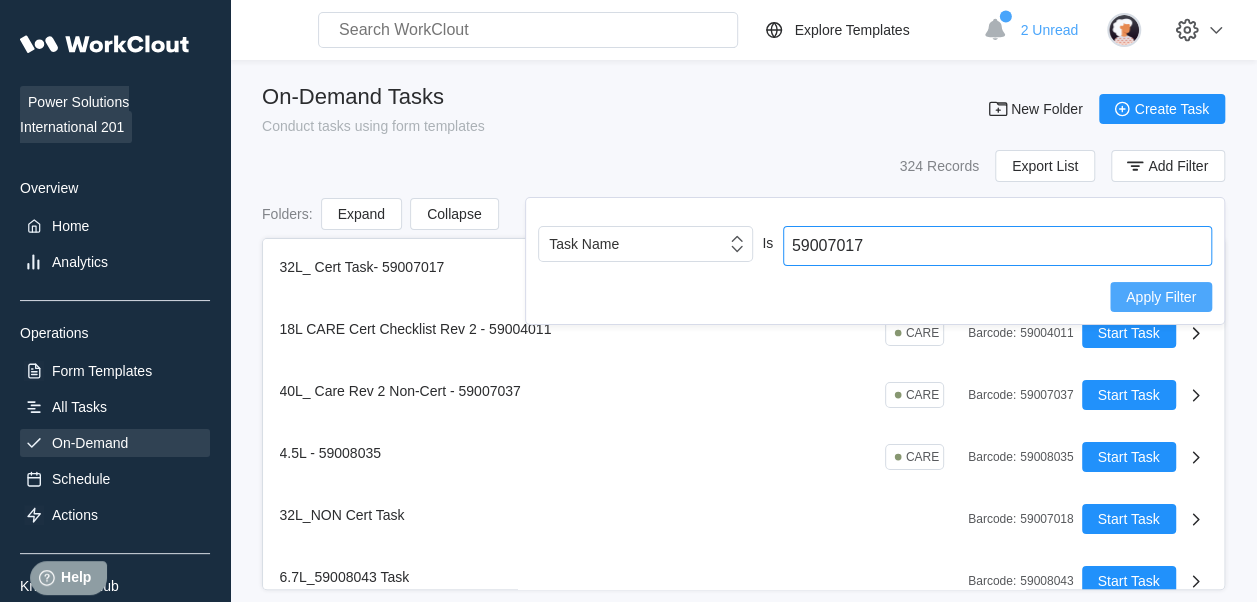 type on "59007017" 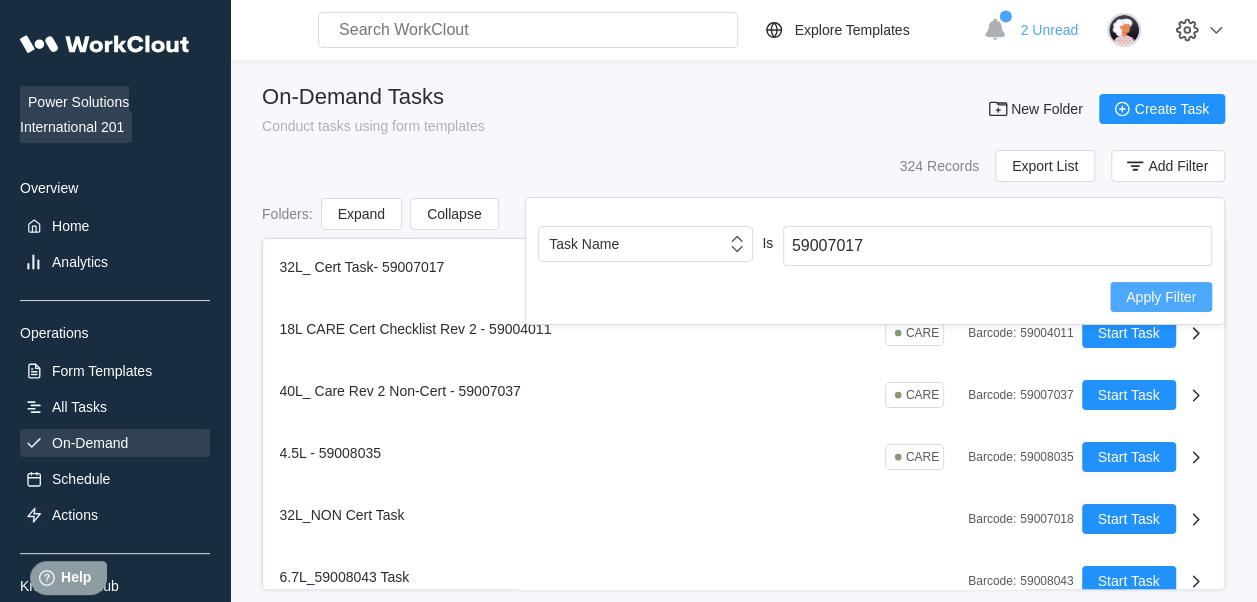 click on "Apply Filter" at bounding box center (1161, 297) 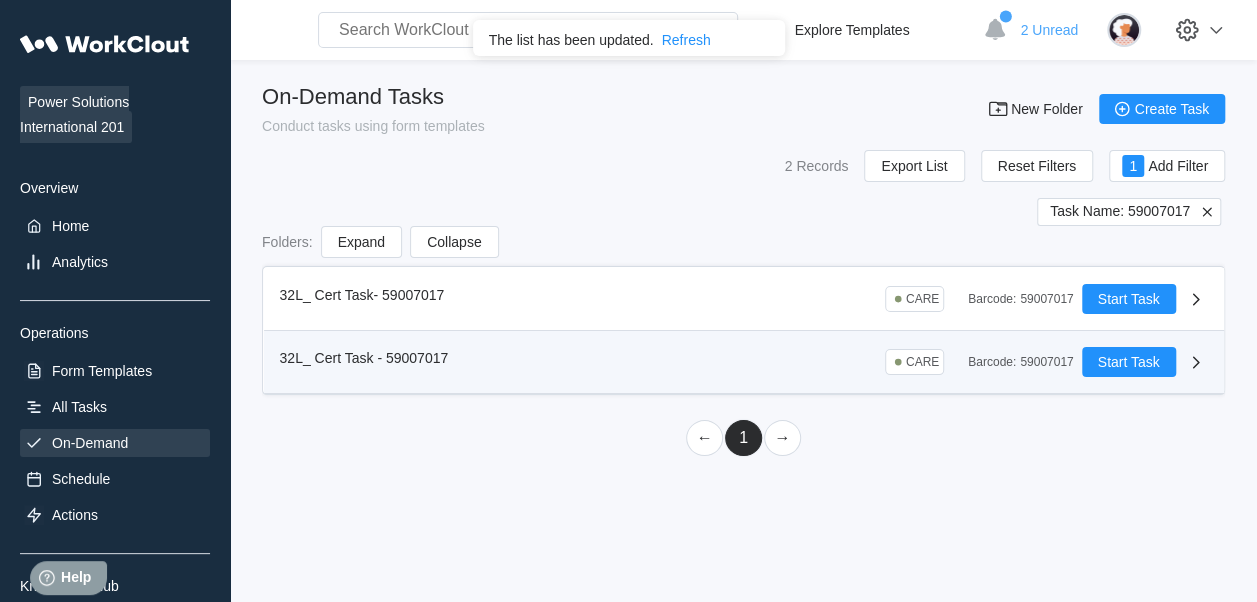 click on "CARE" at bounding box center [914, 362] 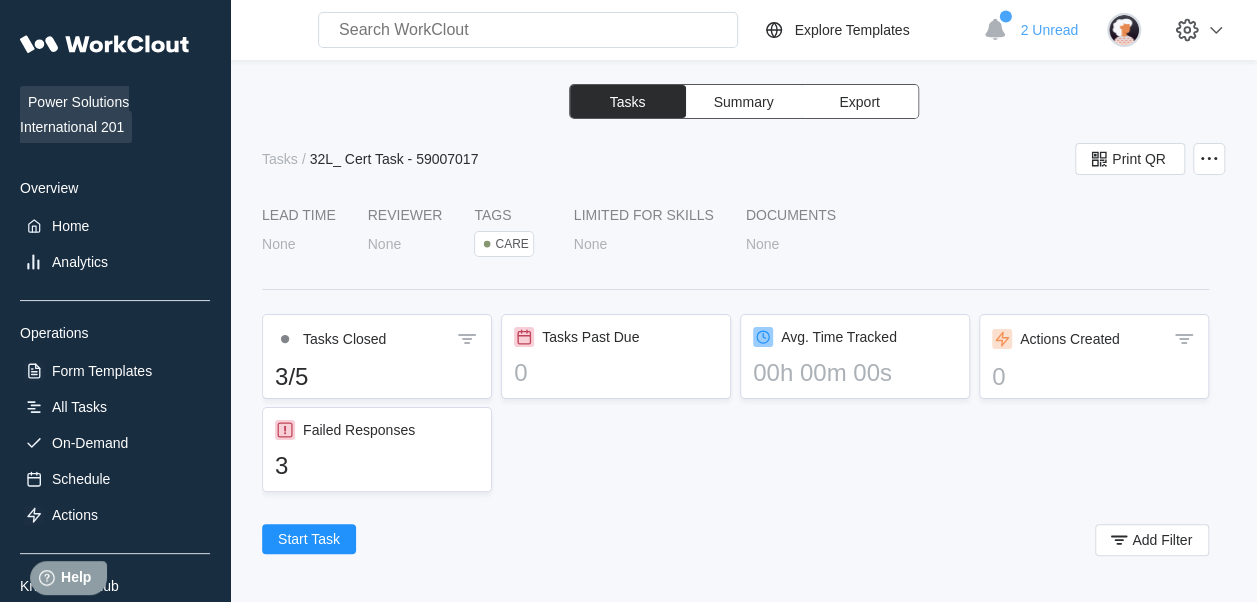 click on "Tasks Closed" at bounding box center [344, 339] 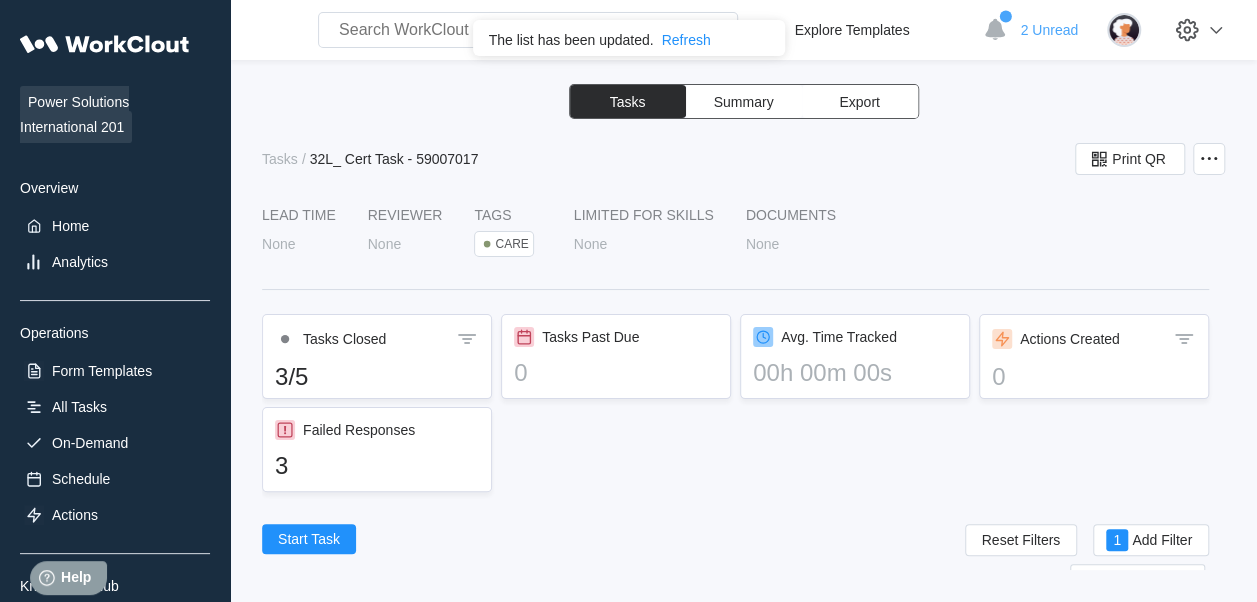 click on "Tasks Closed 3/5" at bounding box center (377, 356) 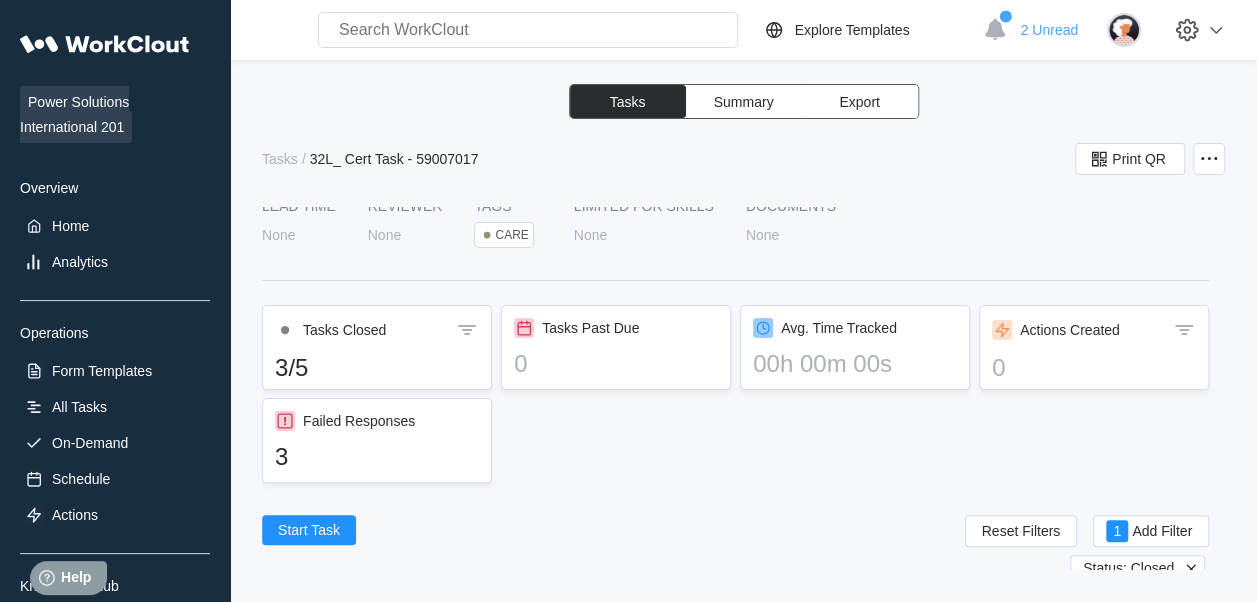 scroll, scrollTop: 0, scrollLeft: 0, axis: both 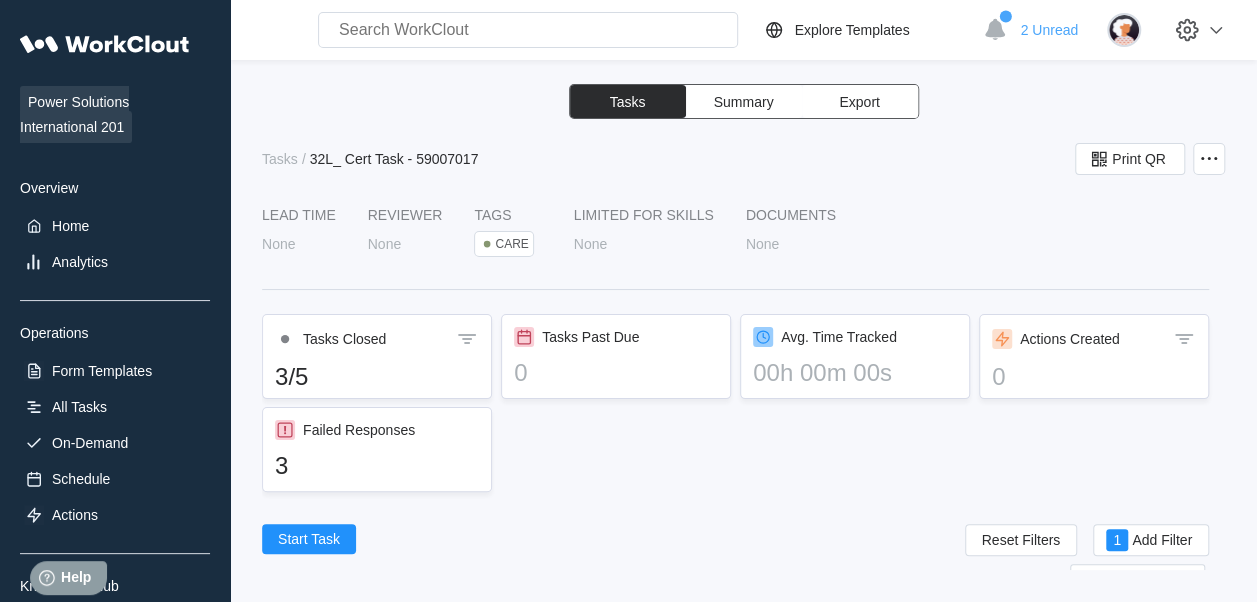 click on "Search for anything... Assets • Employees • Skills • Documents • Issues • Tasks Explore Templates 2 Unread Tasks Summary Export Tasks / 32L_ Cert Task - 59007017 Print QR LEAD TIME None Reviewer None Tags CARE LIMITED FOR SKILLS None Documents None Tasks Closed 3/5 Tasks Past Due 0 Avg. Time Tracked 00h 00m 00s Actions Created 0 Failed Responses 3 Start Task Reset Filters 1 Add Filter Status: Closed Closed #23966 32L_ Cert Task - 59007017 CARE 1 Failures [PERSON_NAME] Created [DATE] View Report Closed #23157 32L_ Cert Task - 59007017 CARE 1 Failures [PERSON_NAME]  Created [DATE] View Report Closed #23127 32L_ Cert Task - 59007017 CARE 1 Failures [PERSON_NAME]  Created [DATE] View Report ← 1 →" at bounding box center [743, 301] 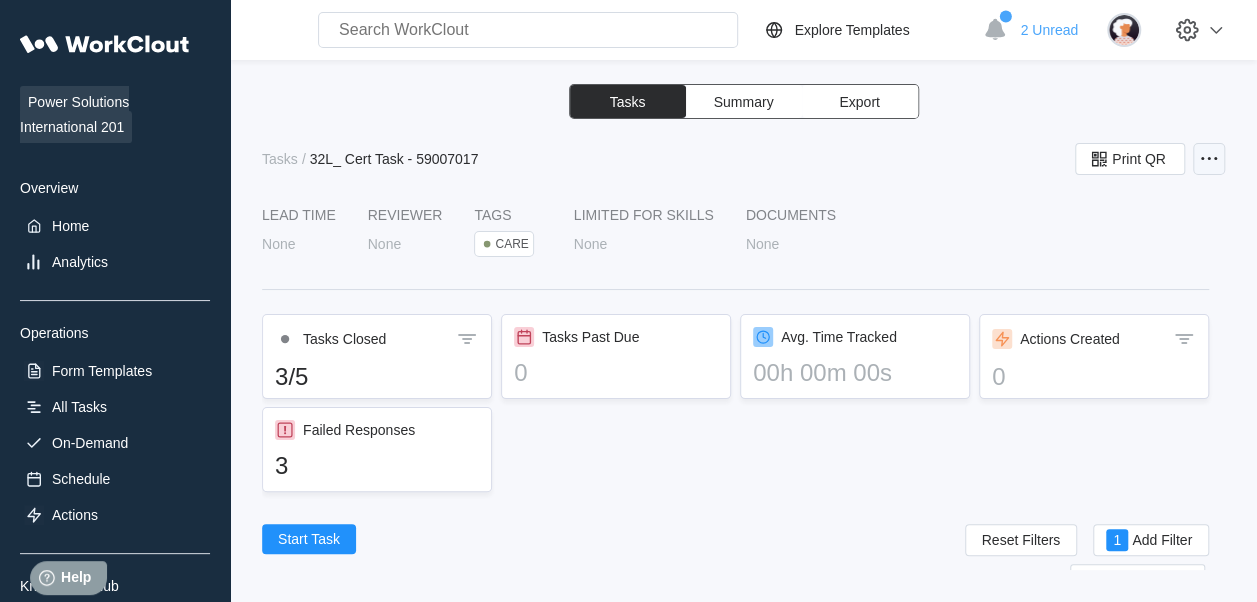 click 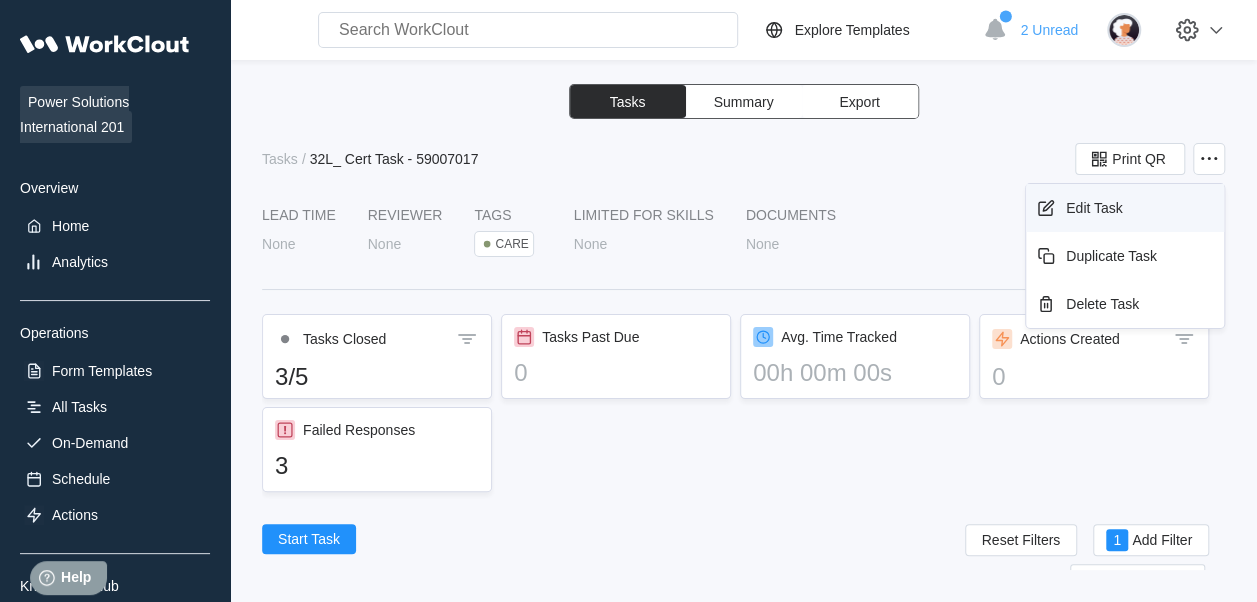 click on "Edit Task" at bounding box center [1094, 208] 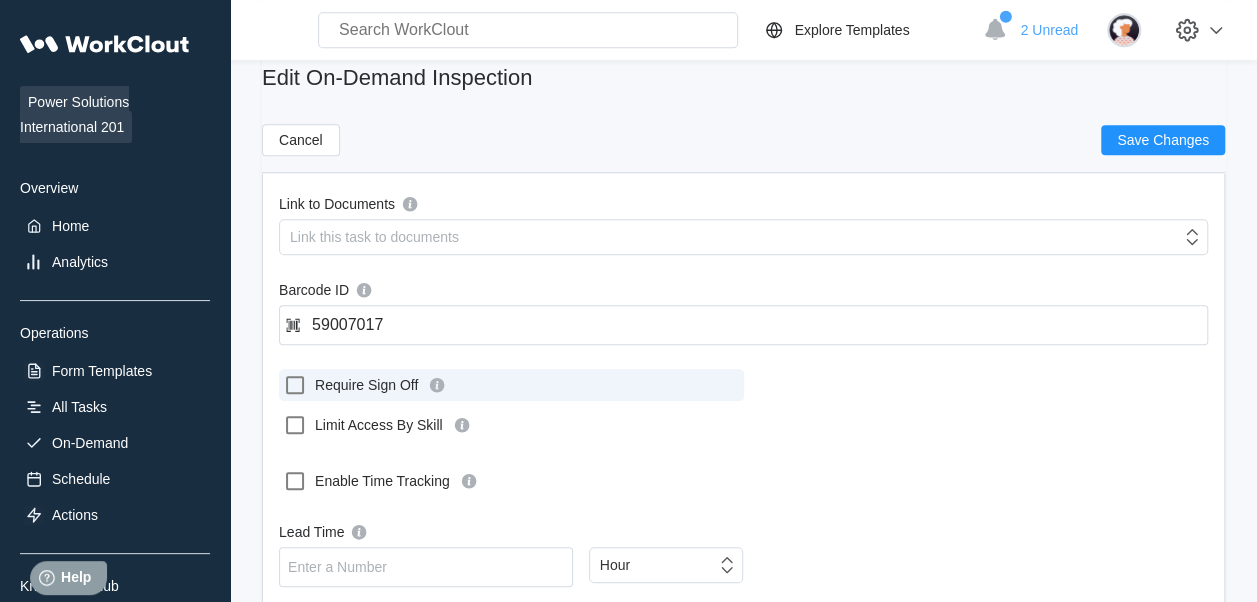 scroll, scrollTop: 652, scrollLeft: 0, axis: vertical 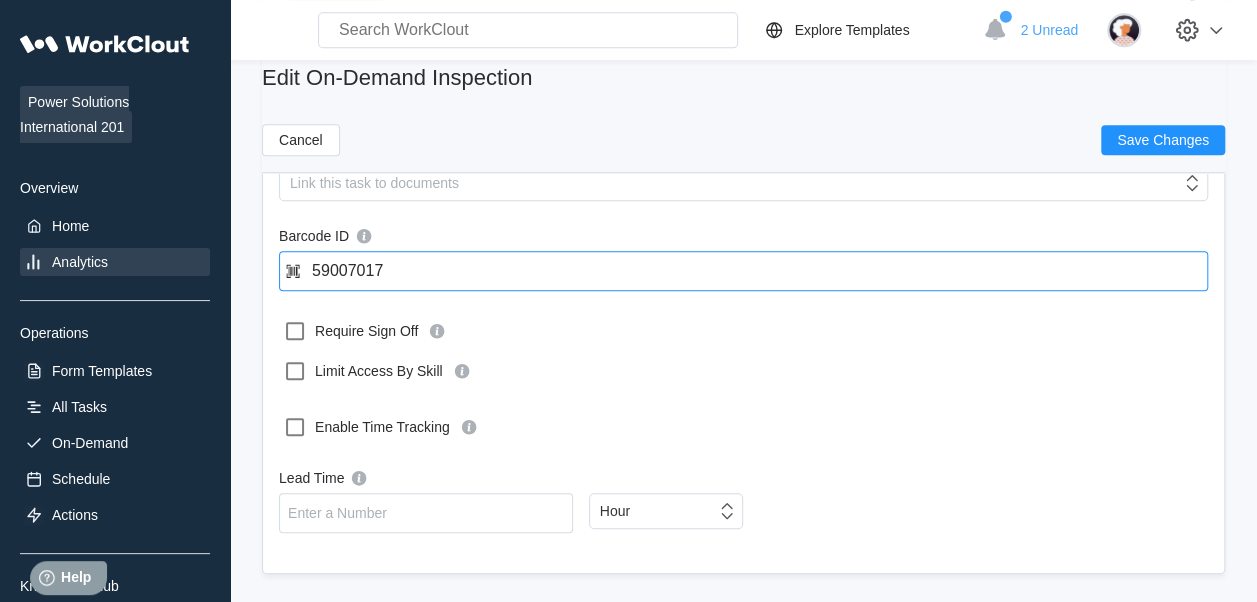 drag, startPoint x: 420, startPoint y: 271, endPoint x: 76, endPoint y: 255, distance: 344.3719 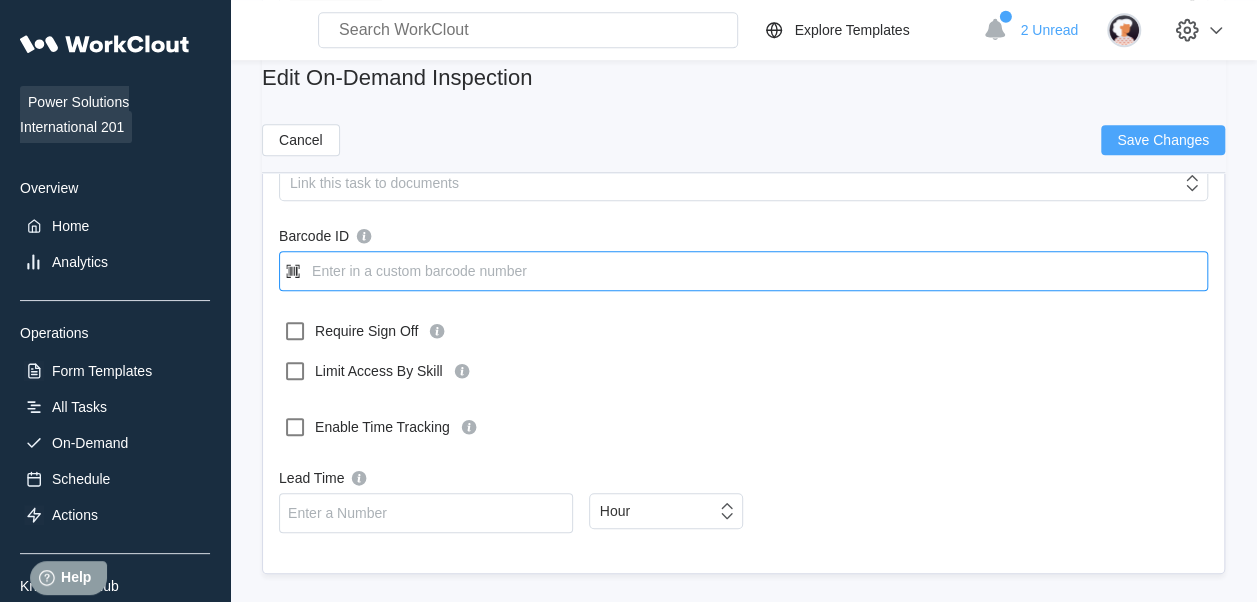 type 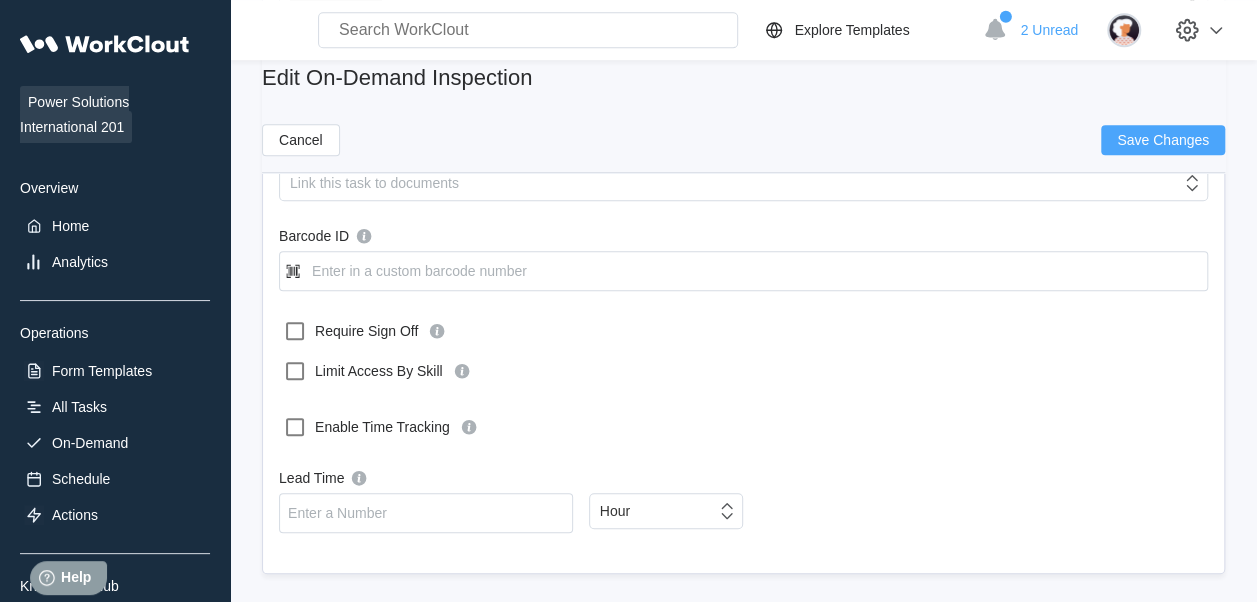 click on "Save Changes" at bounding box center (1163, 140) 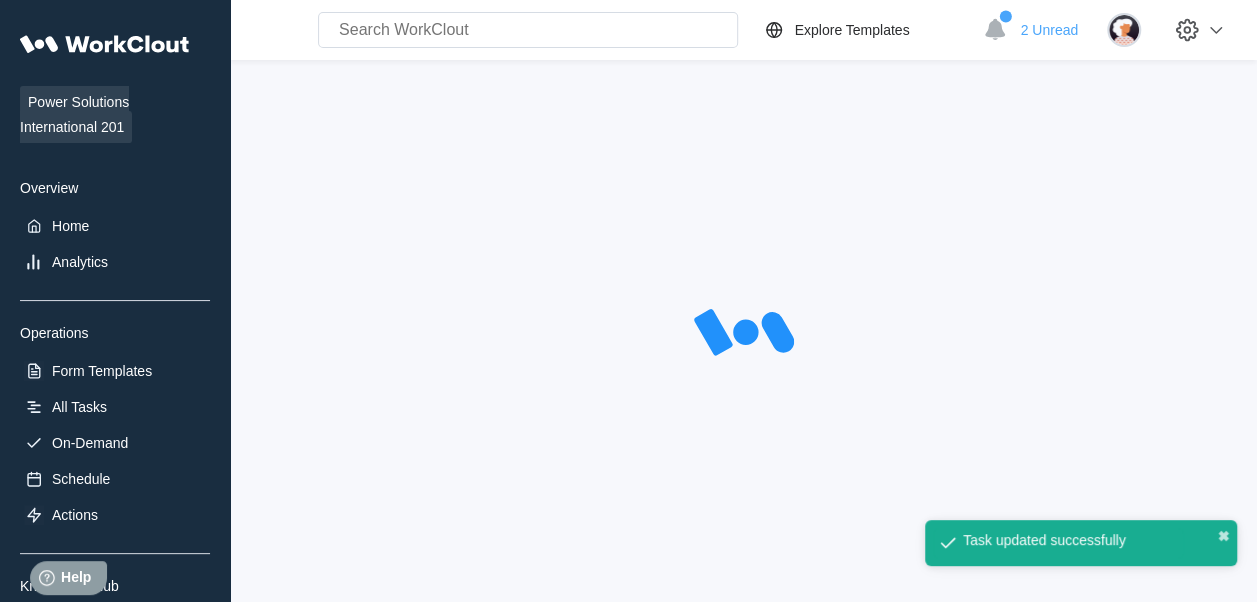 scroll, scrollTop: 0, scrollLeft: 0, axis: both 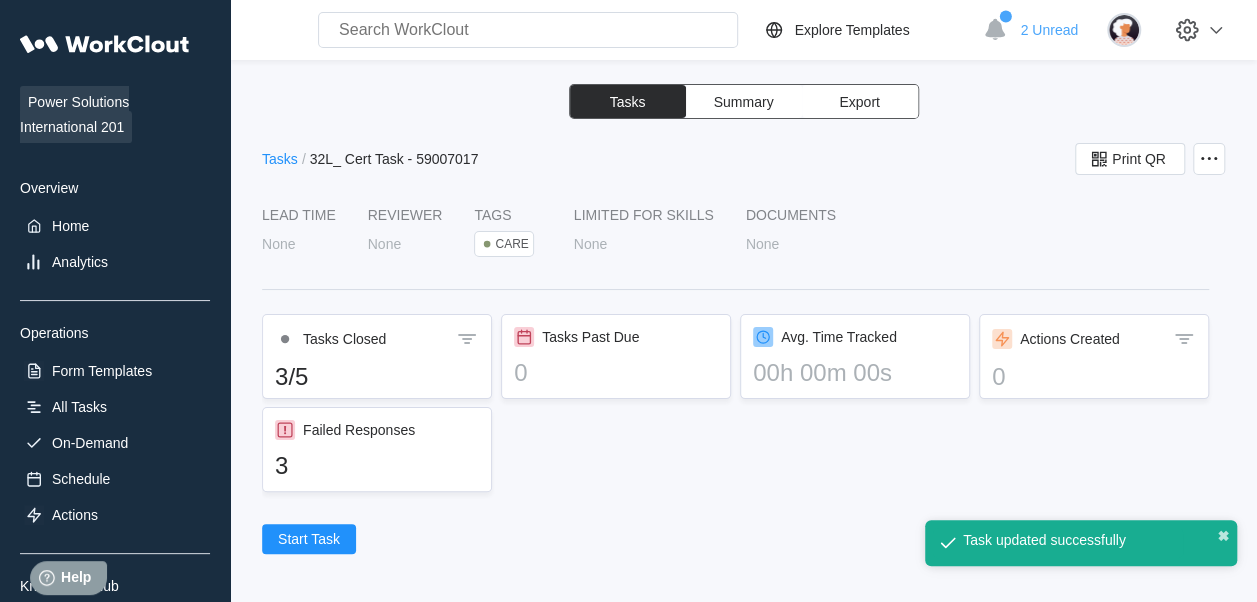 click on "Tasks" at bounding box center (280, 159) 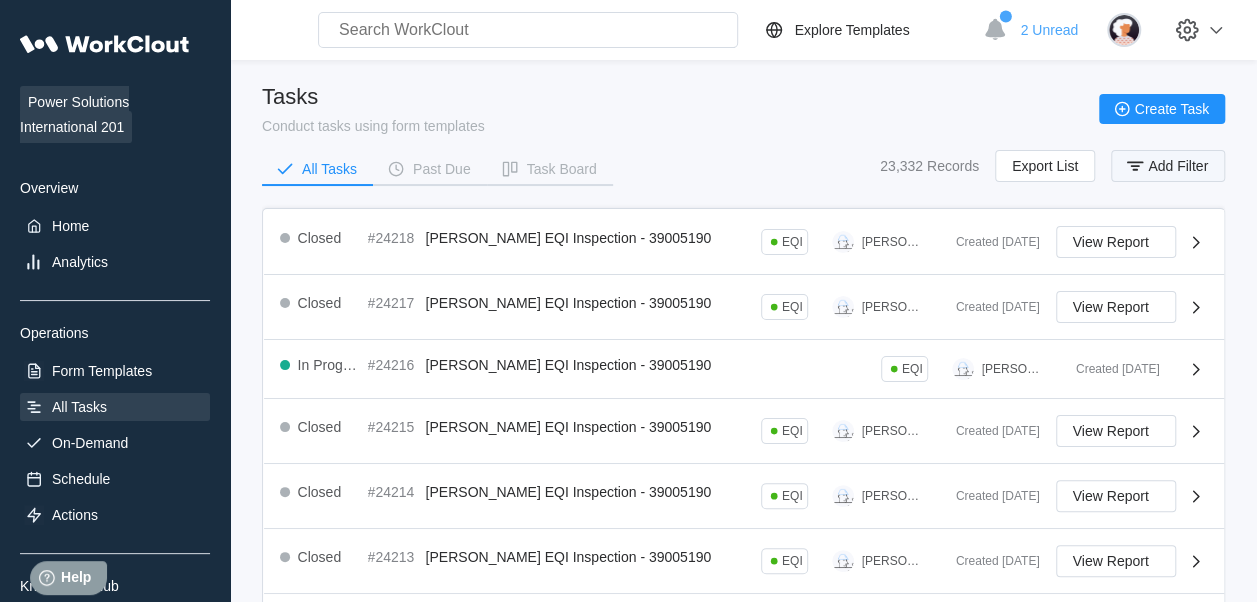 click on "Add Filter" at bounding box center [1178, 166] 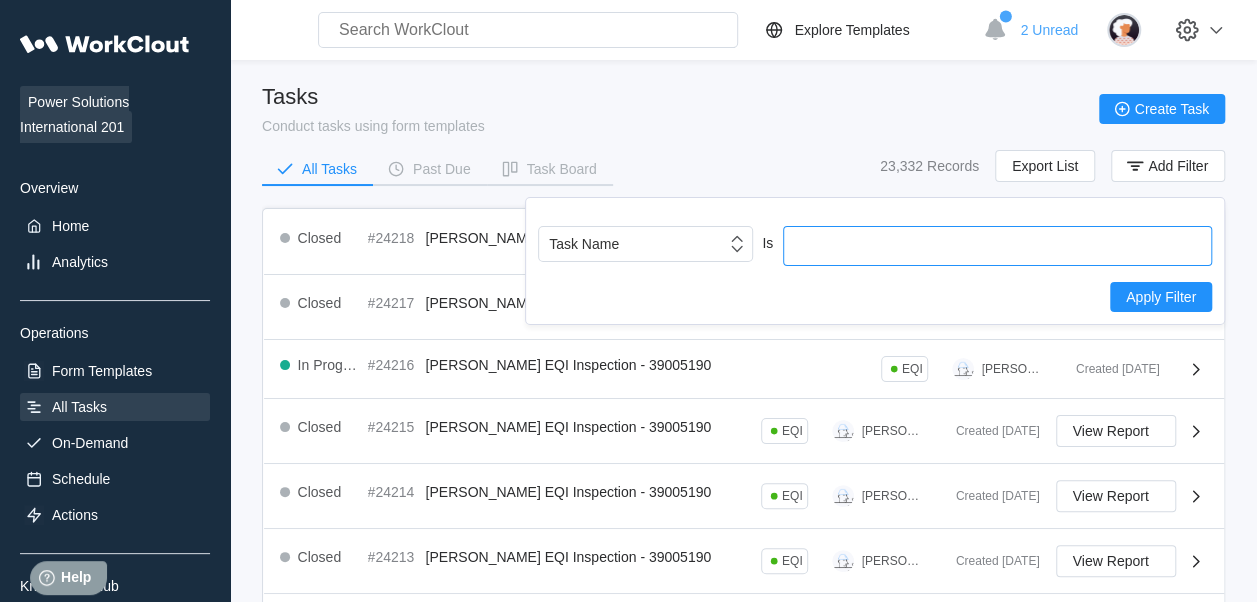 drag, startPoint x: 1120, startPoint y: 240, endPoint x: 1135, endPoint y: 226, distance: 20.518284 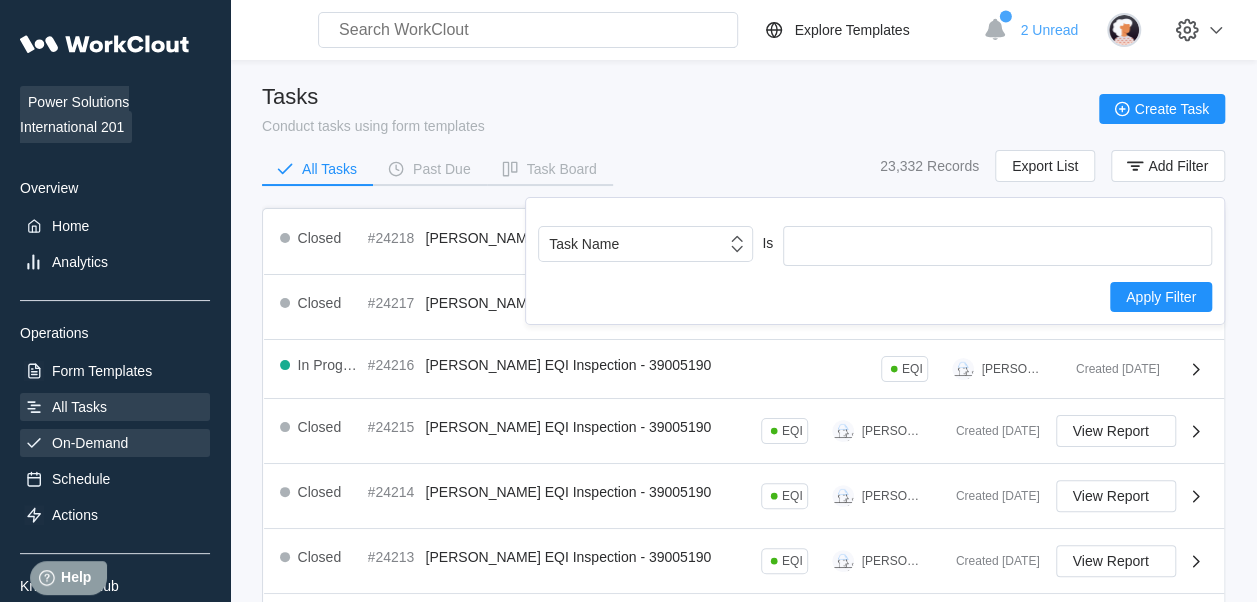 click on "On-Demand" at bounding box center [115, 443] 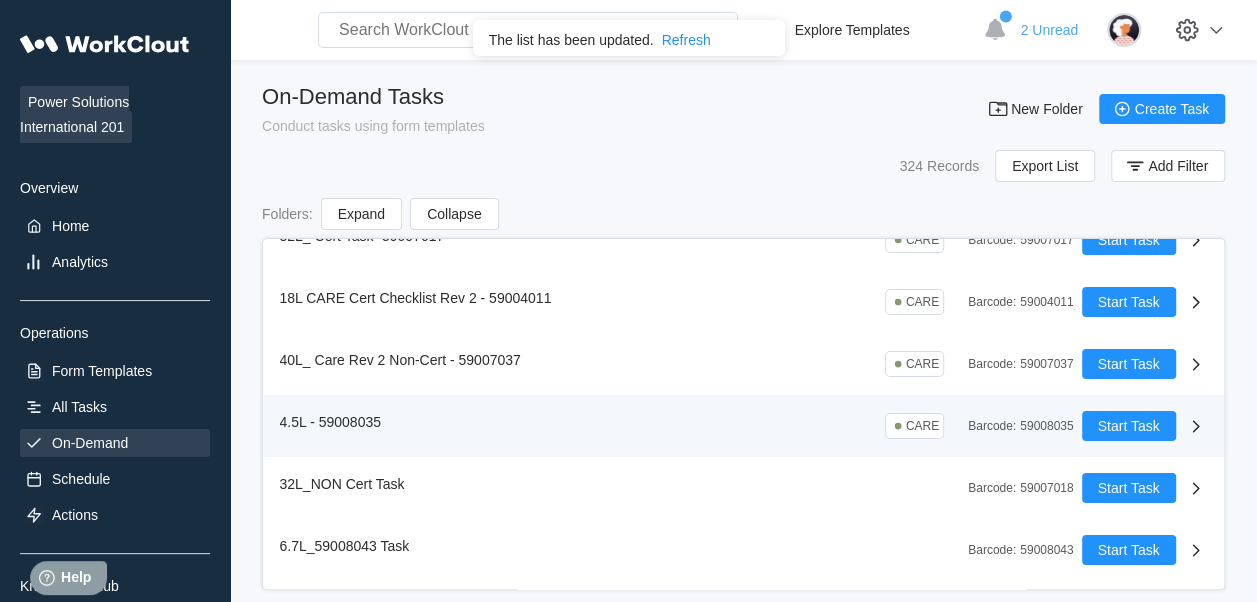 scroll, scrollTop: 0, scrollLeft: 0, axis: both 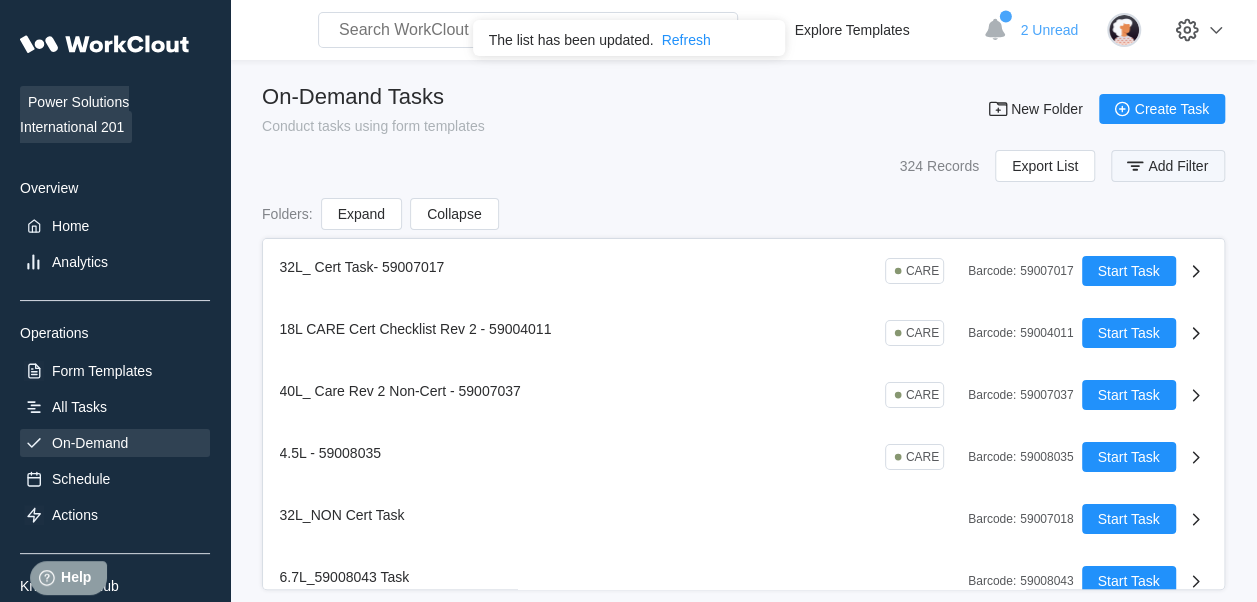 click on "Add Filter" at bounding box center [1178, 166] 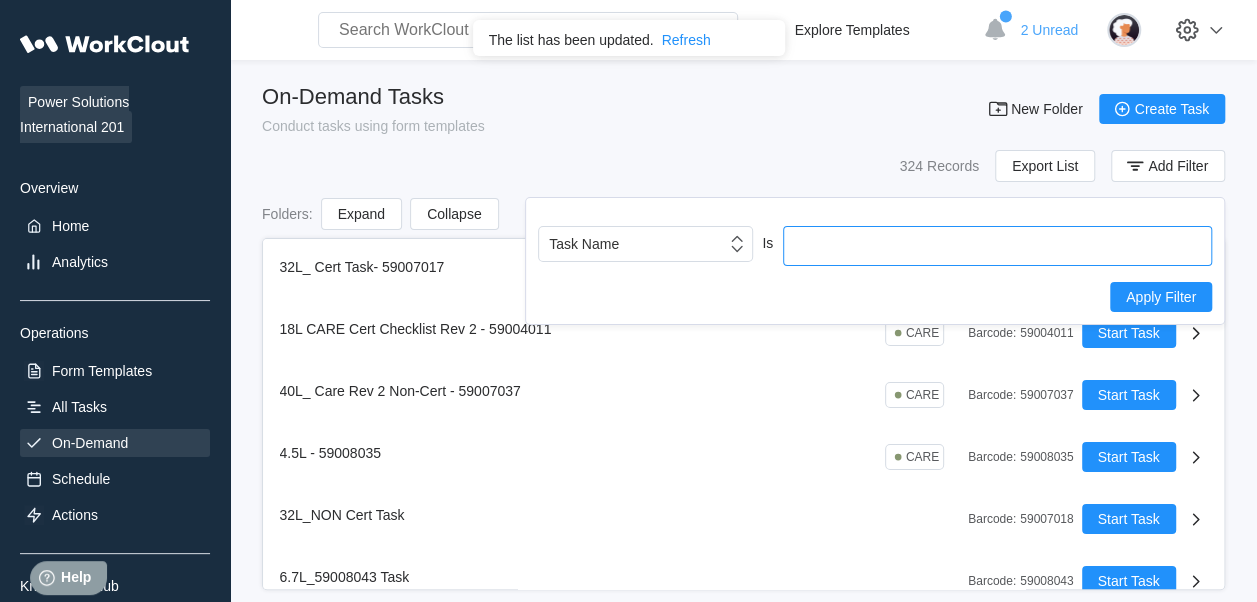 click at bounding box center (997, 246) 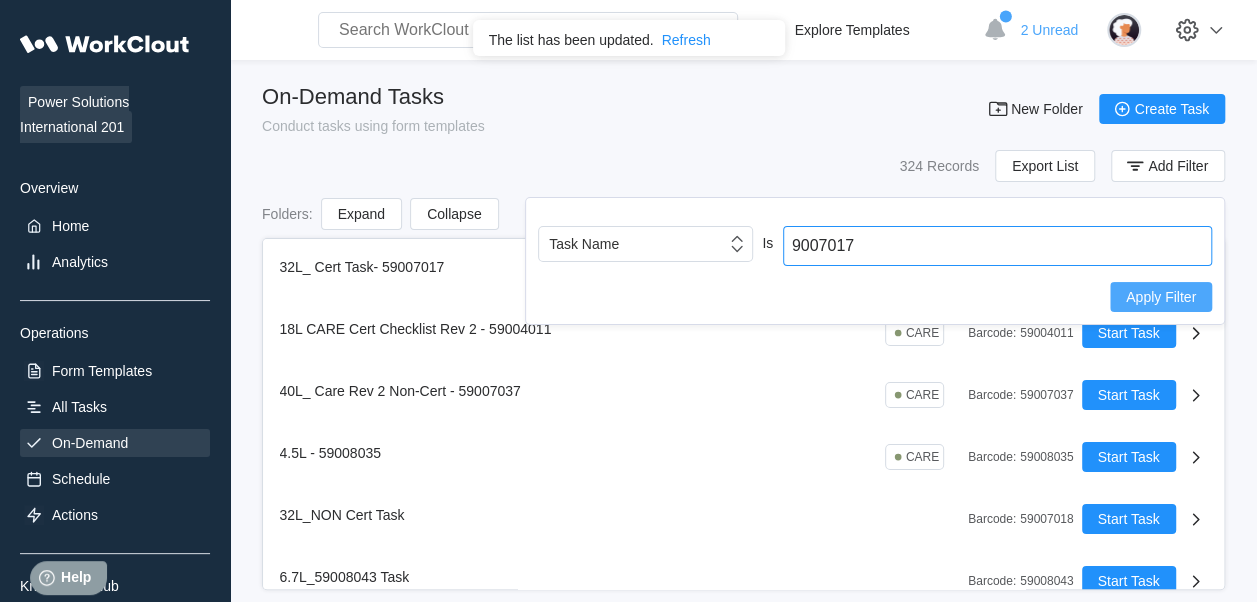type on "9007017" 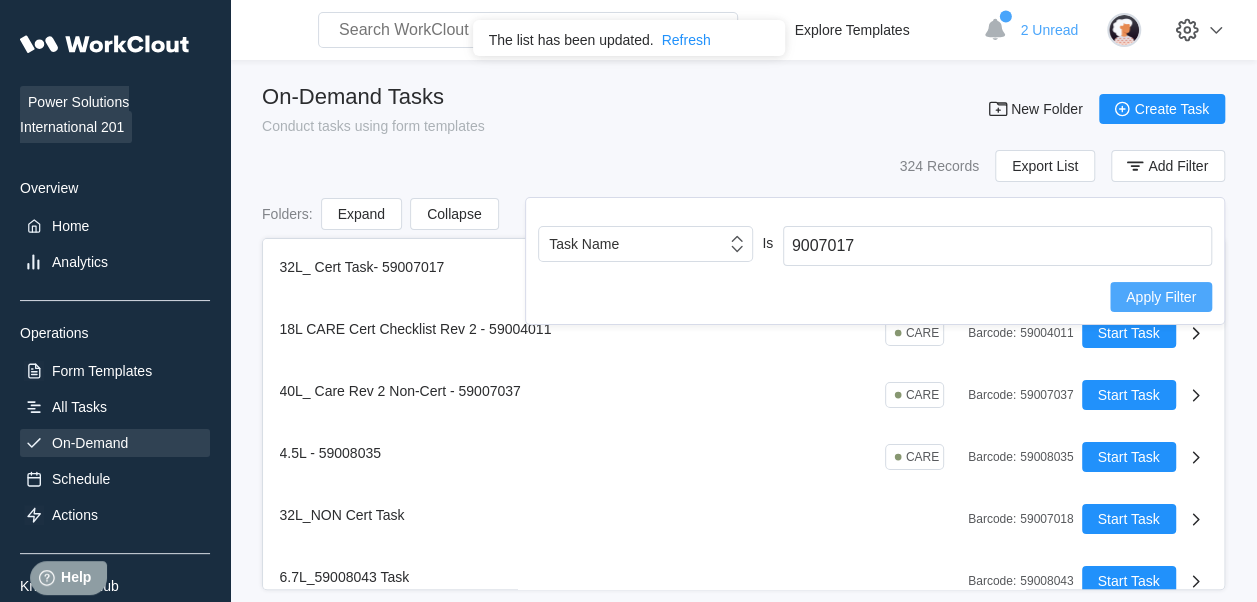 click on "Apply Filter" at bounding box center [1161, 297] 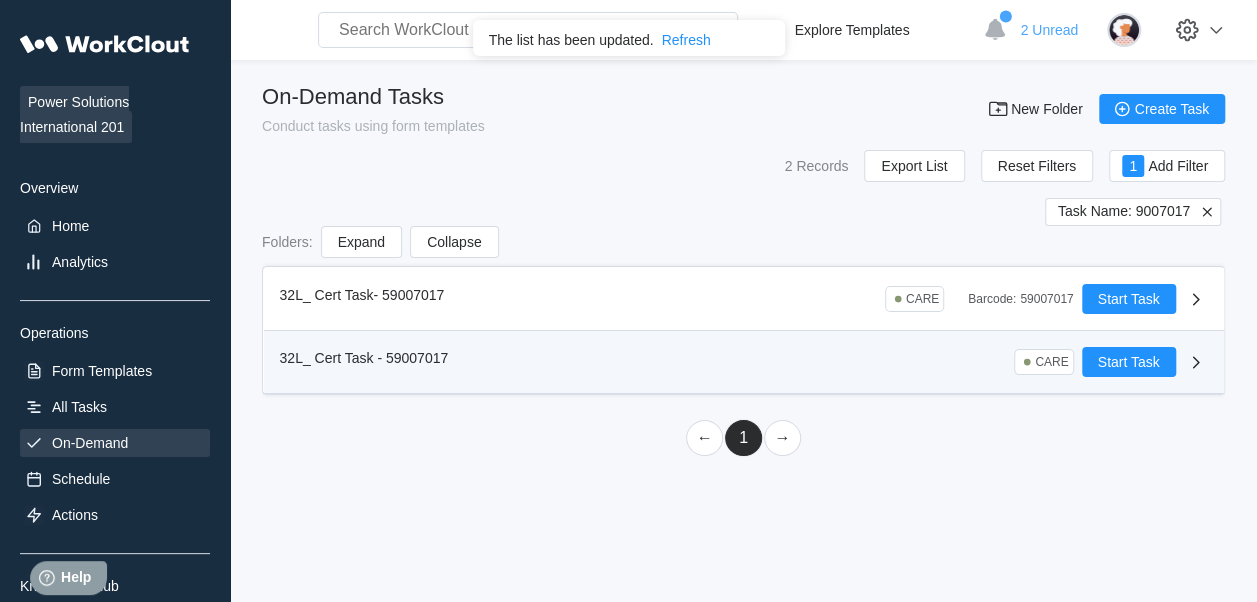 click on "32L_ Cert Task - 59007017 CARE" at bounding box center [681, 362] 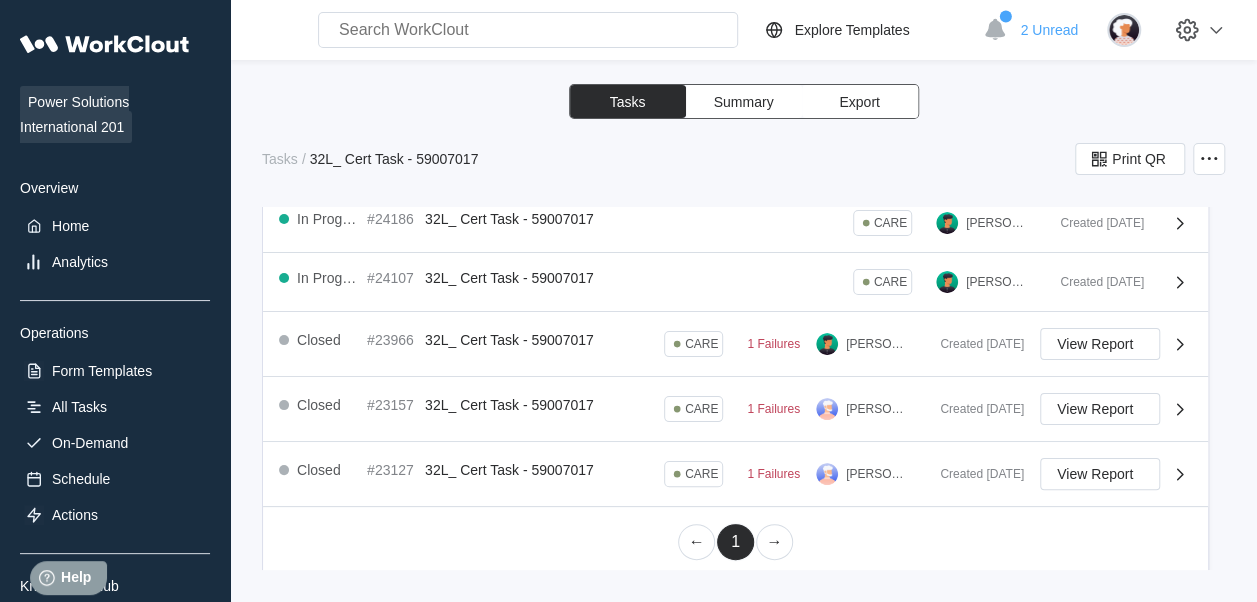 scroll, scrollTop: 196, scrollLeft: 0, axis: vertical 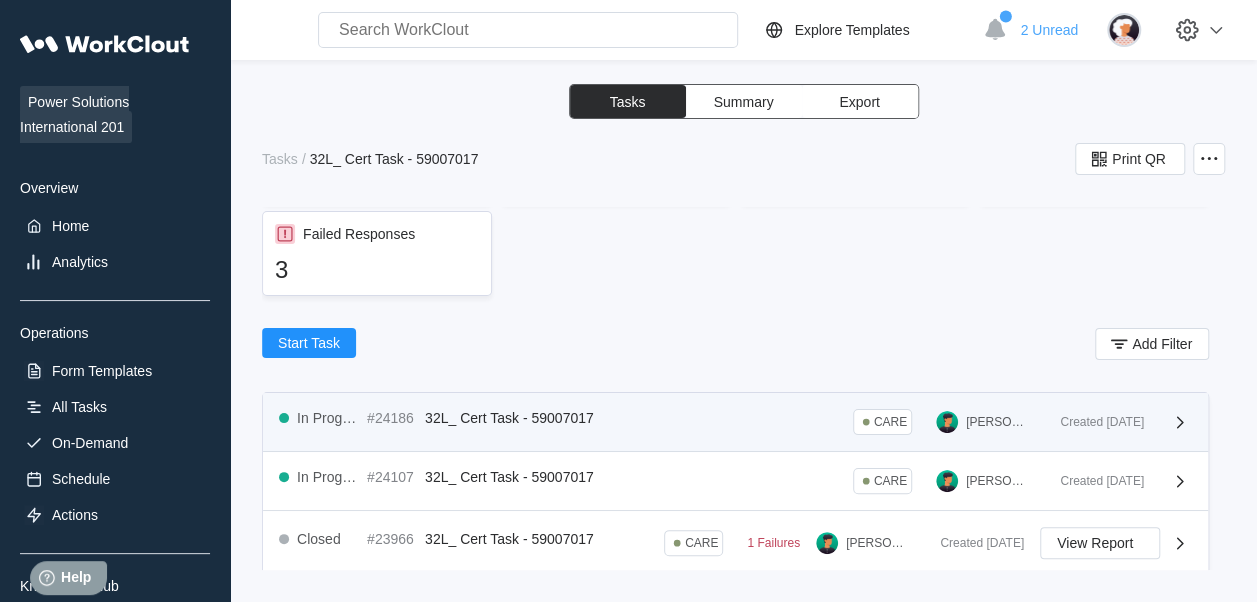 click on "Created [DATE]" at bounding box center [1094, 422] 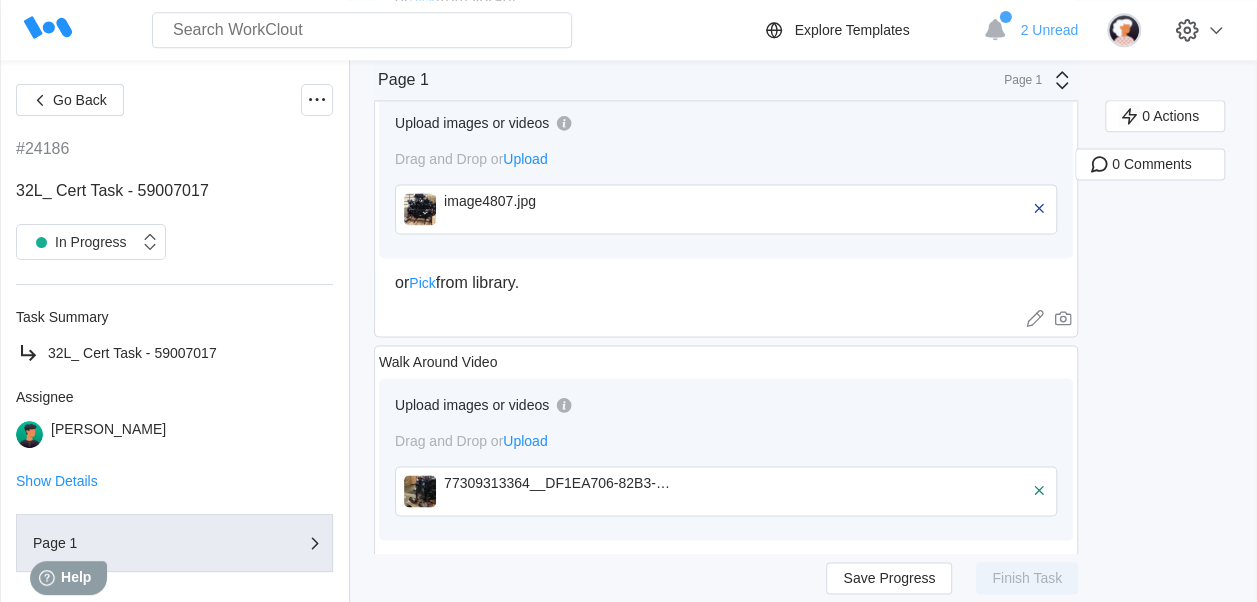 scroll, scrollTop: 8878, scrollLeft: 0, axis: vertical 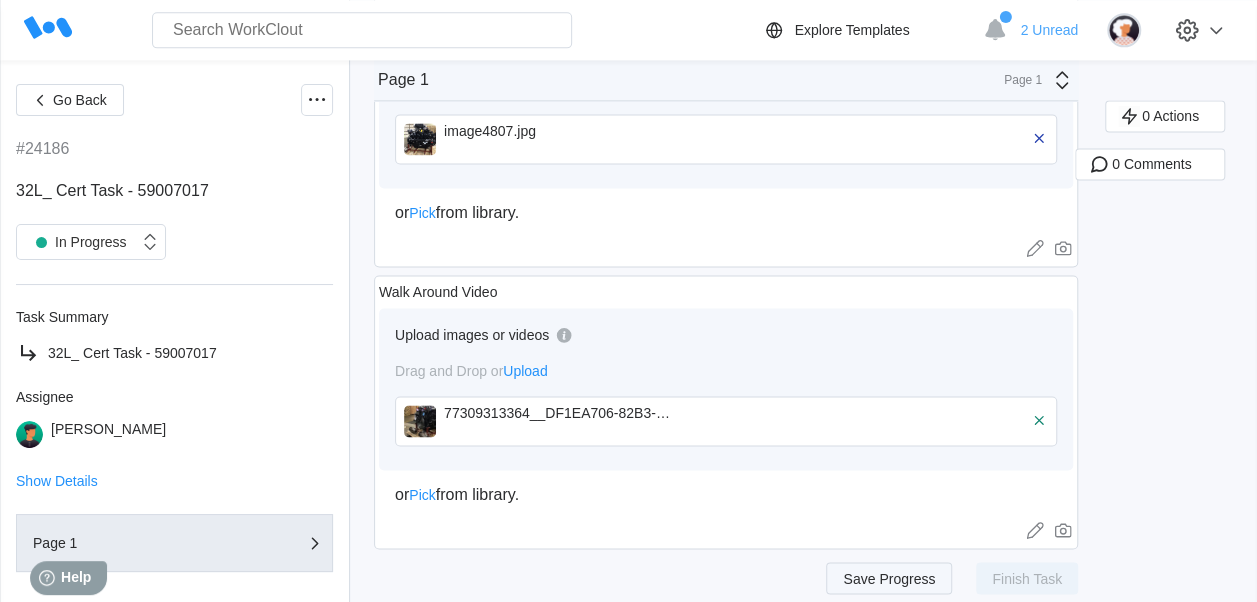 click on "Save Progress" at bounding box center (889, 578) 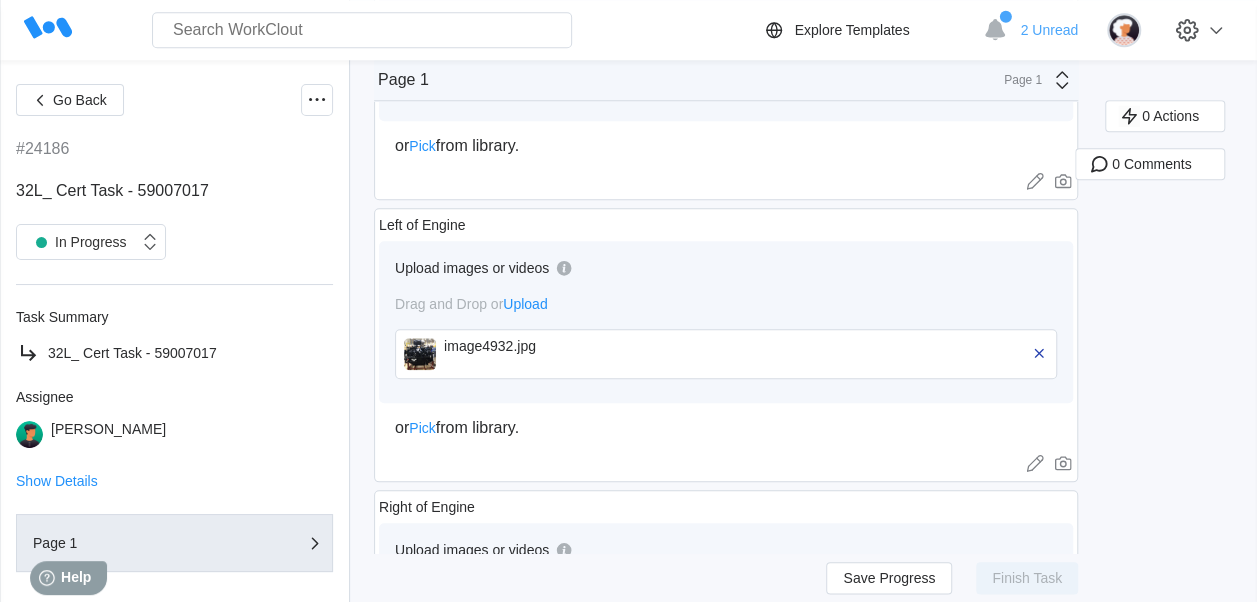 scroll, scrollTop: 8378, scrollLeft: 0, axis: vertical 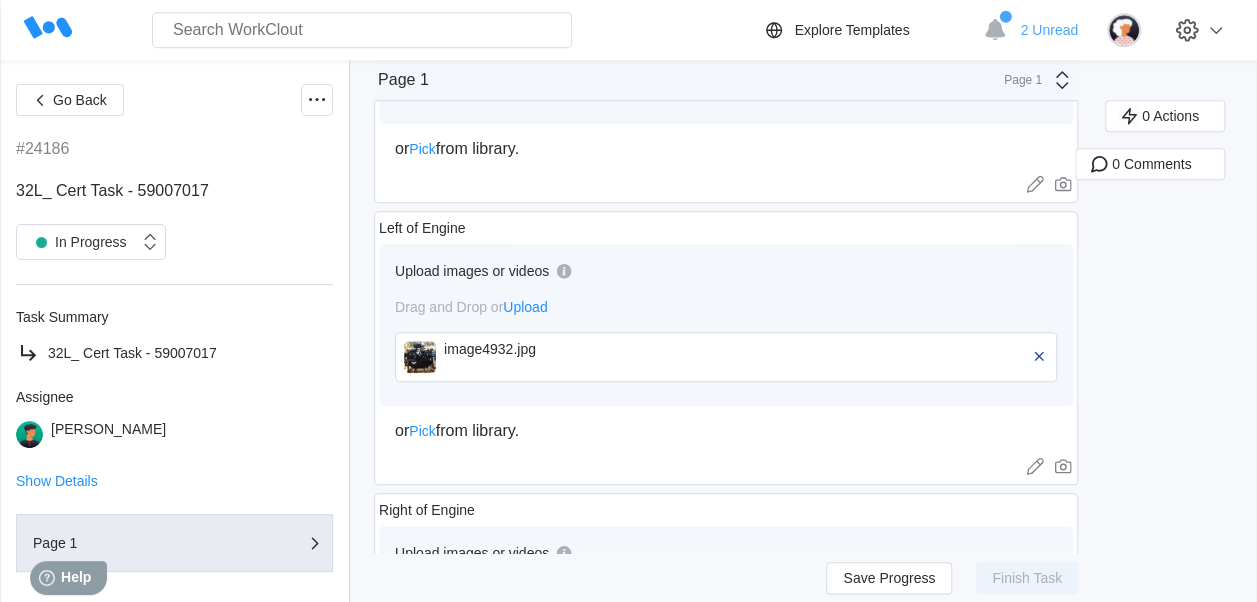 click on "Task Summary 32L_ Cert Task - 59007017" at bounding box center (174, 337) 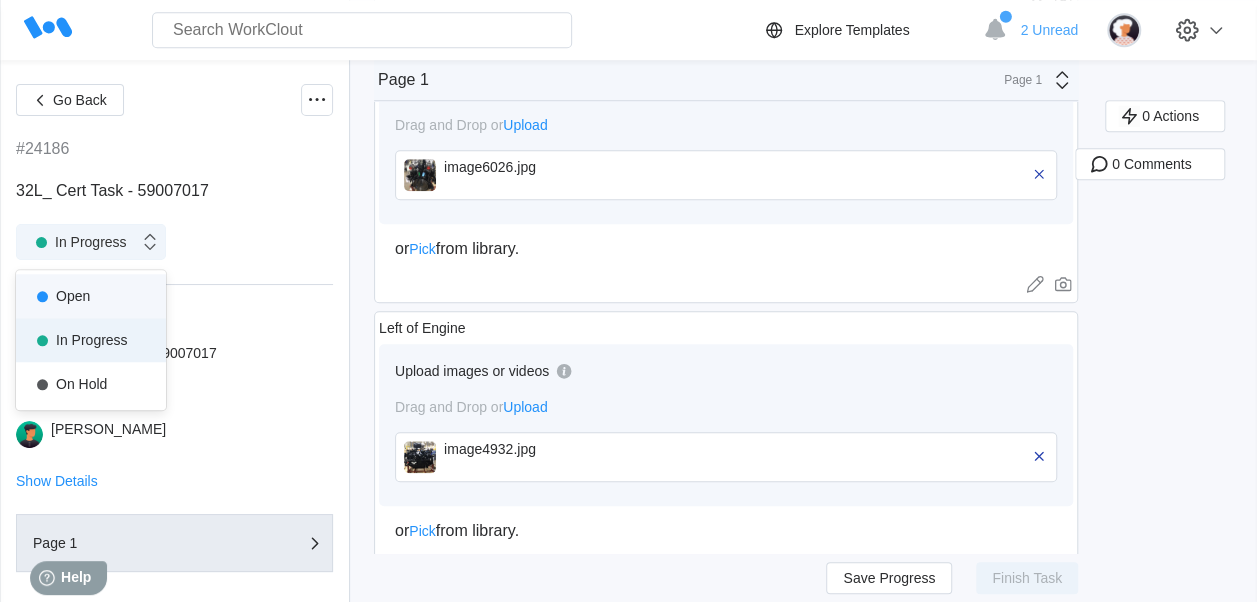 click on "In Progress" at bounding box center [77, 242] 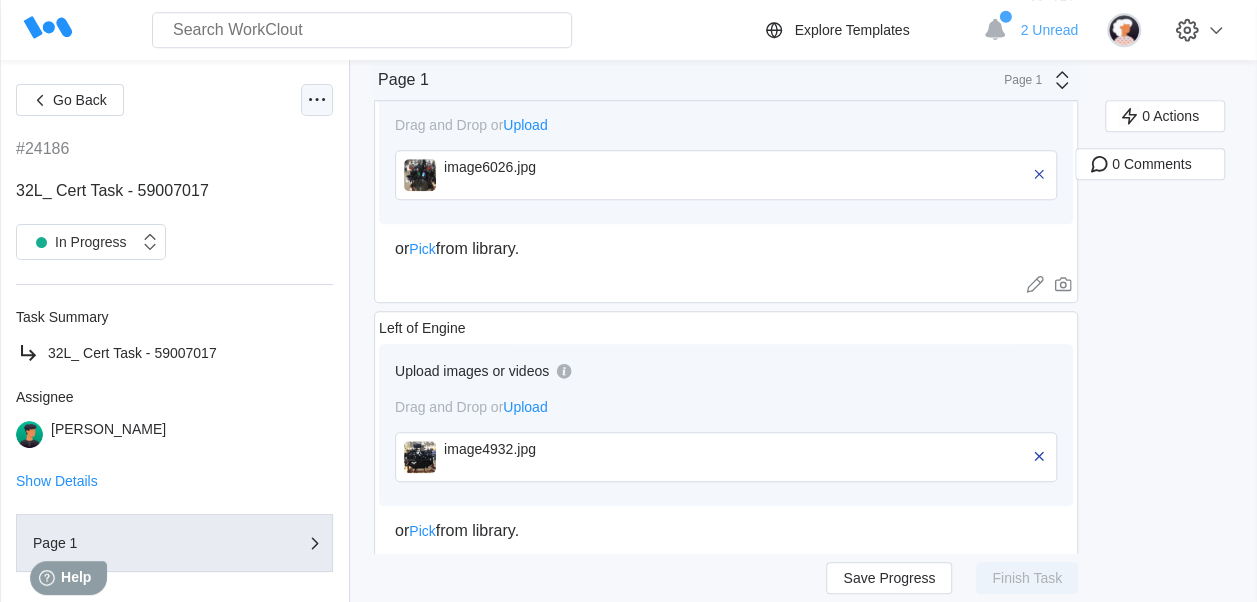 click 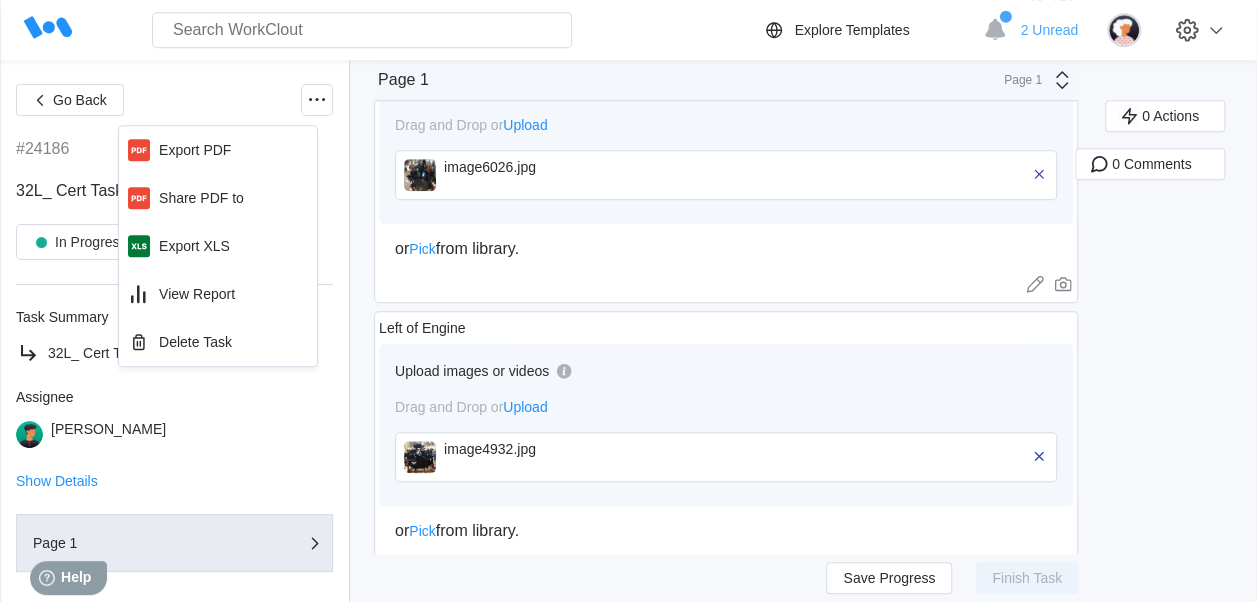 click on "Task Summary" at bounding box center (174, 317) 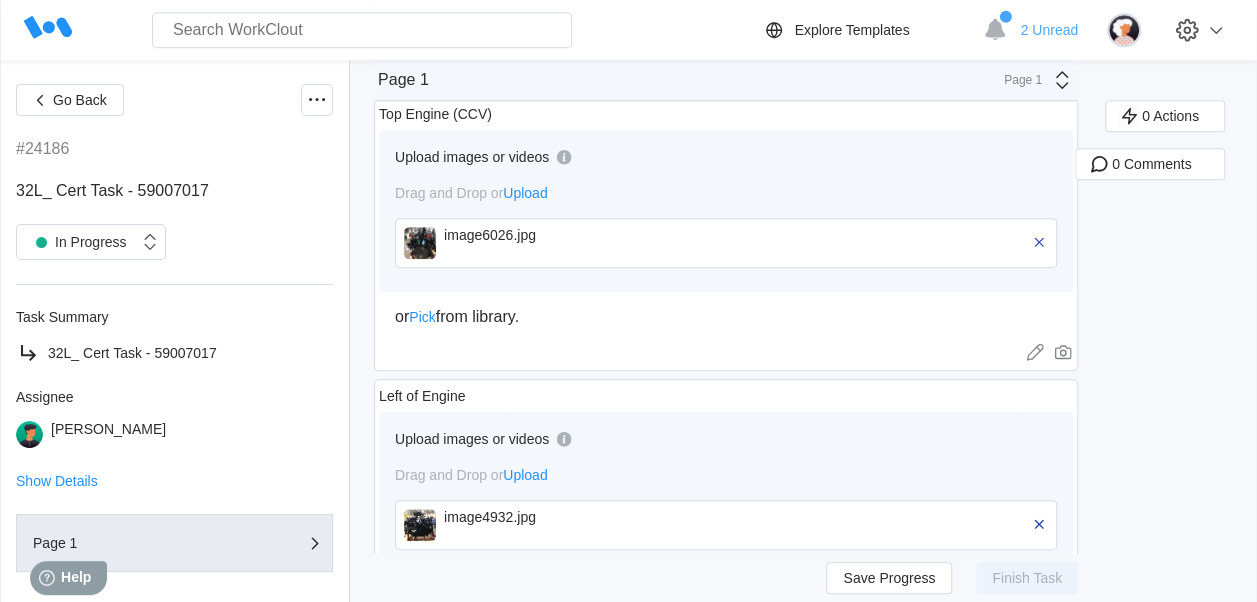 scroll, scrollTop: 8178, scrollLeft: 0, axis: vertical 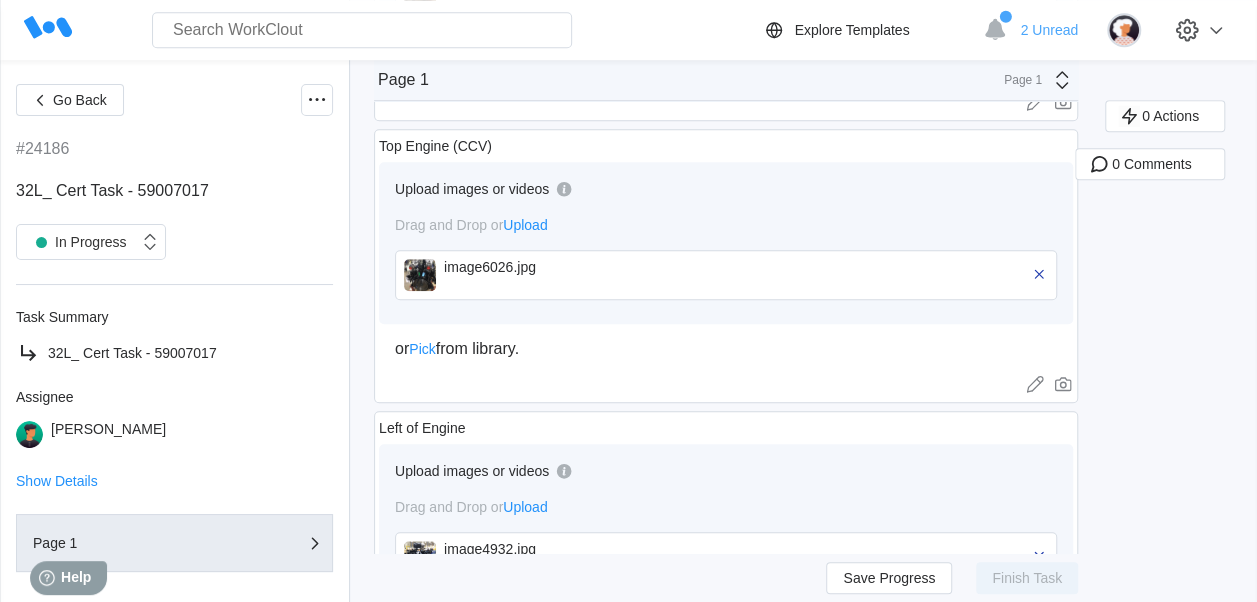 click on "Go Back #24186 32L_ Cert Task - 59007017   In Progress Task Summary 32L_ Cert Task - 59007017 Assignee [PERSON_NAME] Show Details Page 1" at bounding box center (174, 331) 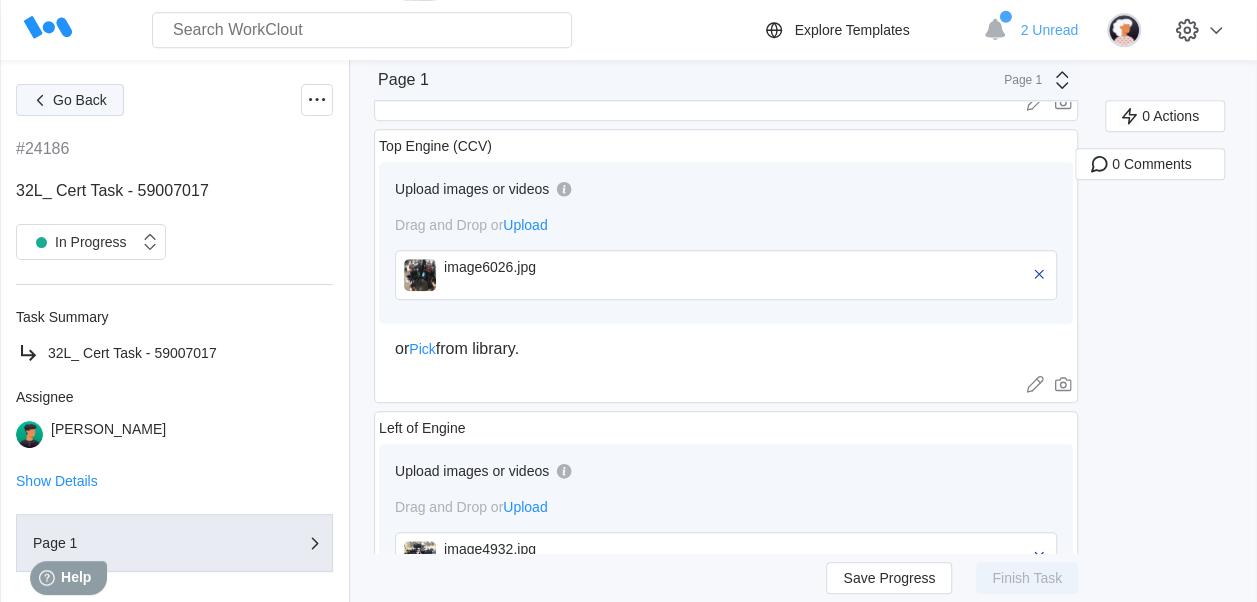 click on "Go Back" at bounding box center [80, 100] 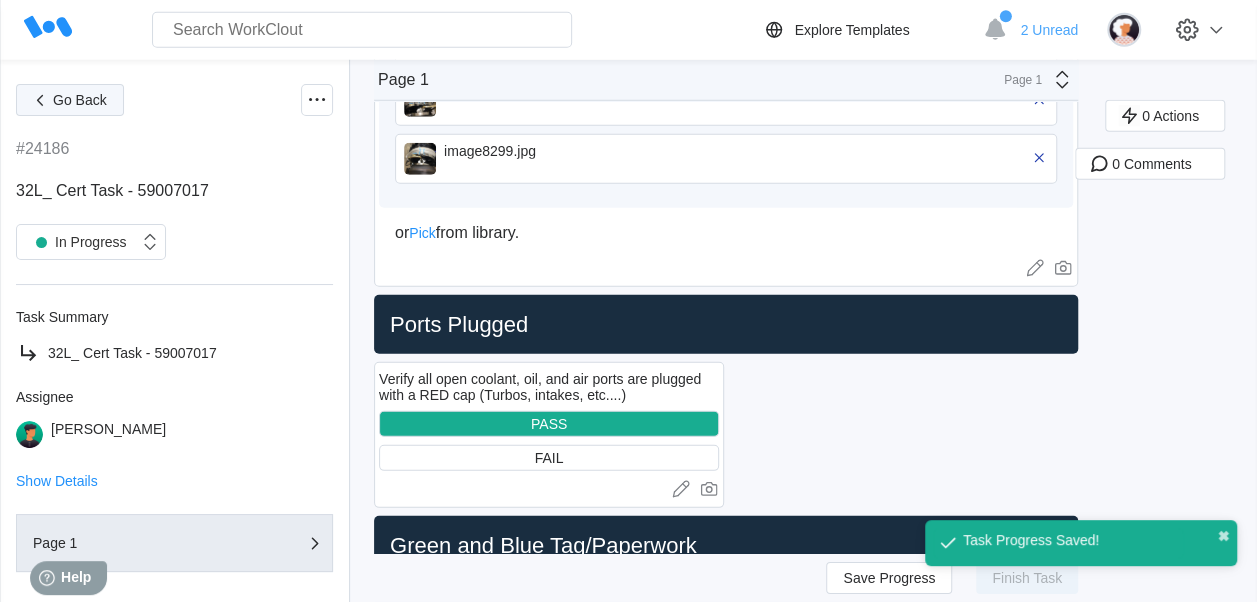 scroll, scrollTop: 0, scrollLeft: 0, axis: both 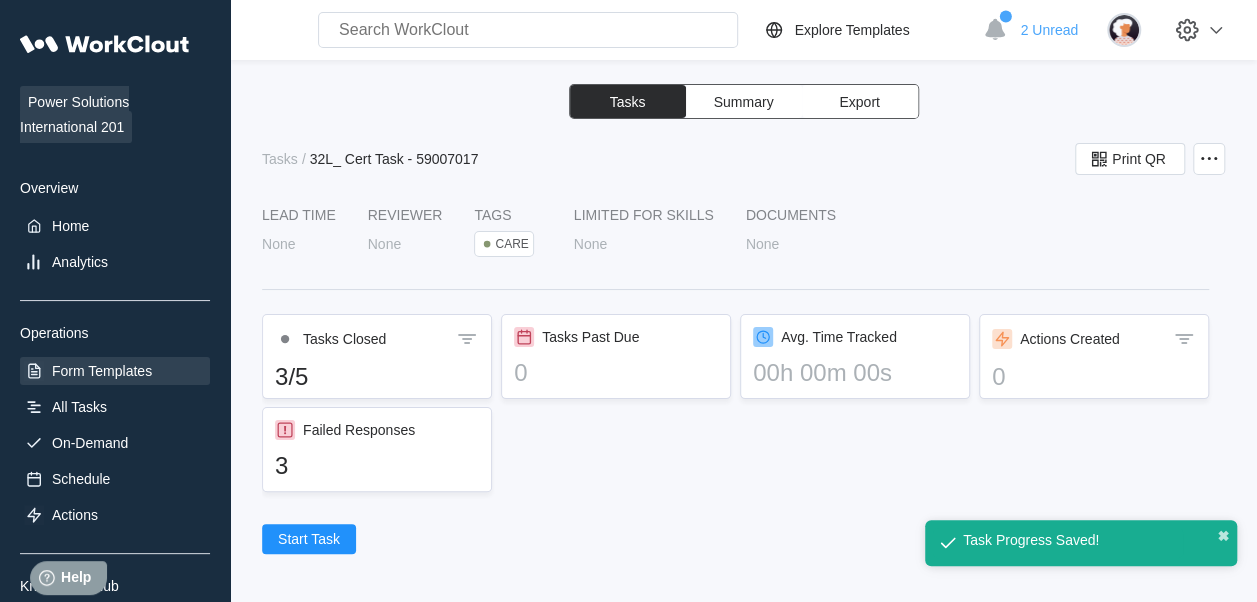 click on "Form Templates" at bounding box center [102, 371] 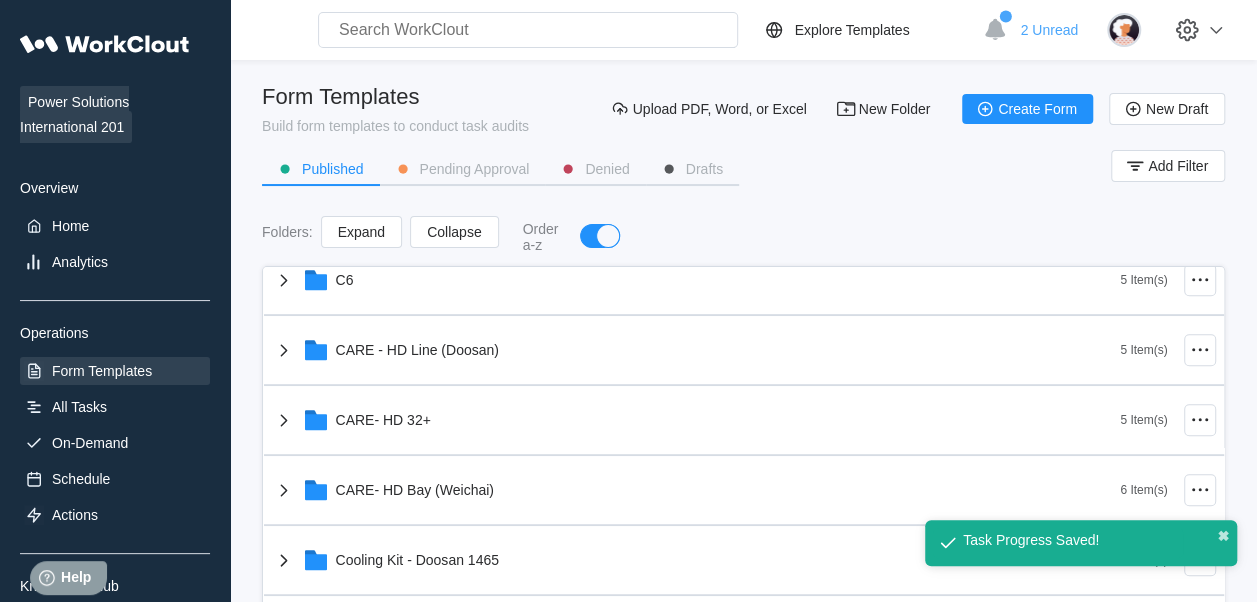 scroll, scrollTop: 600, scrollLeft: 0, axis: vertical 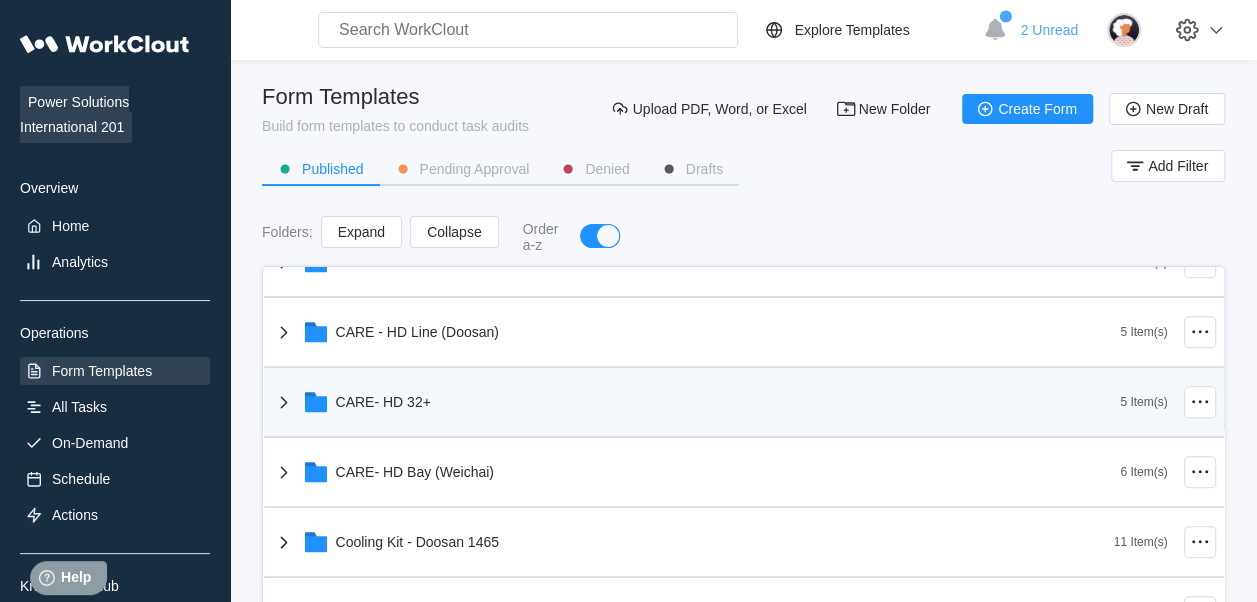 click on "CARE- HD 32+" at bounding box center (696, 402) 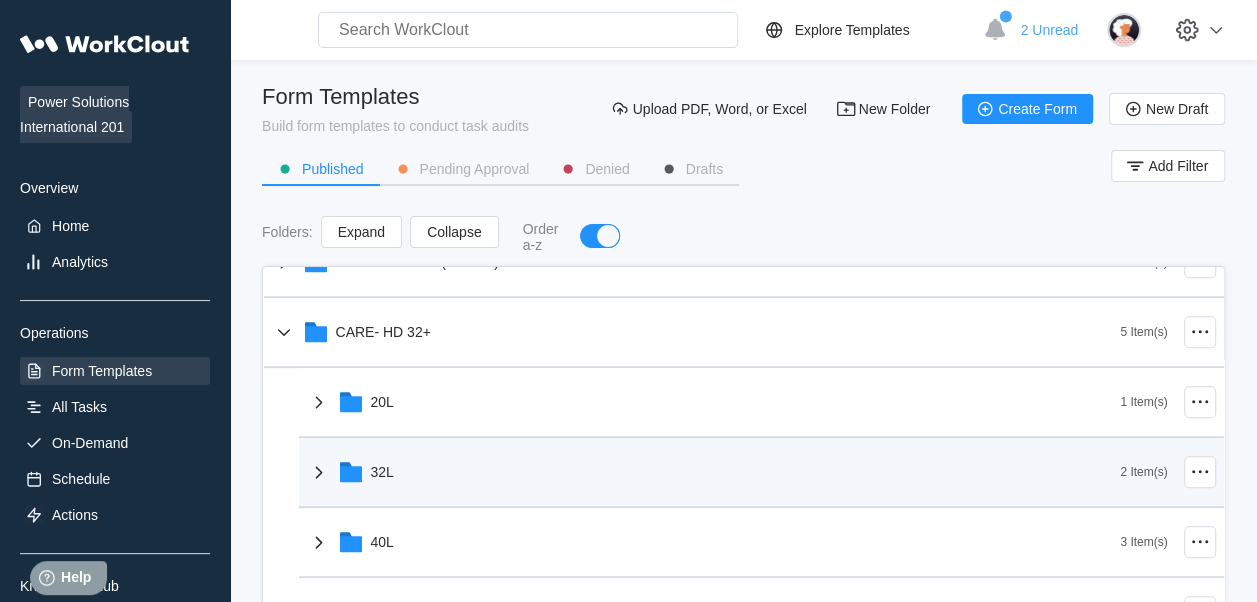 scroll, scrollTop: 700, scrollLeft: 0, axis: vertical 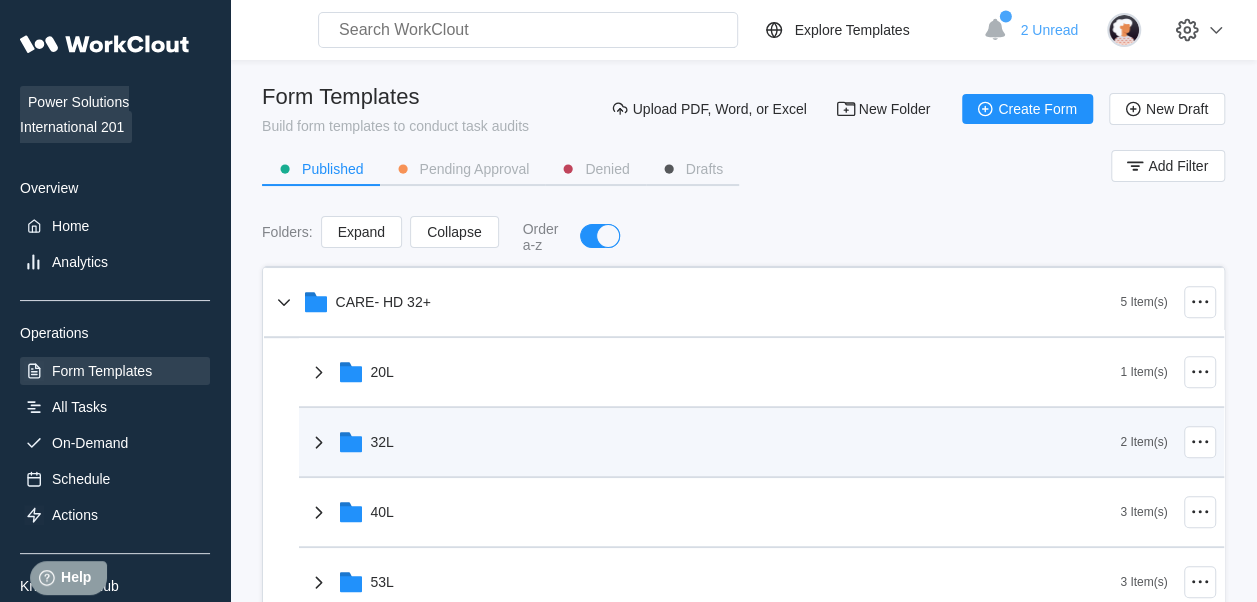 click on "32L" at bounding box center [714, 442] 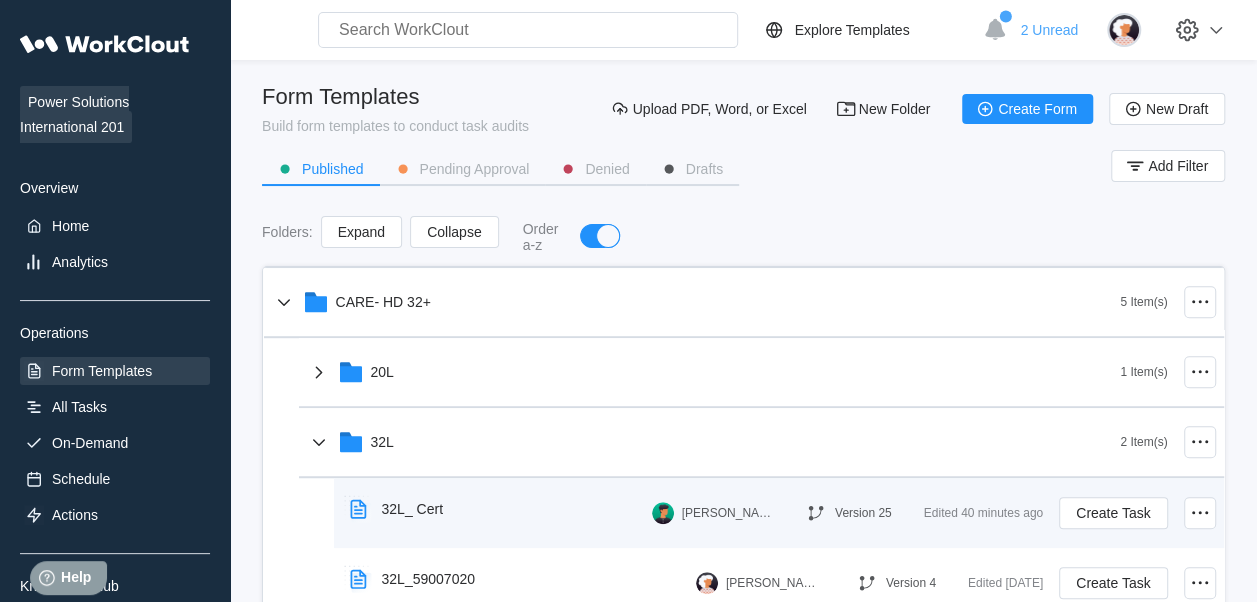 click on "32L_ Cert" at bounding box center [497, 509] 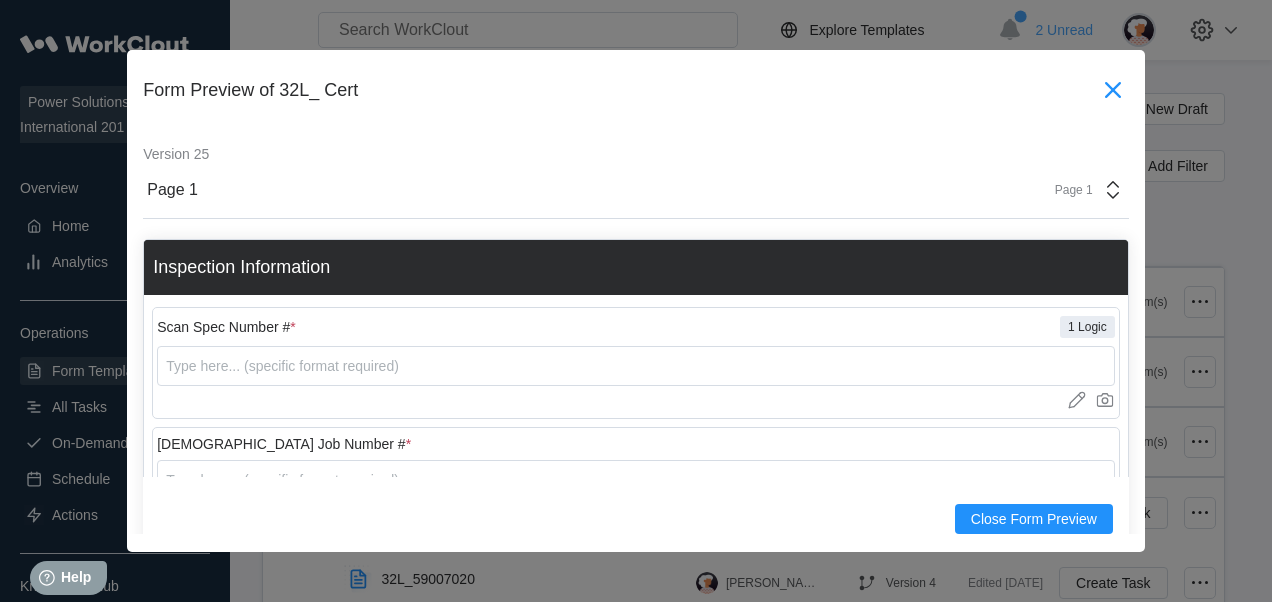 click 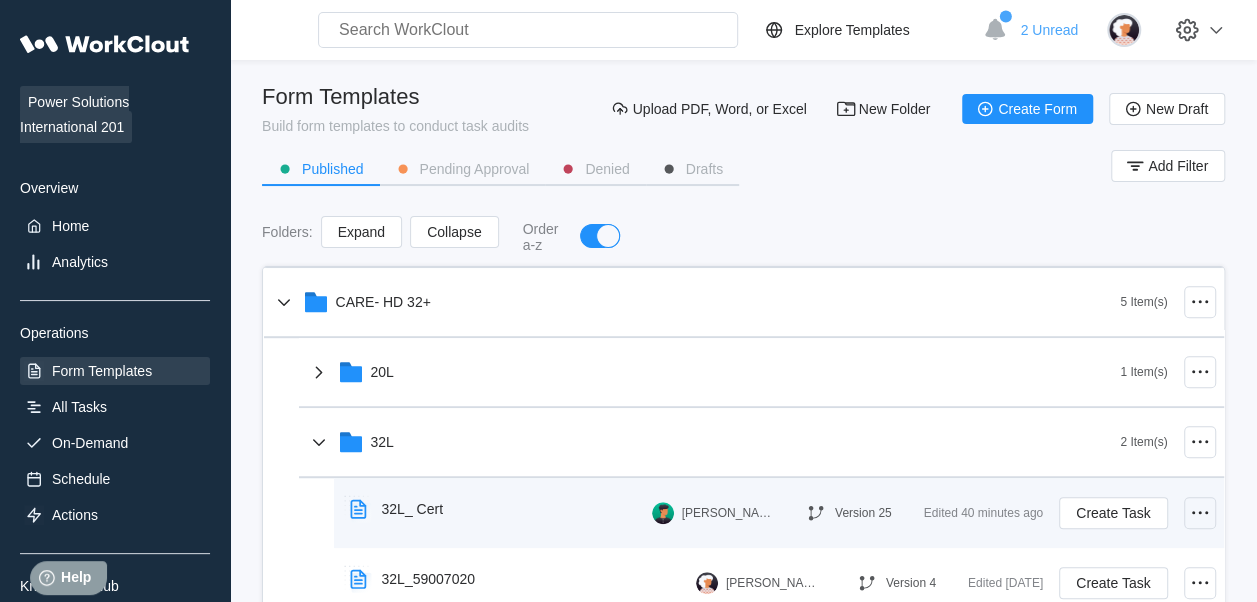 click 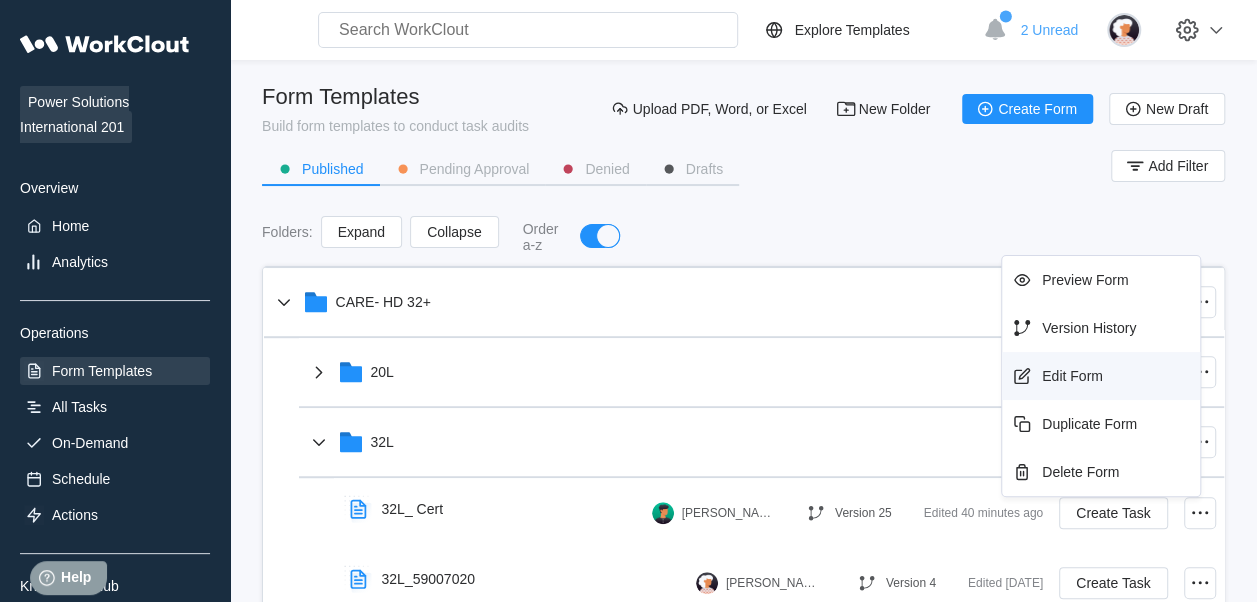 click on "Edit Form" at bounding box center [1072, 376] 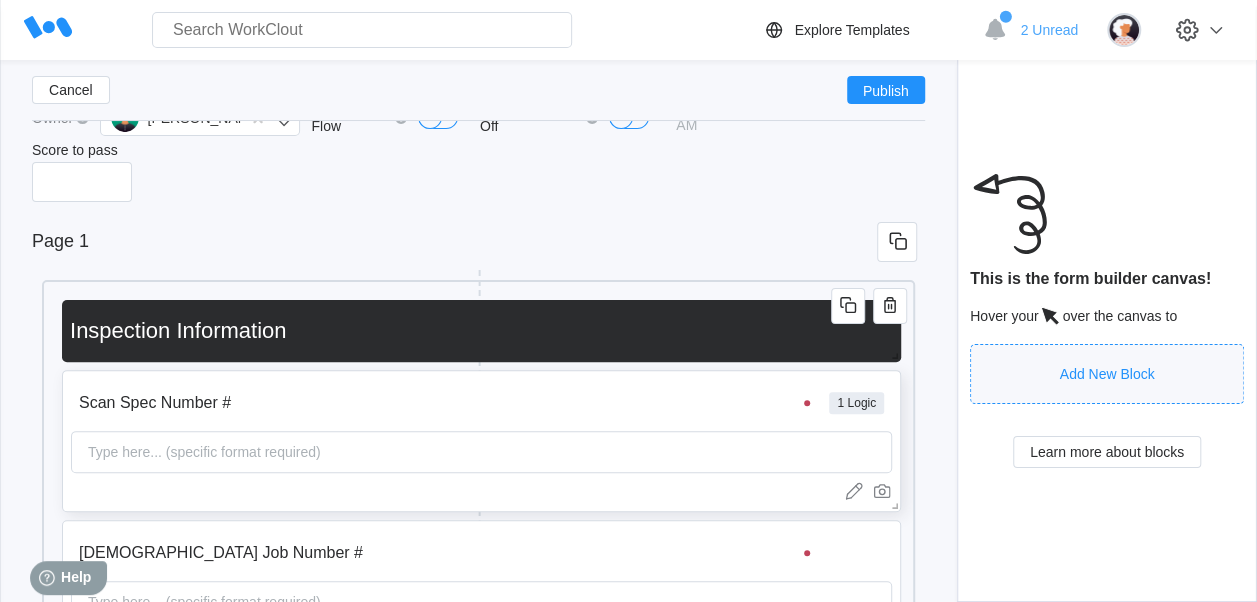 scroll, scrollTop: 200, scrollLeft: 0, axis: vertical 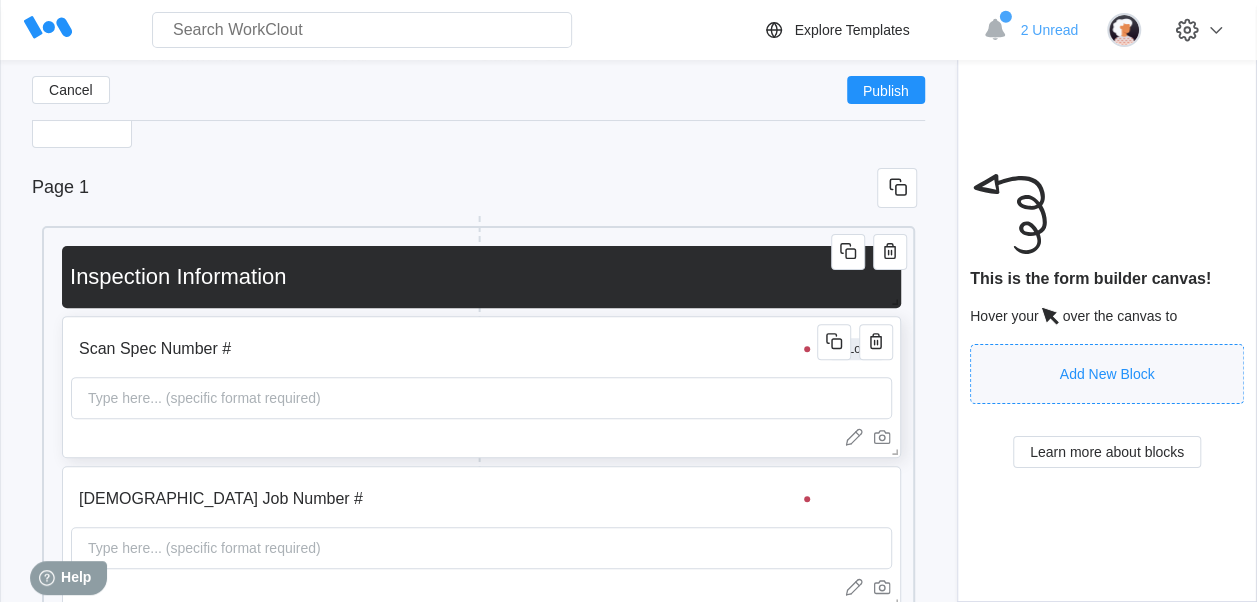 click on "Scan Spec Number #" at bounding box center [447, 349] 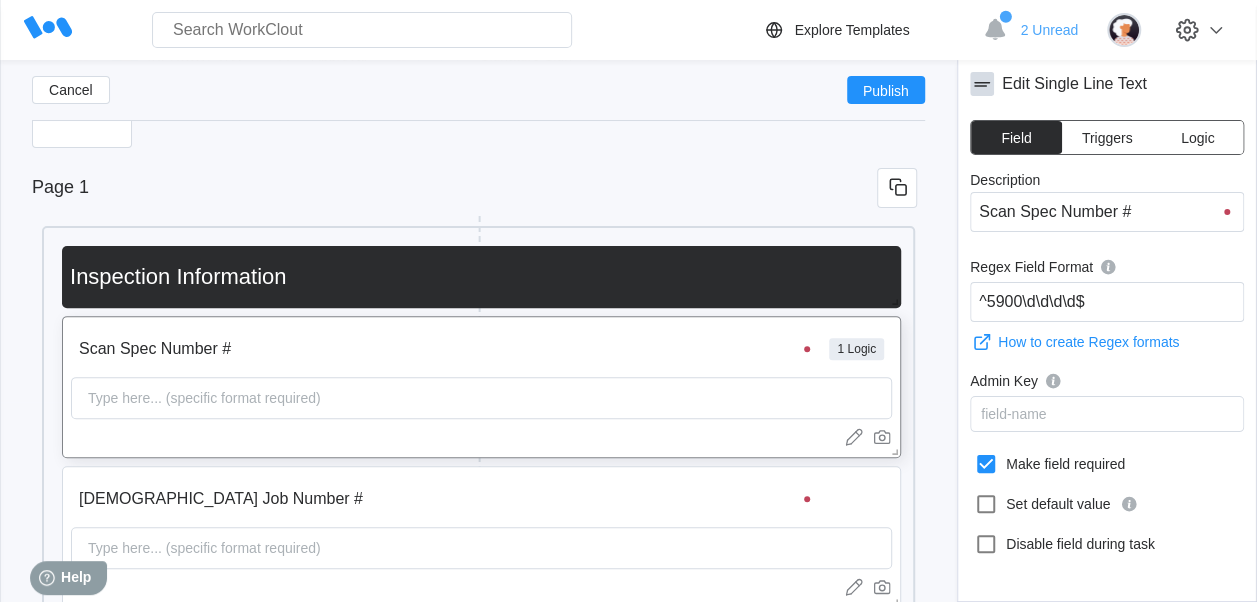 click on "Logic" at bounding box center (1197, 137) 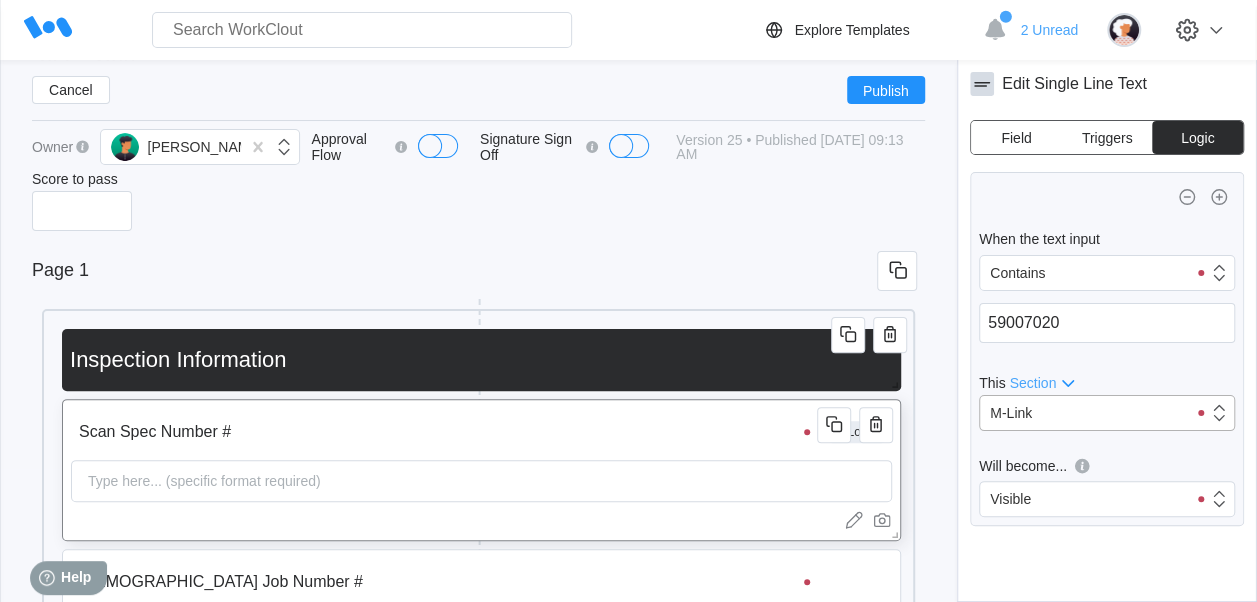 scroll, scrollTop: 118, scrollLeft: 0, axis: vertical 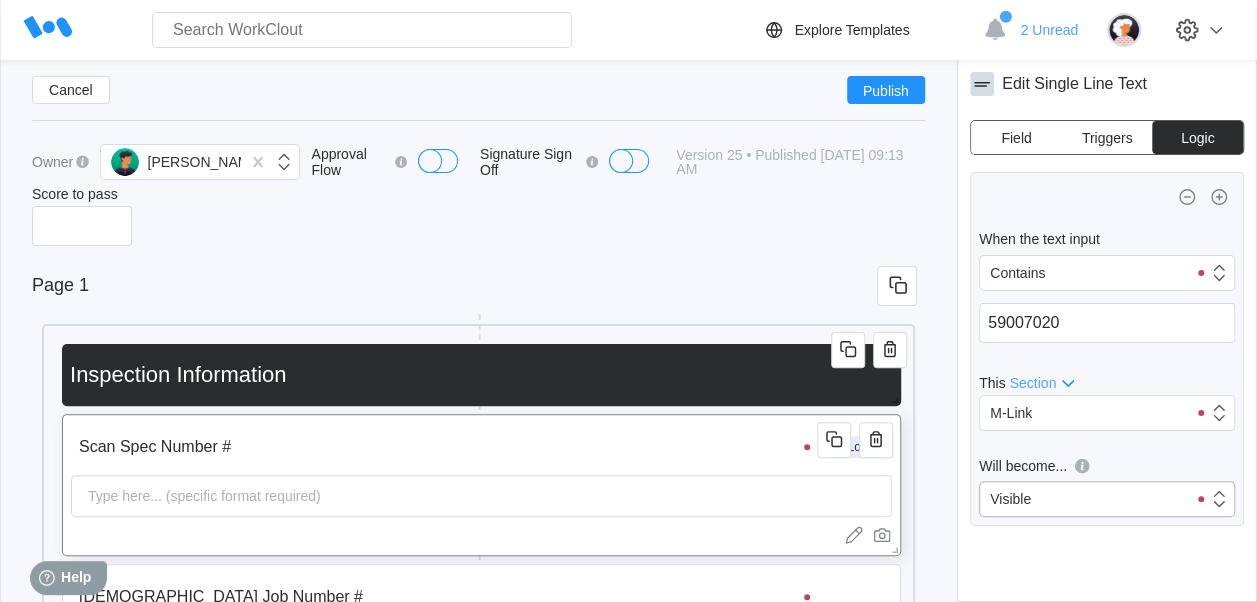 click on "Visible" at bounding box center (1083, 499) 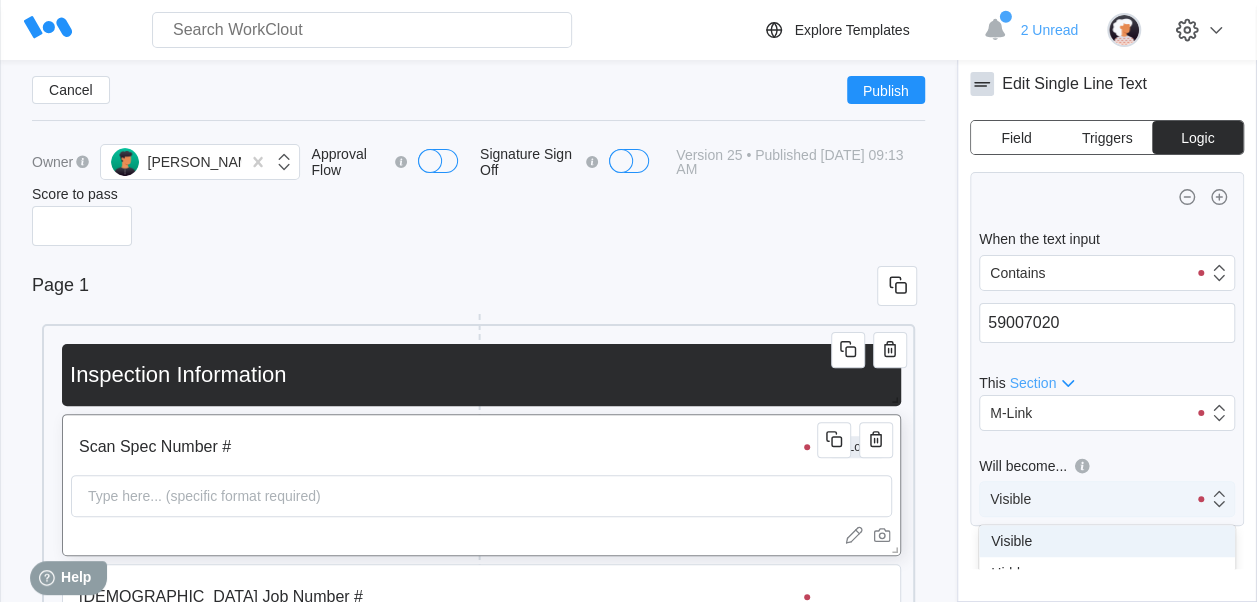 click on "Visible" at bounding box center [1083, 499] 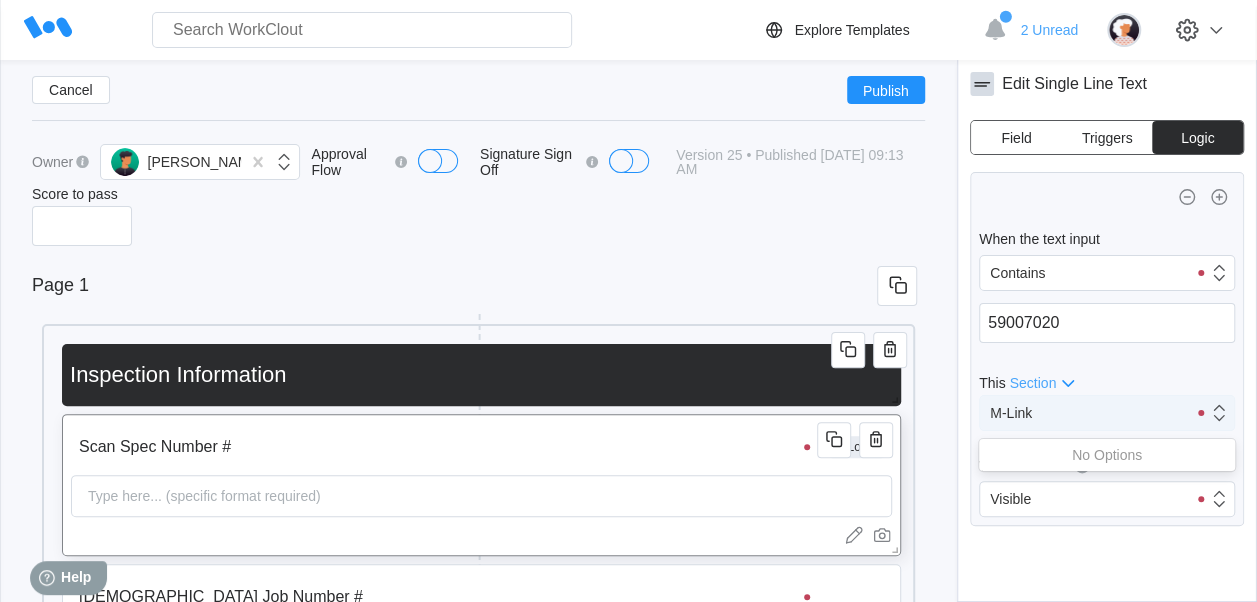 click on "M-Link" at bounding box center (1083, 413) 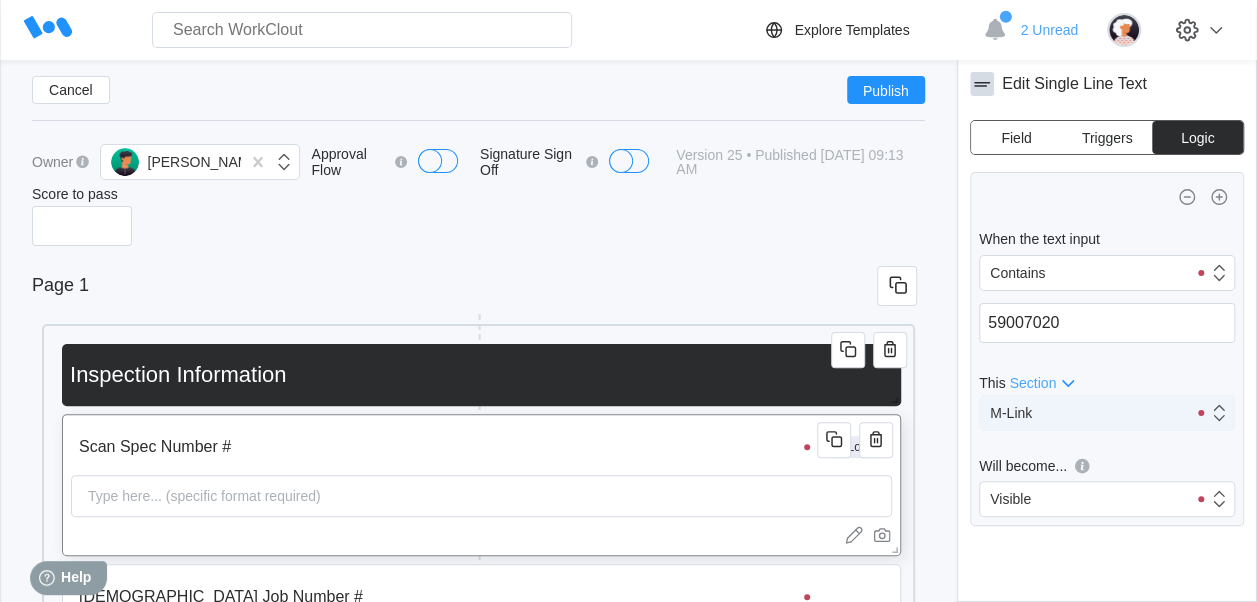 click on "M-Link" at bounding box center (1083, 413) 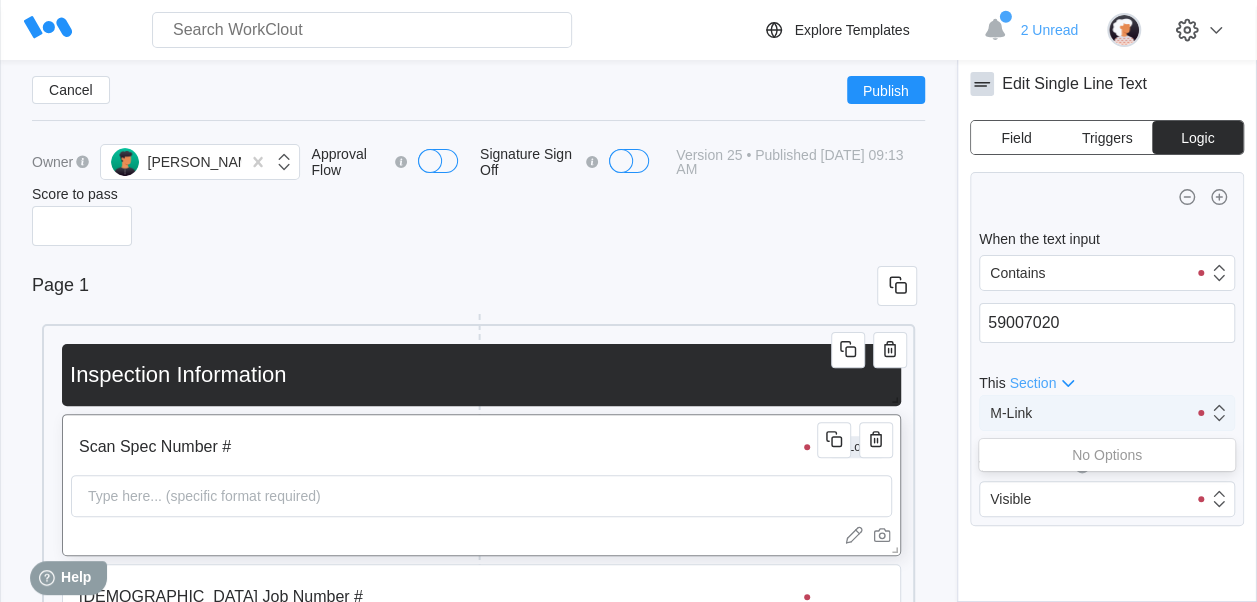 click on "M-Link" at bounding box center (1083, 413) 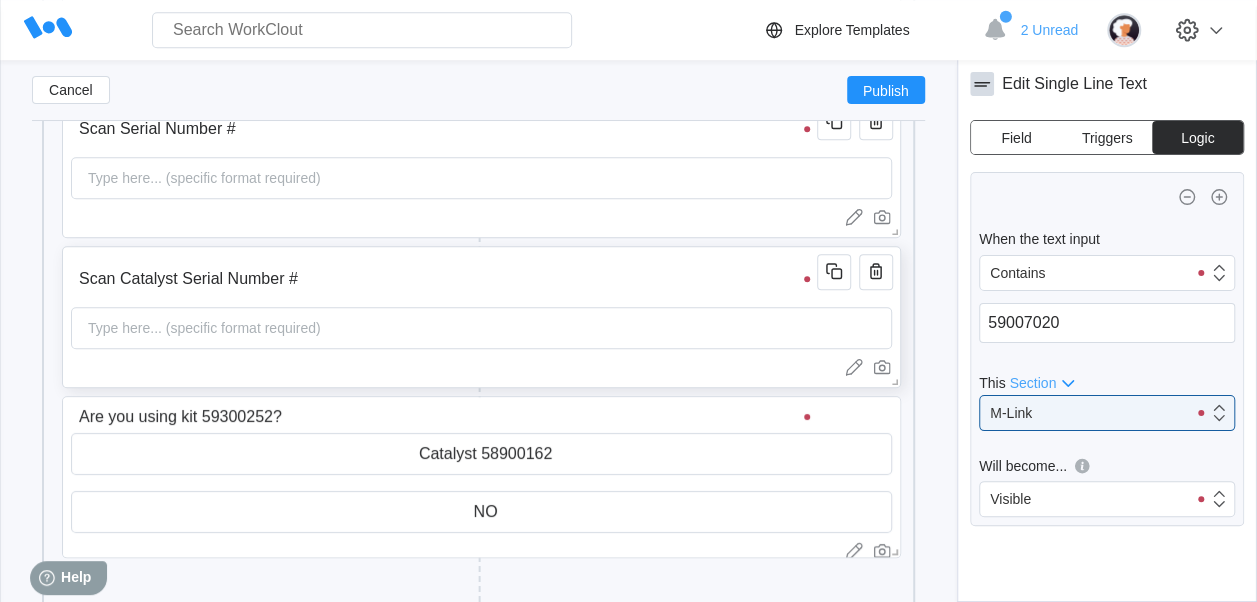 scroll, scrollTop: 818, scrollLeft: 0, axis: vertical 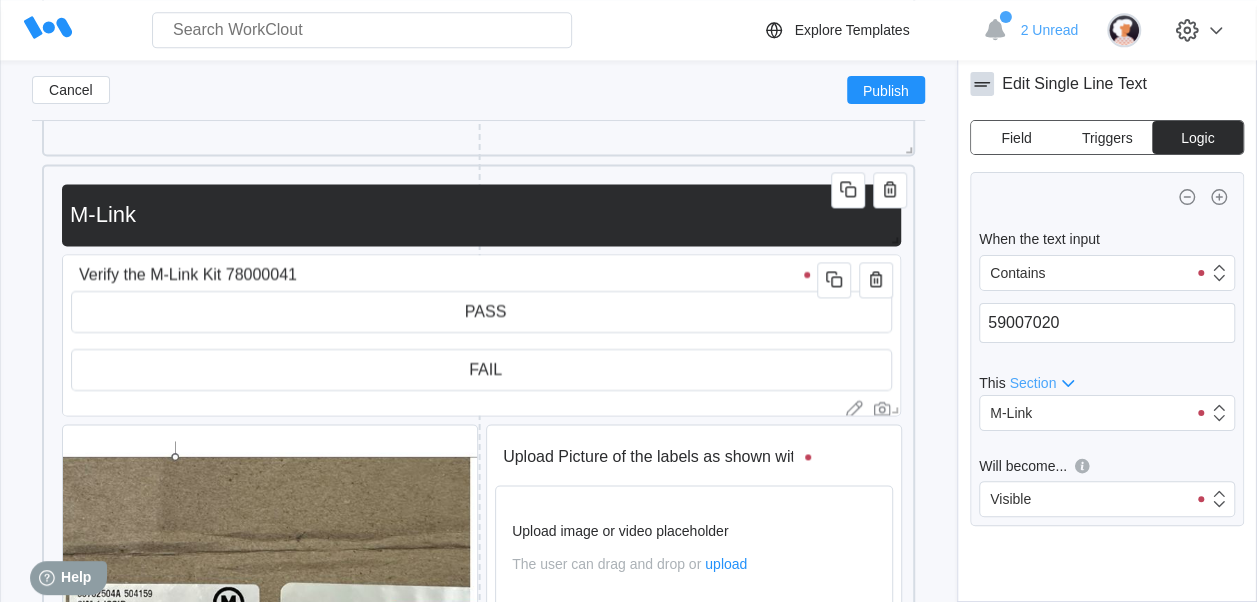 click on "Section" at bounding box center [1032, 383] 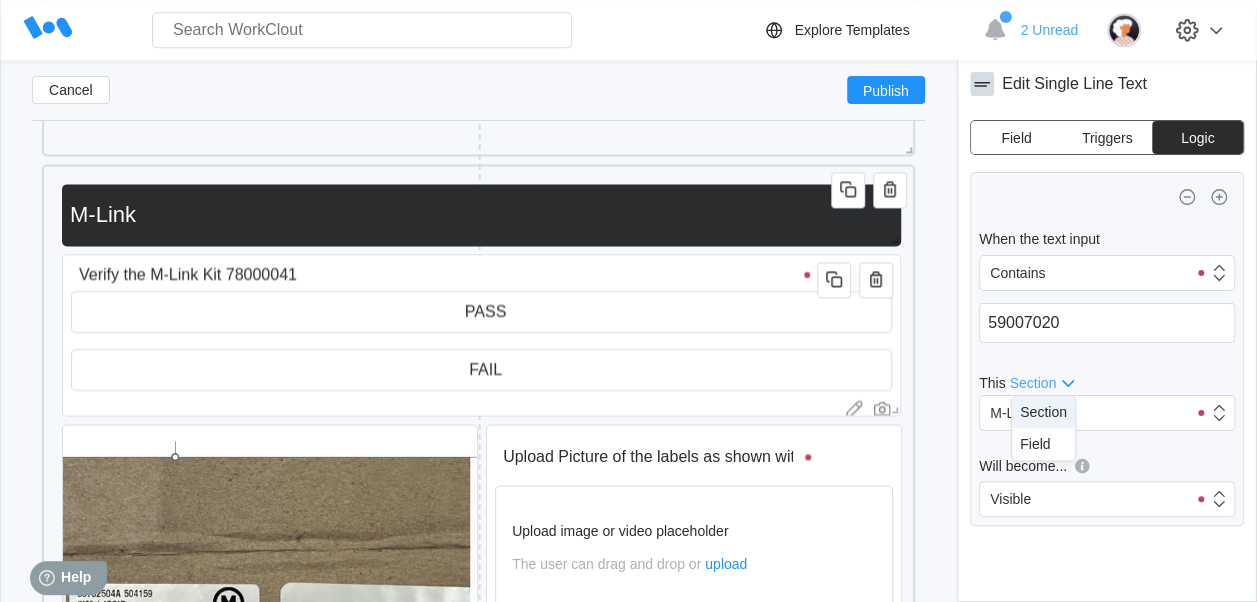 click on "Section" at bounding box center (1032, 383) 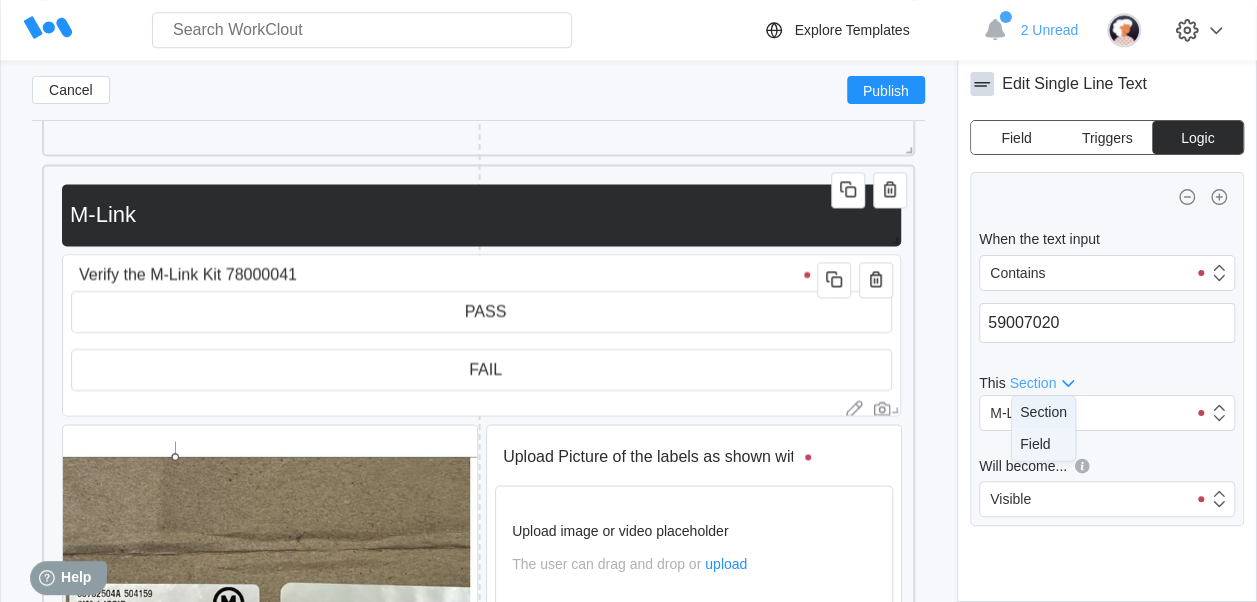 click on "Field" at bounding box center [1043, 444] 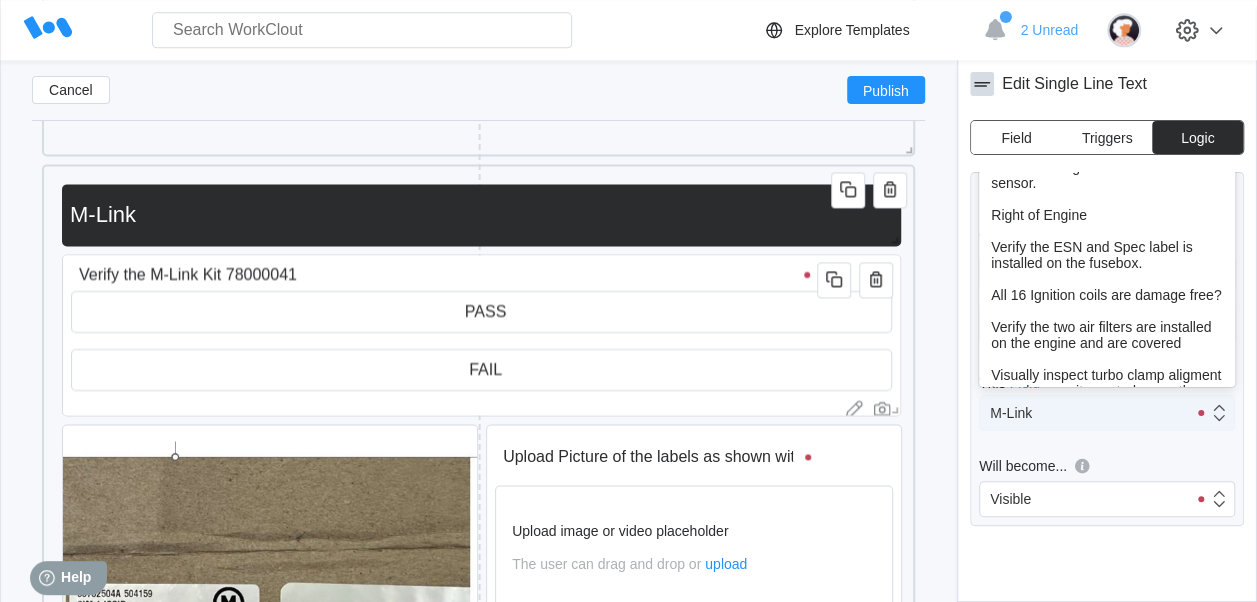 click on "M-Link" at bounding box center (1083, 413) 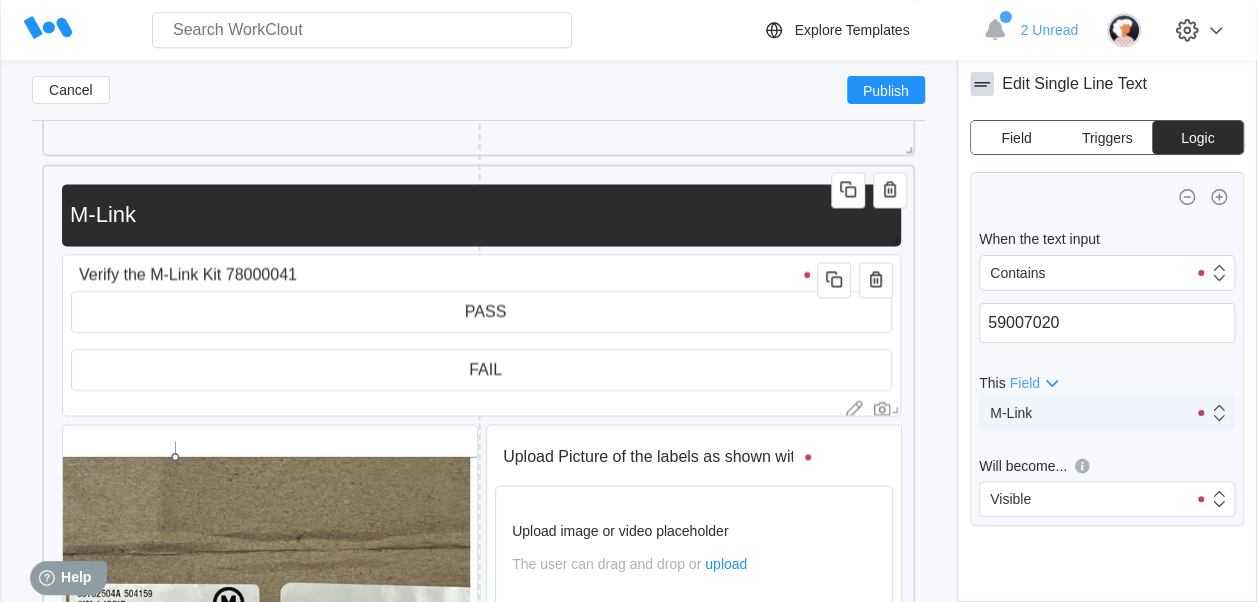 click on "M-Link" at bounding box center (1083, 413) 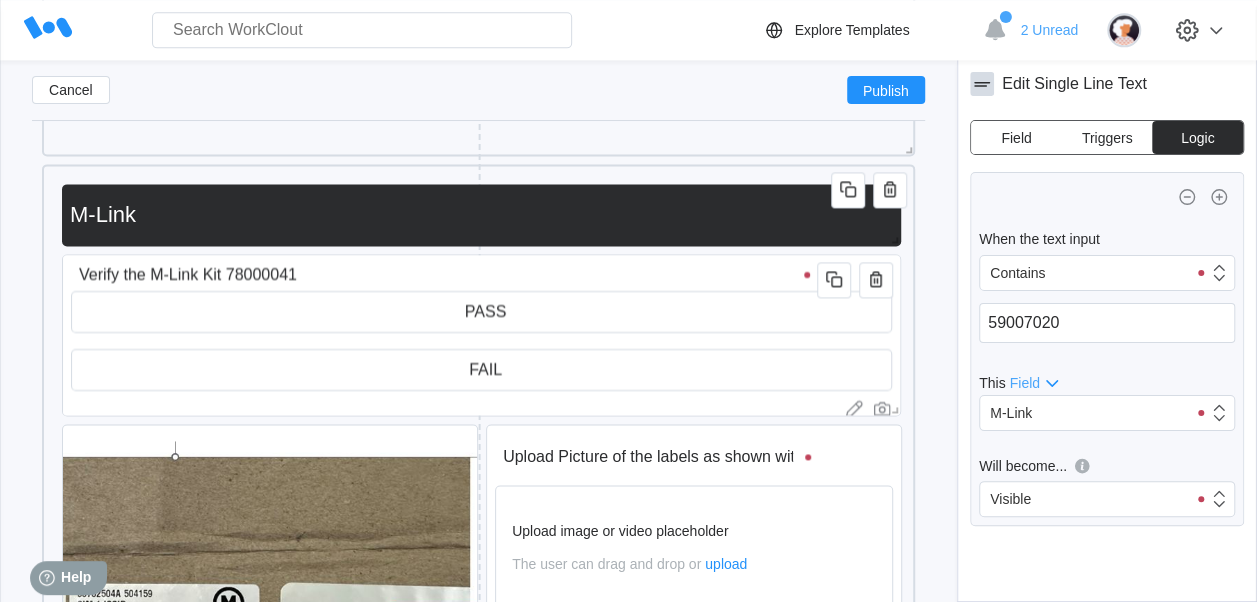 click on "Field" at bounding box center [1024, 383] 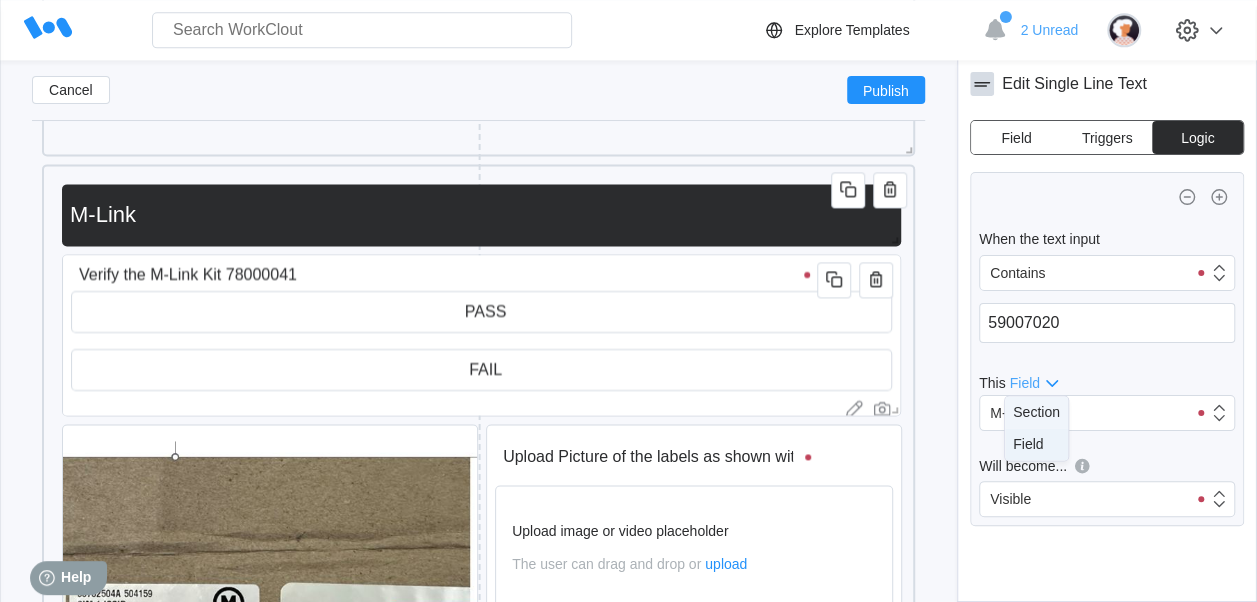 click on "Section" at bounding box center [1036, 412] 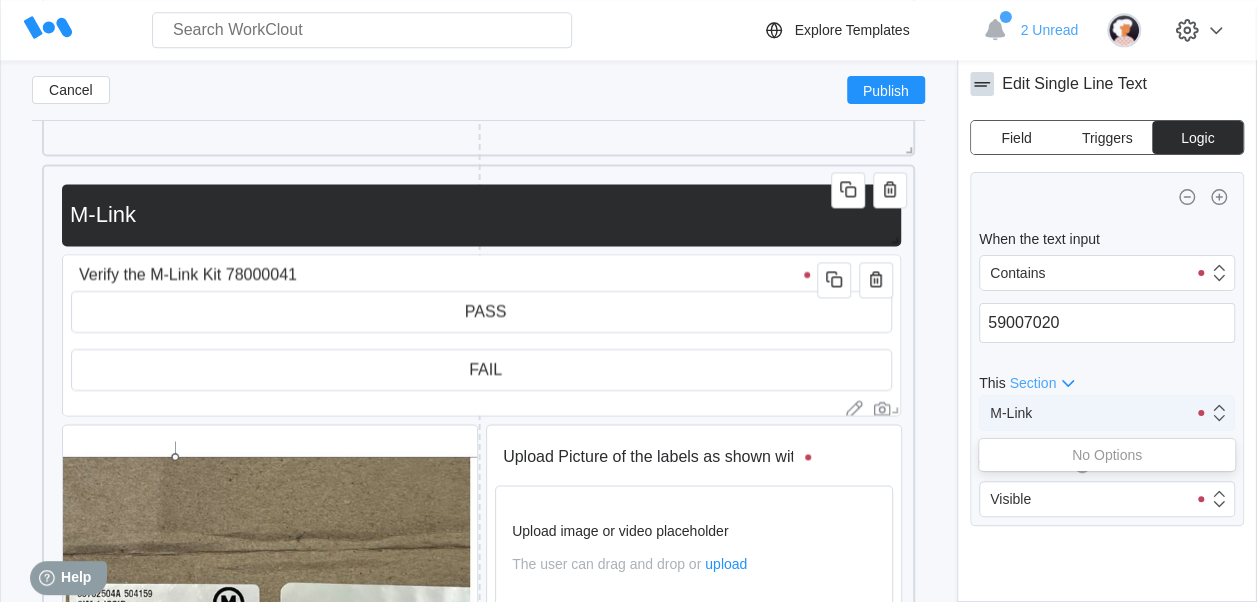 click on "M-Link" at bounding box center [1083, 413] 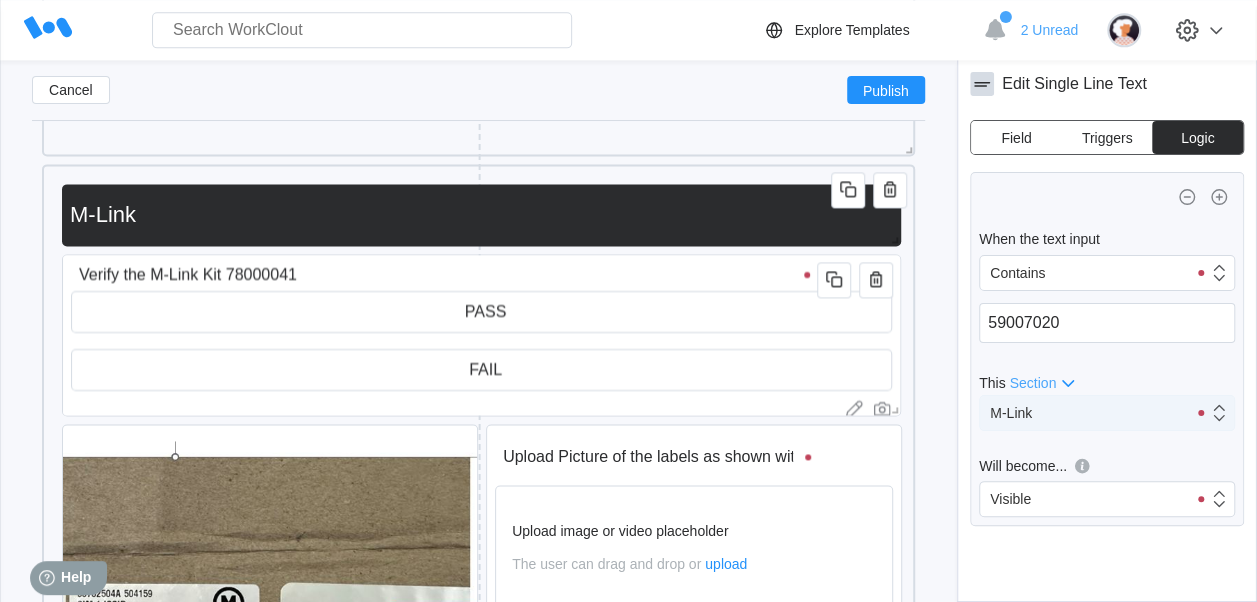 click on "M-Link" at bounding box center (1083, 413) 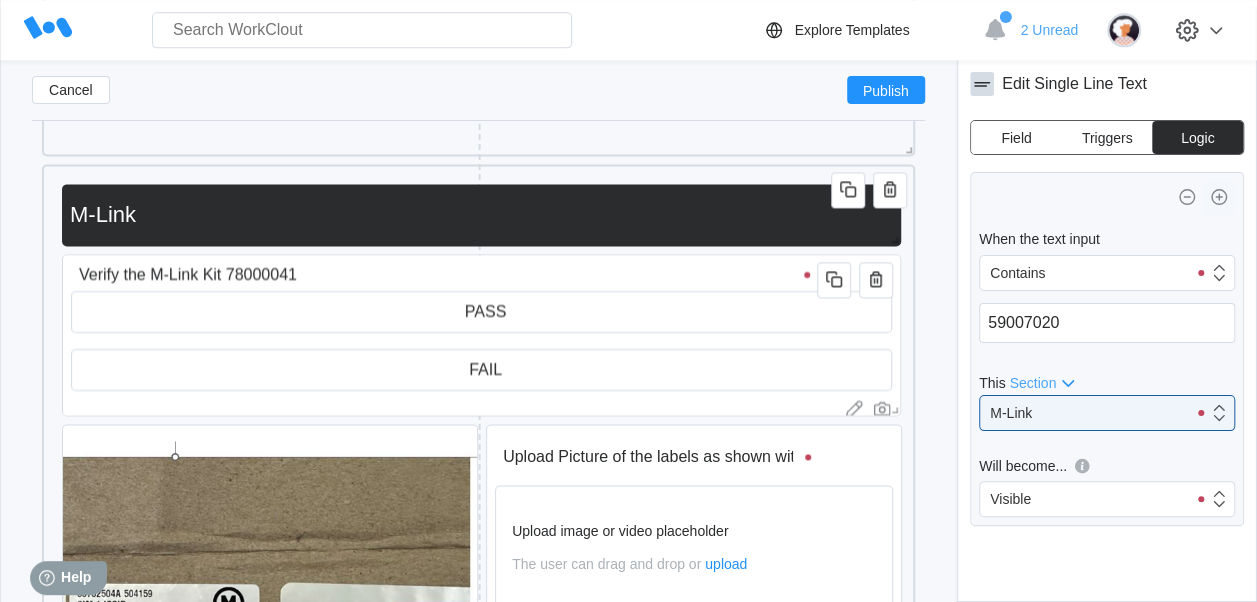 click 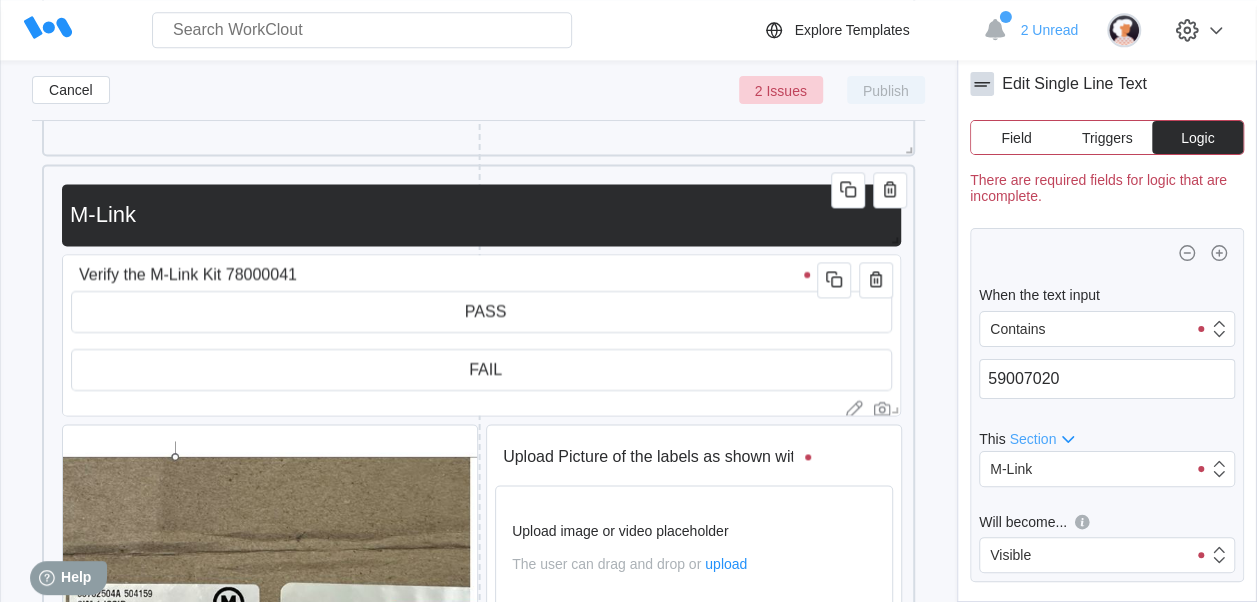 click on "There are required fields for logic that are incomplete." at bounding box center (1107, 188) 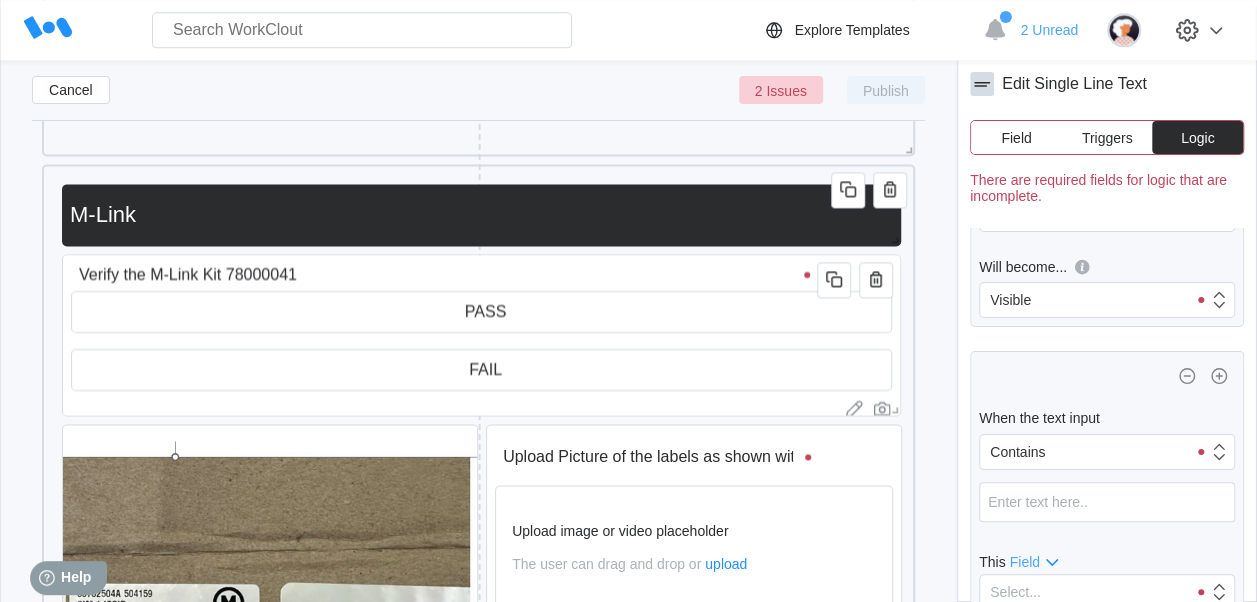 scroll, scrollTop: 300, scrollLeft: 0, axis: vertical 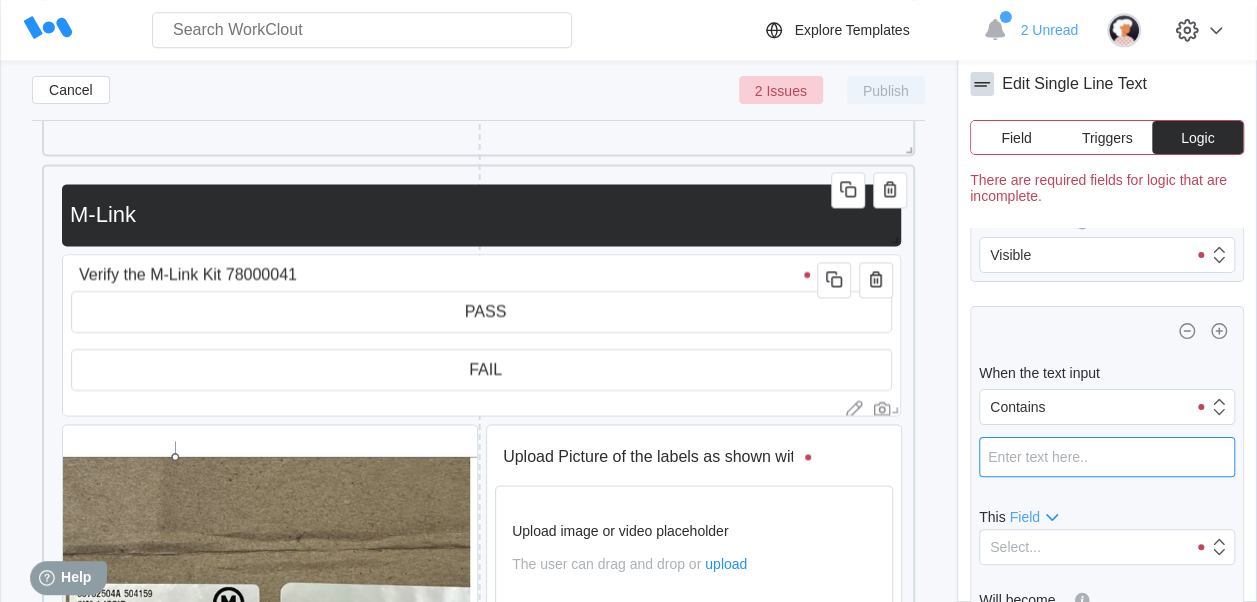 click at bounding box center (1107, 457) 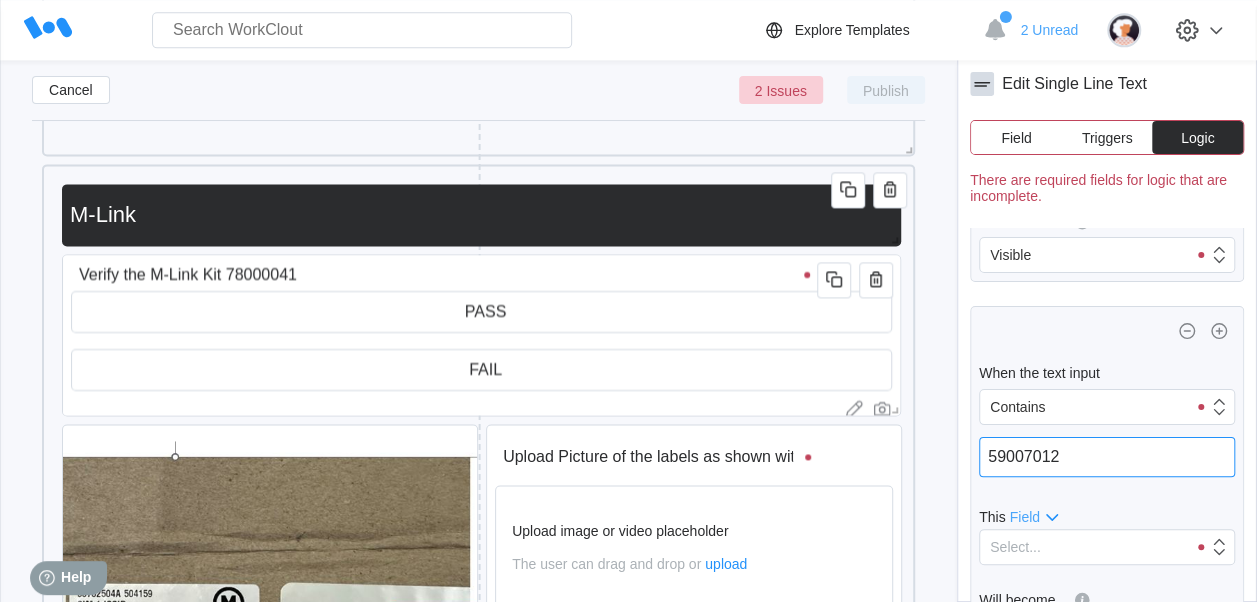 type on "59007012" 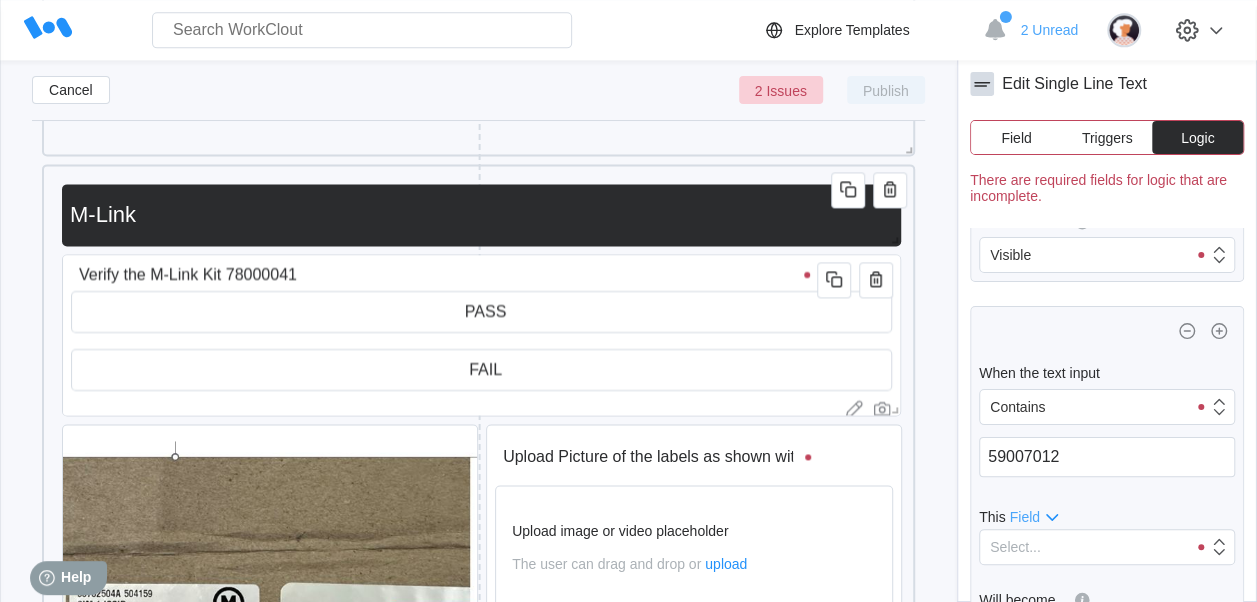 click on "Field" at bounding box center (1024, 517) 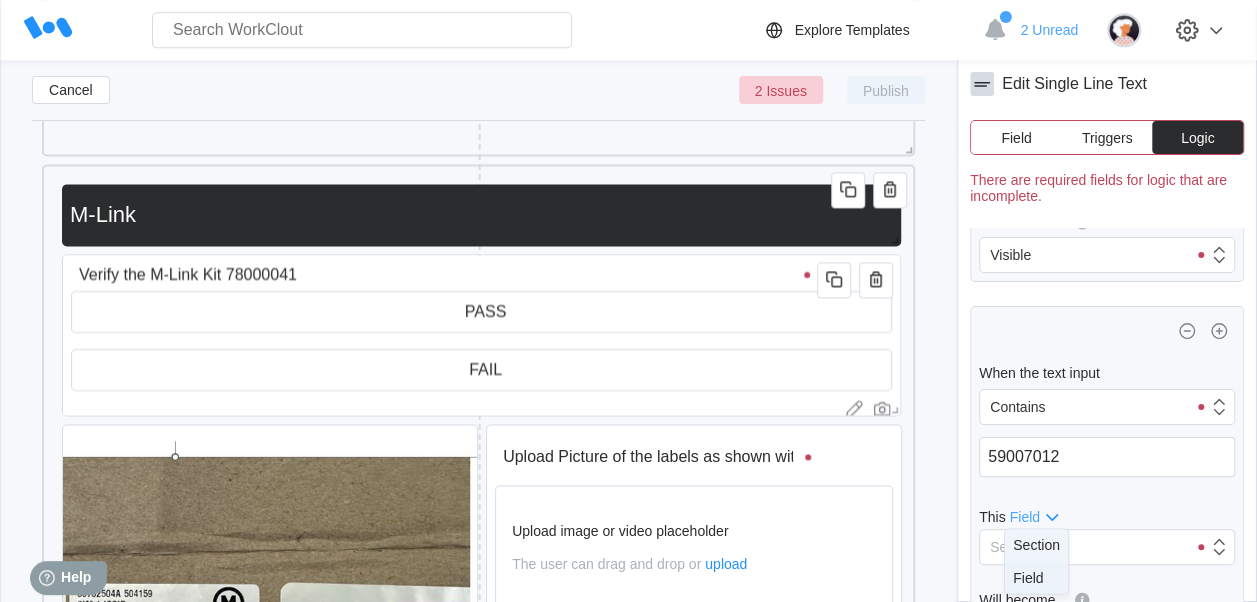 click on "Section" at bounding box center (1036, 545) 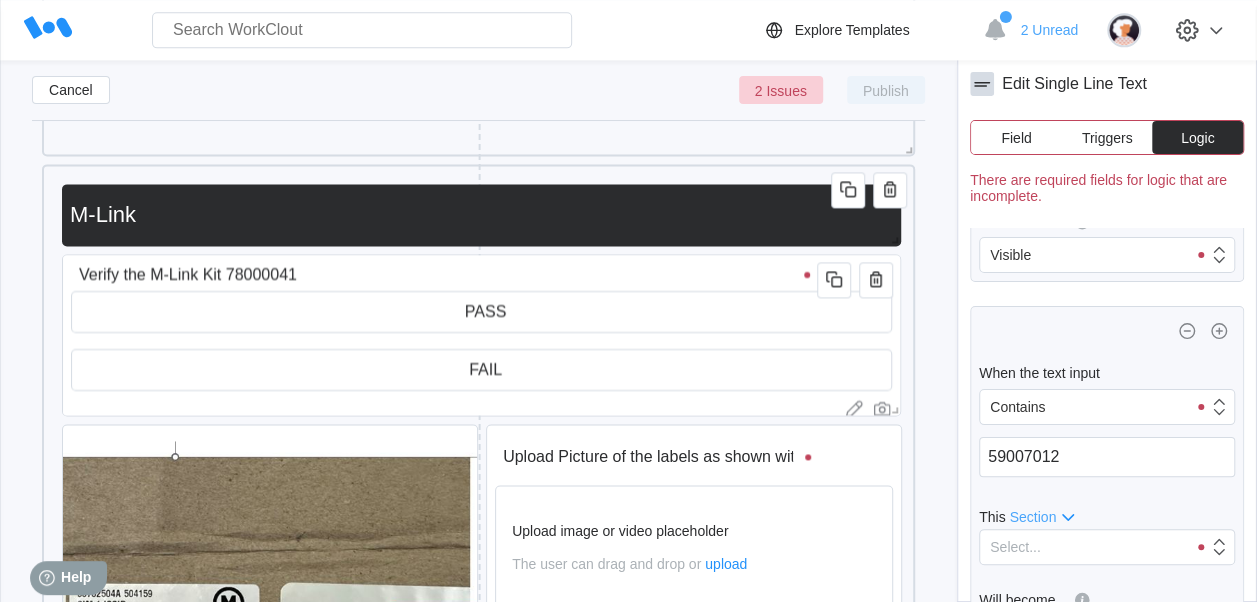scroll, scrollTop: 357, scrollLeft: 0, axis: vertical 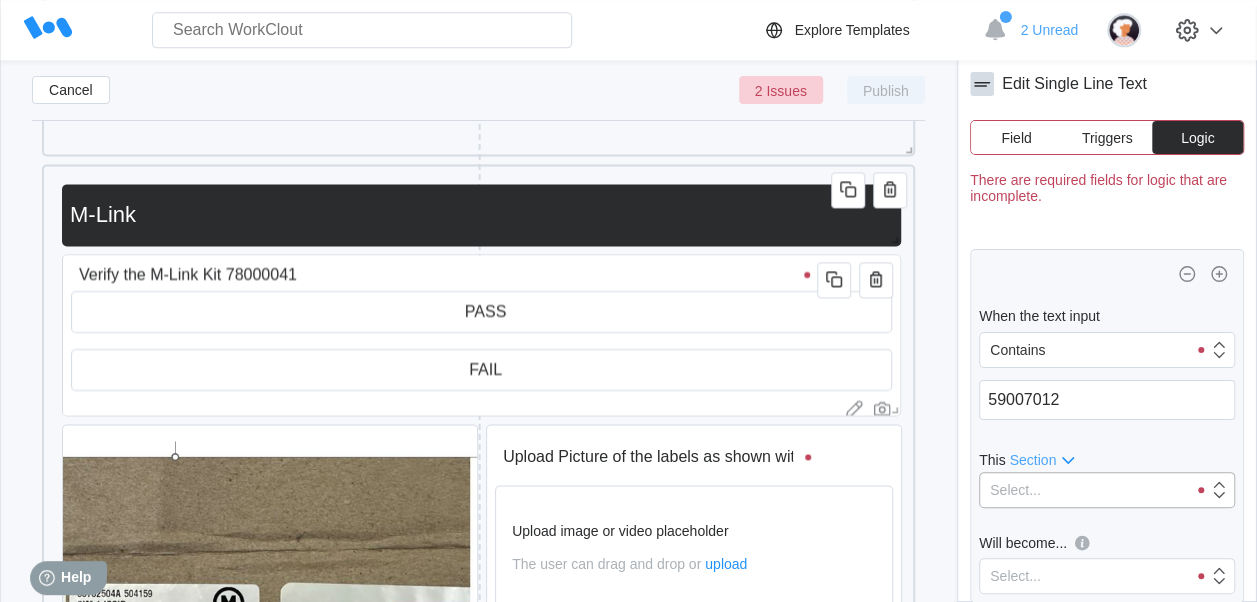 click on "Select..." at bounding box center [1083, 490] 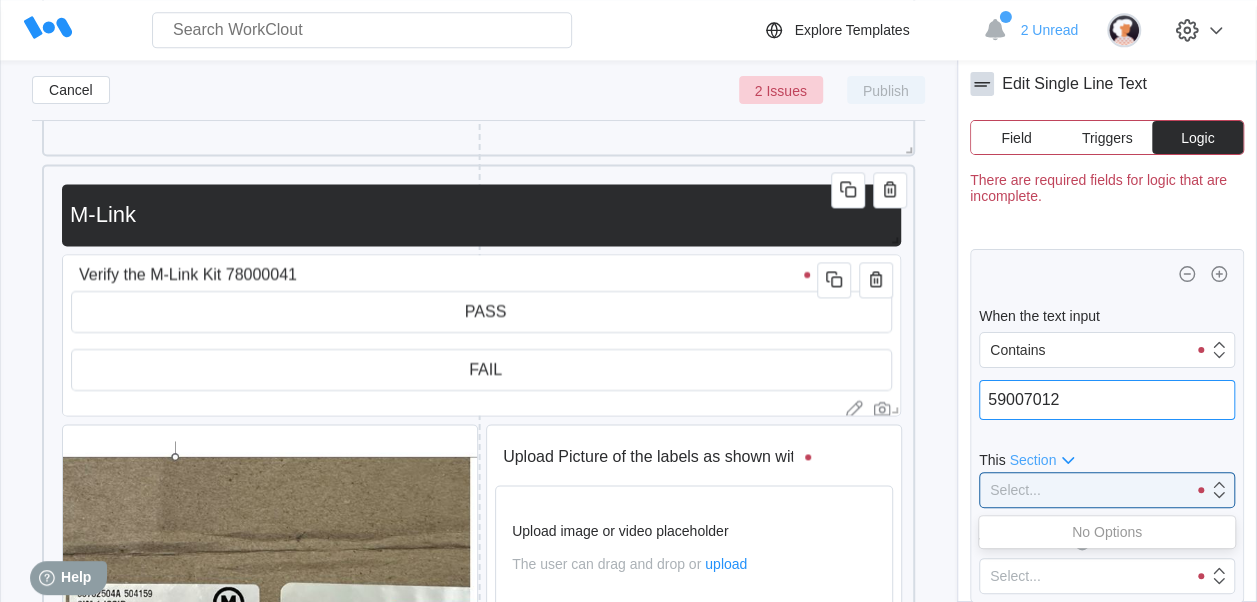 click on "59007012" at bounding box center (1107, 400) 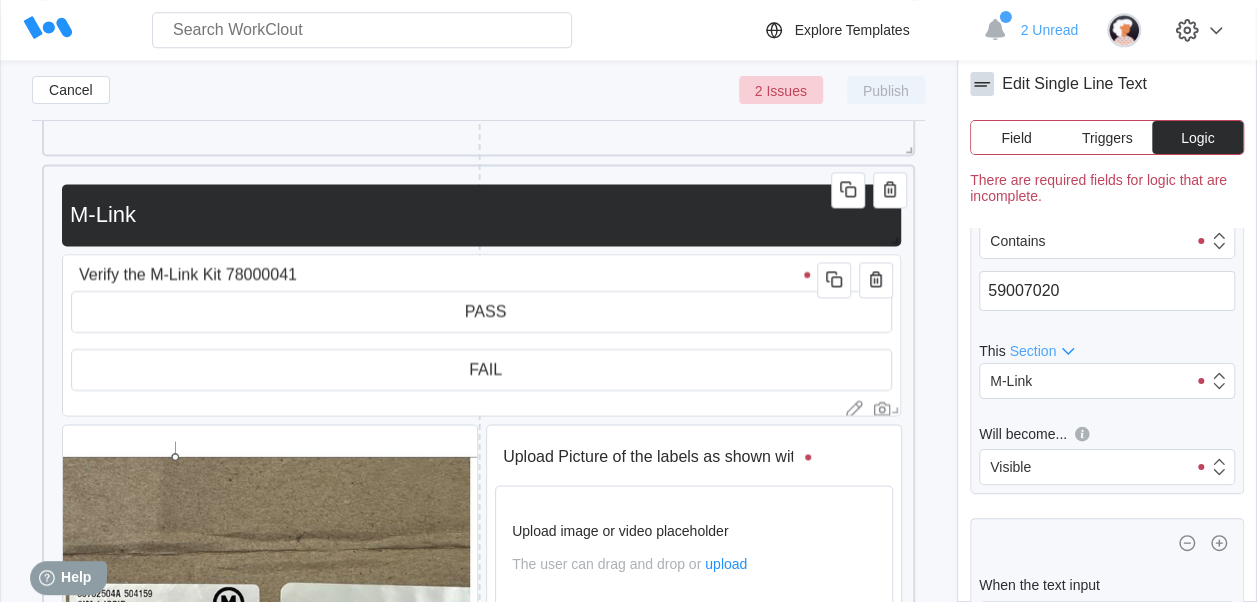 scroll, scrollTop: 57, scrollLeft: 0, axis: vertical 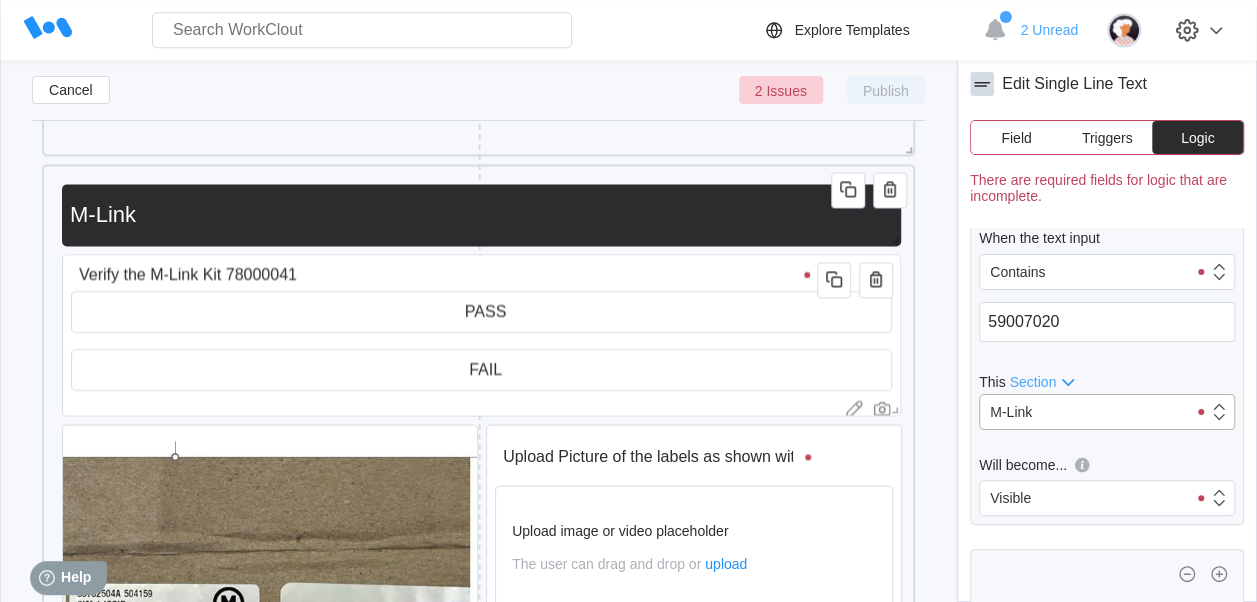 click on "M-Link" at bounding box center (1083, 412) 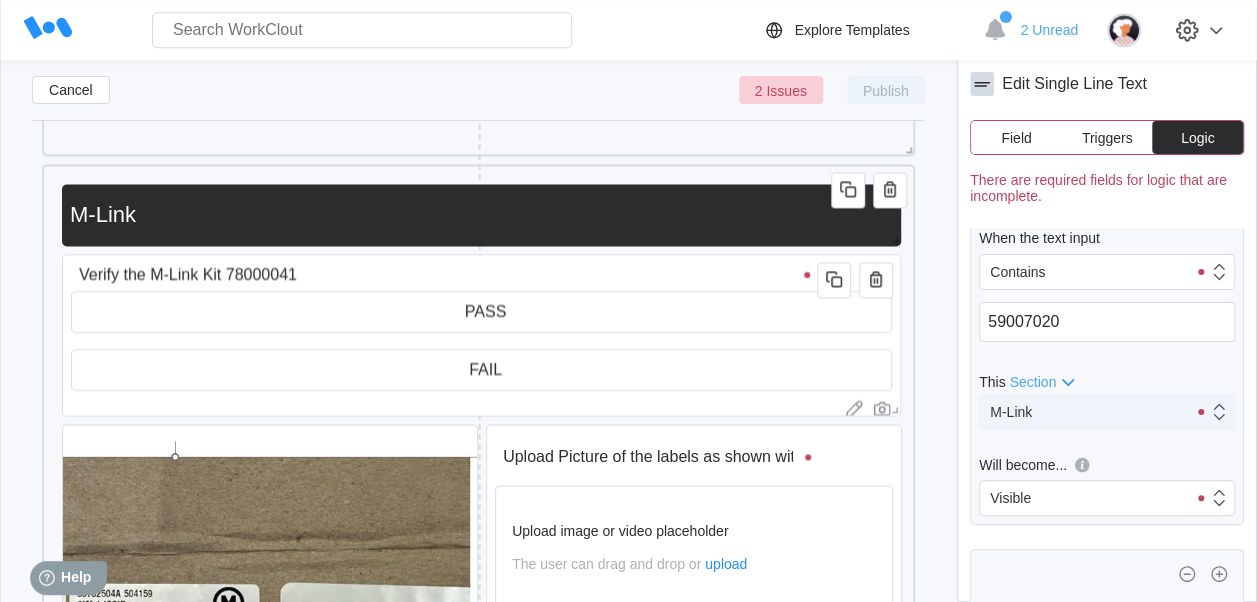 click on "M-Link" at bounding box center [1083, 412] 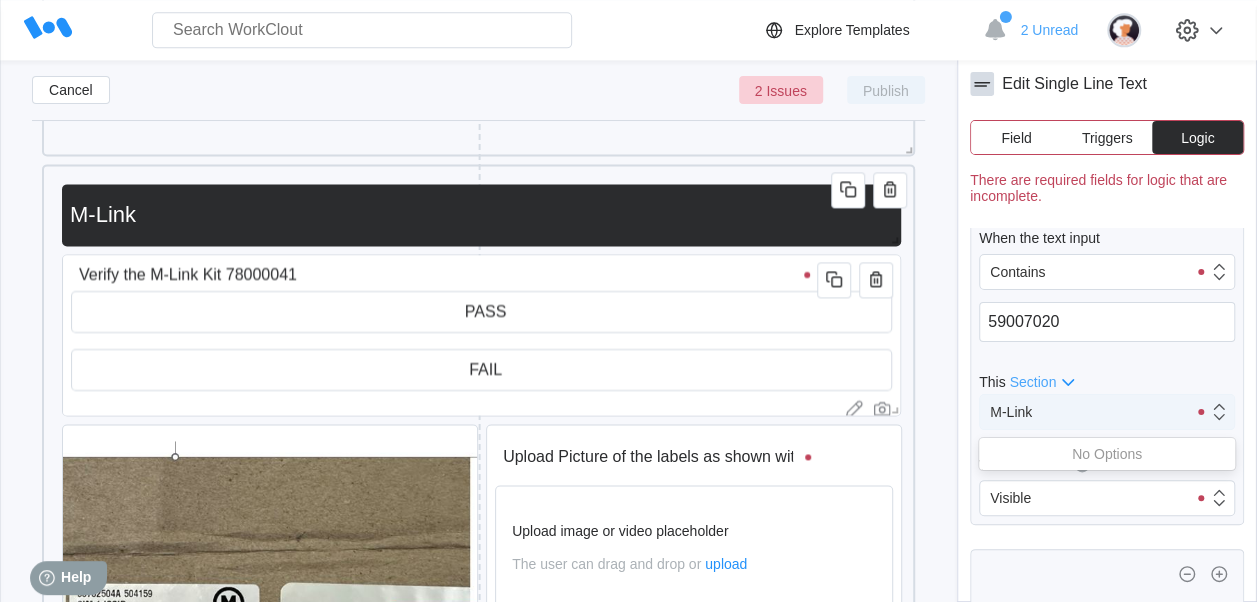 click on "M-Link" at bounding box center [1083, 412] 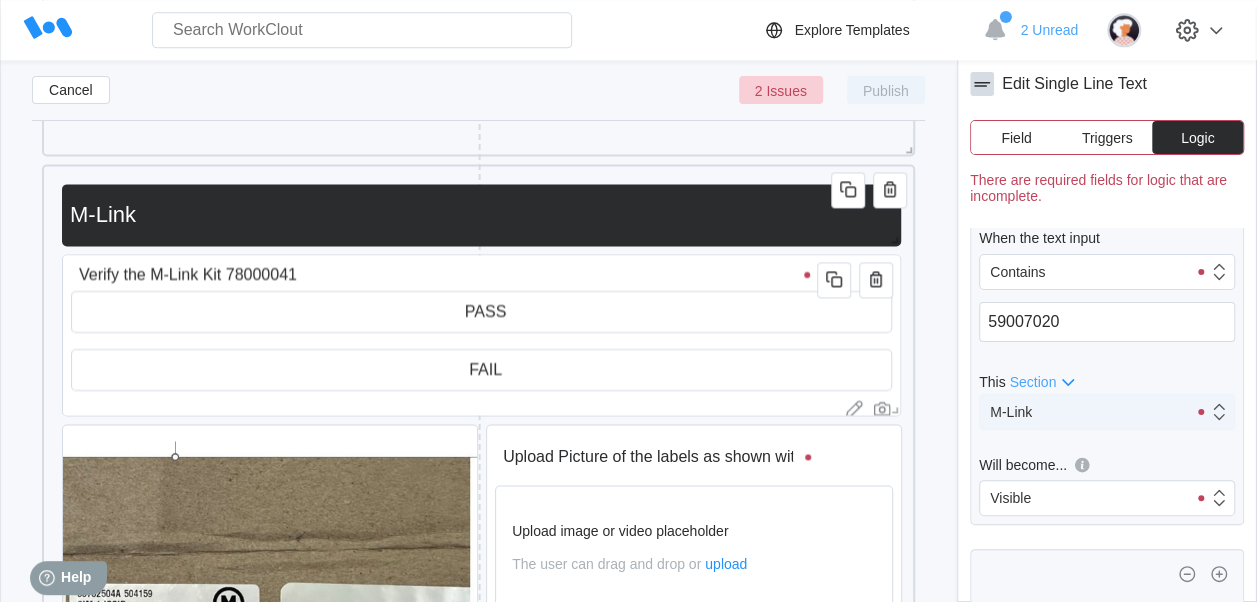 click on "M-Link" at bounding box center (1083, 412) 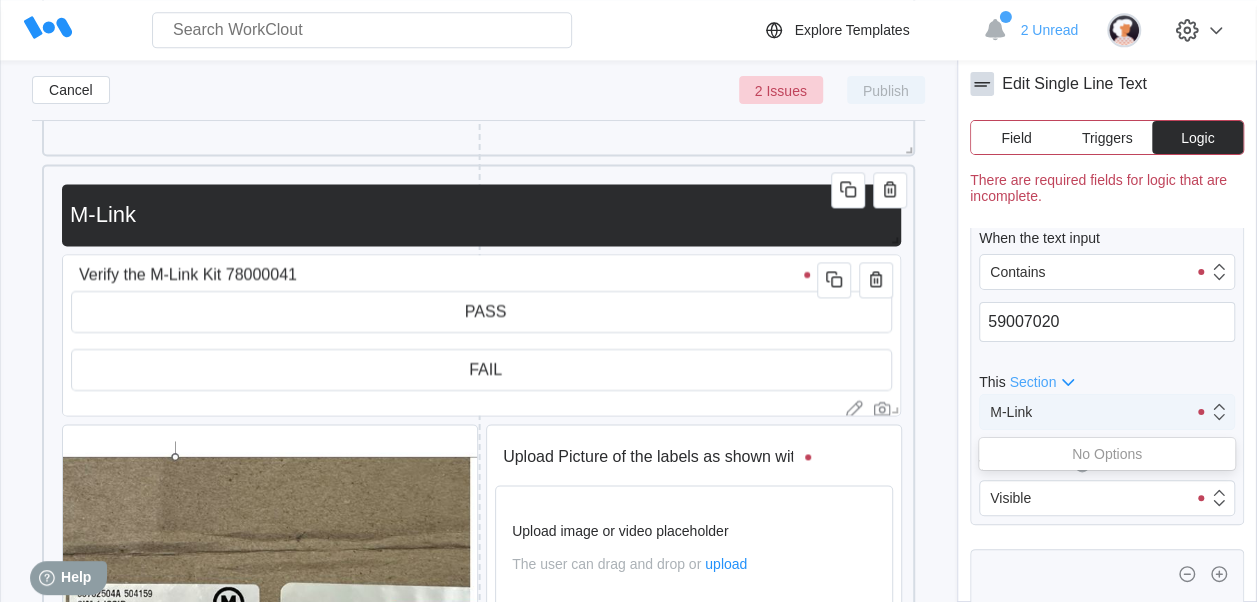 click on "M-Link" at bounding box center (1083, 412) 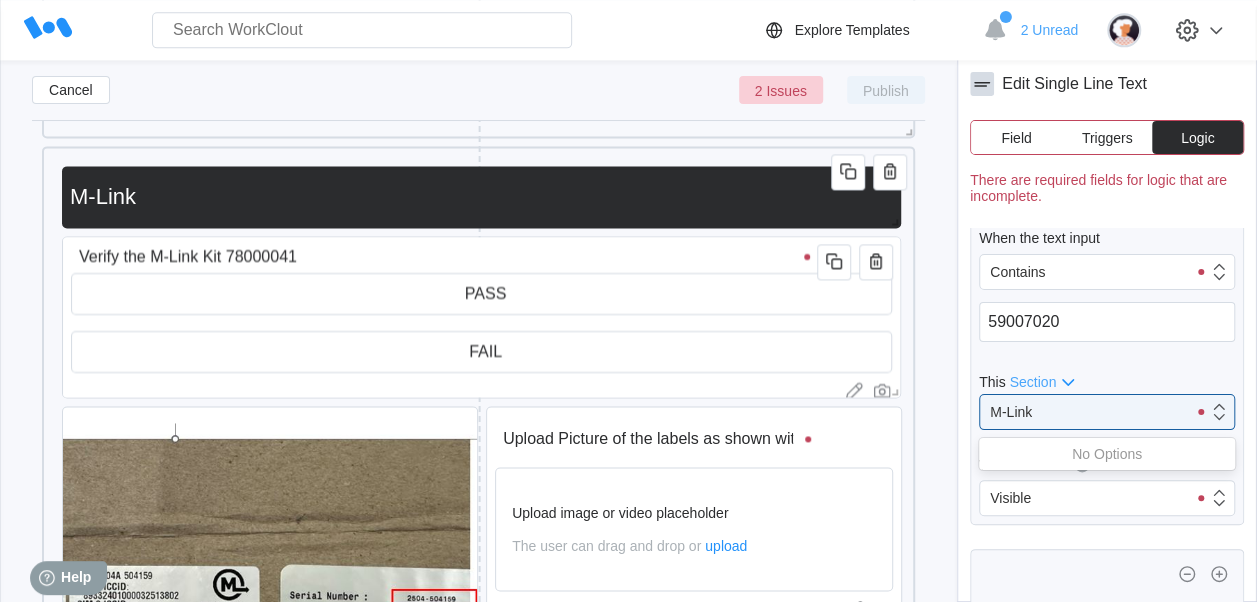 scroll, scrollTop: 1318, scrollLeft: 0, axis: vertical 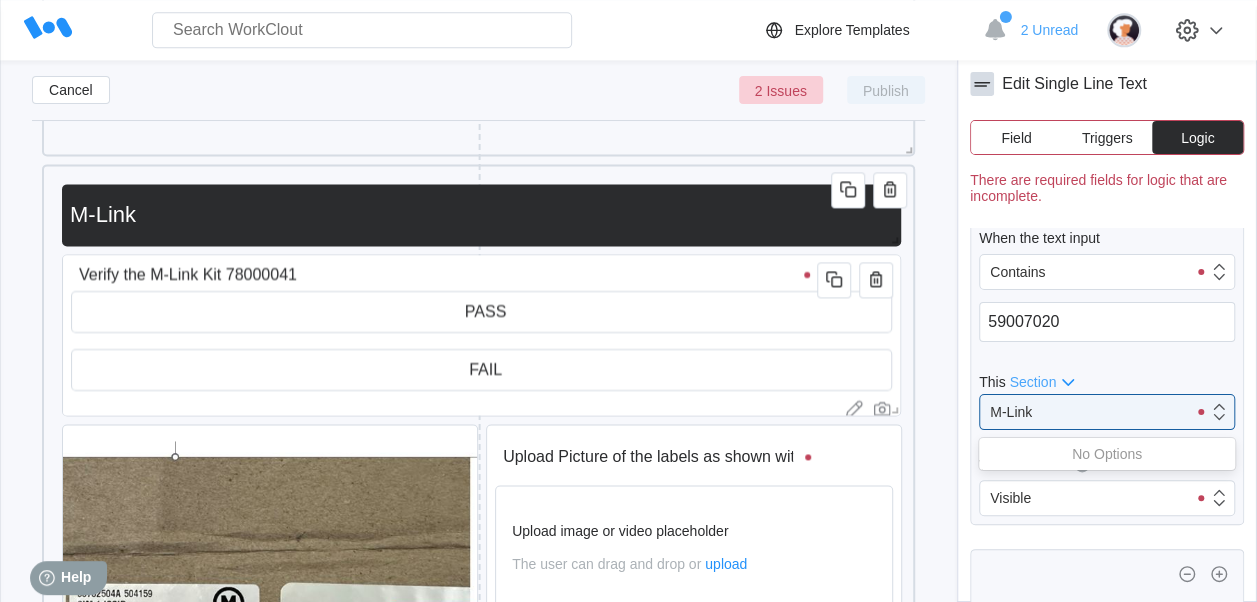 click on "Section" at bounding box center [1032, 382] 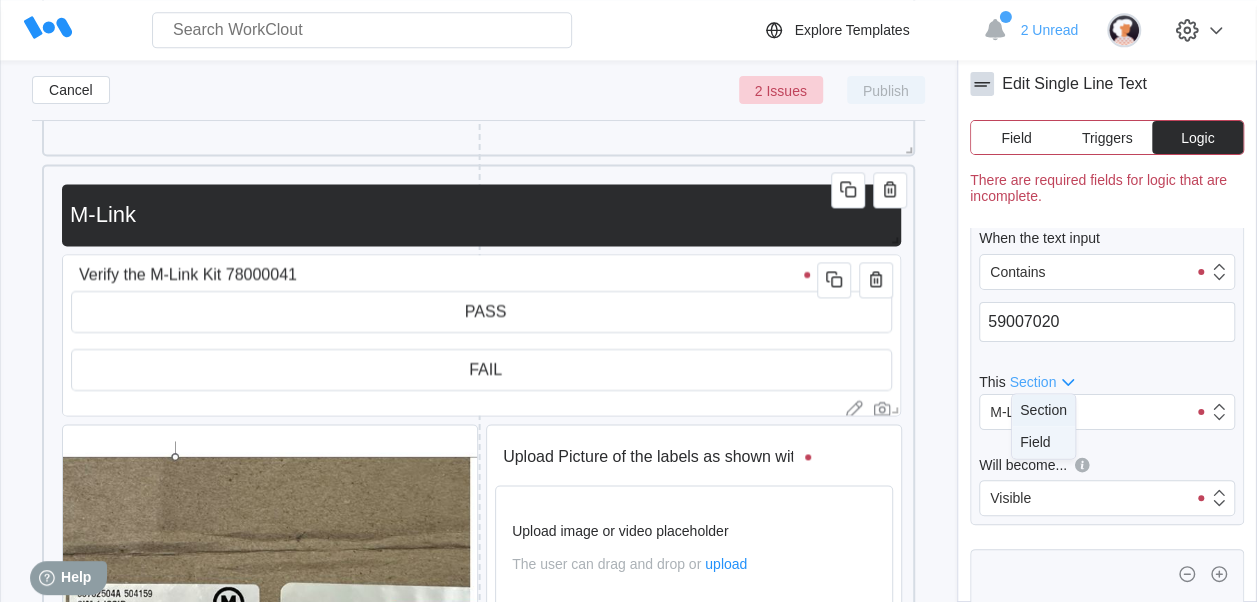 click on "Field" at bounding box center (1035, 442) 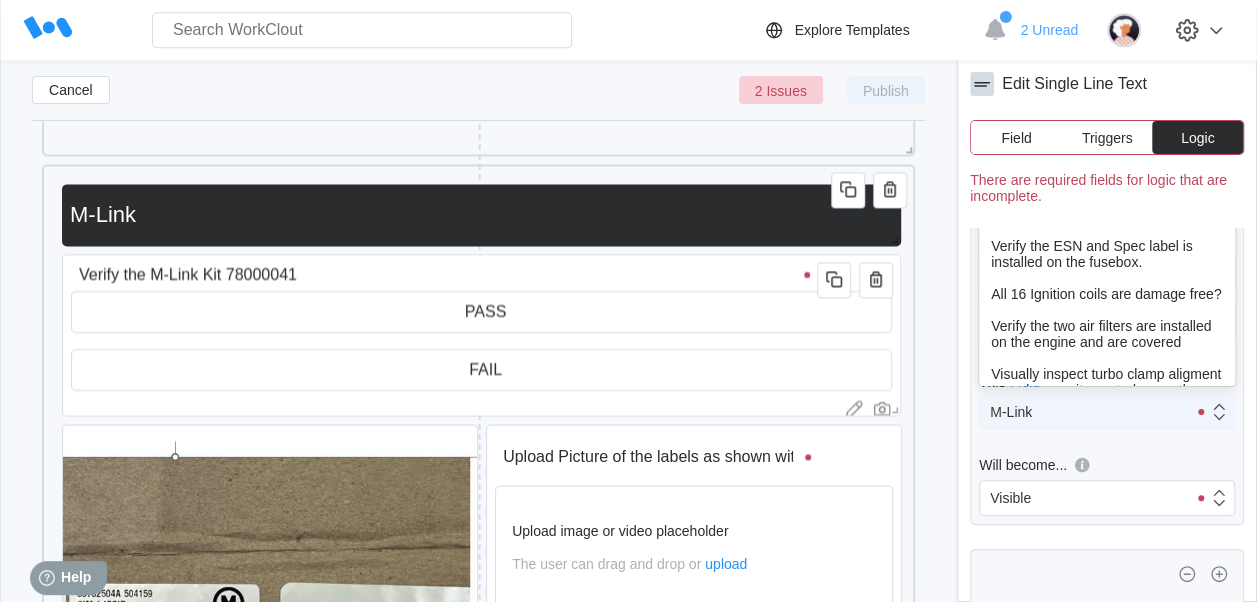 click on "M-Link" at bounding box center [1083, 412] 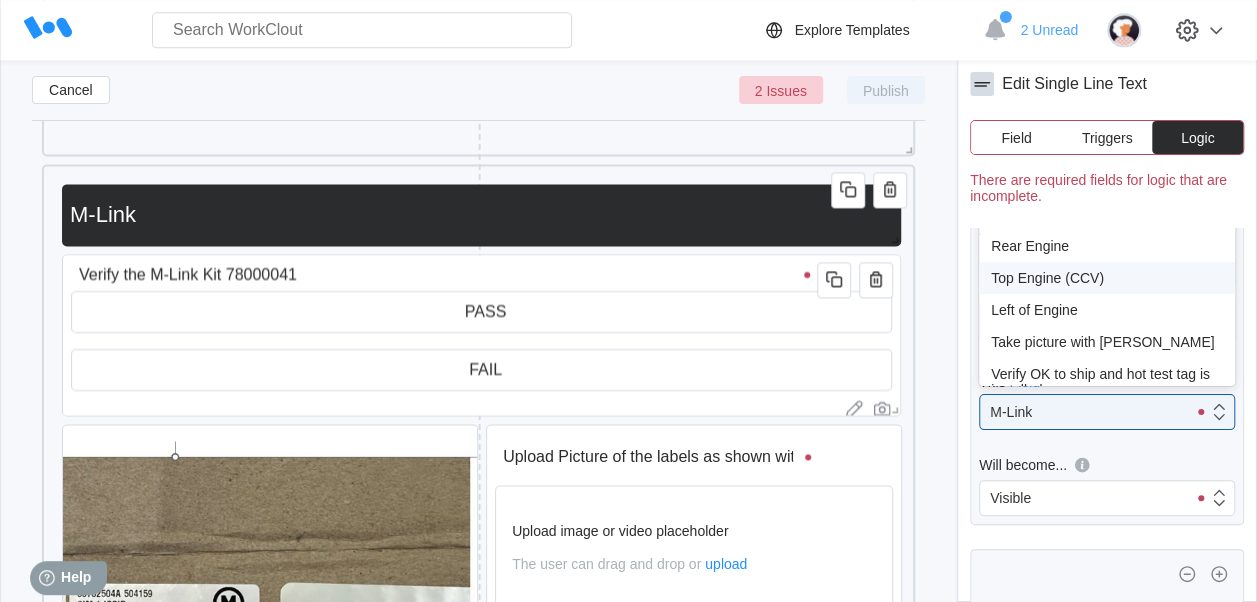 scroll, scrollTop: 724, scrollLeft: 0, axis: vertical 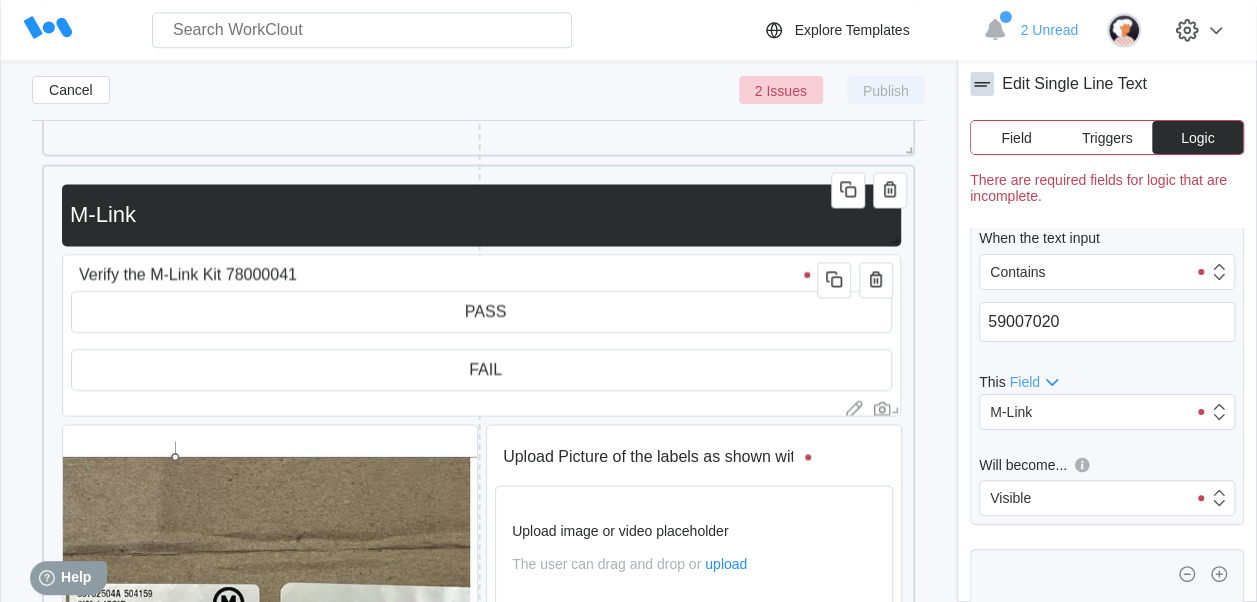click on "When the text input Contains 59007020 This  Field M-Link  Will become... Visible" at bounding box center (1107, 348) 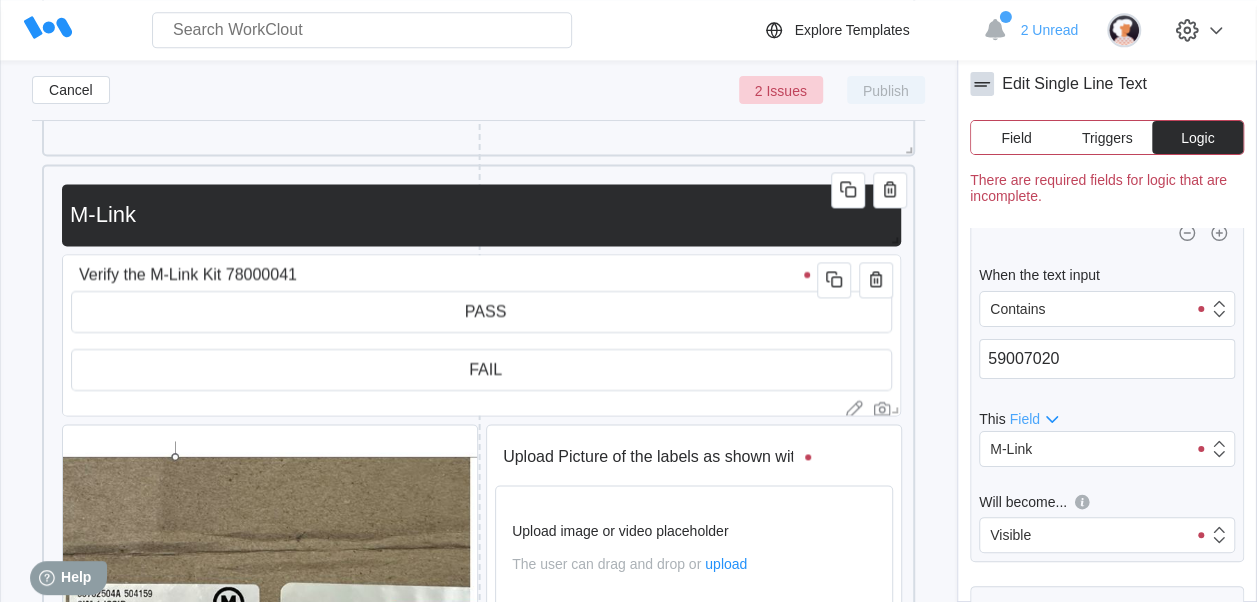 scroll, scrollTop: 0, scrollLeft: 0, axis: both 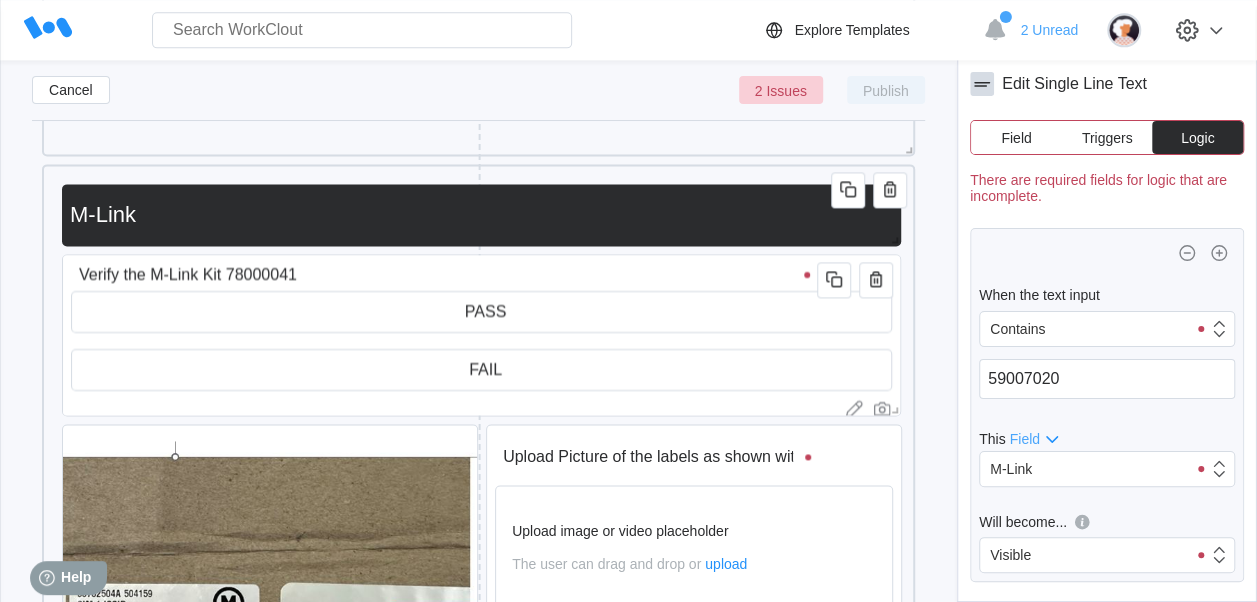 click on "Field" at bounding box center [1024, 439] 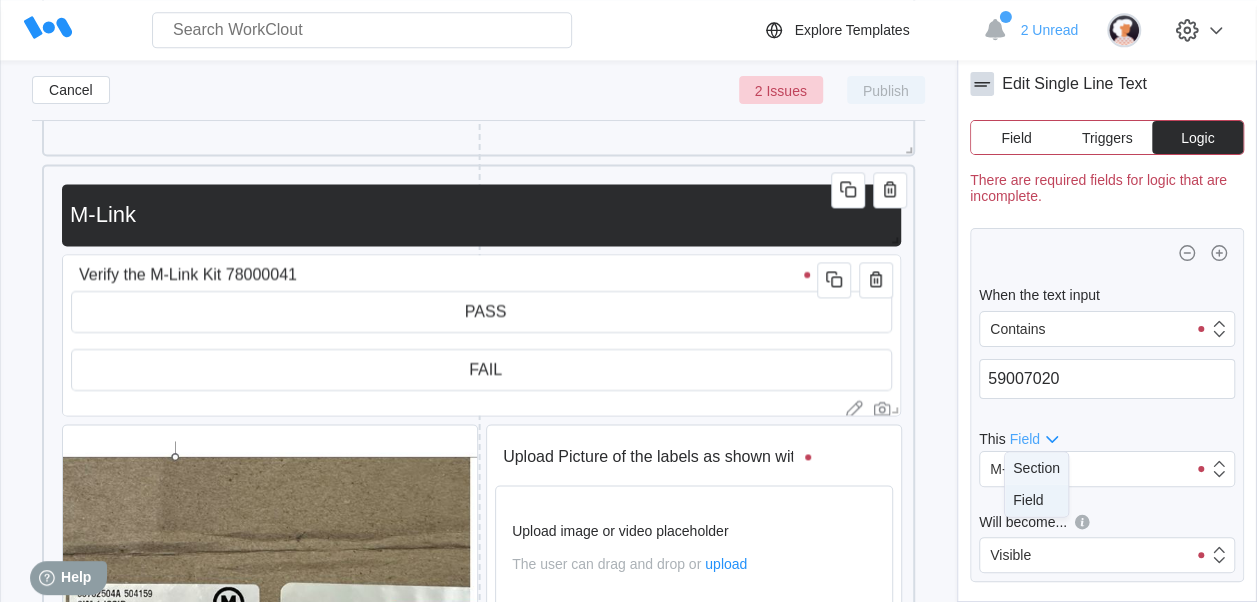 click on "Section" at bounding box center (1036, 468) 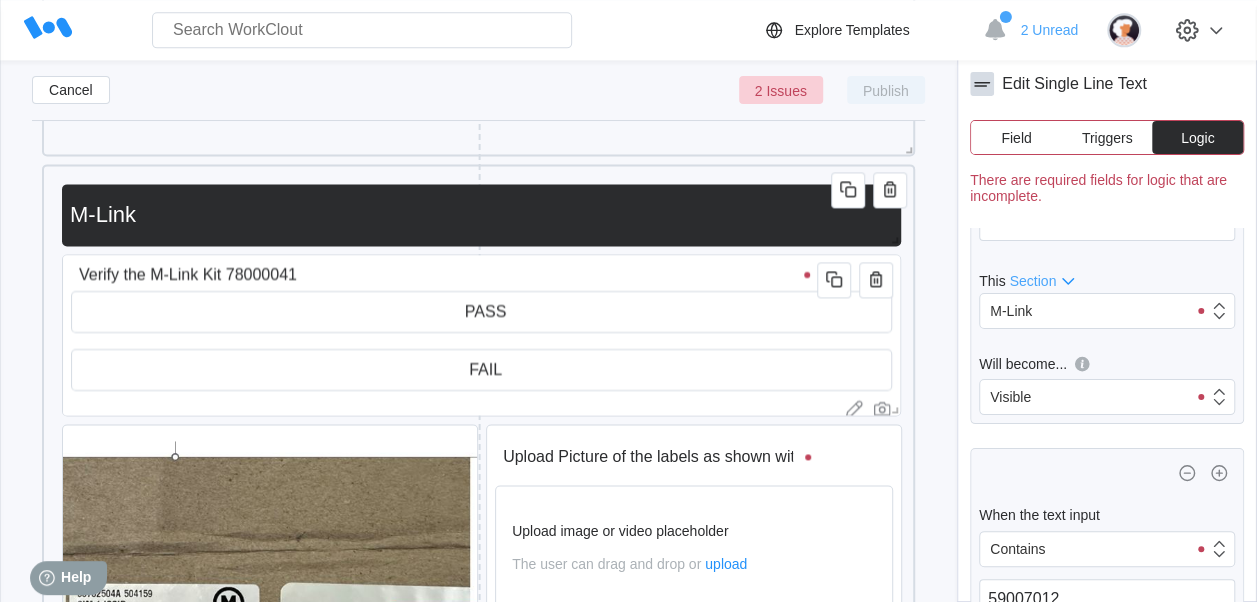scroll, scrollTop: 378, scrollLeft: 0, axis: vertical 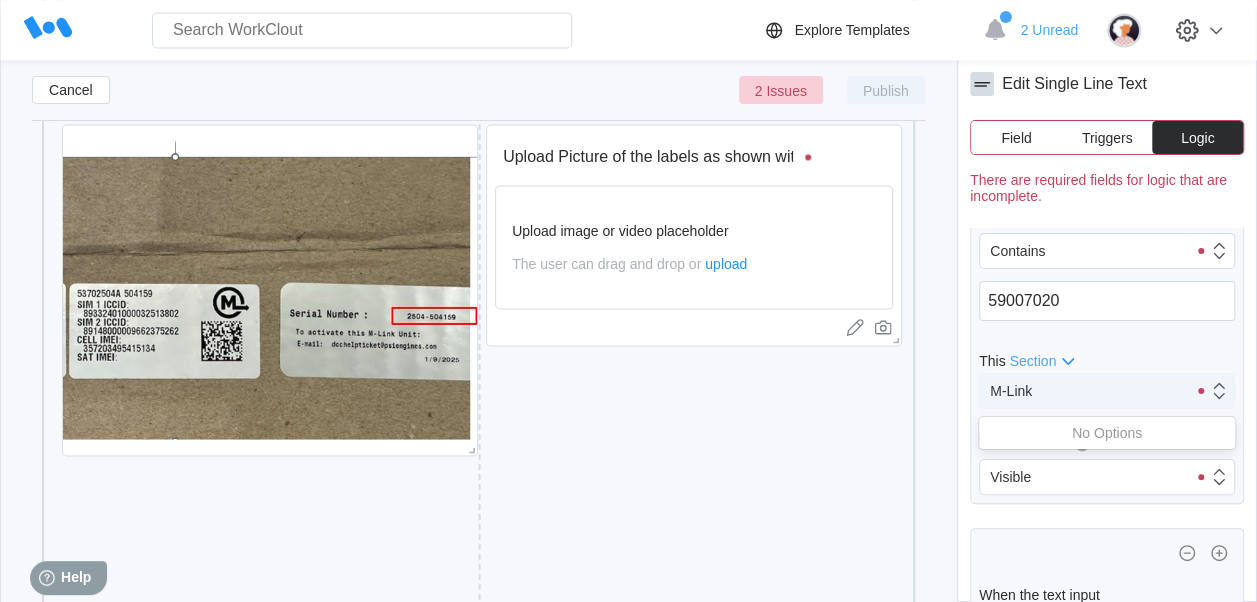 click on "M-Link" at bounding box center (1083, 391) 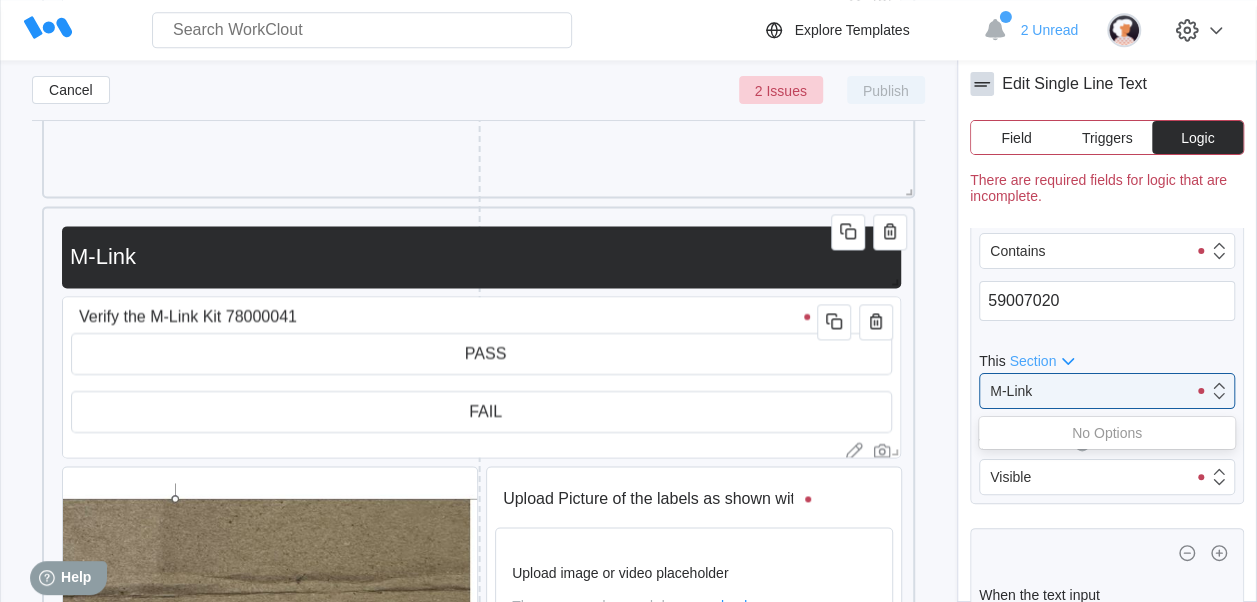 scroll, scrollTop: 1218, scrollLeft: 0, axis: vertical 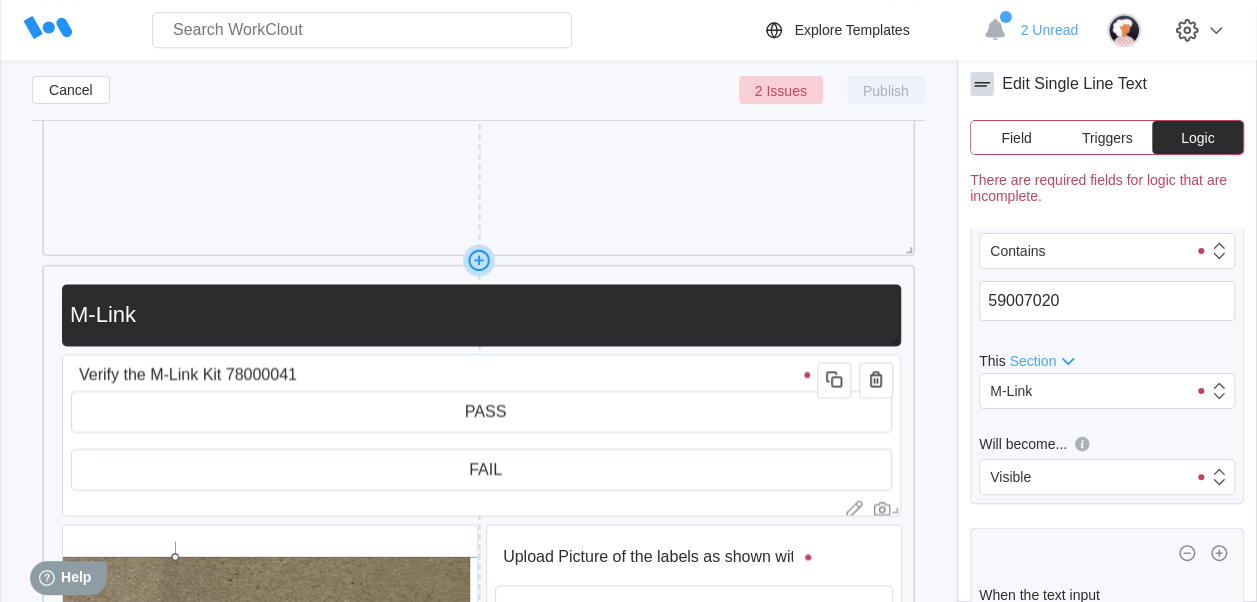 click 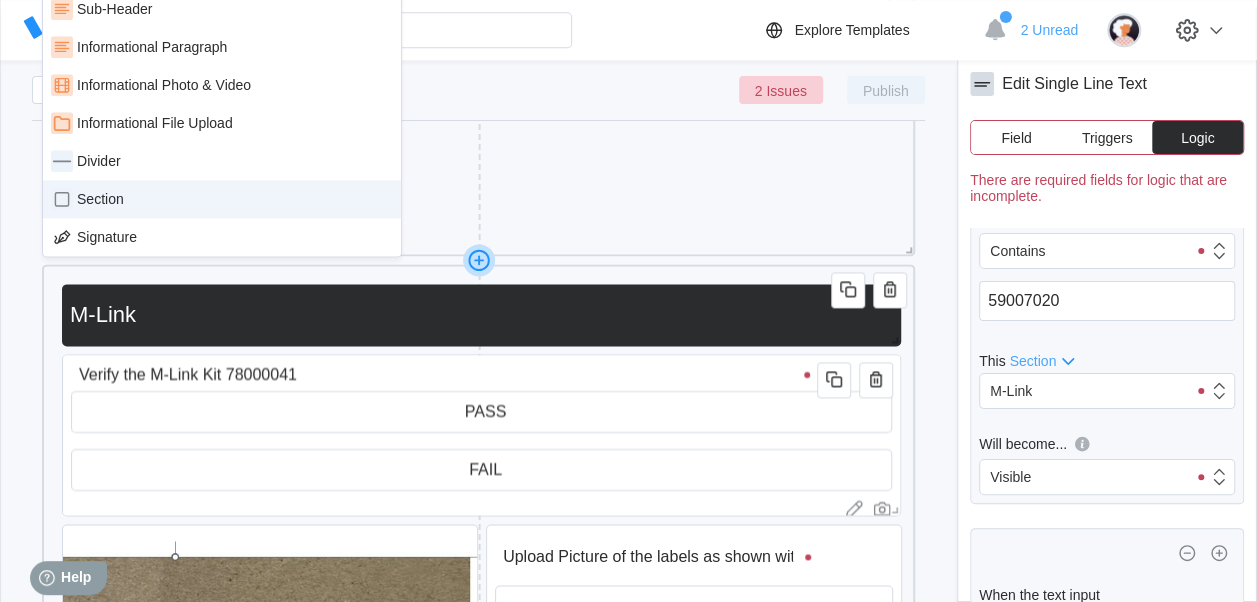 click on "Section" at bounding box center [222, 199] 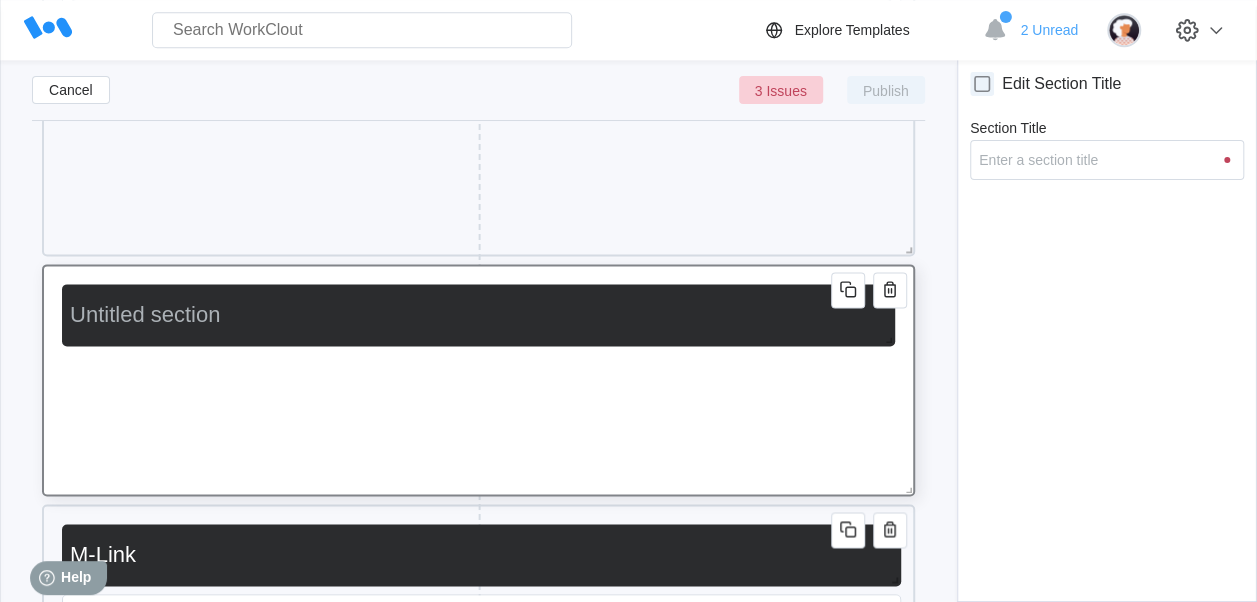 click at bounding box center (478, 315) 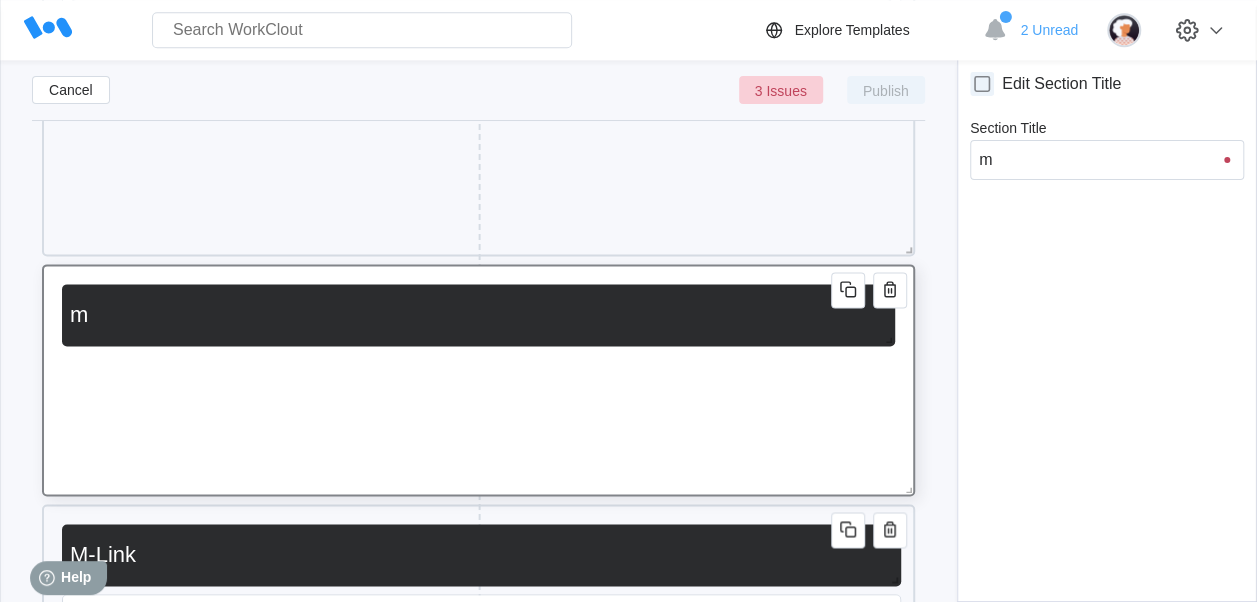 type on "m-" 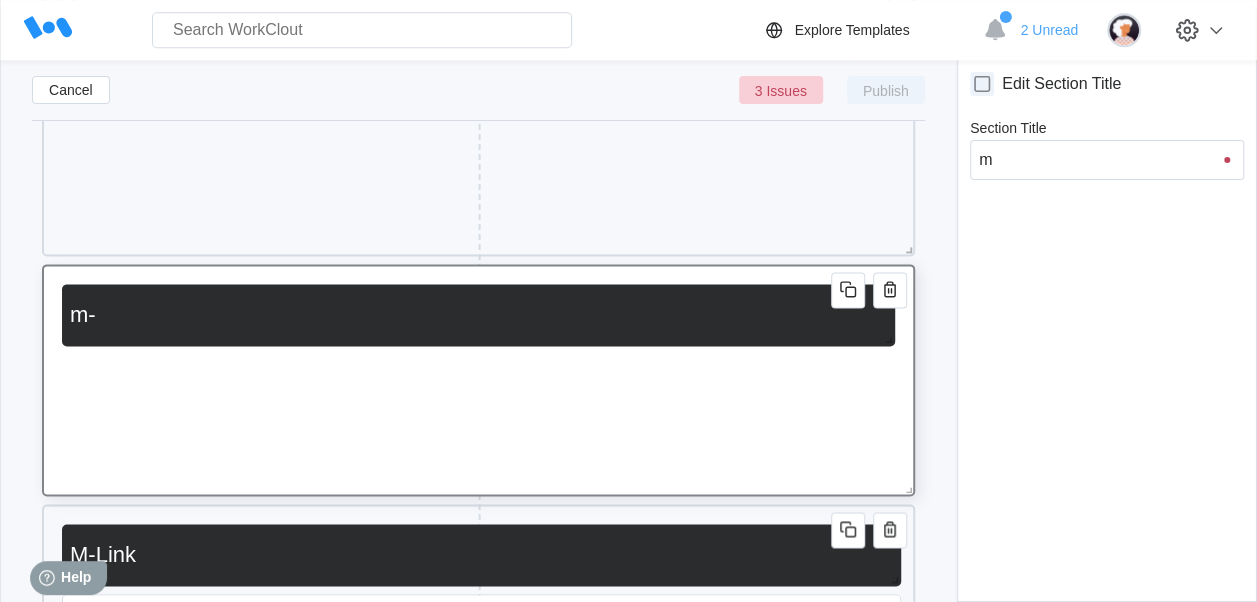 type on "m-" 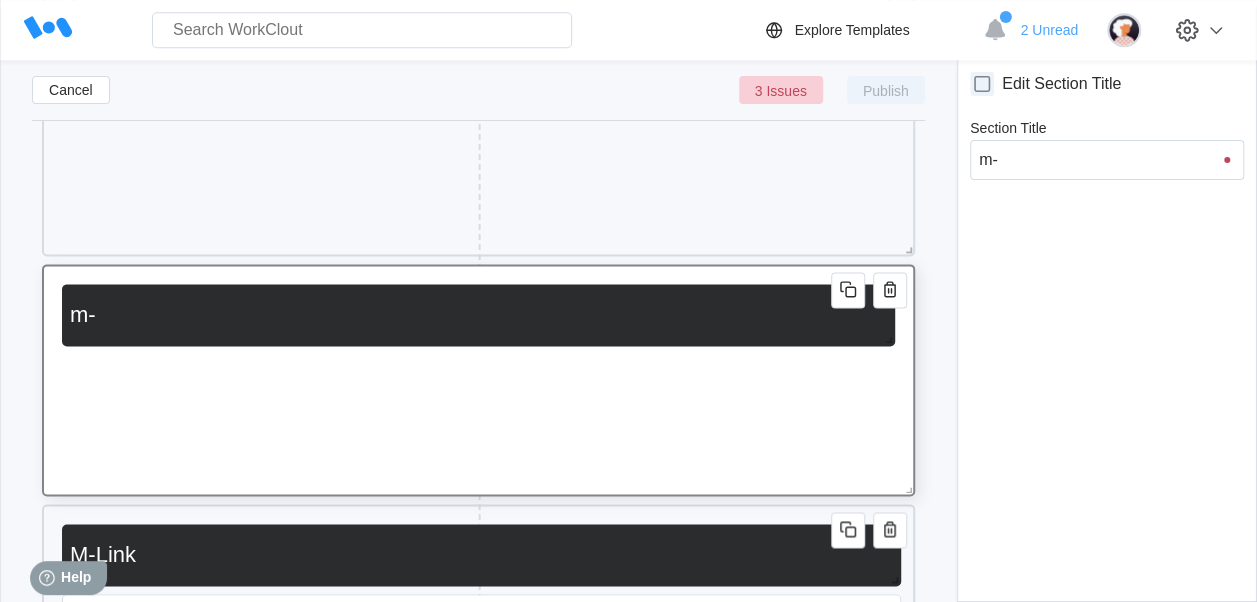 type on "m-L" 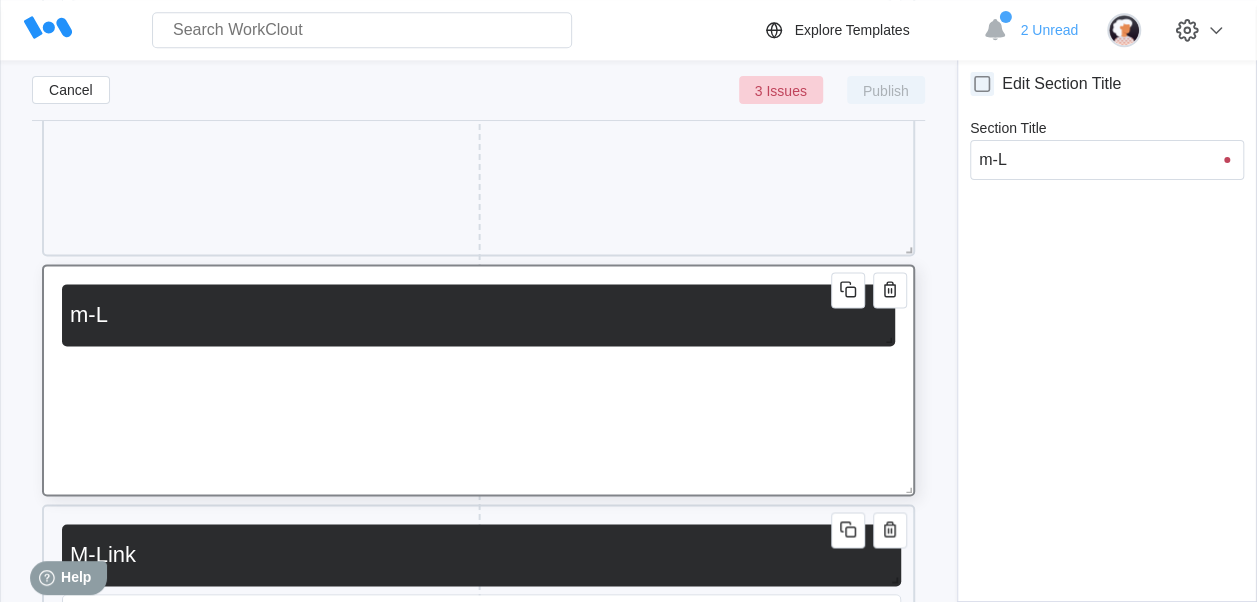 type on "m-LI" 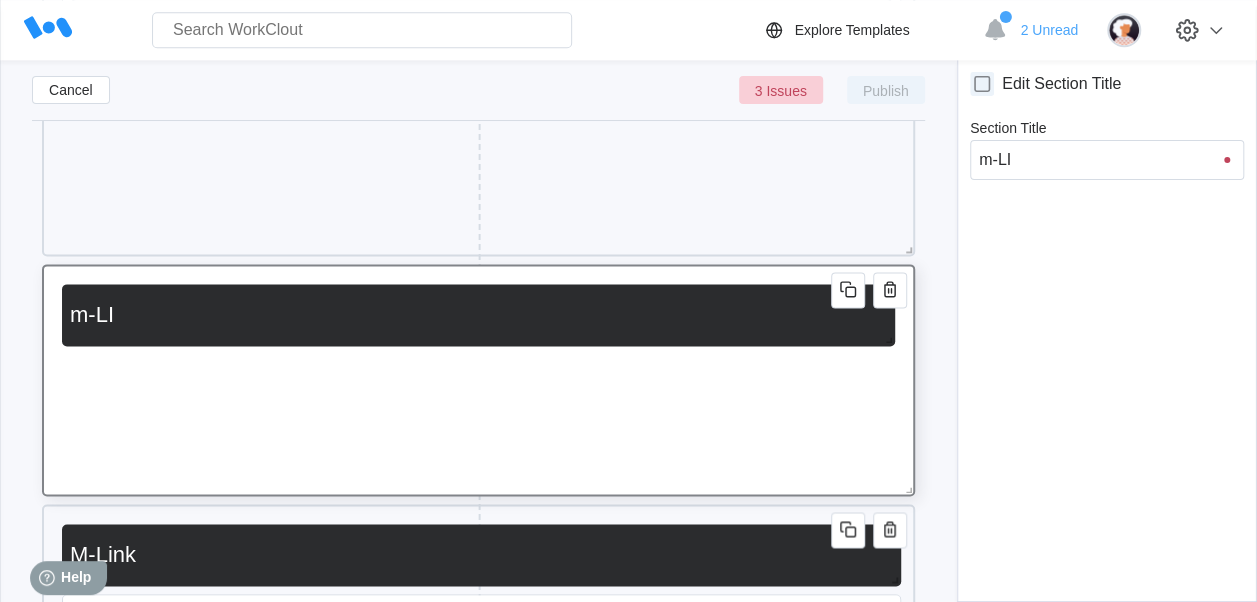 type on "m-LIN" 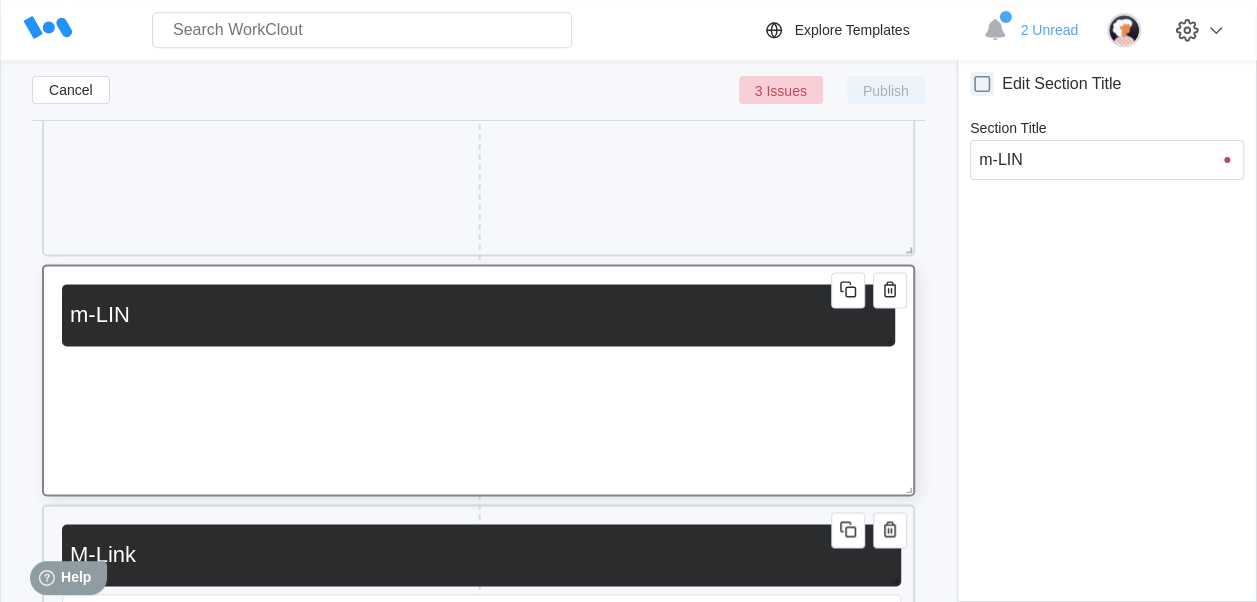 type on "m-LINK" 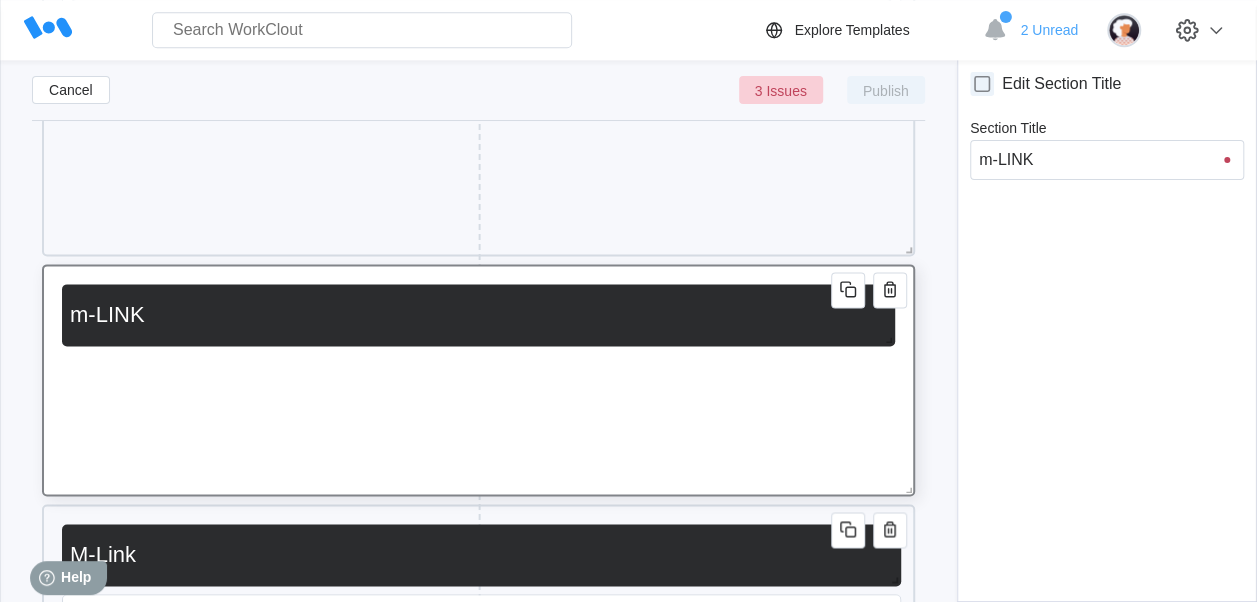 type on "m-LINKW" 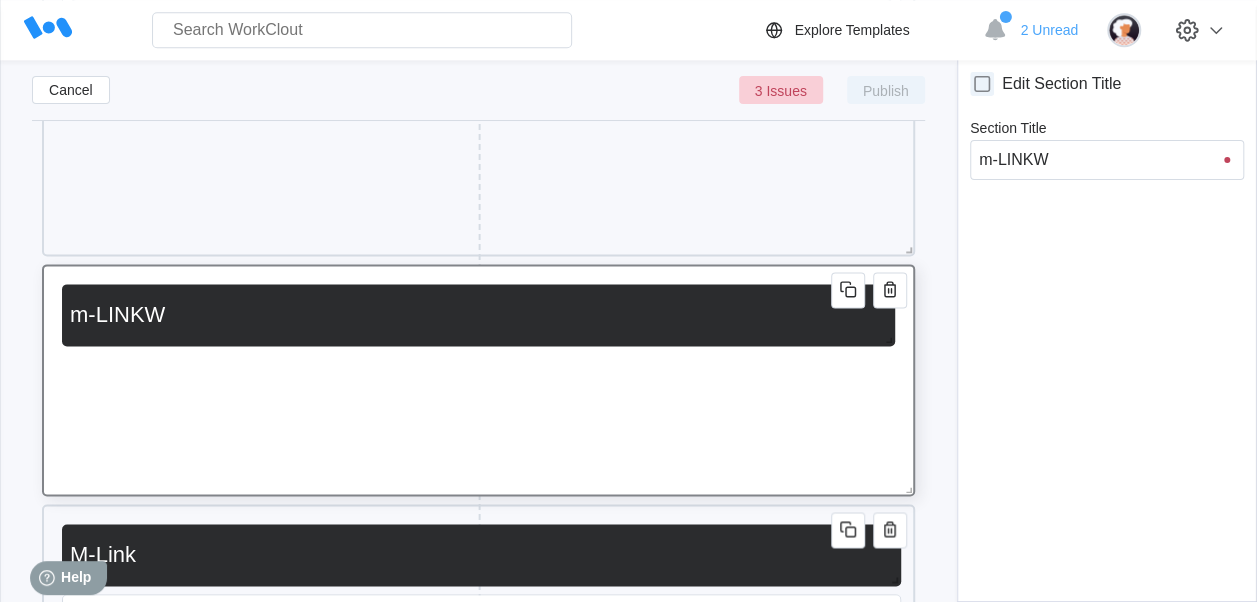type on "m-LINK" 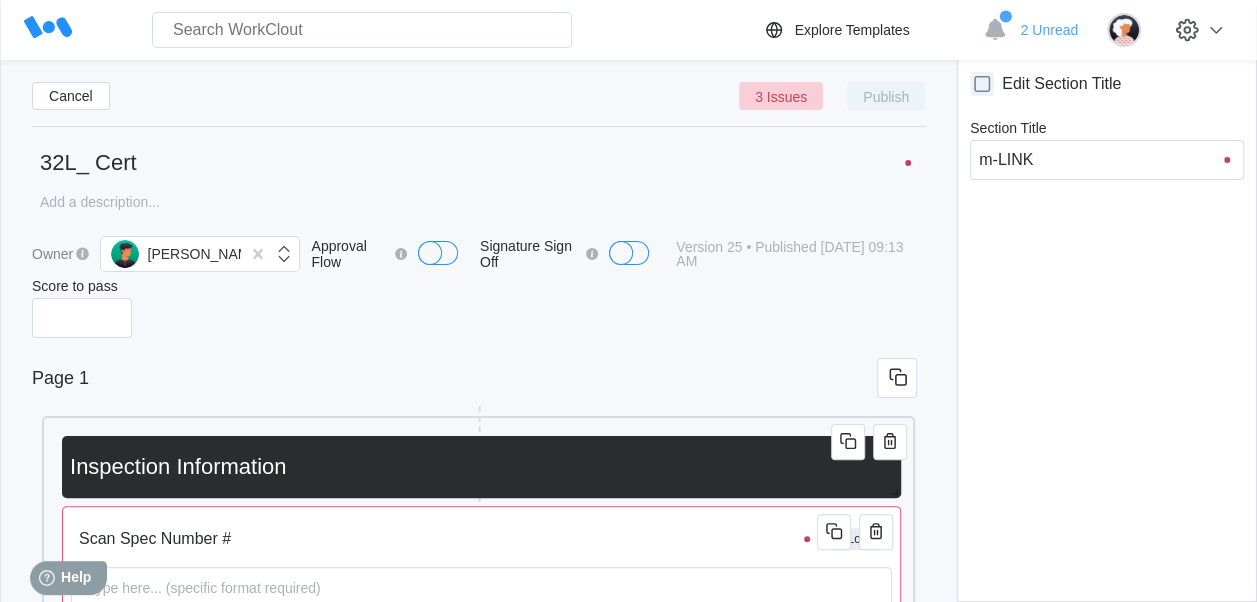 scroll, scrollTop: 0, scrollLeft: 0, axis: both 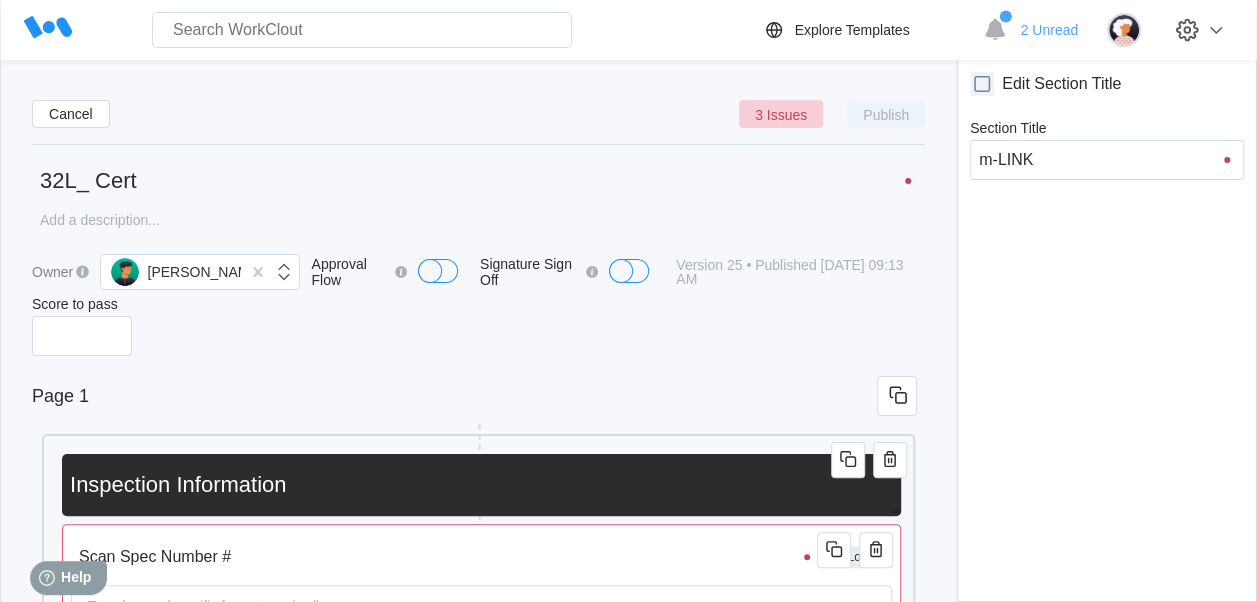 type on "m-LINK" 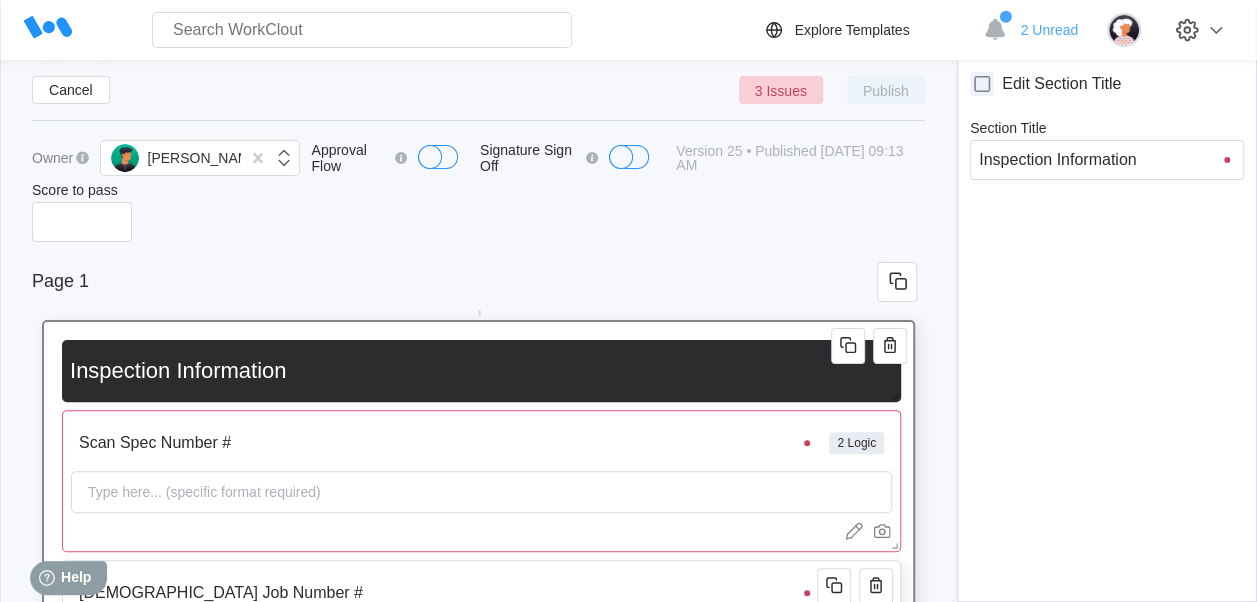 scroll, scrollTop: 200, scrollLeft: 0, axis: vertical 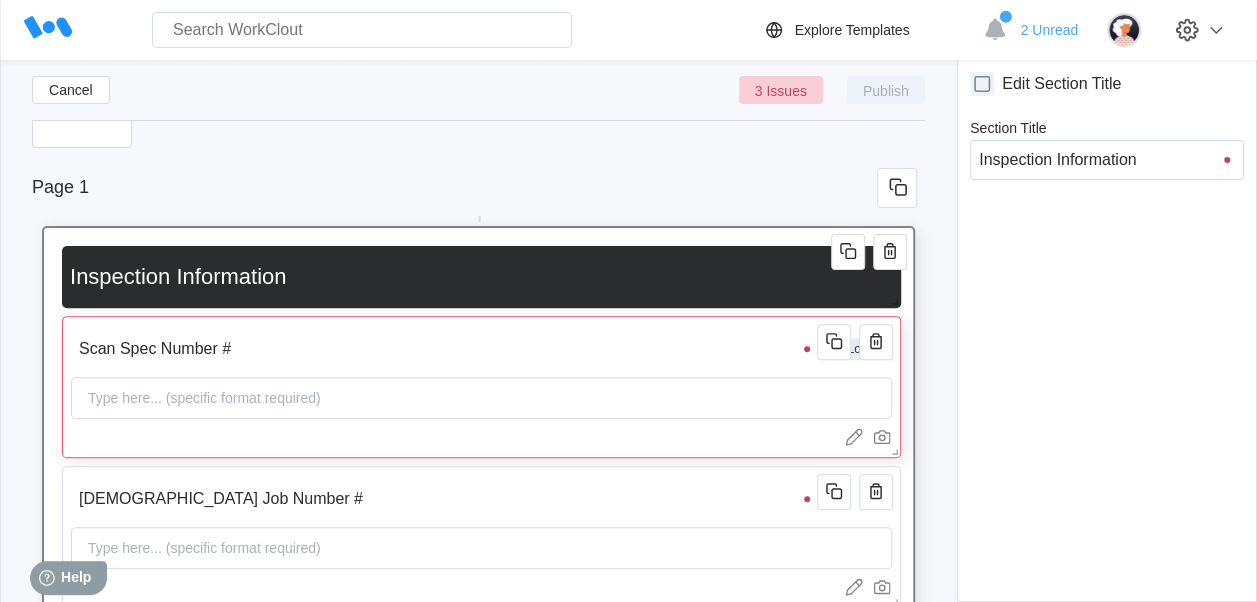 click on "Scan Spec Number #" at bounding box center (447, 349) 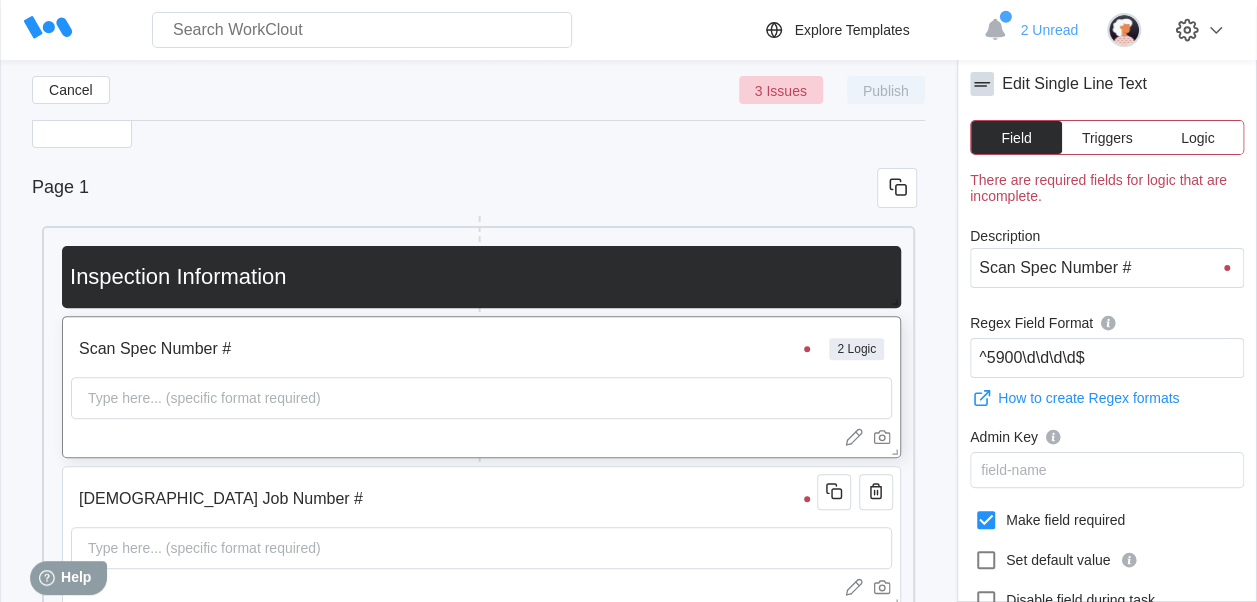 click on "Logic" at bounding box center (1197, 137) 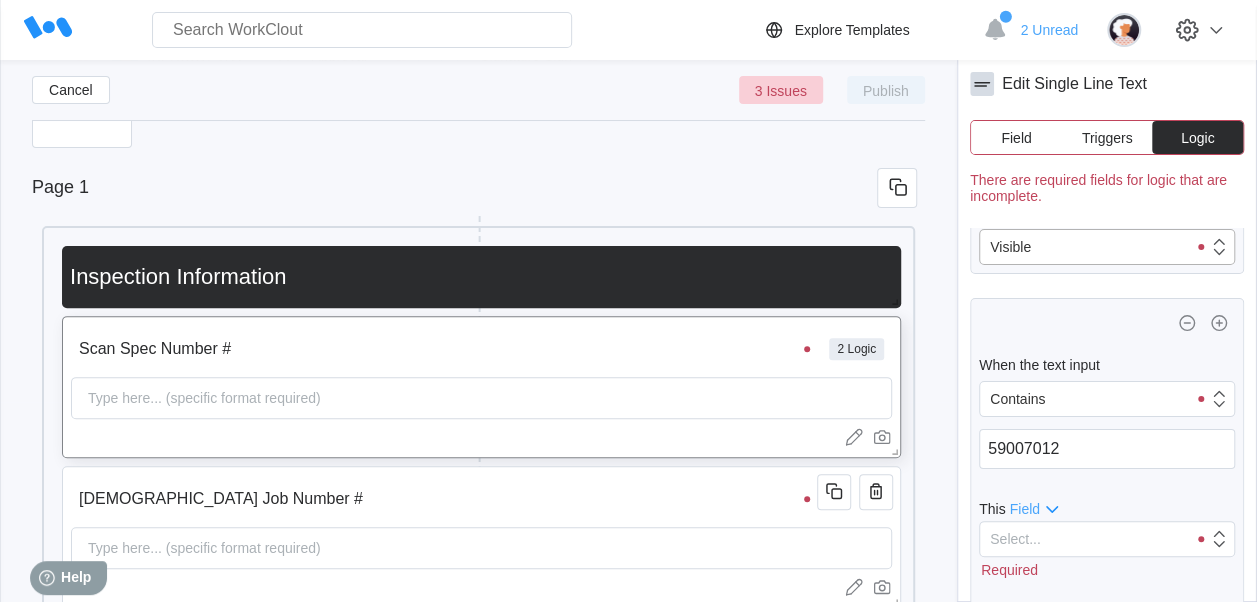 scroll, scrollTop: 378, scrollLeft: 0, axis: vertical 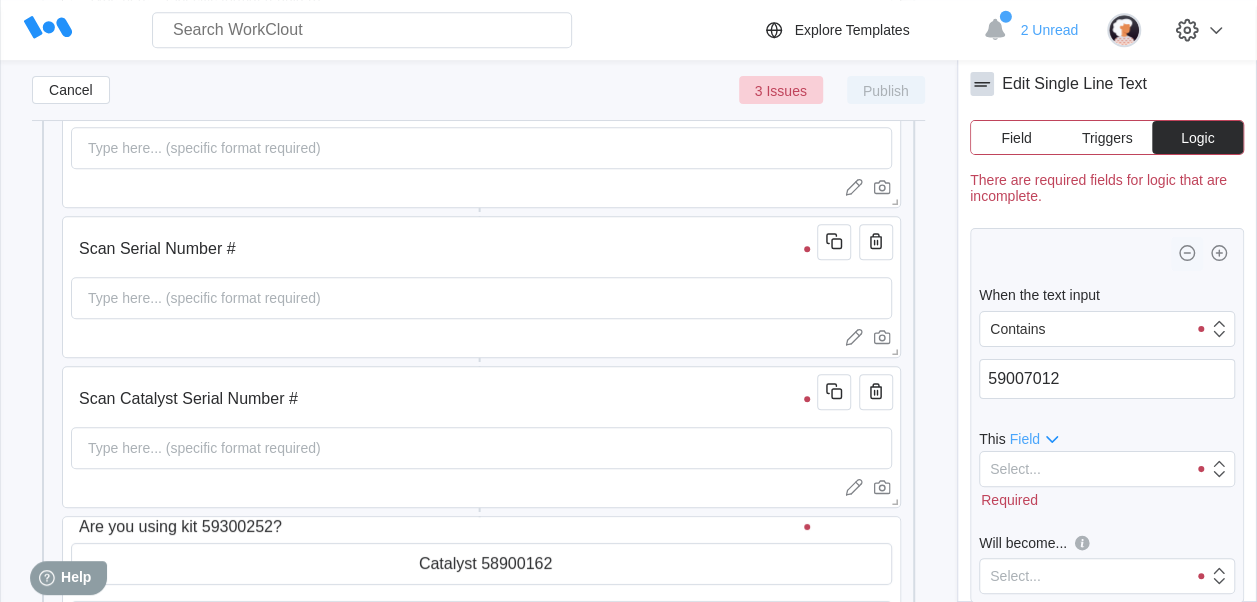 click 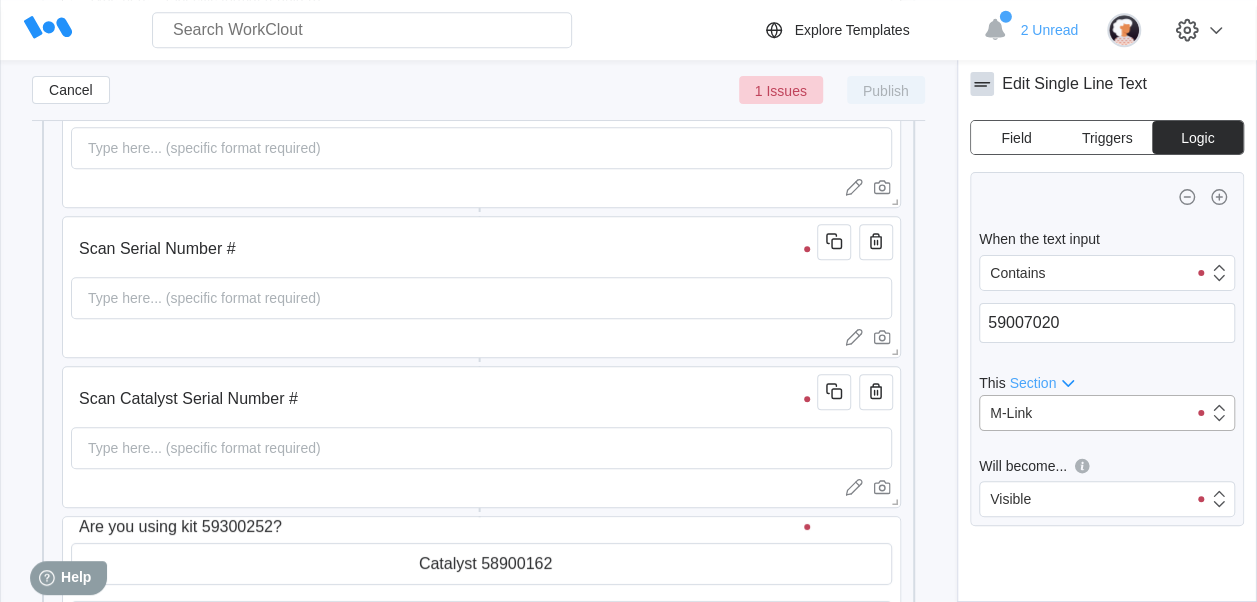 click on "M-Link" at bounding box center (1083, 413) 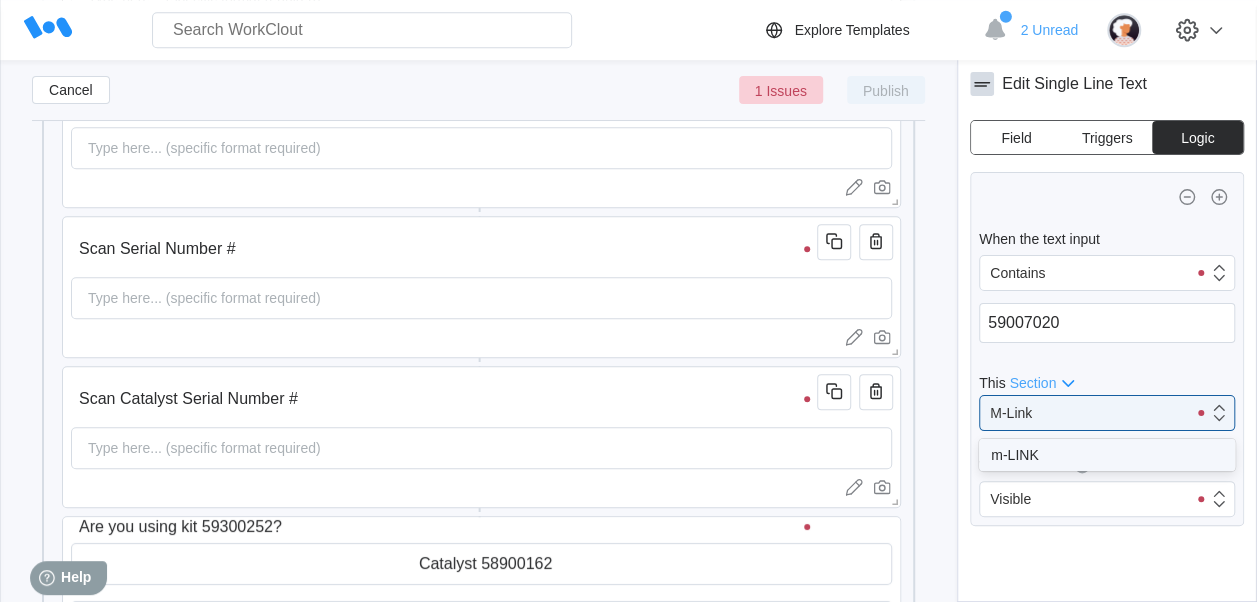 click on "m-LINK" at bounding box center (1107, 455) 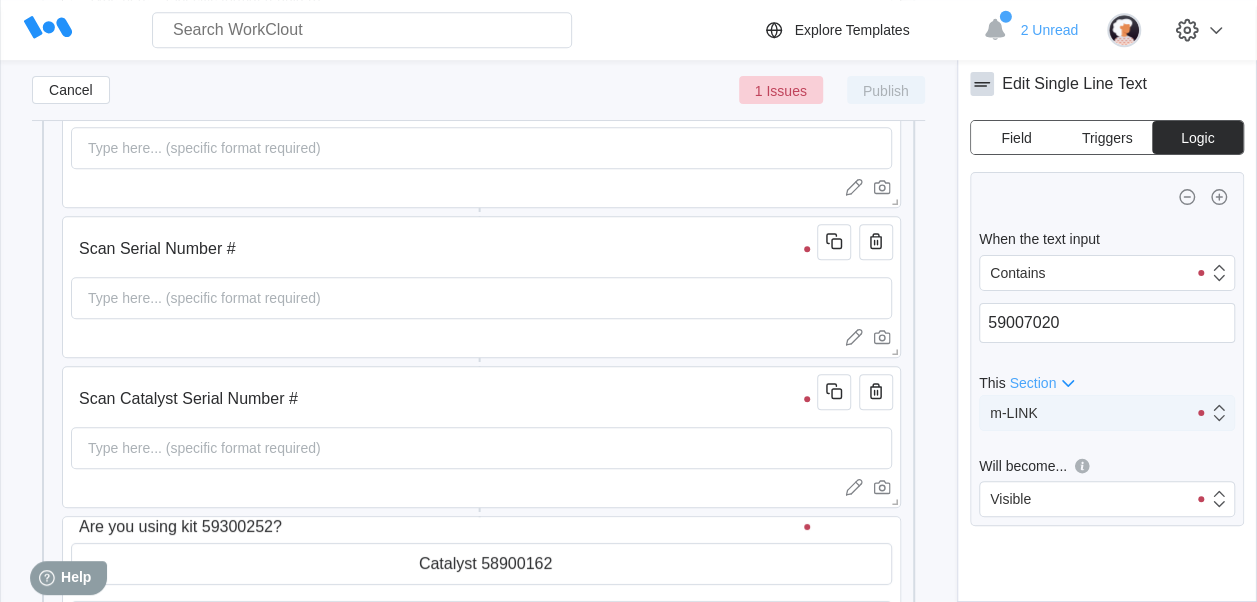 click on "m-LINK" at bounding box center [1083, 413] 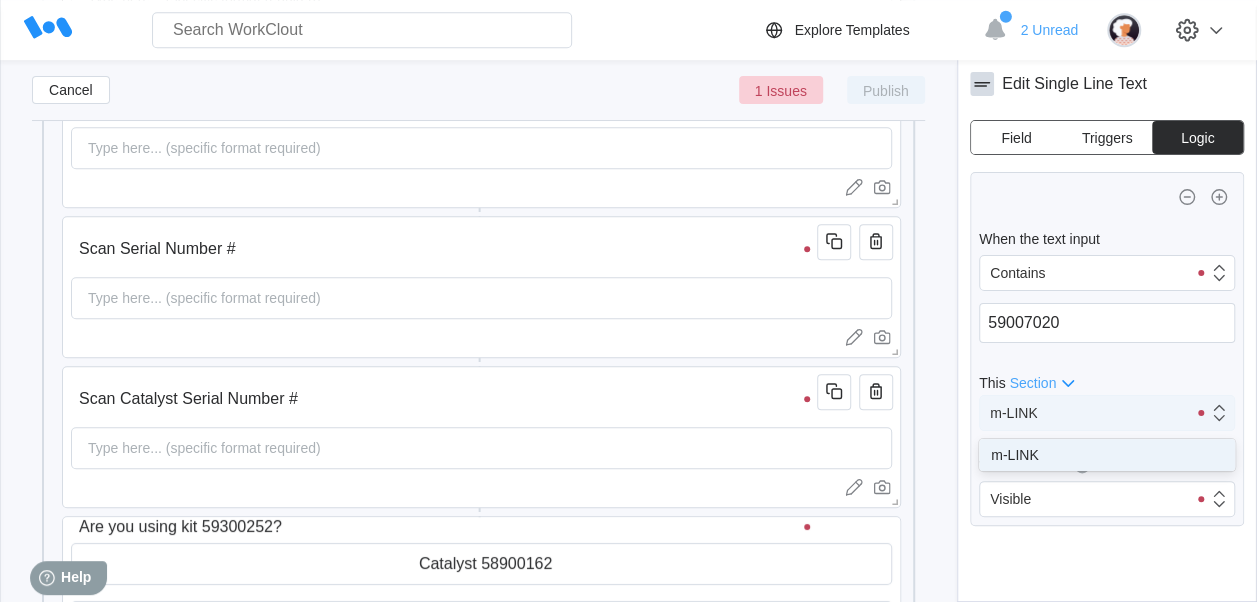 click on "m-LINK" at bounding box center (1083, 413) 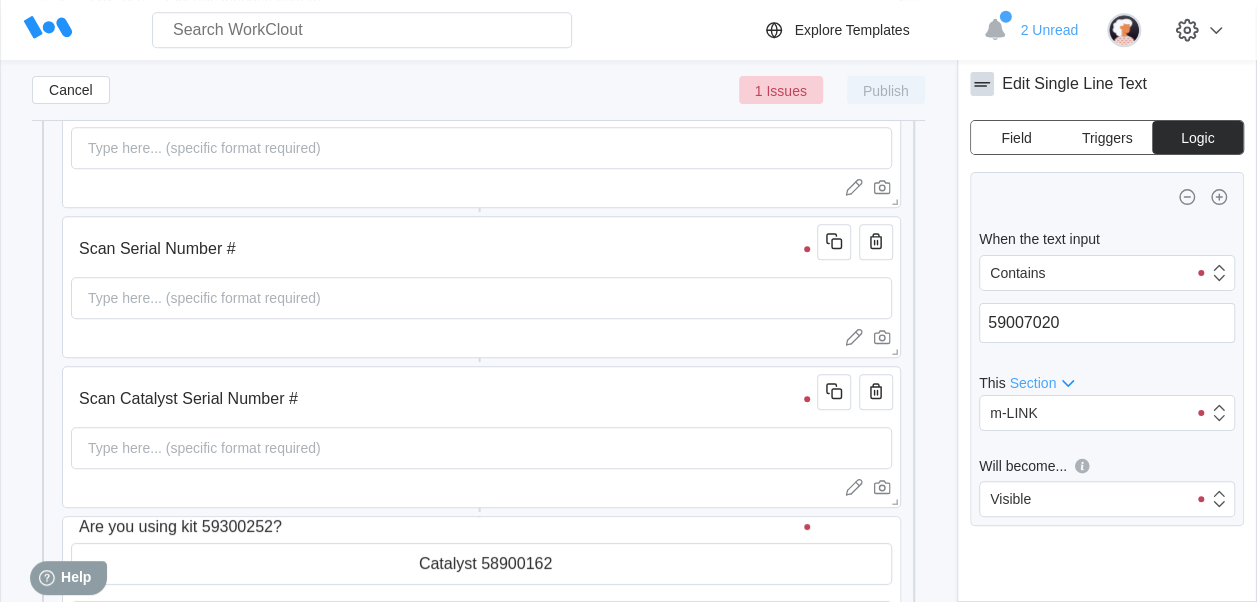 drag, startPoint x: 1055, startPoint y: 559, endPoint x: 1048, endPoint y: 548, distance: 13.038404 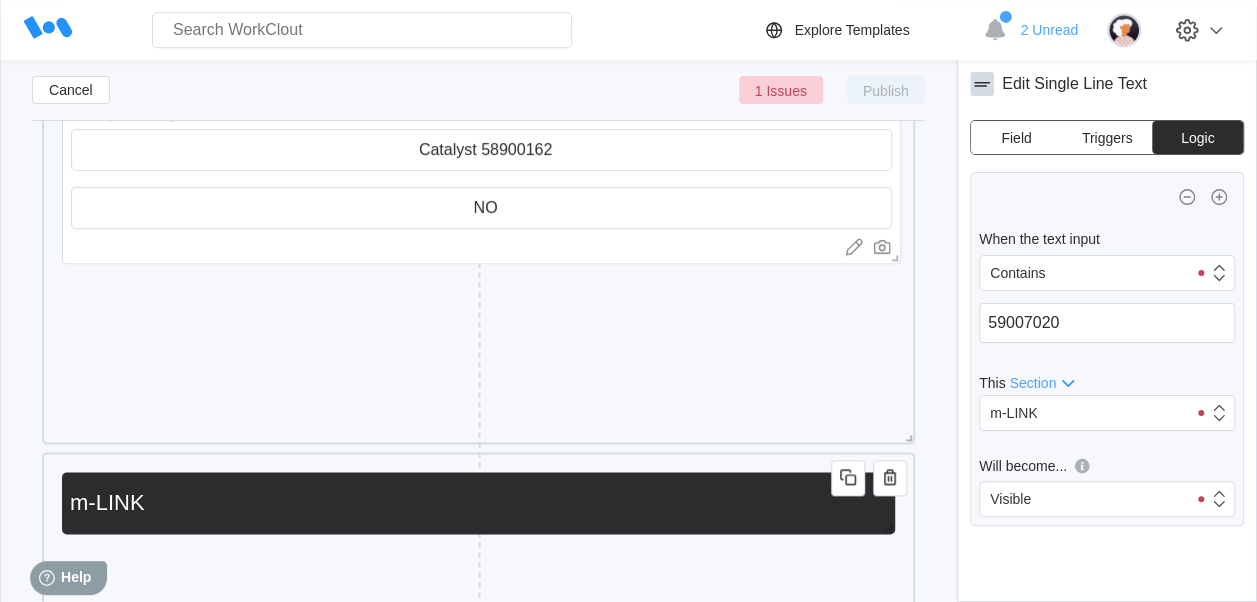 scroll, scrollTop: 1416, scrollLeft: 0, axis: vertical 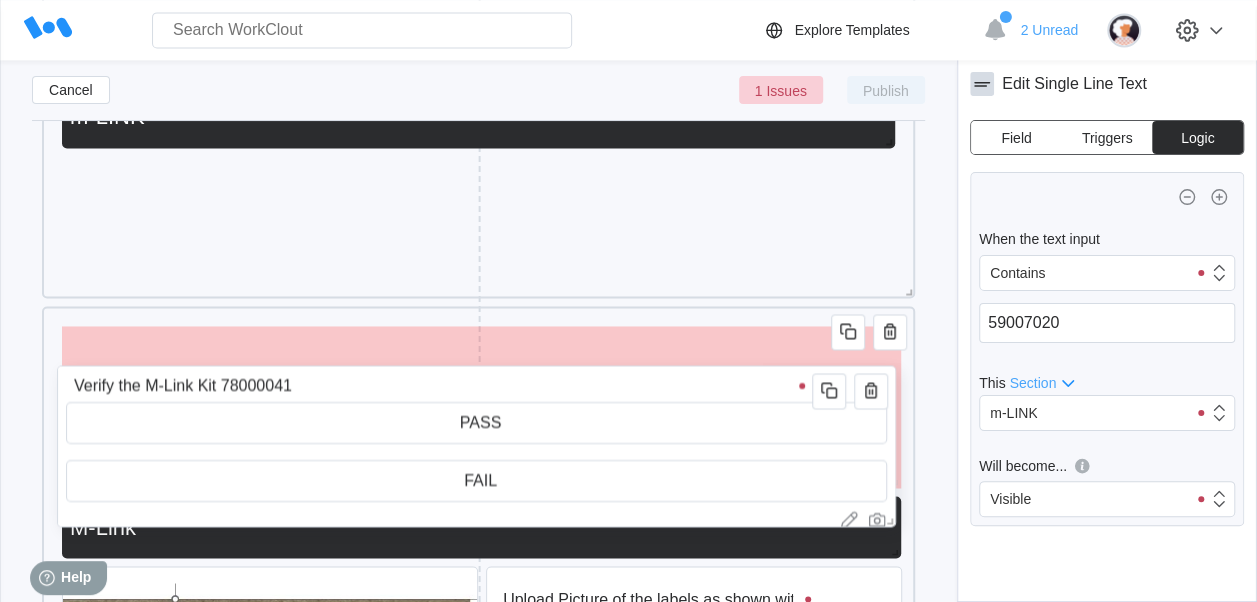 drag, startPoint x: 520, startPoint y: 449, endPoint x: 514, endPoint y: 407, distance: 42.426407 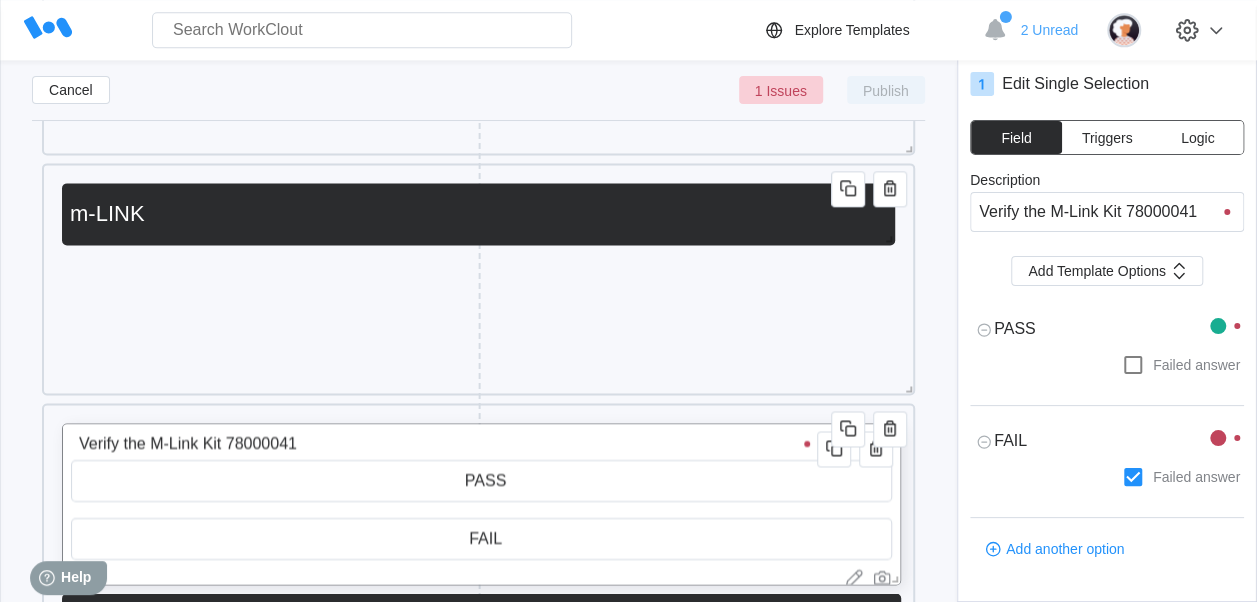 scroll, scrollTop: 1216, scrollLeft: 0, axis: vertical 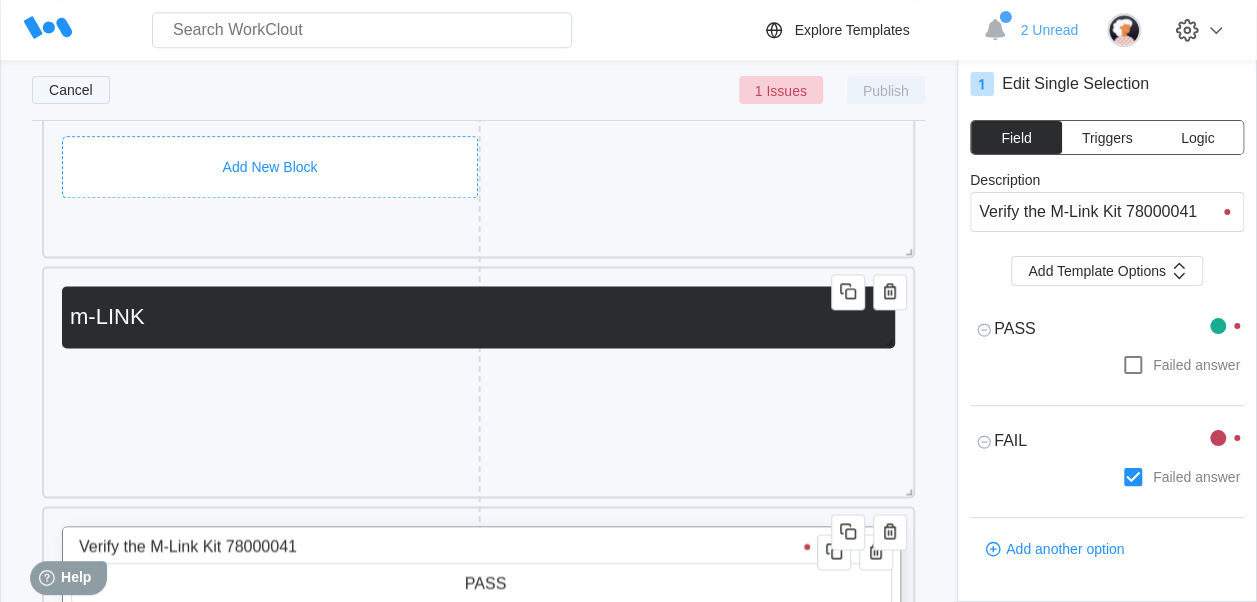 type on "x" 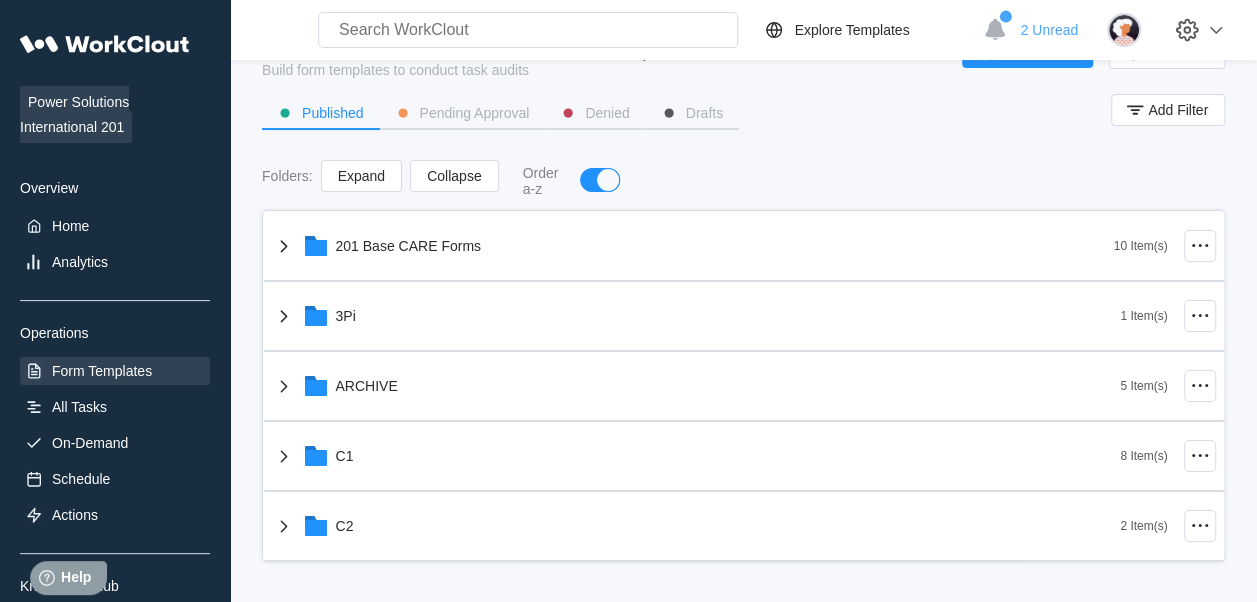 scroll, scrollTop: 0, scrollLeft: 0, axis: both 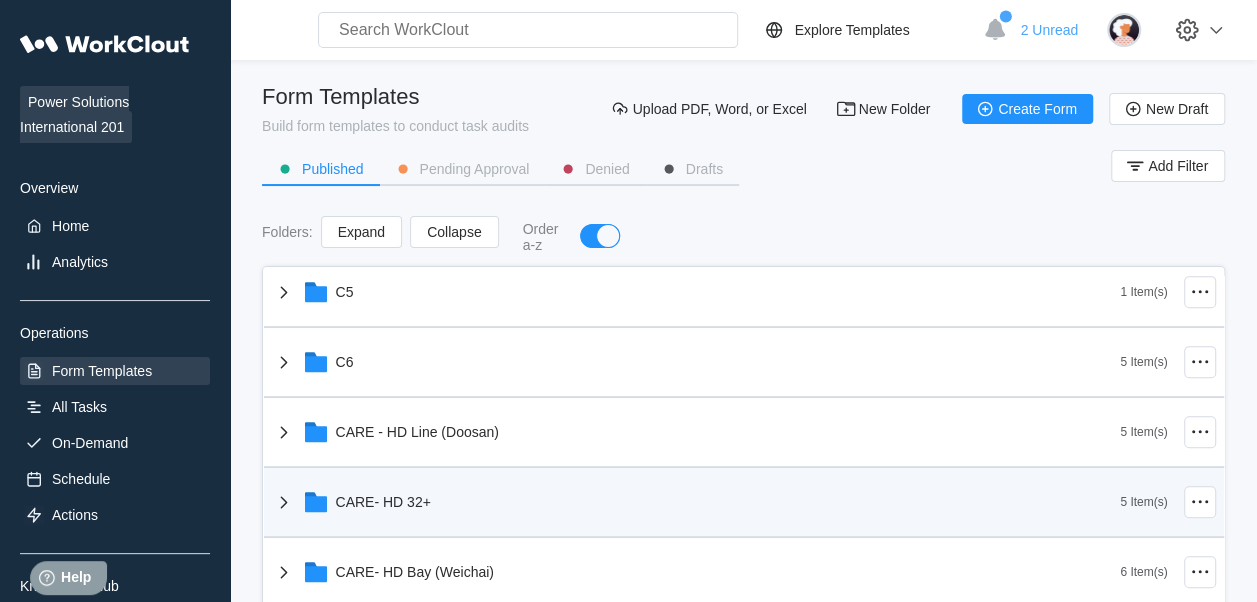 click on "CARE- HD 32+" at bounding box center (696, 502) 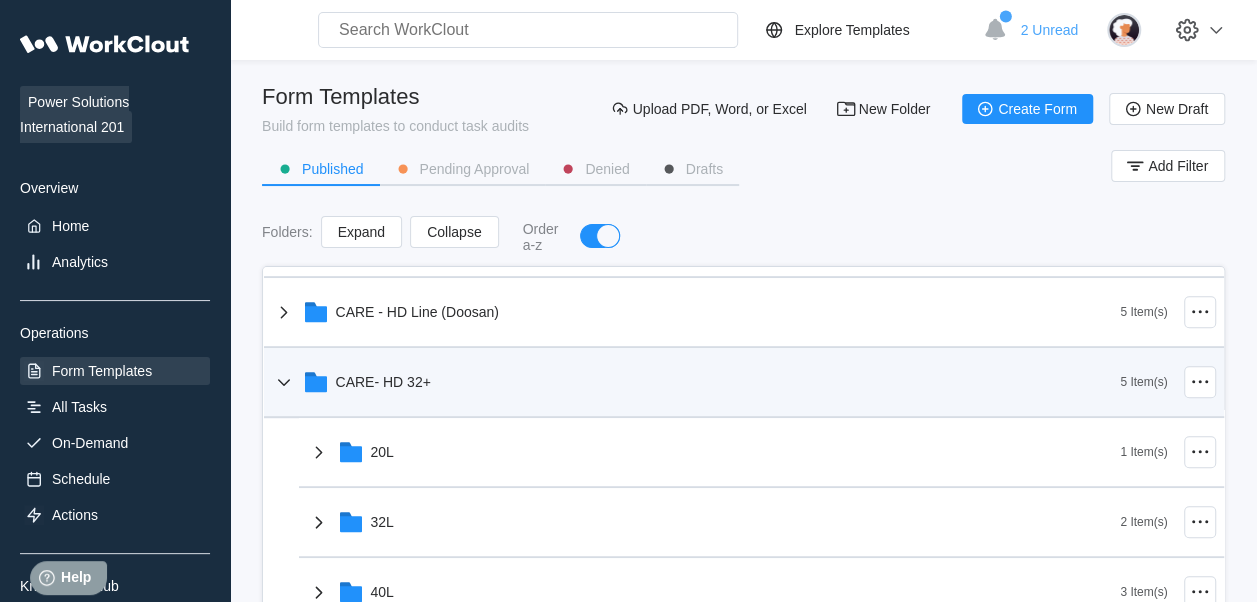 scroll, scrollTop: 700, scrollLeft: 0, axis: vertical 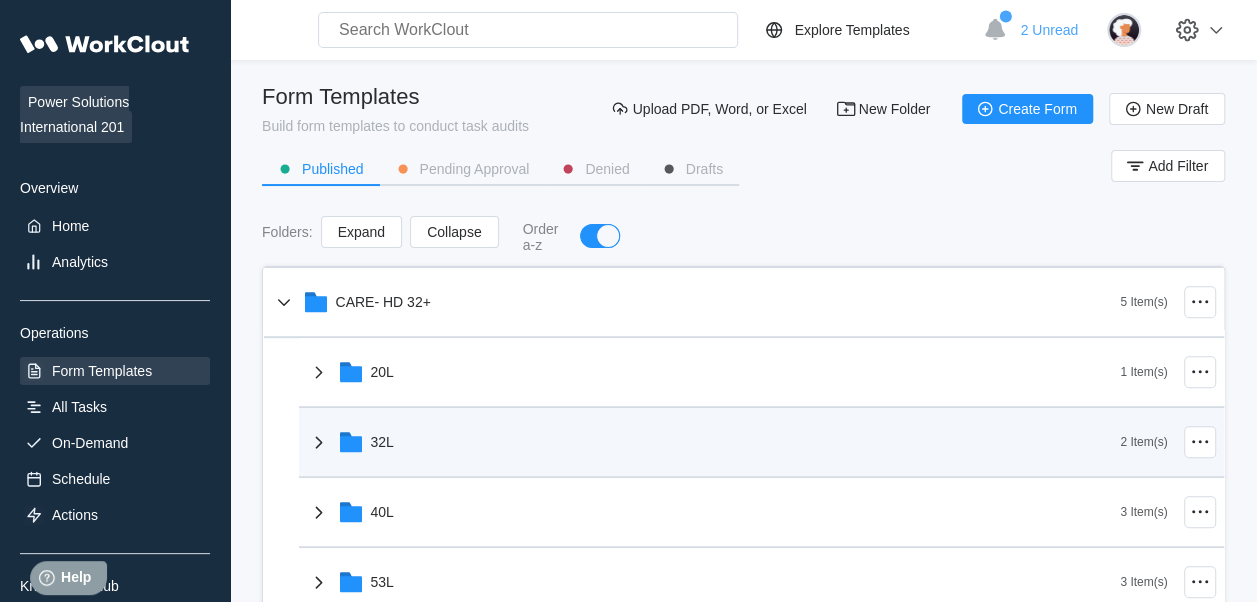 click on "32L" at bounding box center [714, 442] 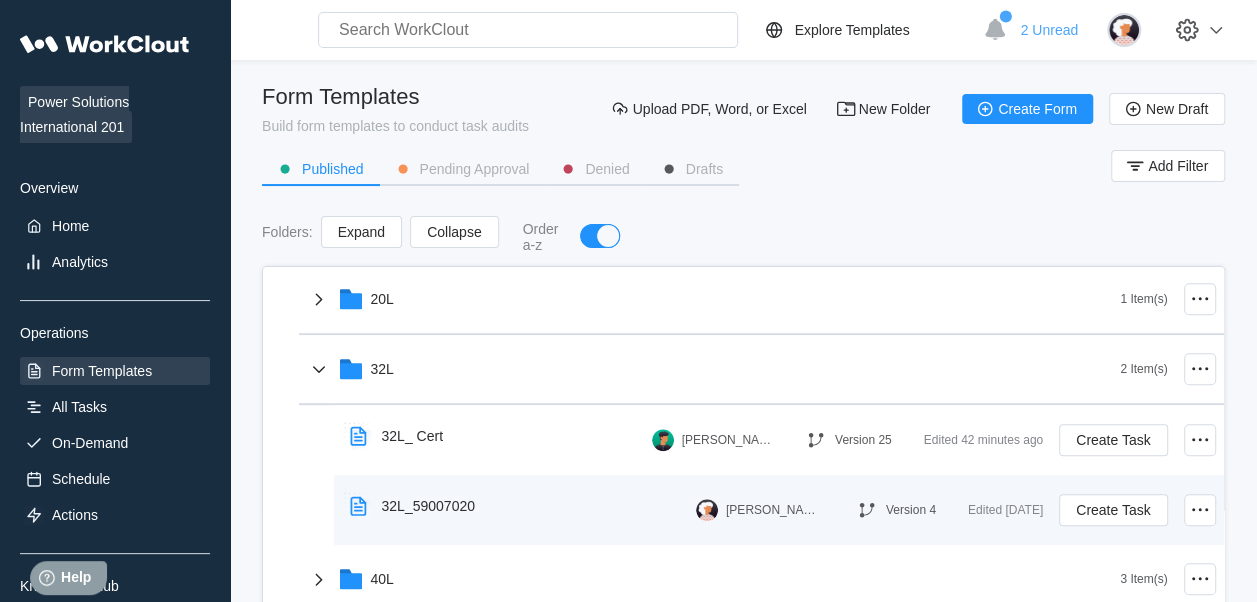 scroll, scrollTop: 800, scrollLeft: 0, axis: vertical 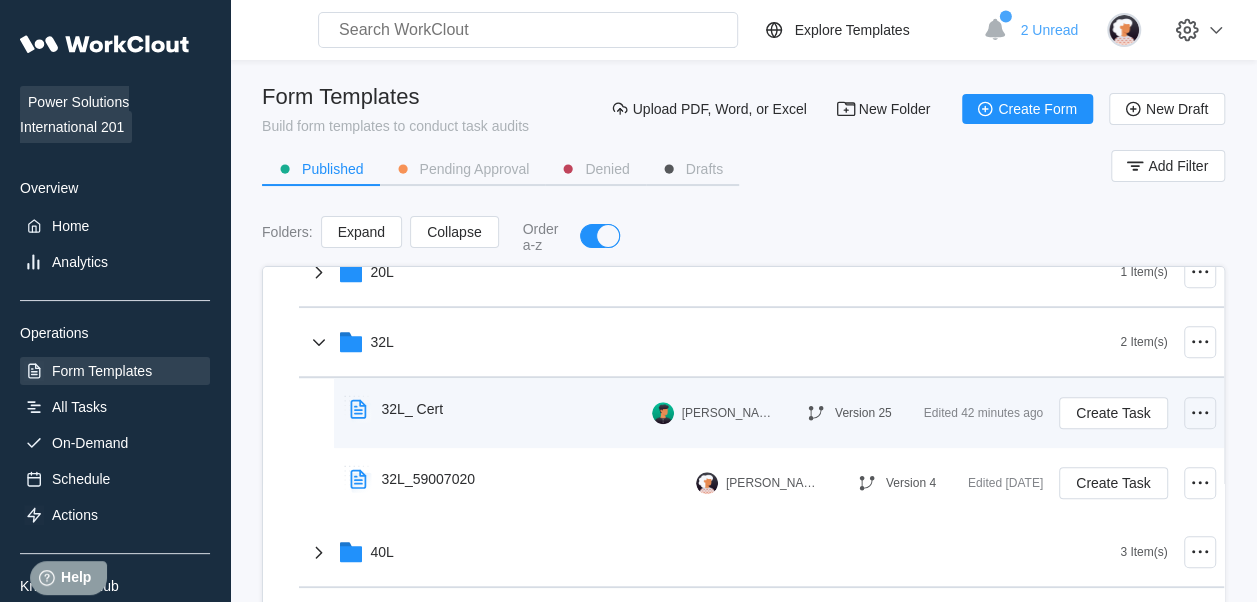 click 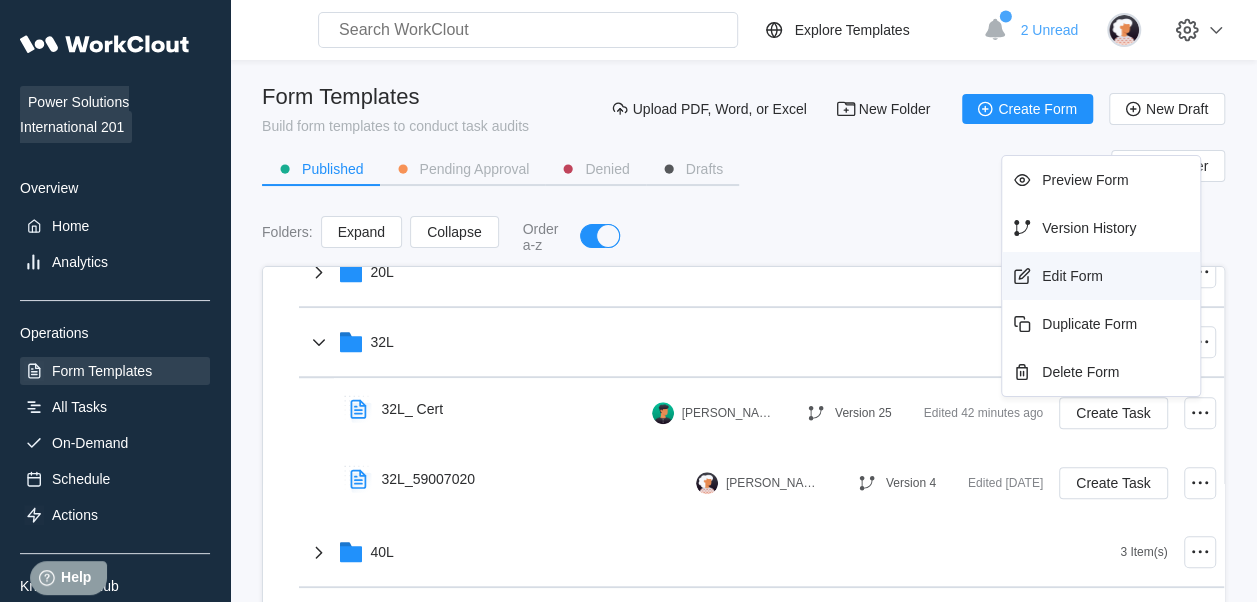 click on "Edit Form" at bounding box center (1072, 276) 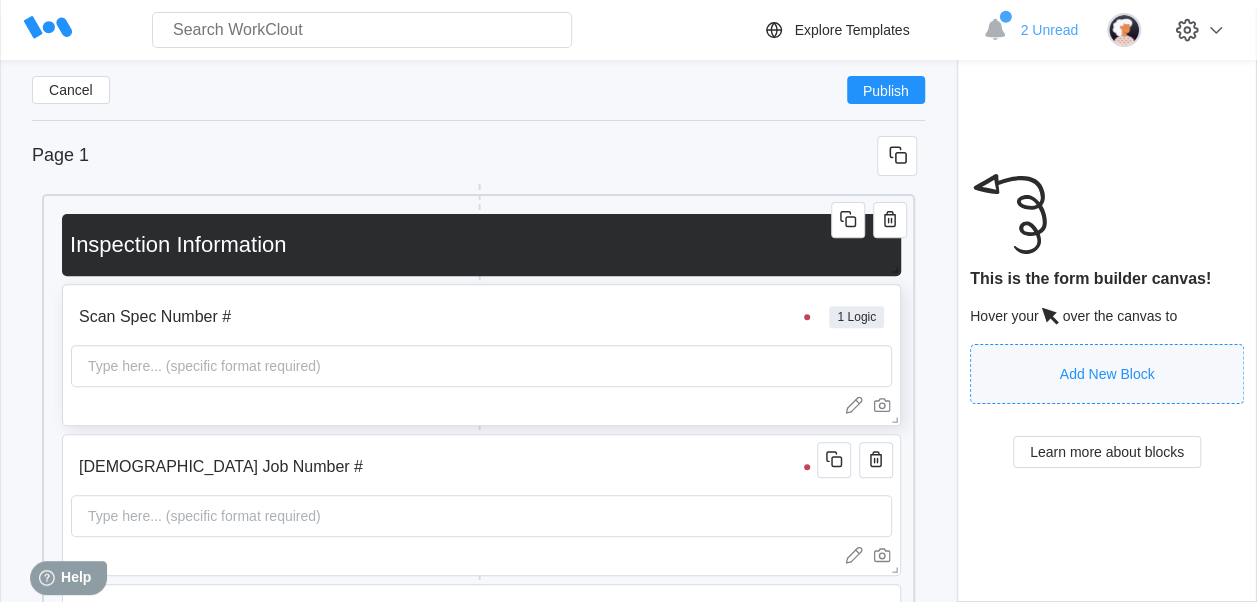 scroll, scrollTop: 217, scrollLeft: 0, axis: vertical 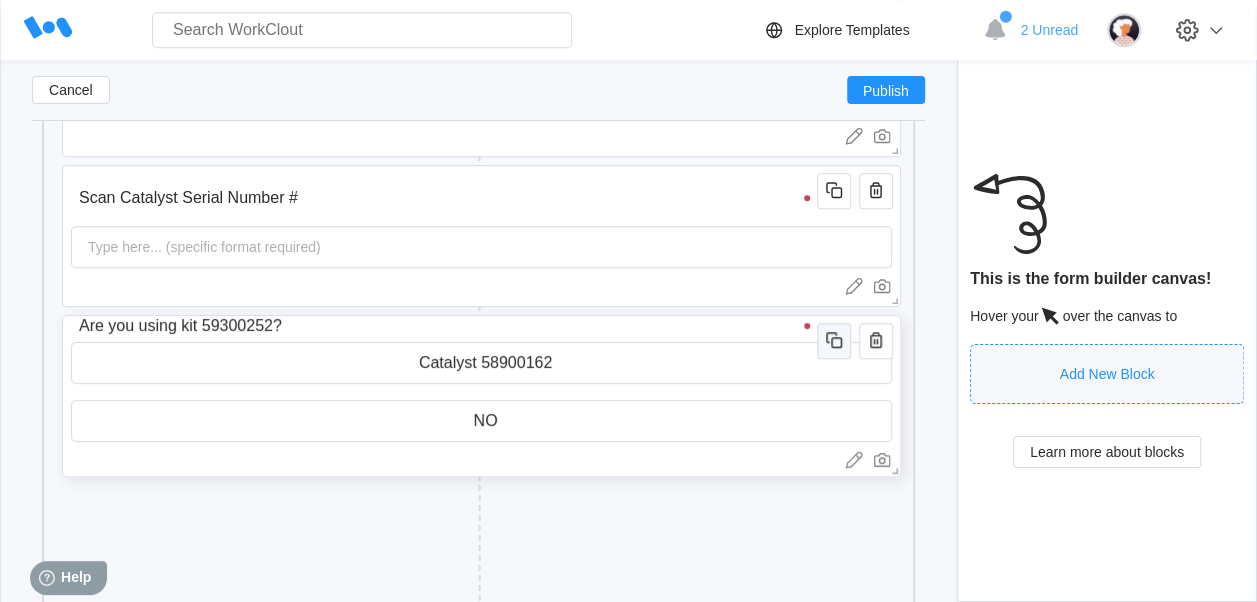 click 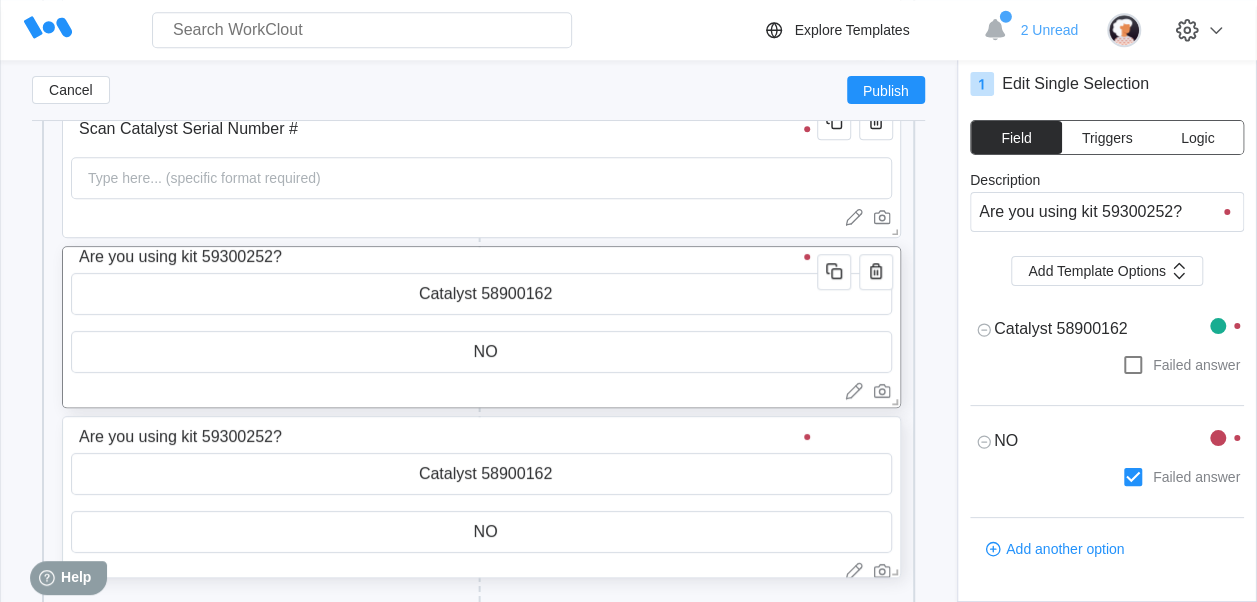scroll, scrollTop: 1017, scrollLeft: 0, axis: vertical 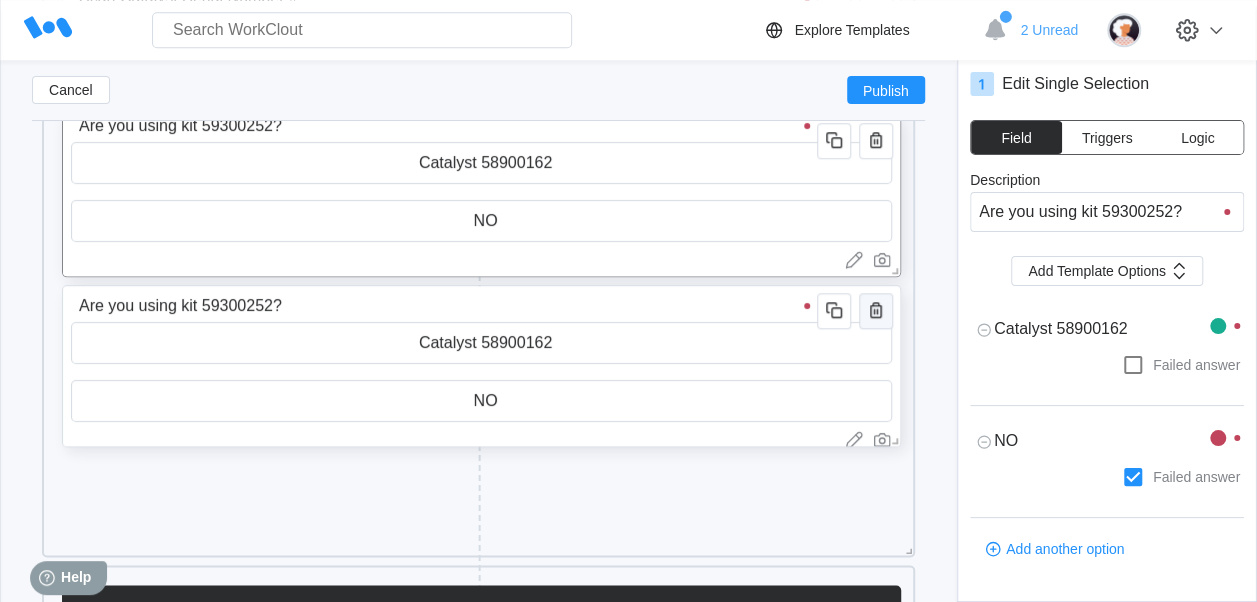 click at bounding box center (876, 311) 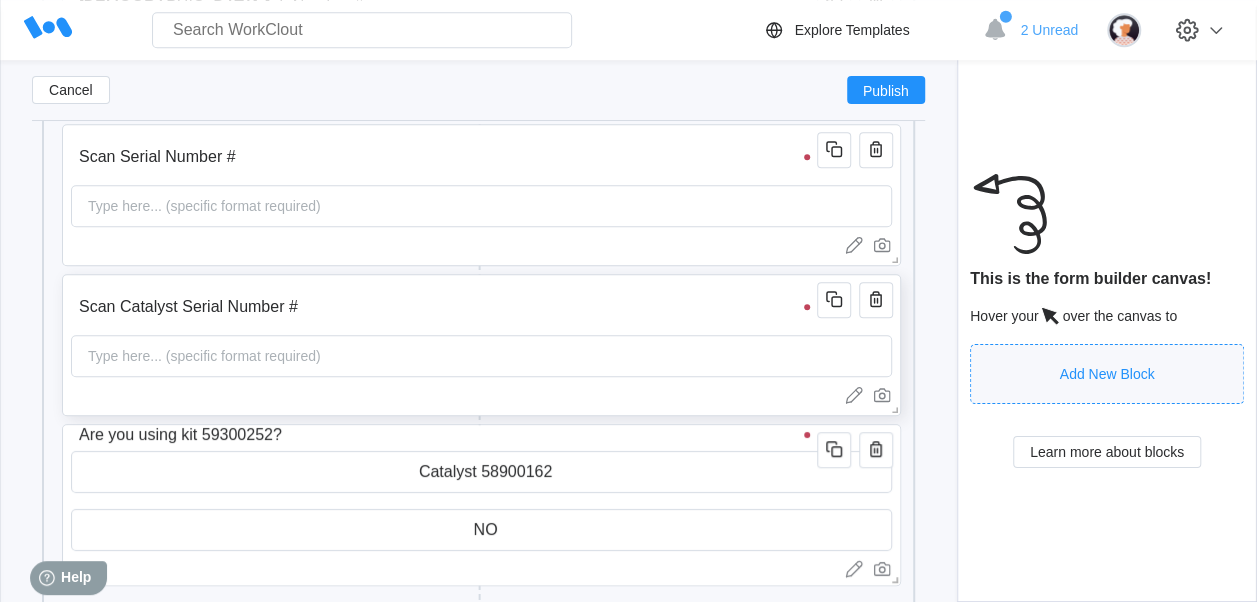 scroll, scrollTop: 617, scrollLeft: 0, axis: vertical 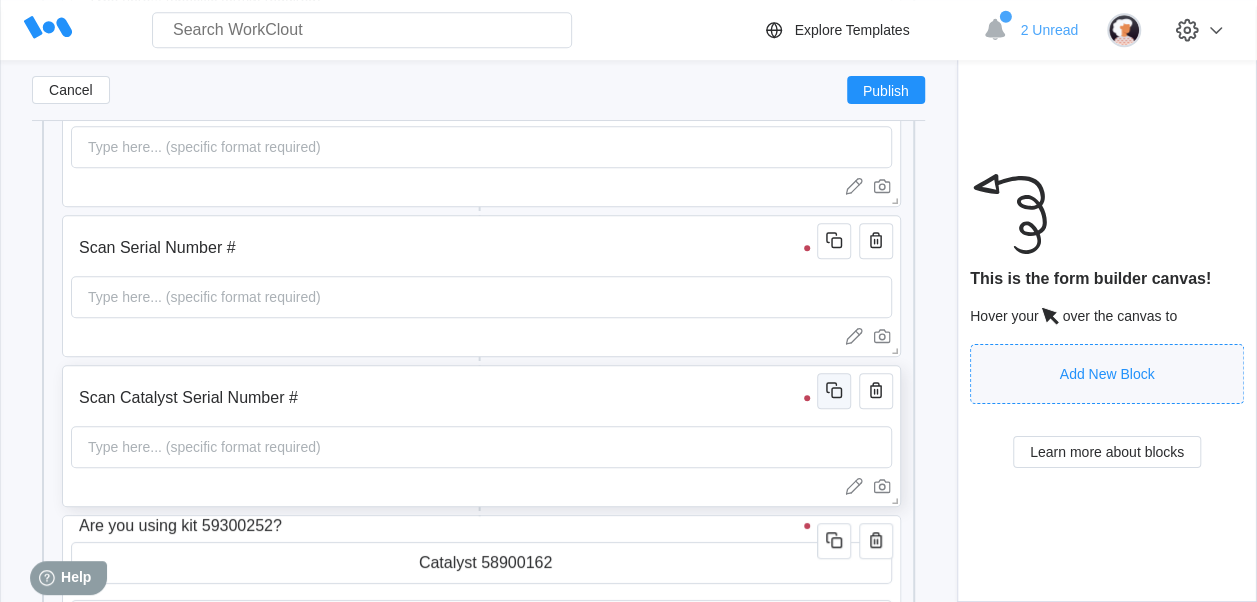 click 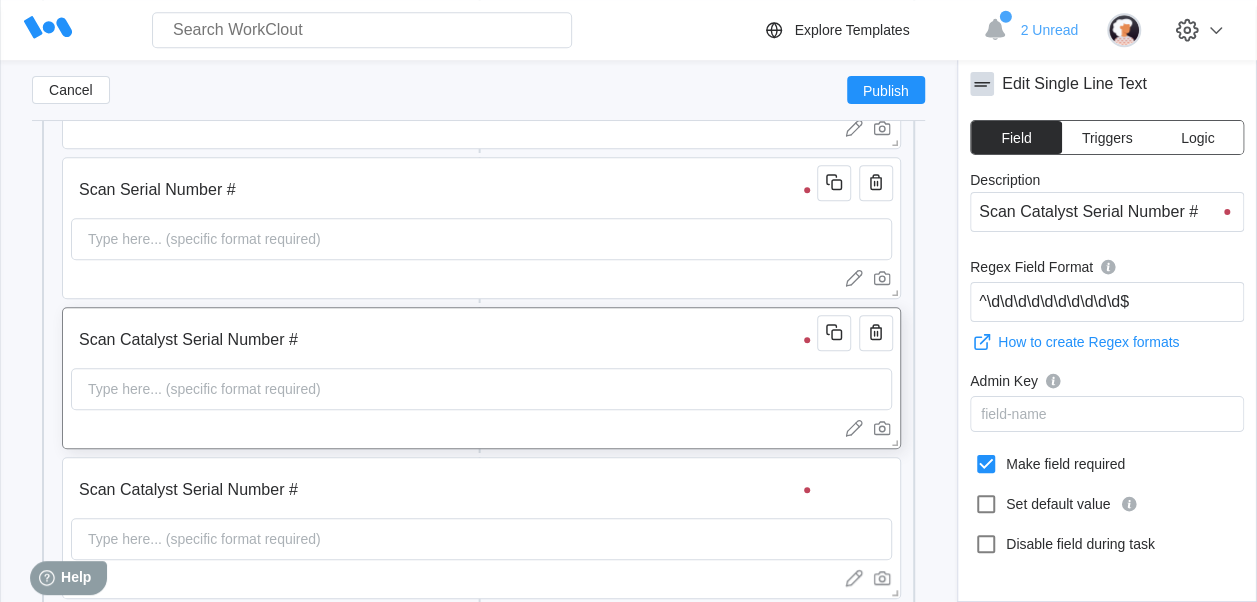 scroll, scrollTop: 717, scrollLeft: 0, axis: vertical 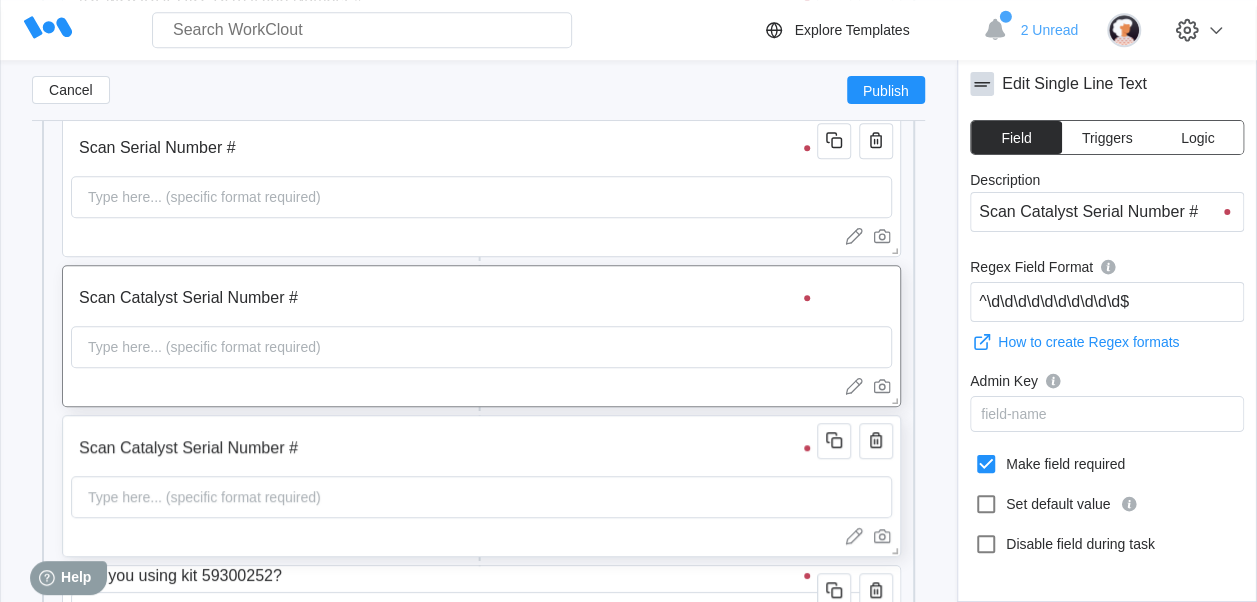 click on "Scan Catalyst Serial Number # Type here... (specific format required)" at bounding box center [481, 486] 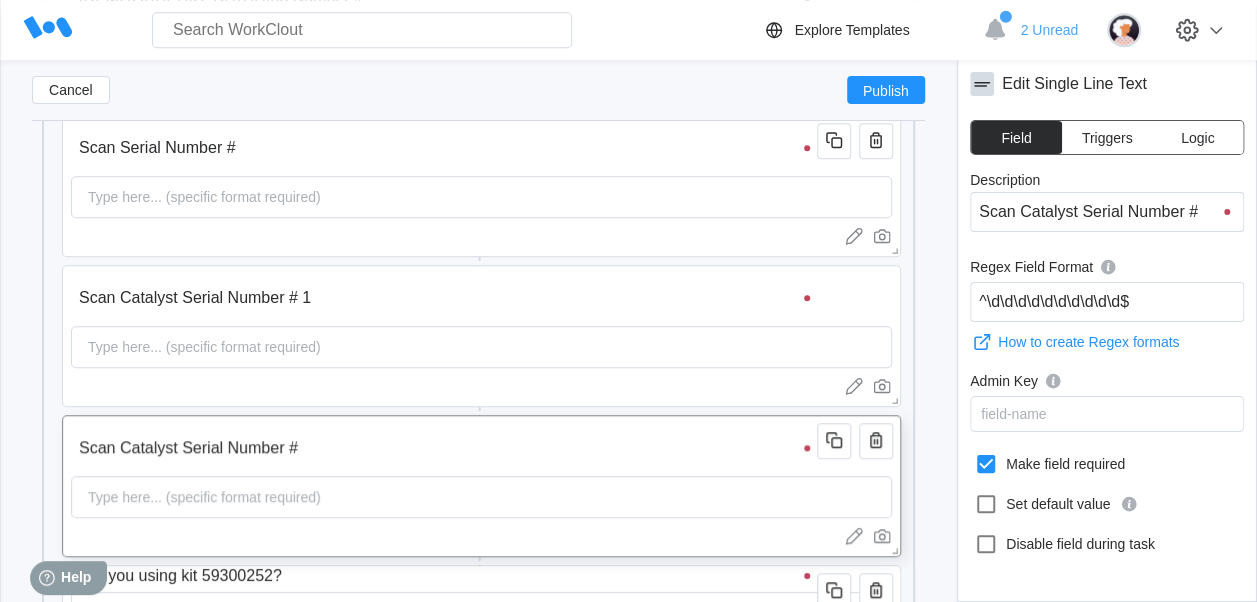 type on "Scan Catalyst Serial Number # 1" 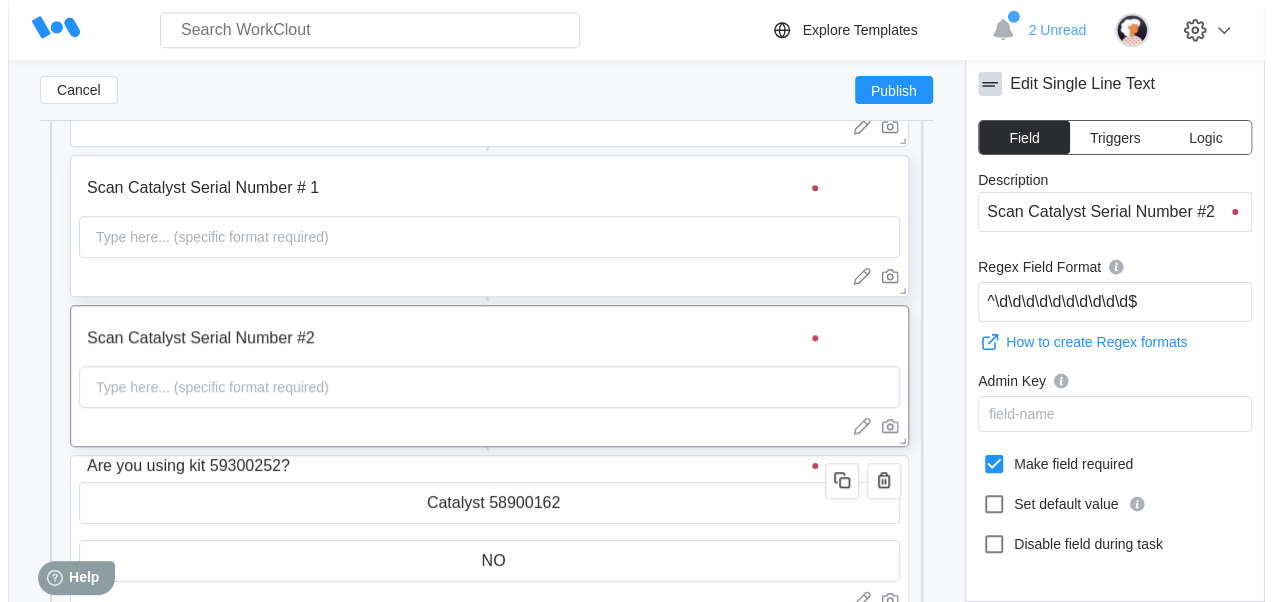 scroll, scrollTop: 917, scrollLeft: 0, axis: vertical 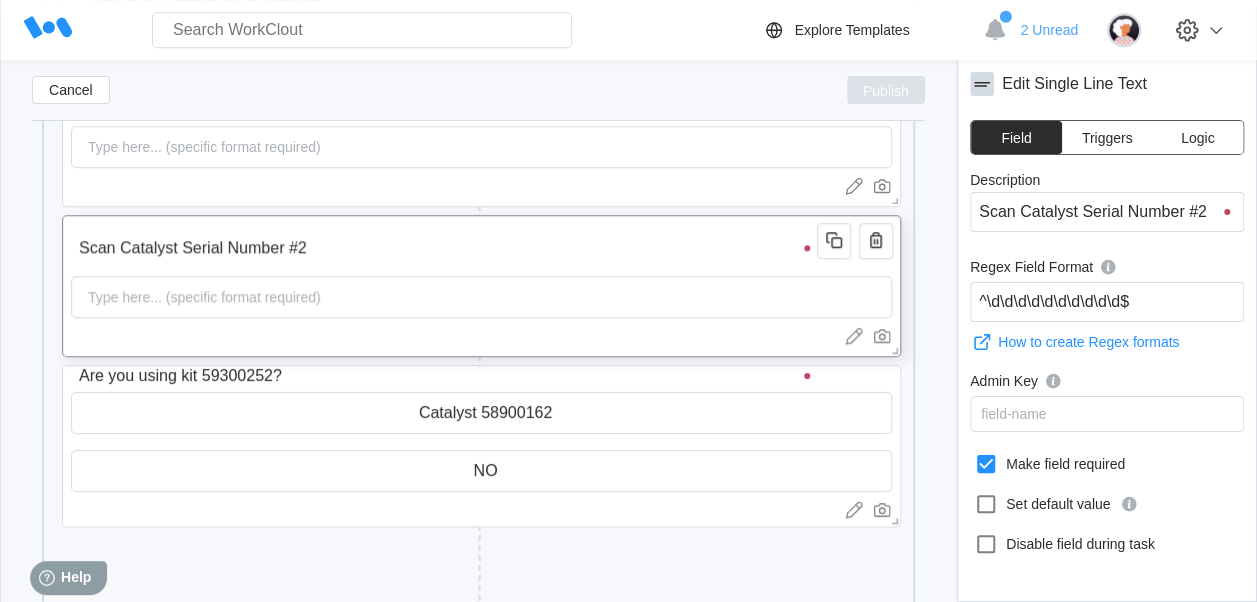 type on "Scan Catalyst Serial Number #2" 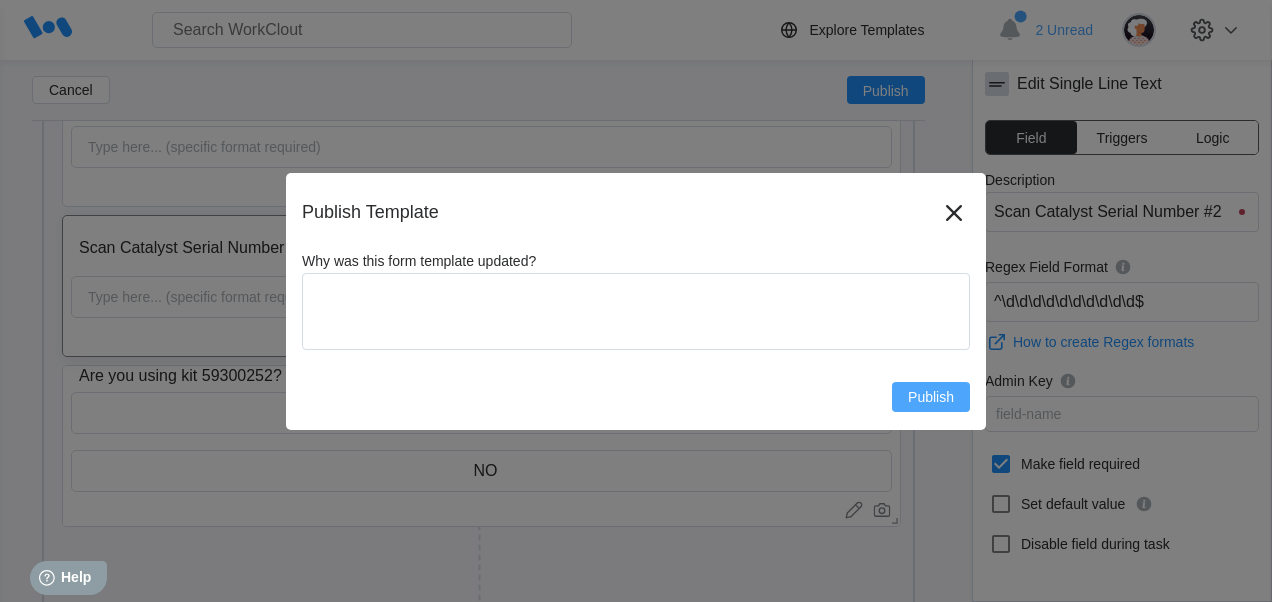 click on "Publish" at bounding box center (931, 397) 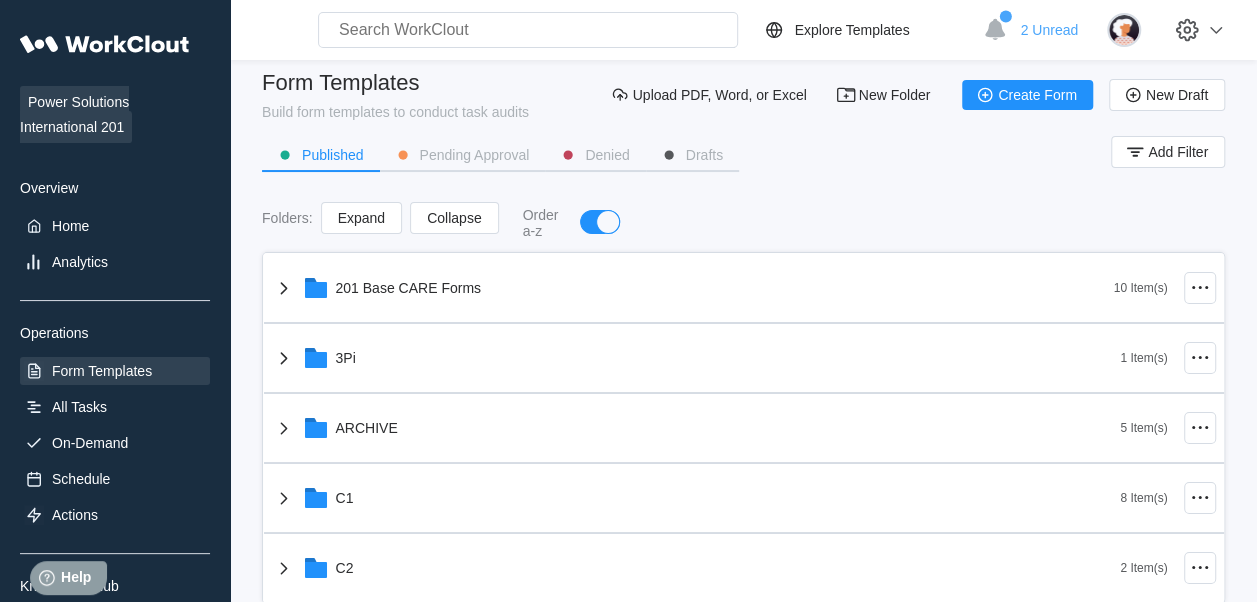 scroll, scrollTop: 0, scrollLeft: 0, axis: both 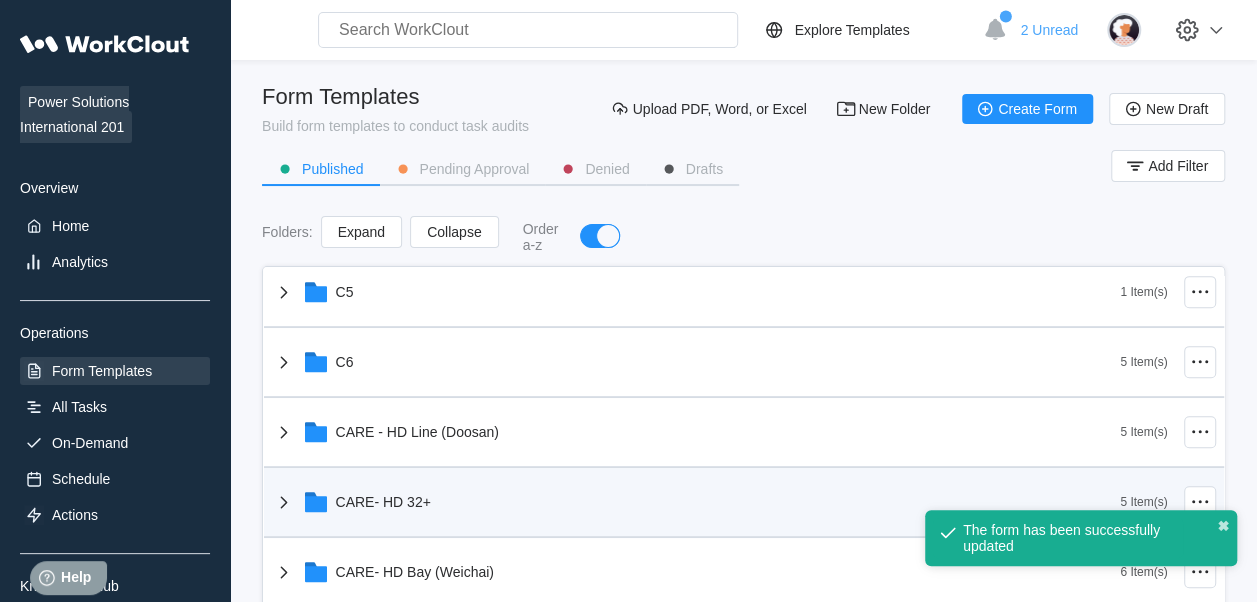 click on "CARE- HD 32+" at bounding box center [696, 502] 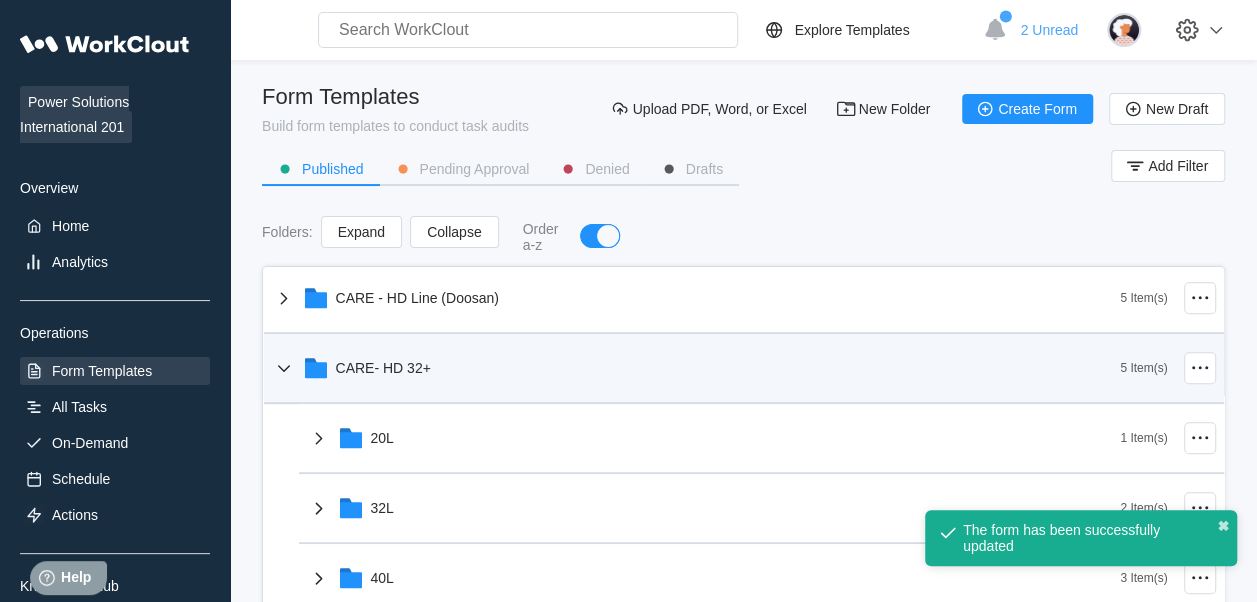 scroll, scrollTop: 700, scrollLeft: 0, axis: vertical 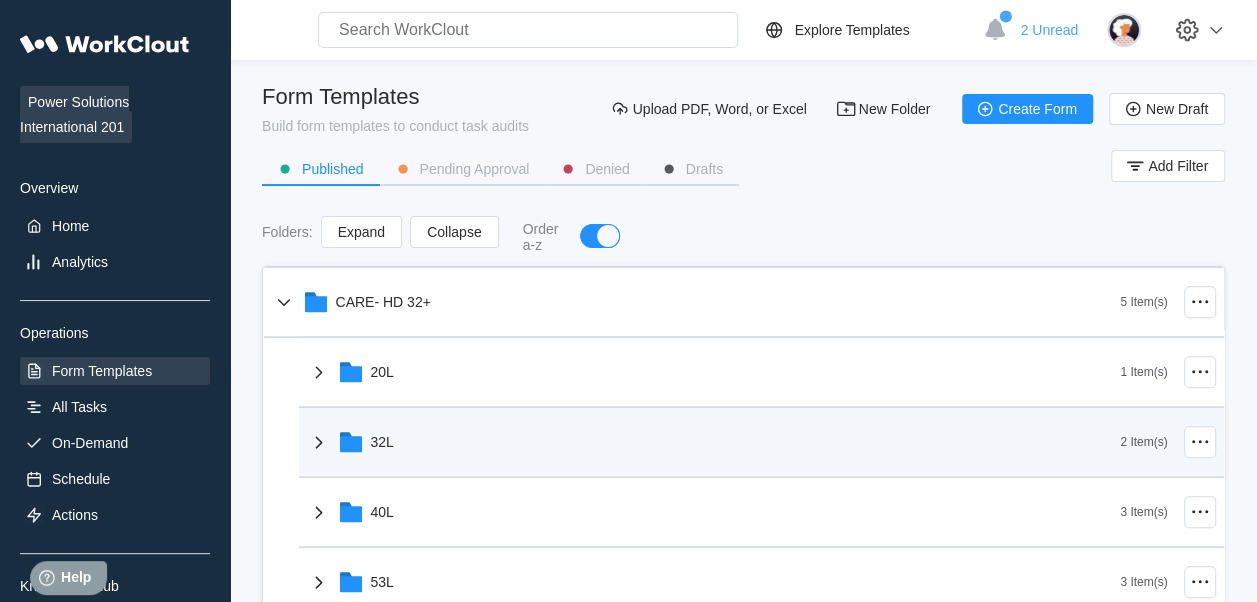 click on "32L" at bounding box center (714, 442) 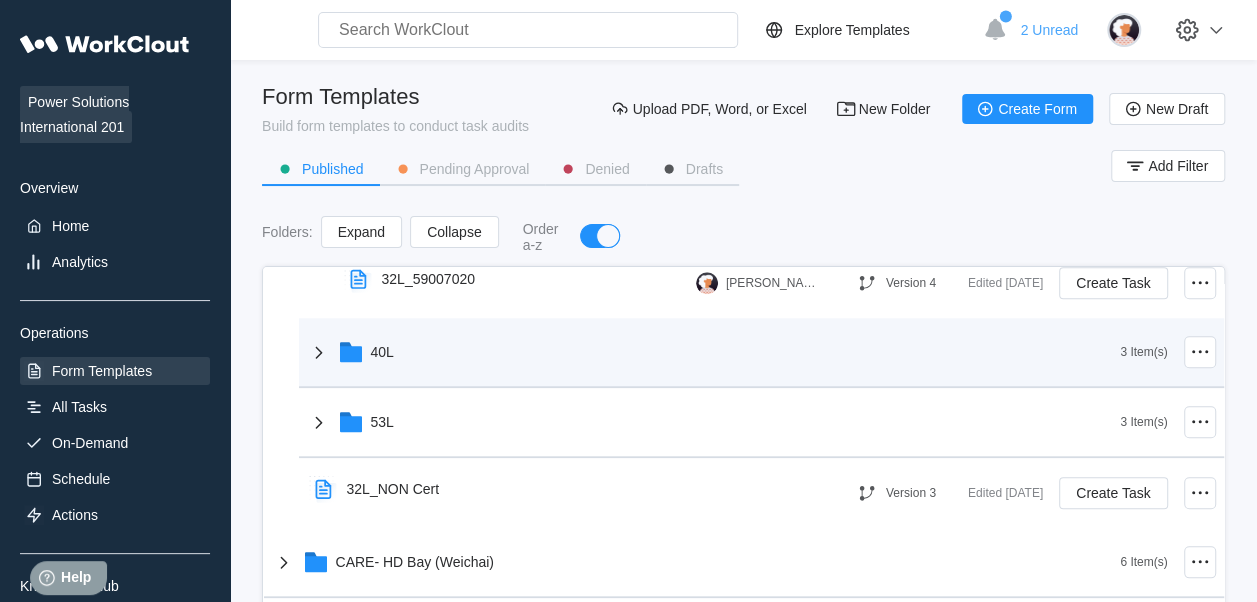 scroll, scrollTop: 900, scrollLeft: 0, axis: vertical 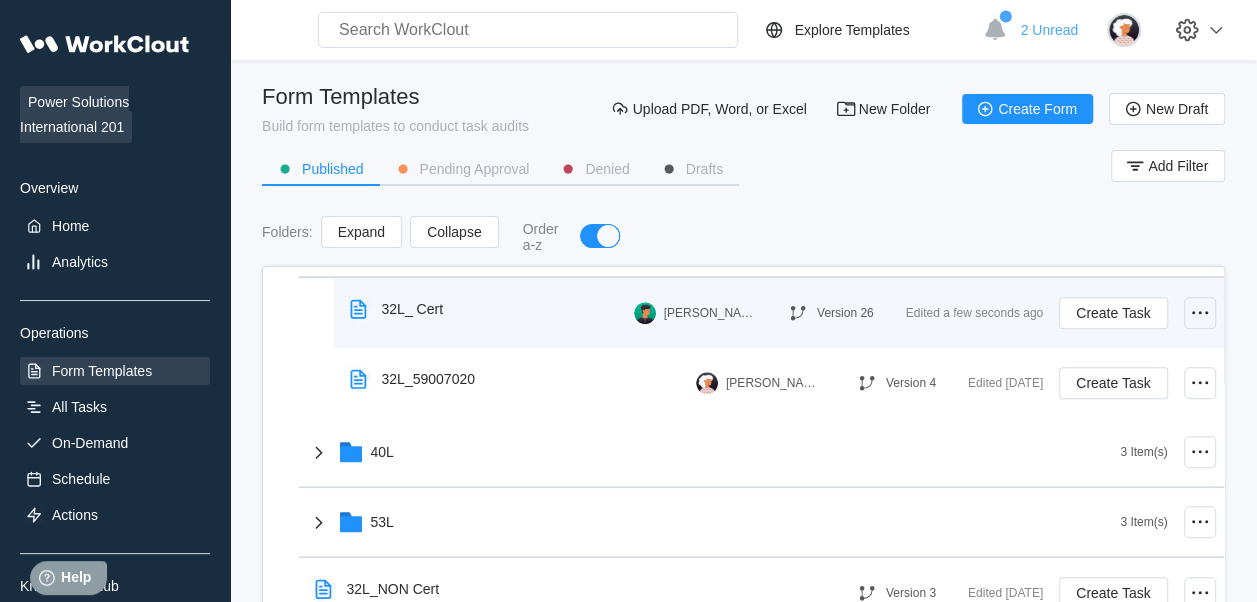 click 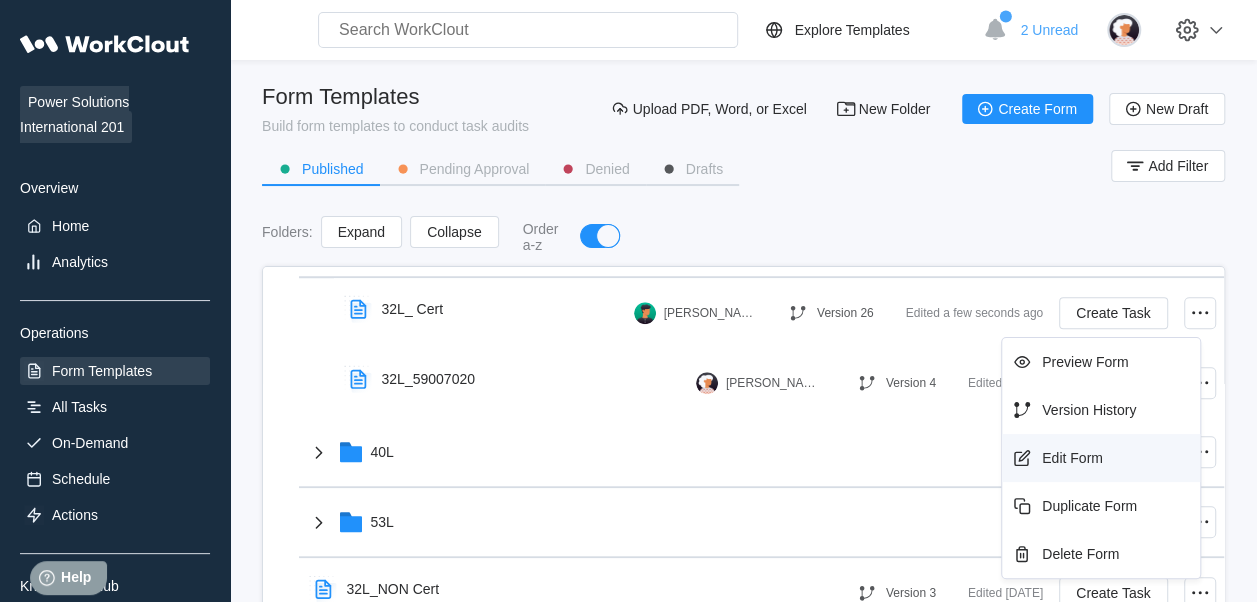 click on "Edit Form" at bounding box center [1072, 458] 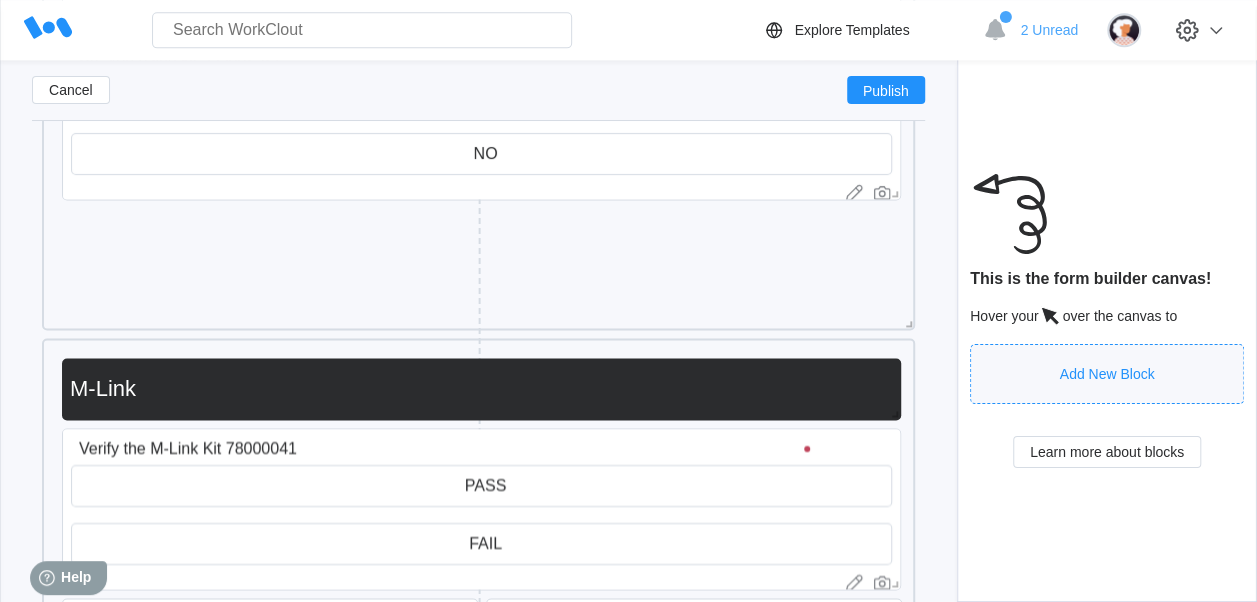 scroll, scrollTop: 1316, scrollLeft: 0, axis: vertical 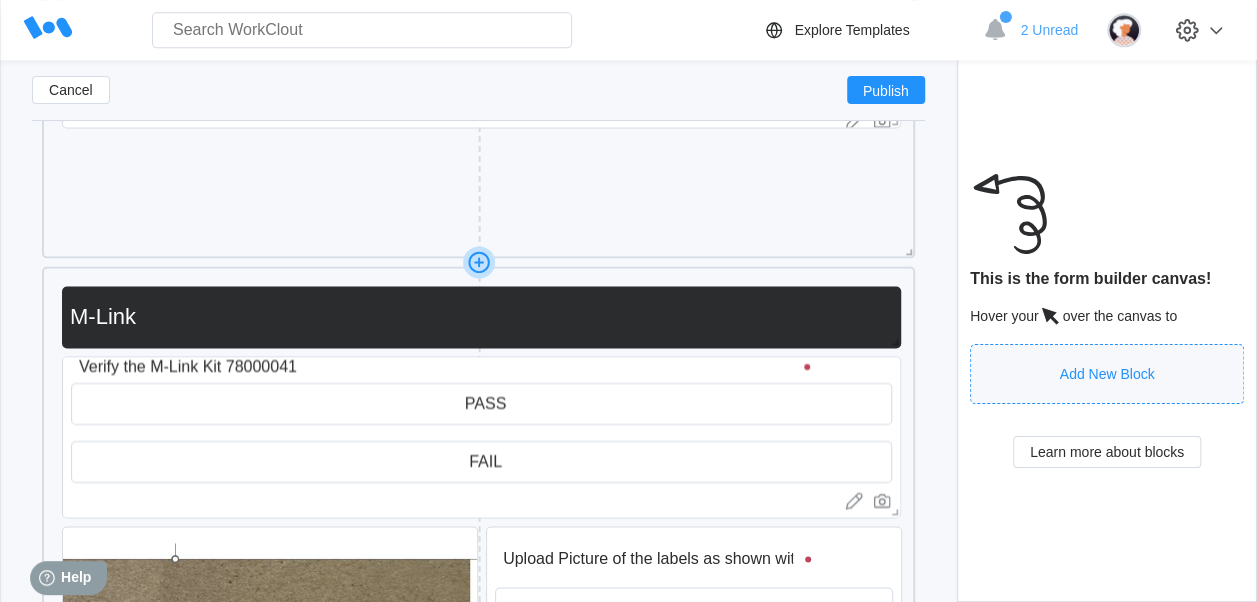 click 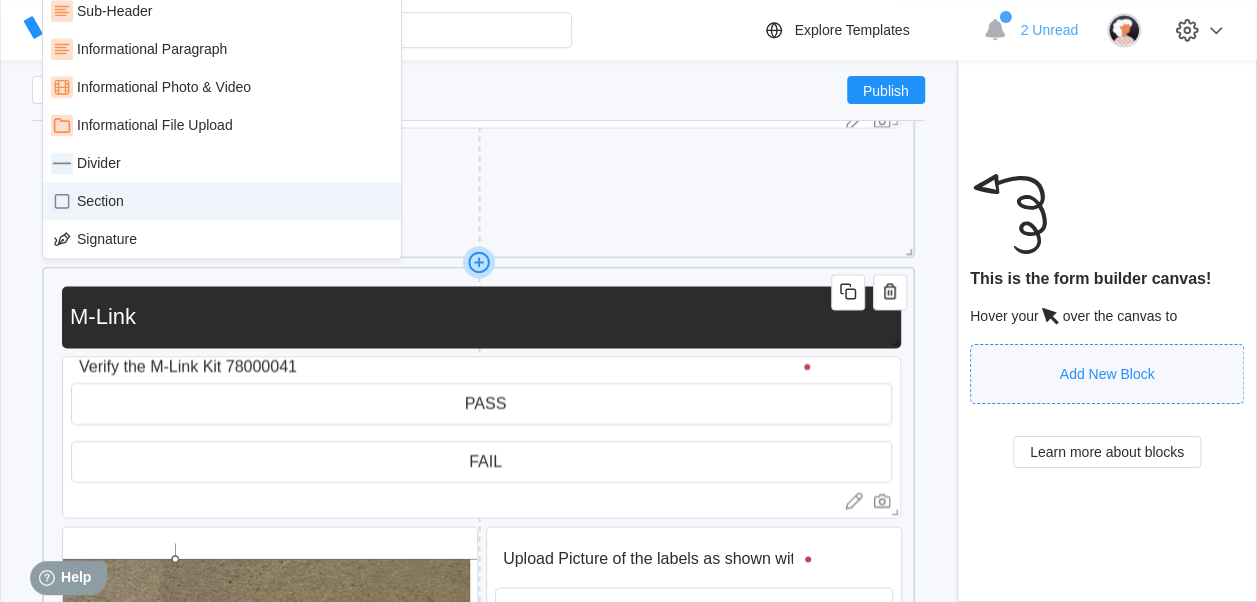 click on "Section" at bounding box center [222, 201] 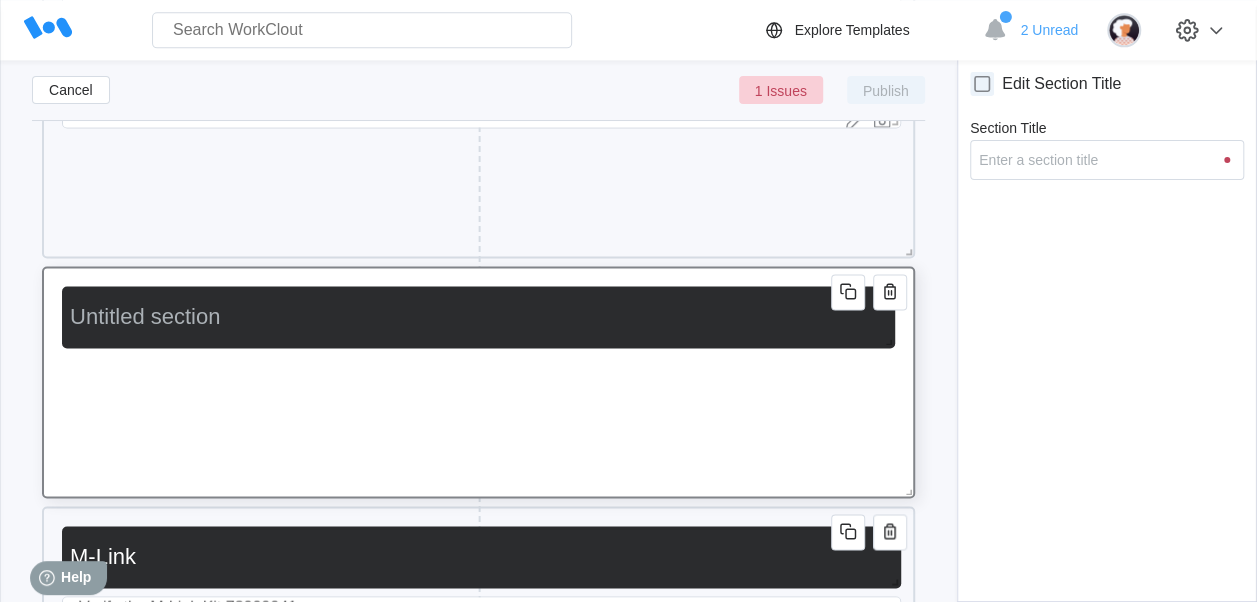 type on "M" 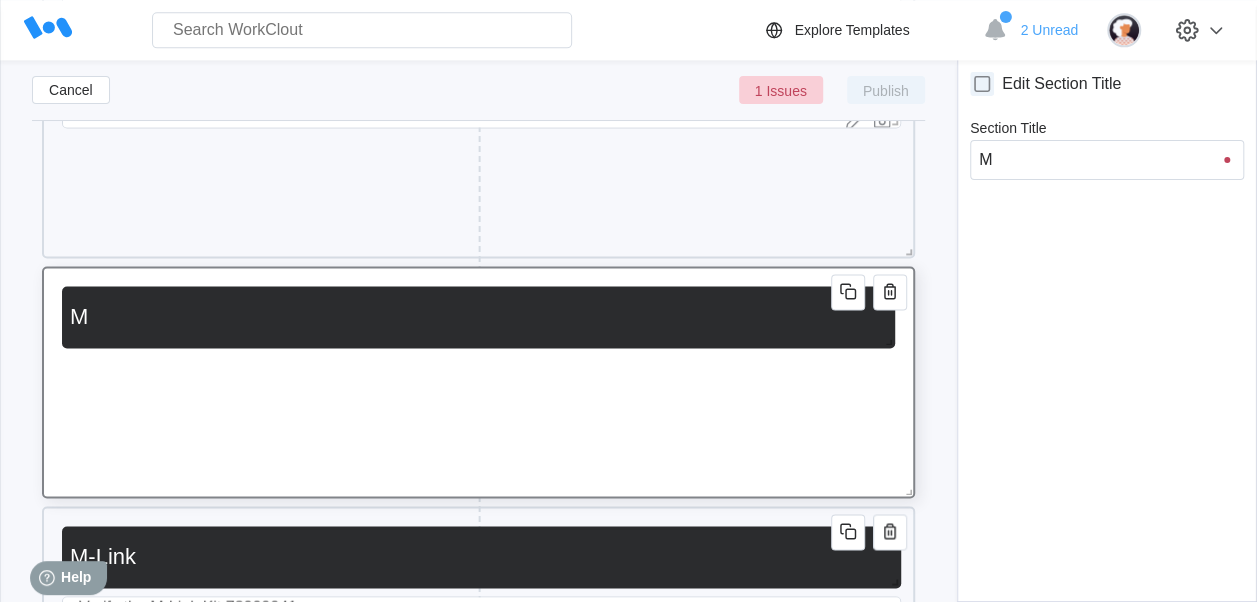 type on "M-" 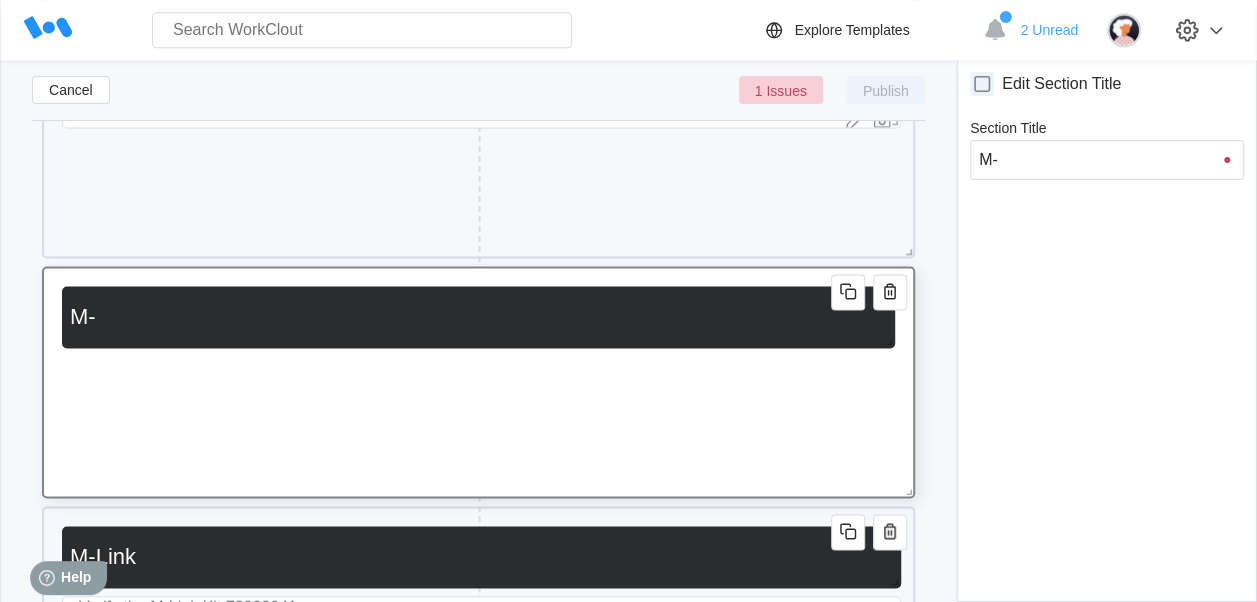 type on "M-L" 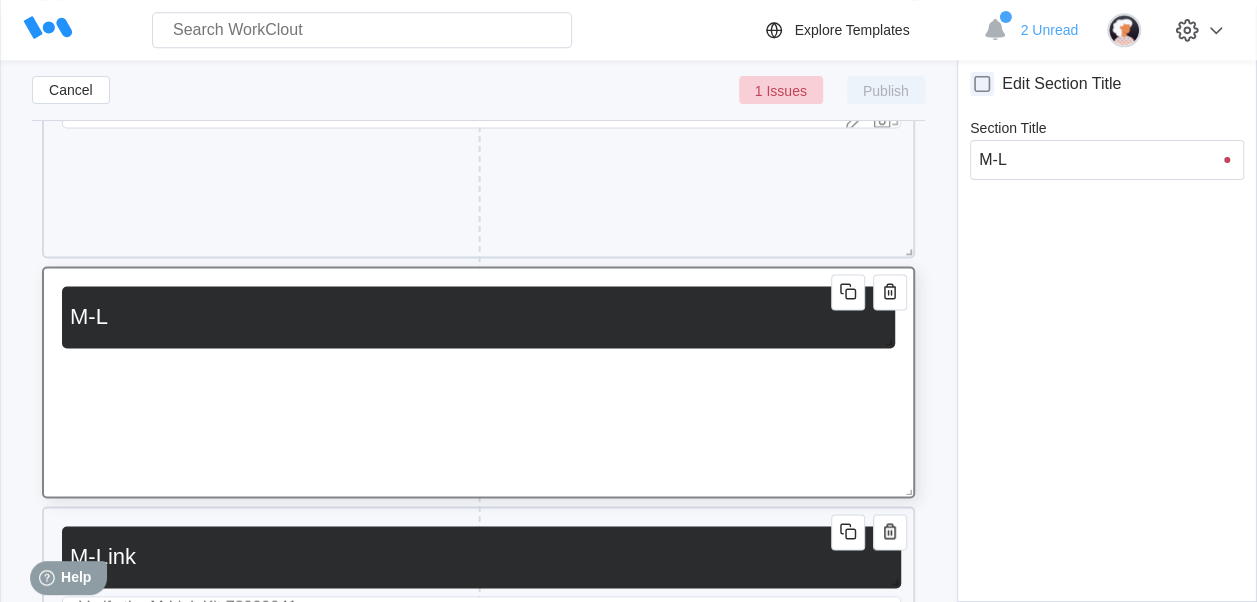 type on "M-LI" 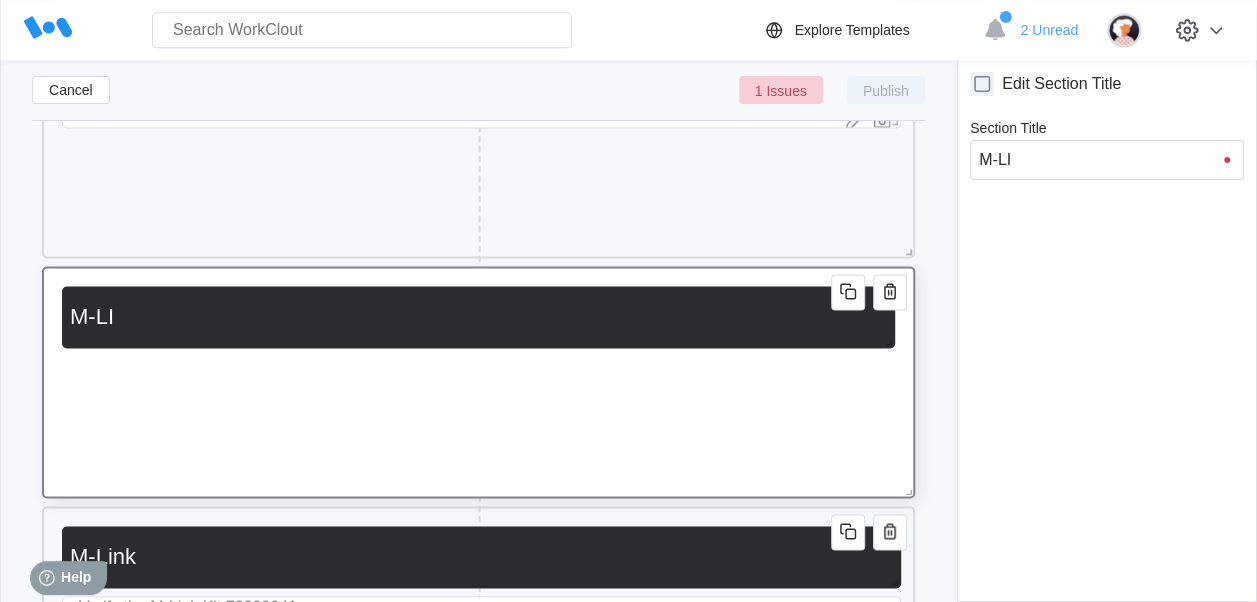 type on "M-LIN" 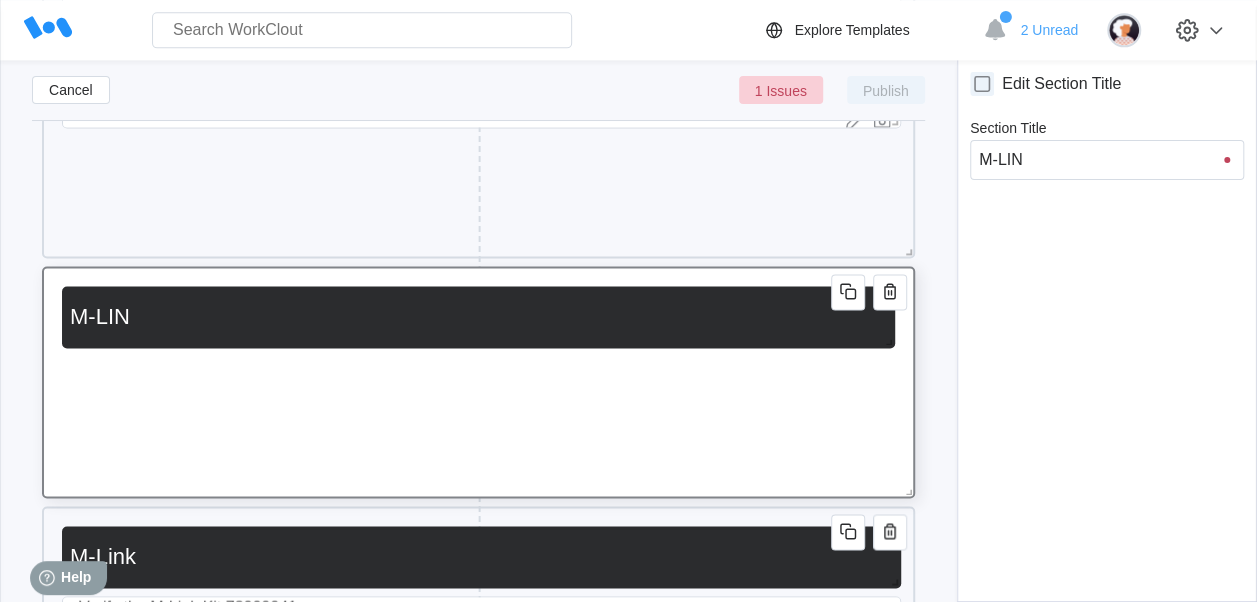 type on "M-LINK" 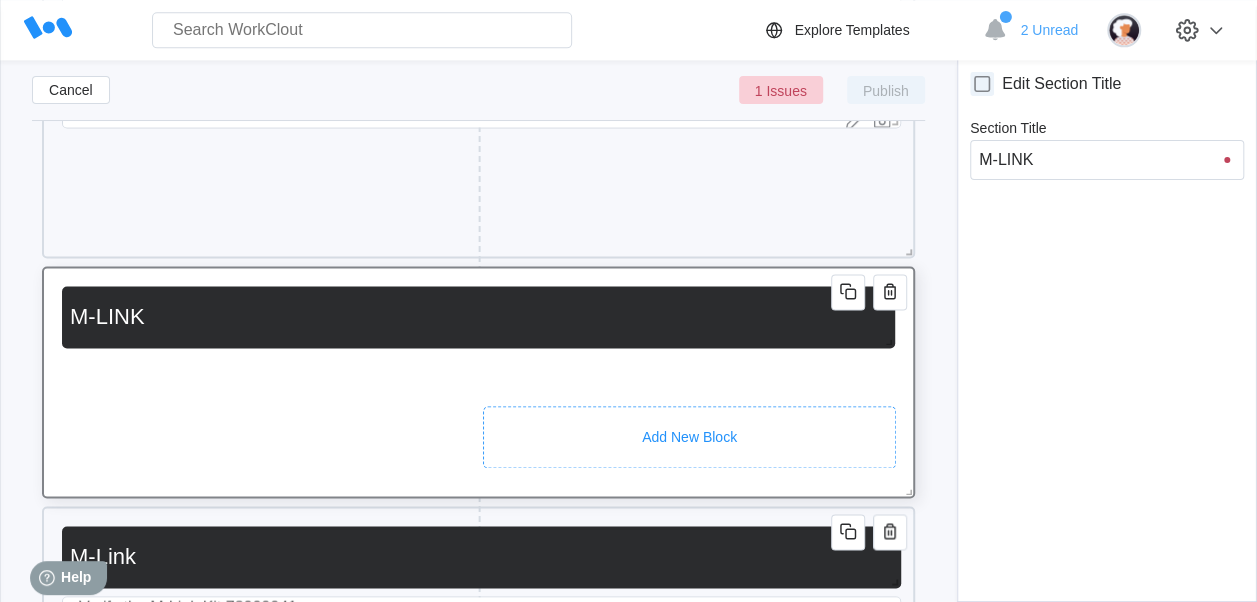 type on "M-LINK" 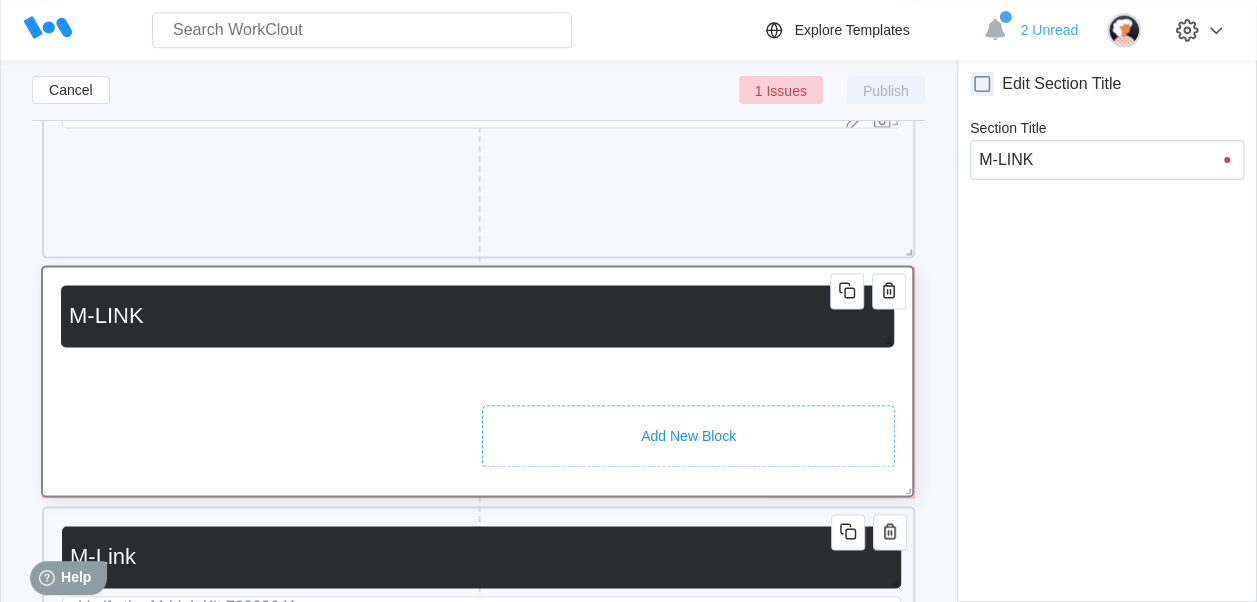 click on "Add New Block" at bounding box center [688, 436] 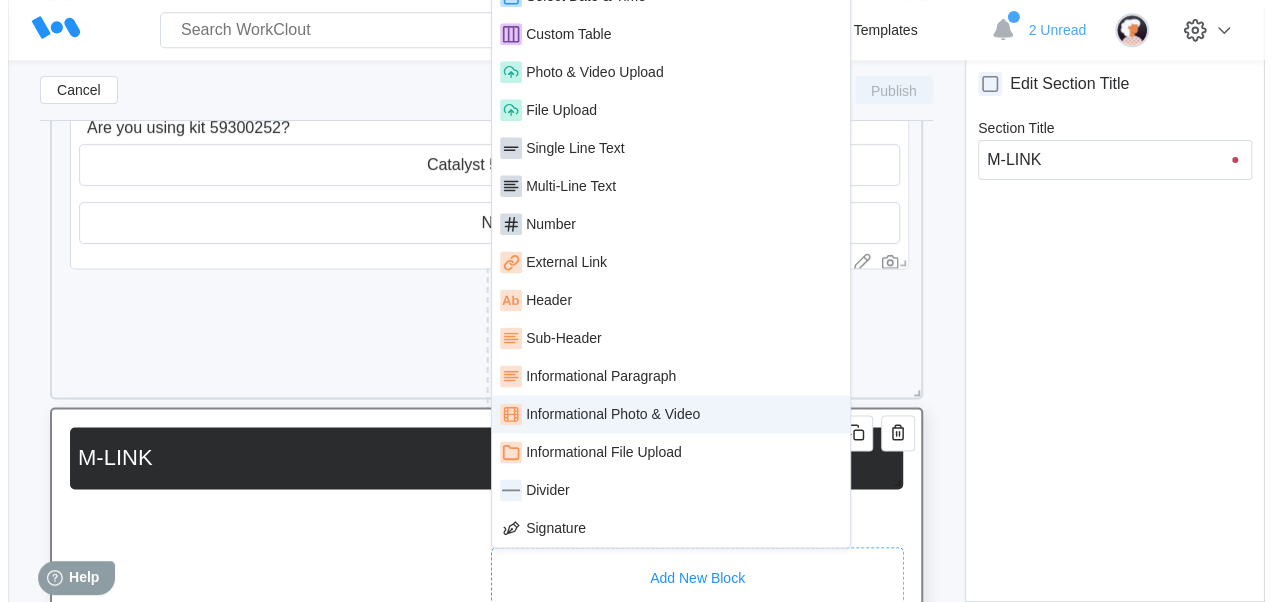 scroll, scrollTop: 1216, scrollLeft: 0, axis: vertical 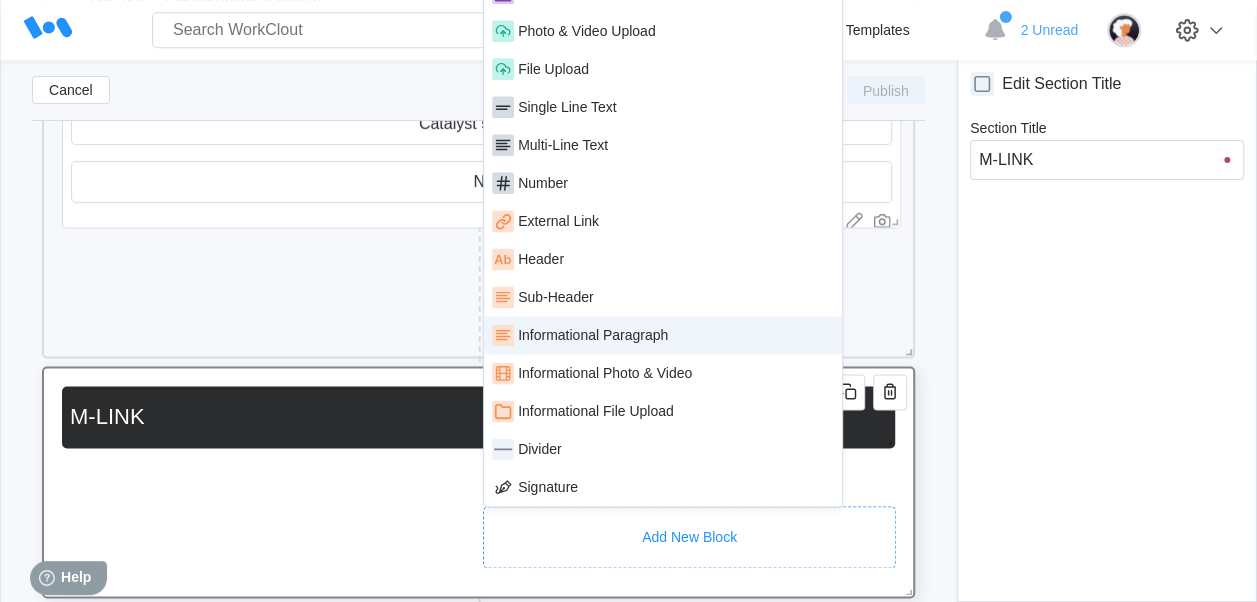 click on "Informational Paragraph" at bounding box center (663, 335) 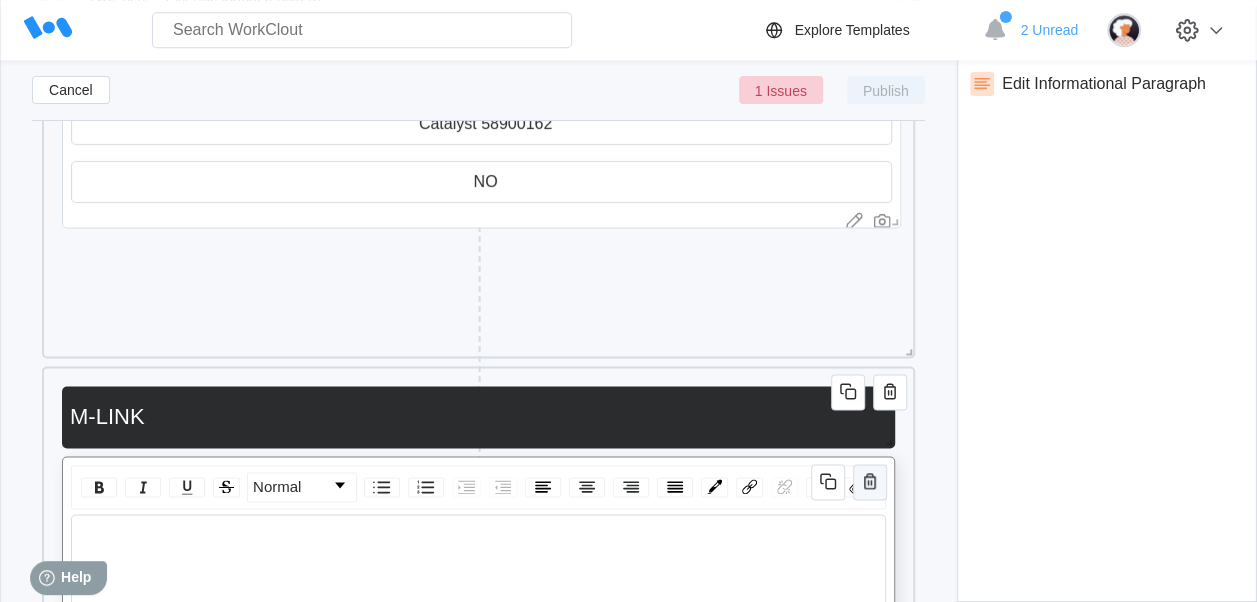 click at bounding box center (870, 482) 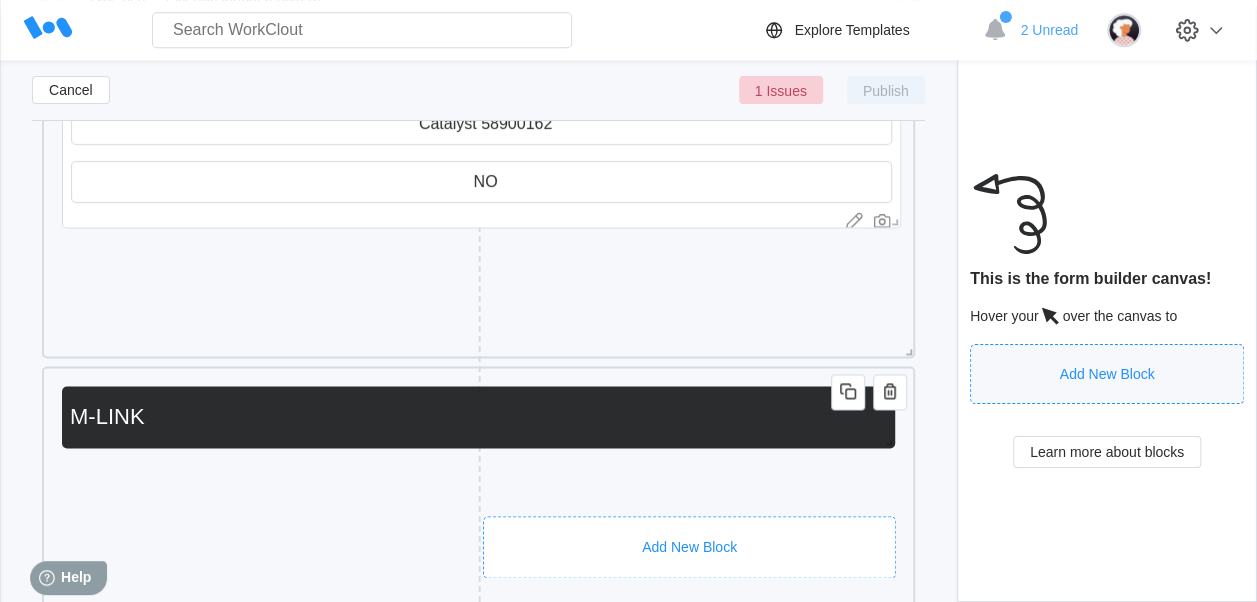 click on "Add New Block" at bounding box center [689, 547] 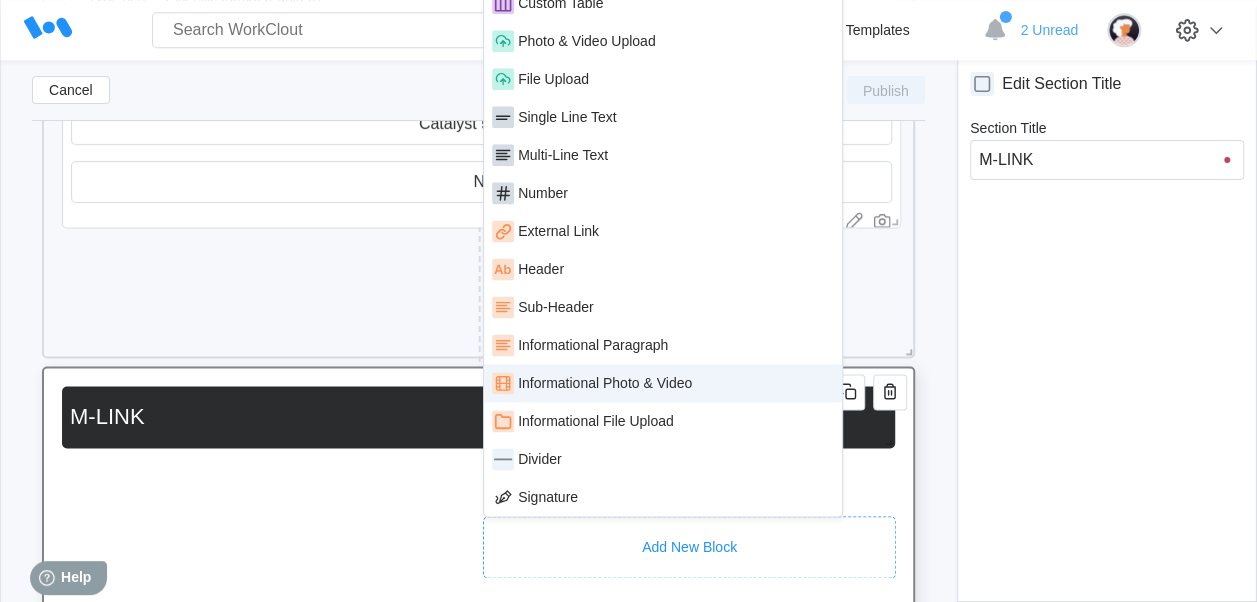 click on "Informational Photo & Video" at bounding box center [605, 383] 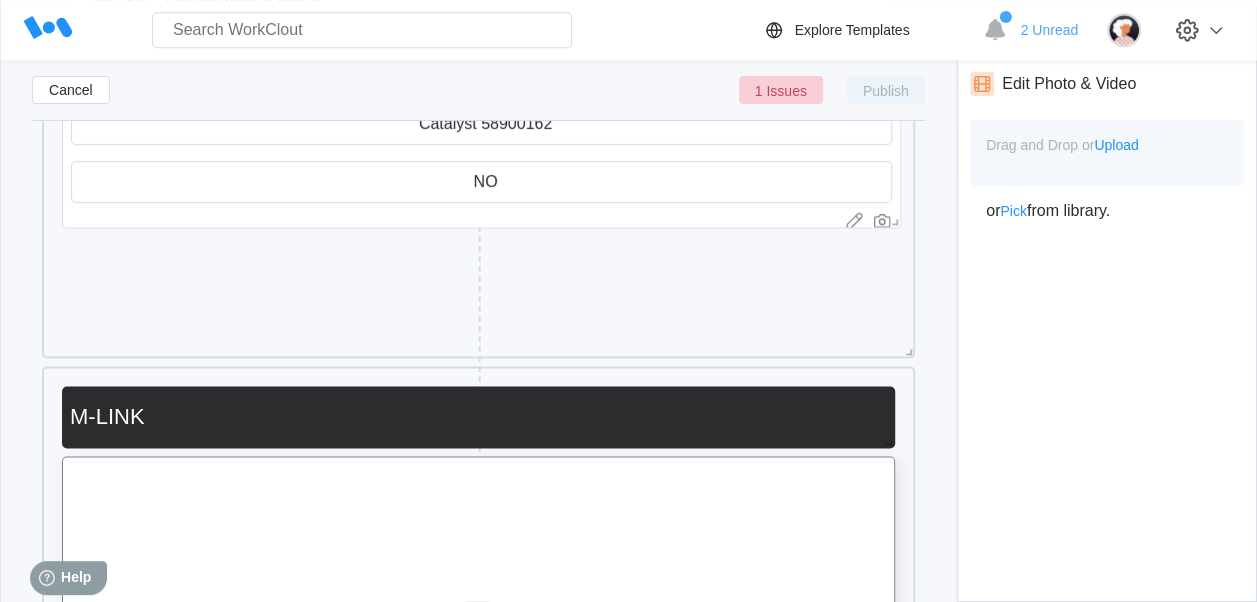 click on "Upload" at bounding box center (1116, 145) 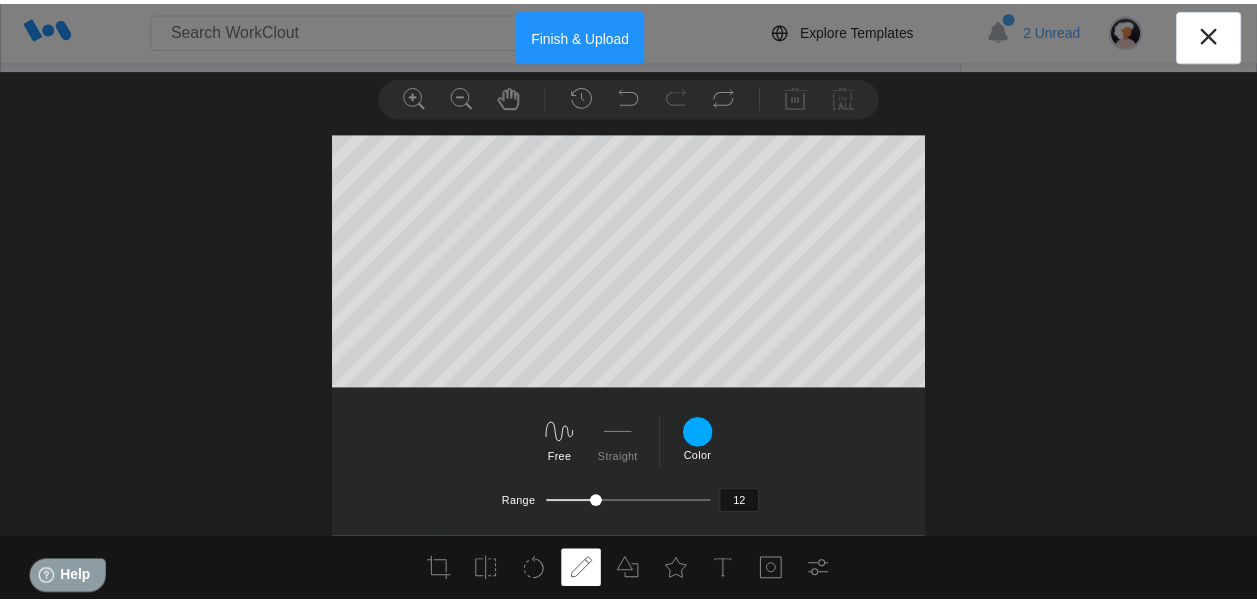 scroll, scrollTop: 298, scrollLeft: 0, axis: vertical 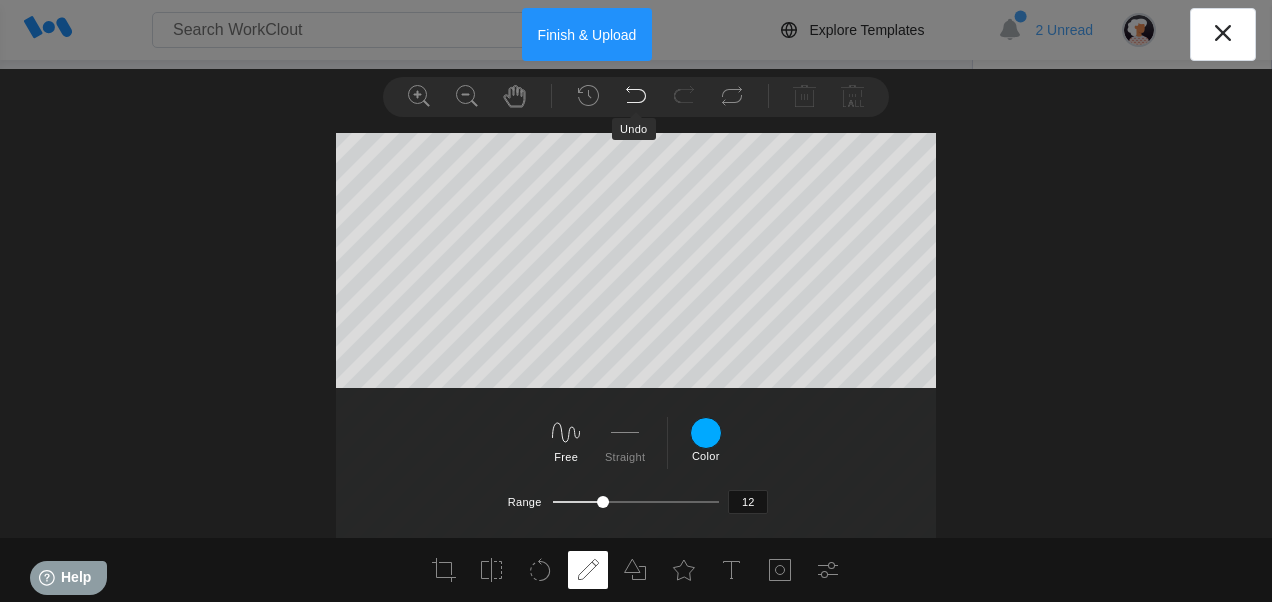 click 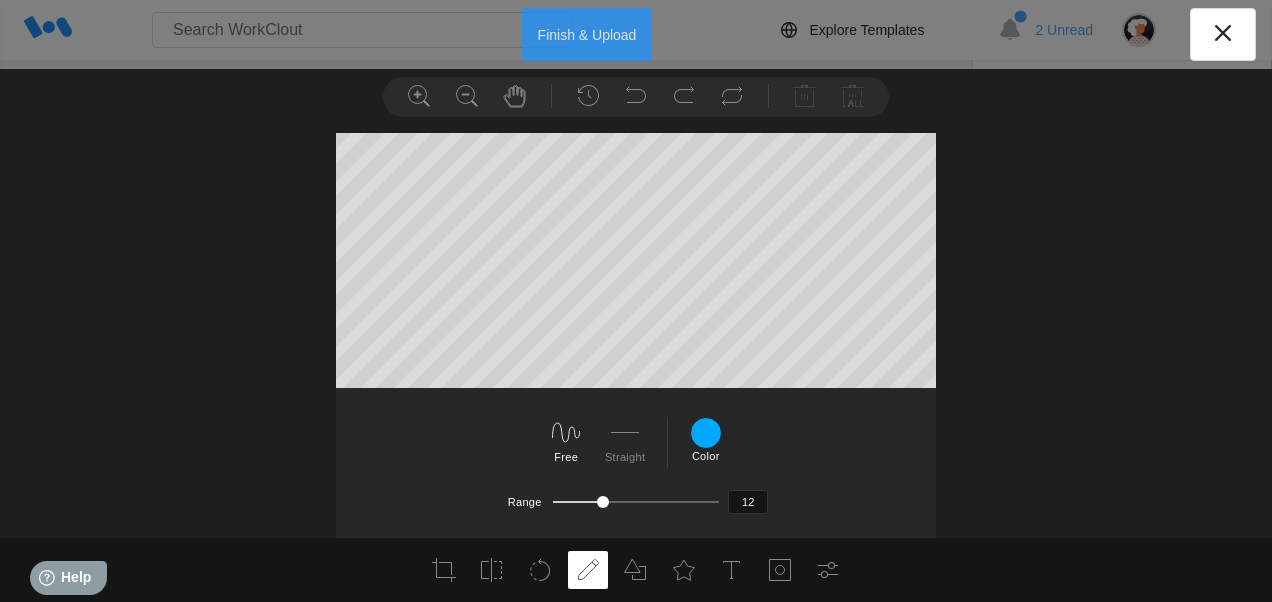 click on "Finish & Upload" at bounding box center (587, 34) 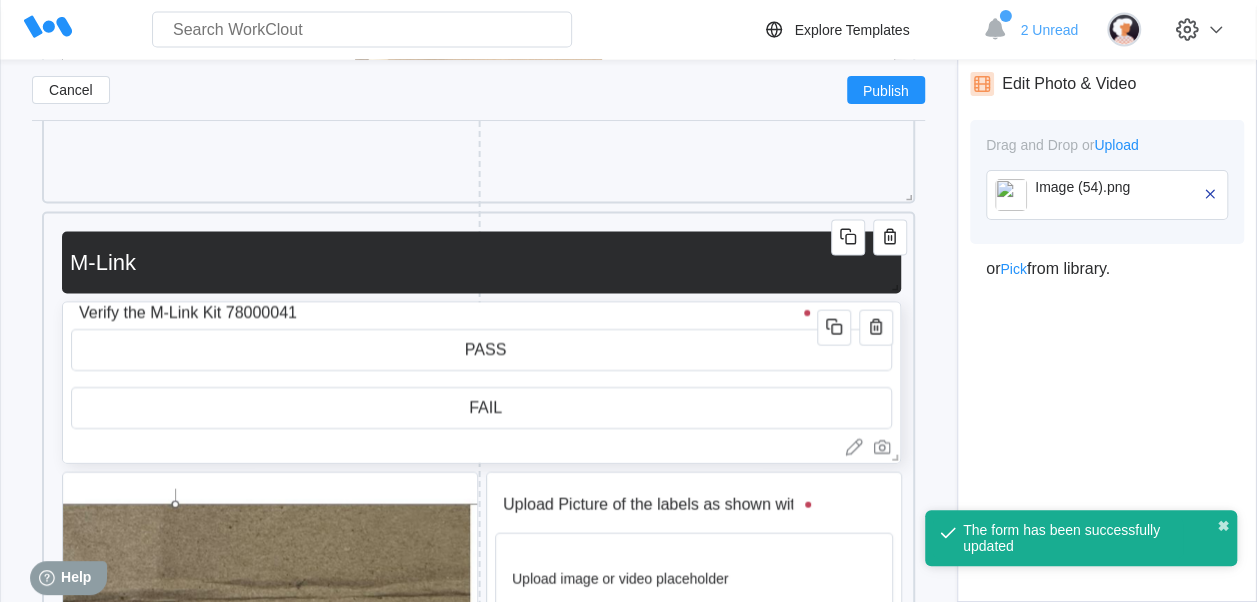scroll, scrollTop: 1916, scrollLeft: 0, axis: vertical 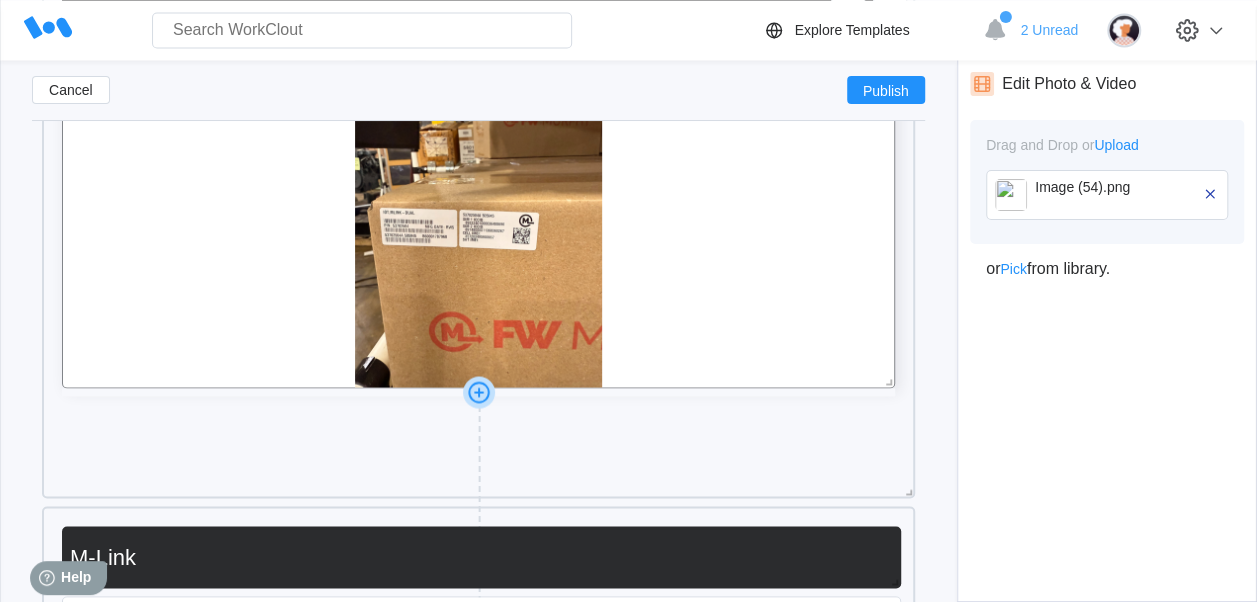 click 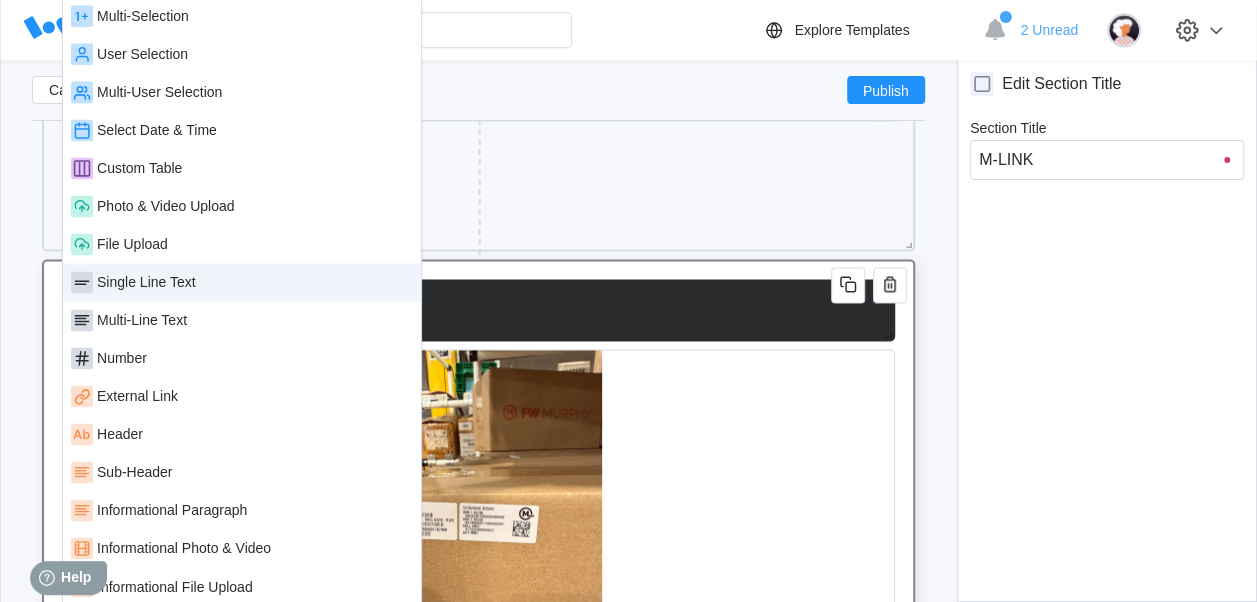 scroll, scrollTop: 1316, scrollLeft: 0, axis: vertical 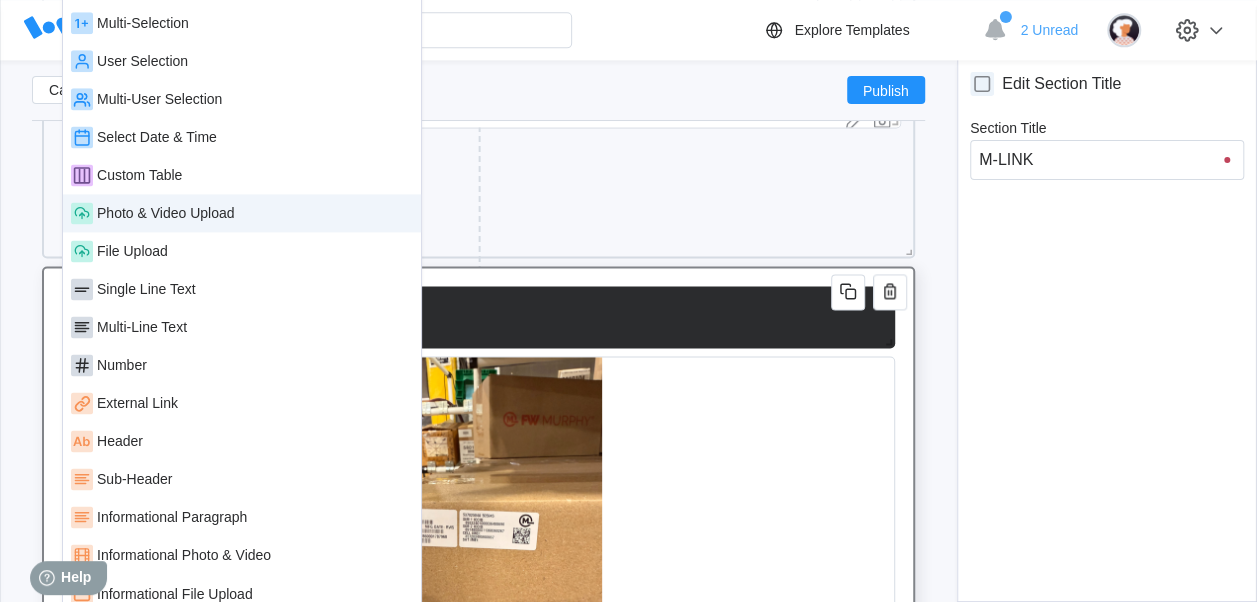 click on "Photo & Video Upload" at bounding box center [166, 213] 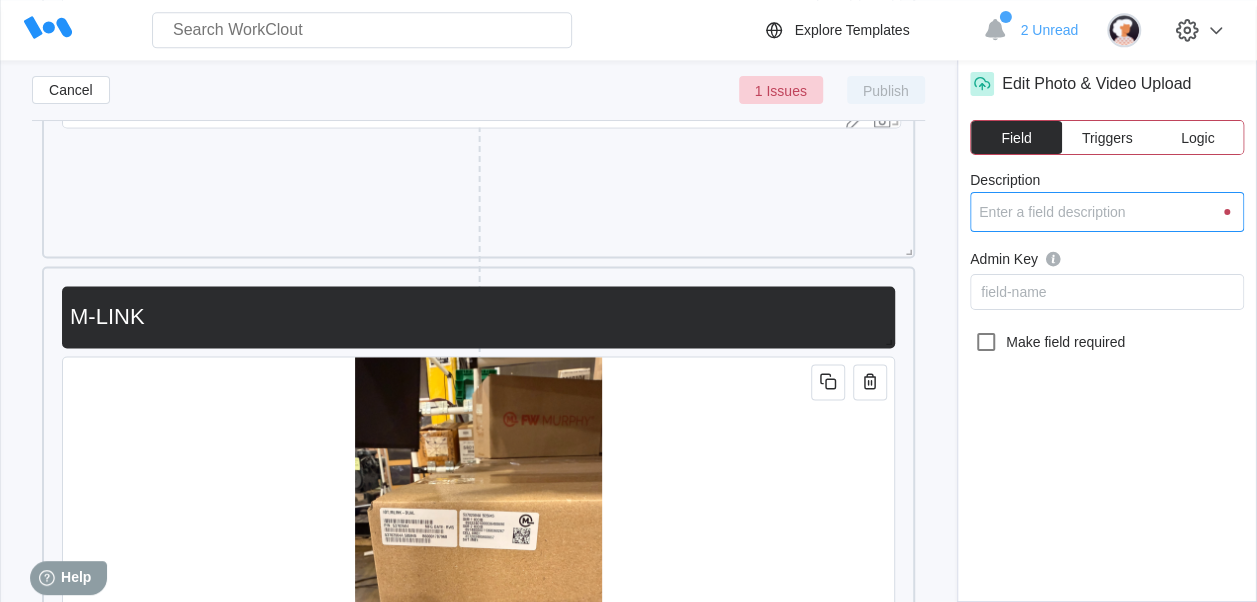 click on "Description" at bounding box center [1107, 212] 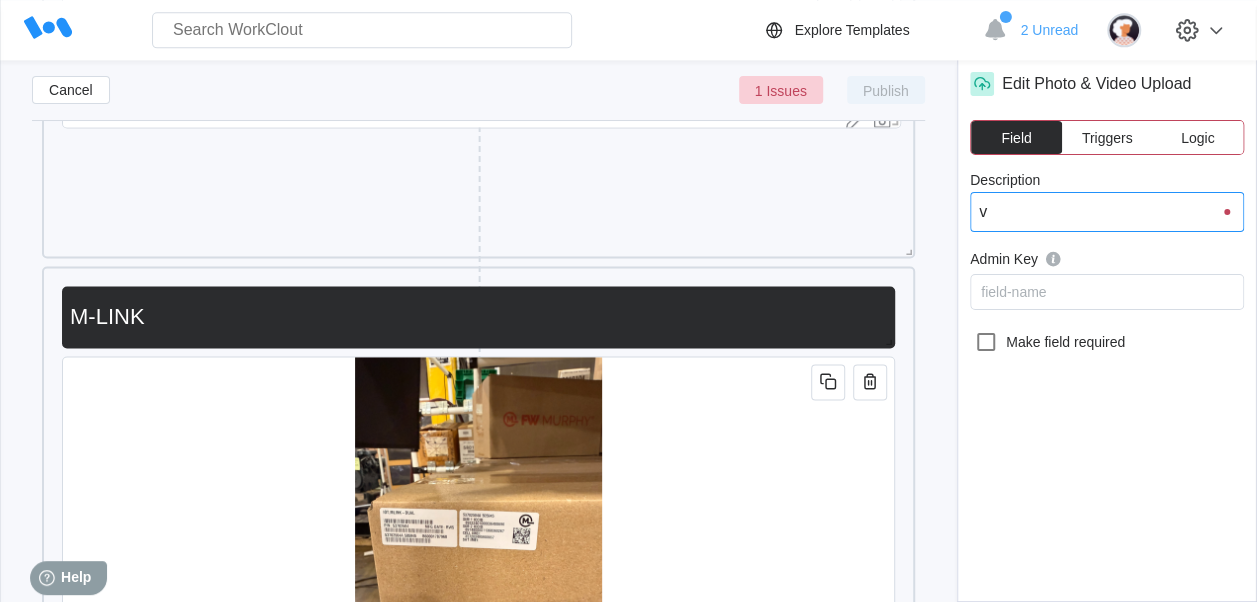 type on "v" 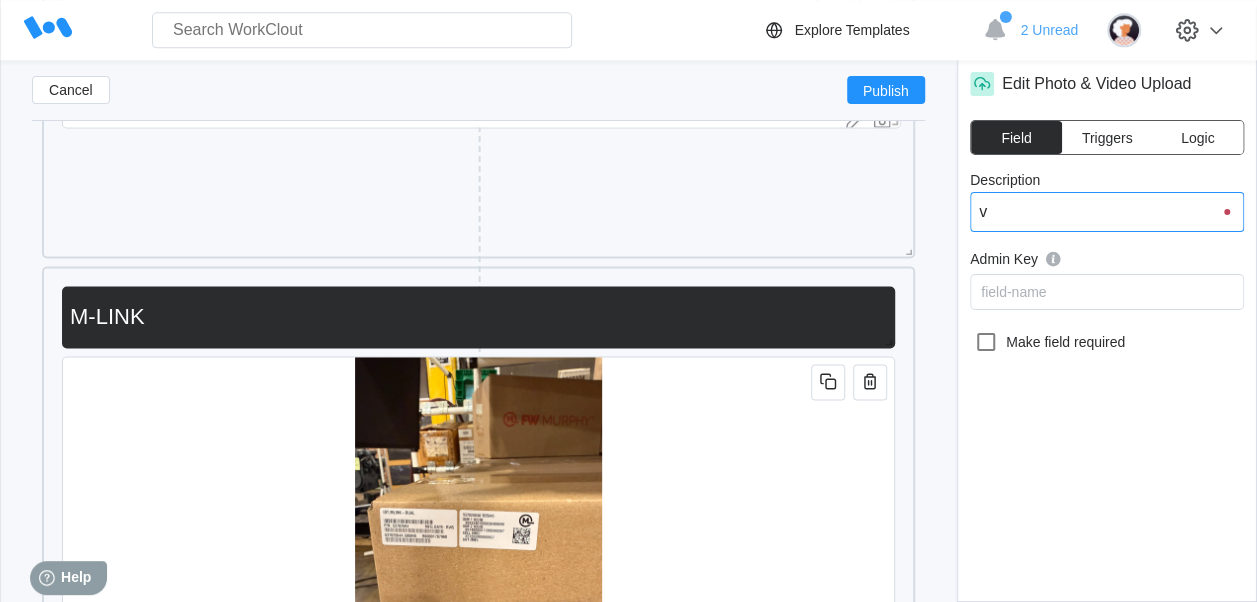 type on "vE" 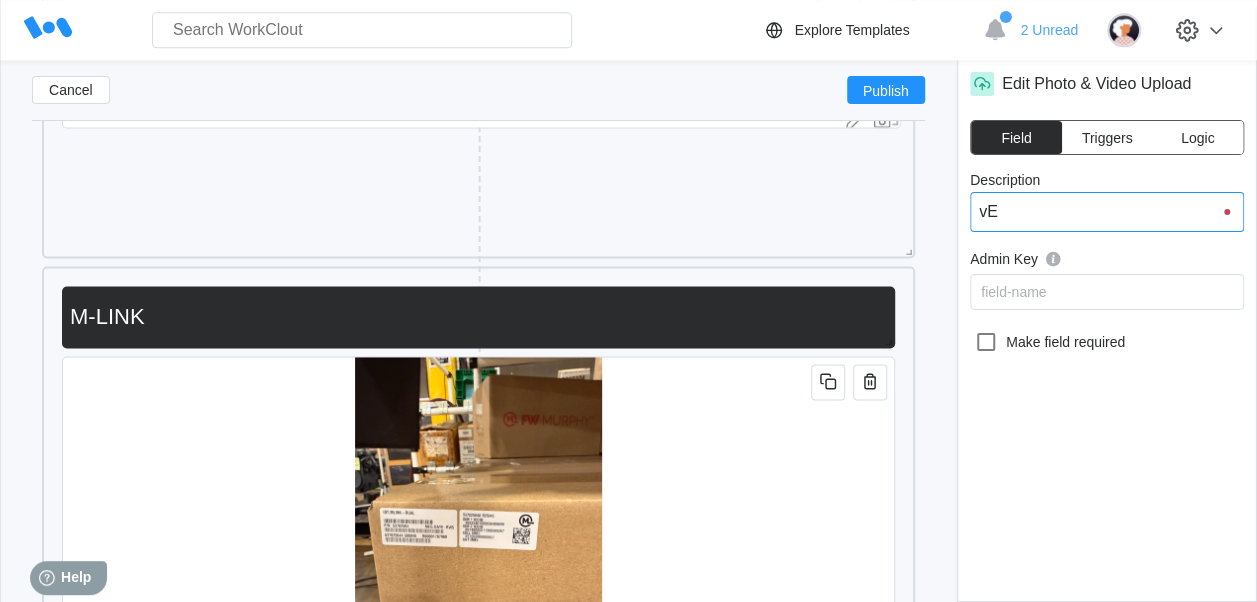 type on "vER" 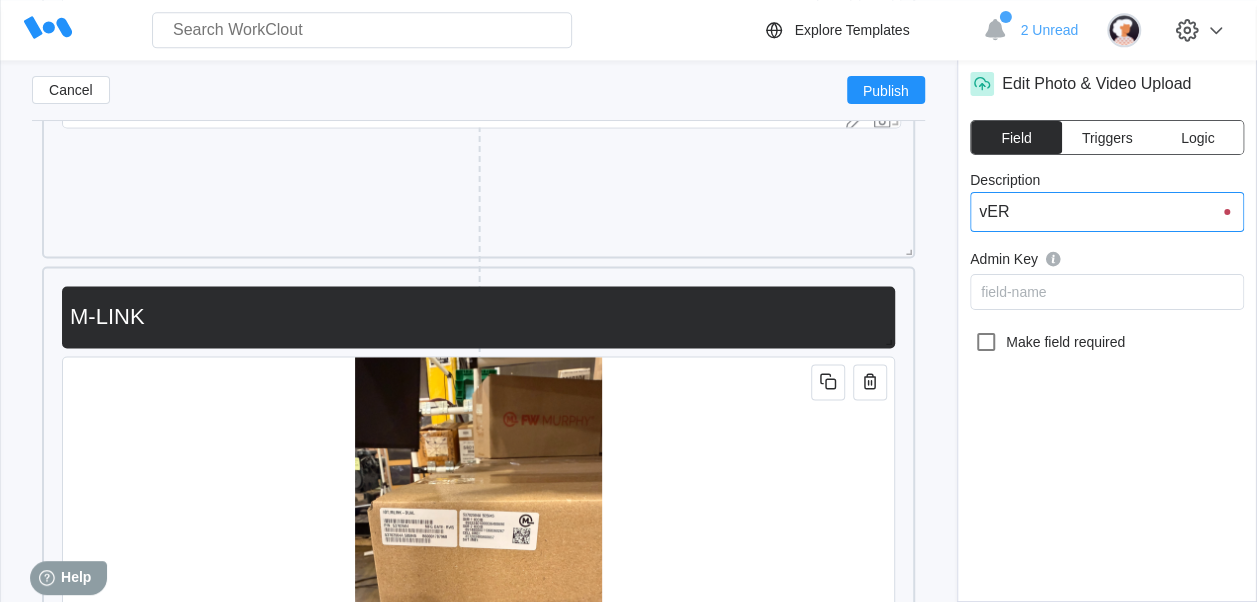type on "vERI" 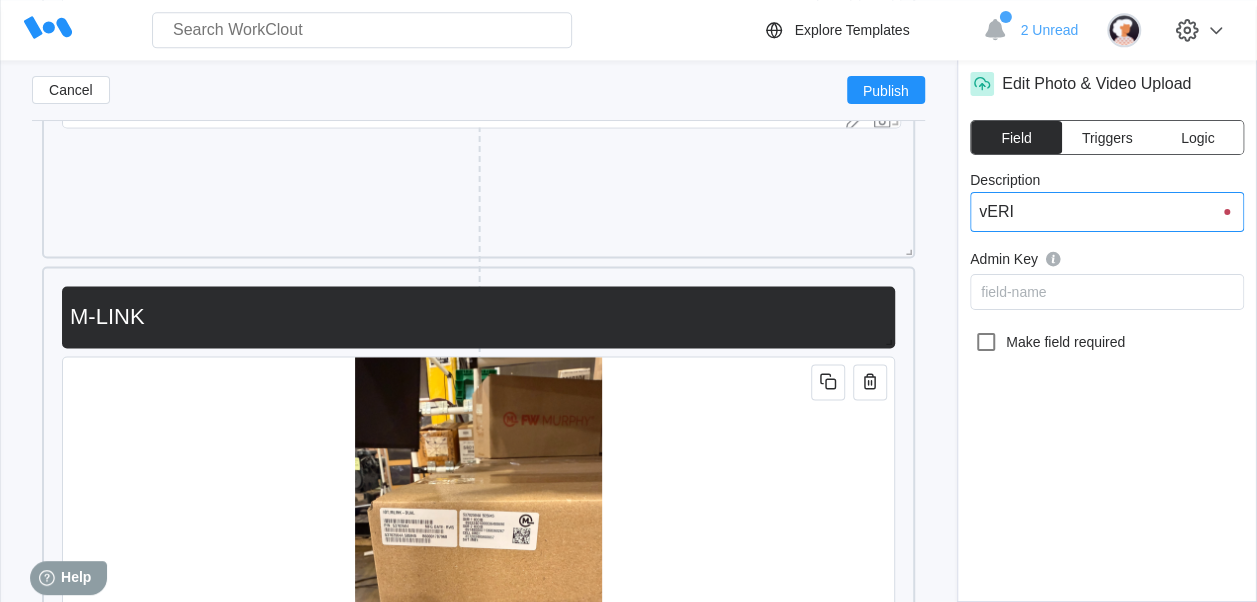 type on "vERIF" 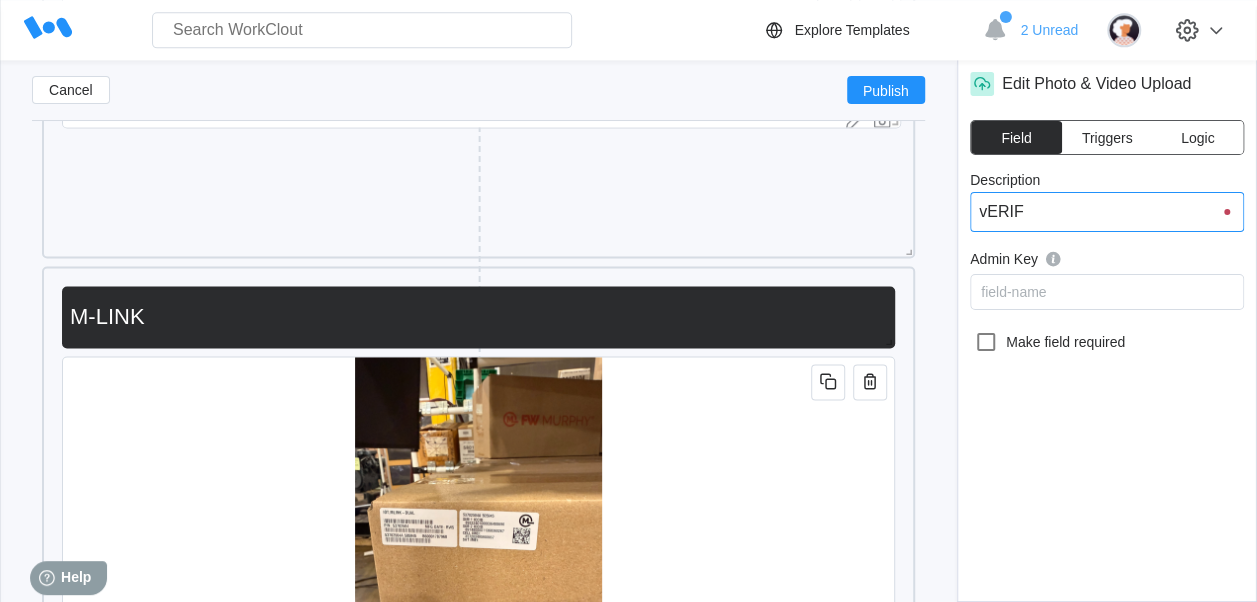 type on "vERIFY" 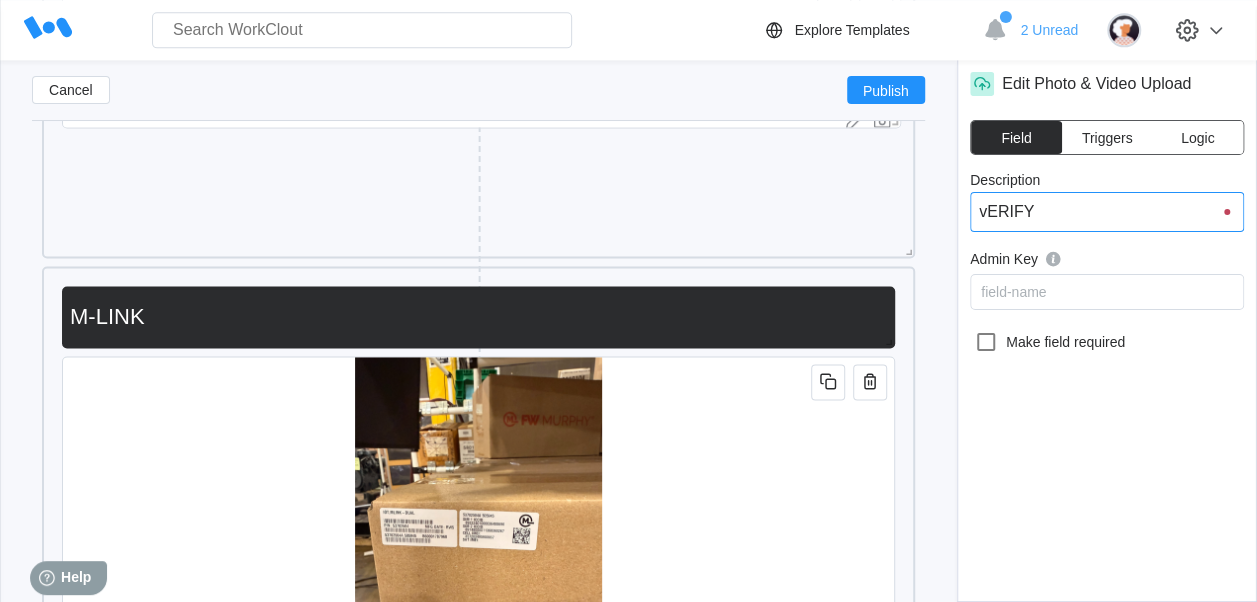 type on "vERIFY" 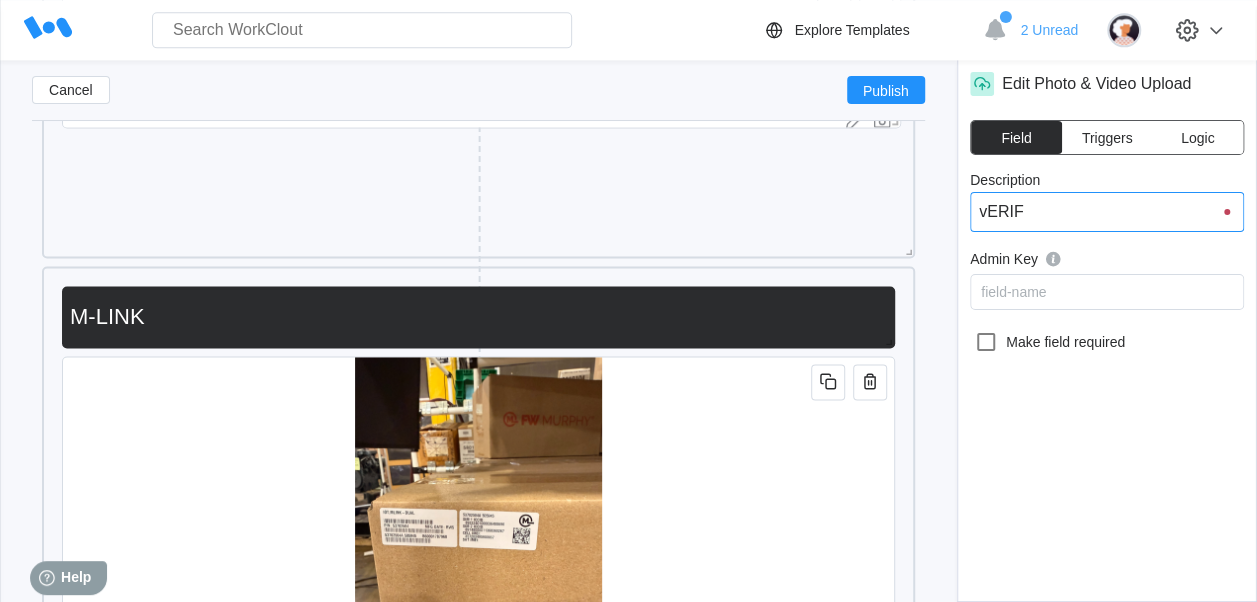 type on "vERI" 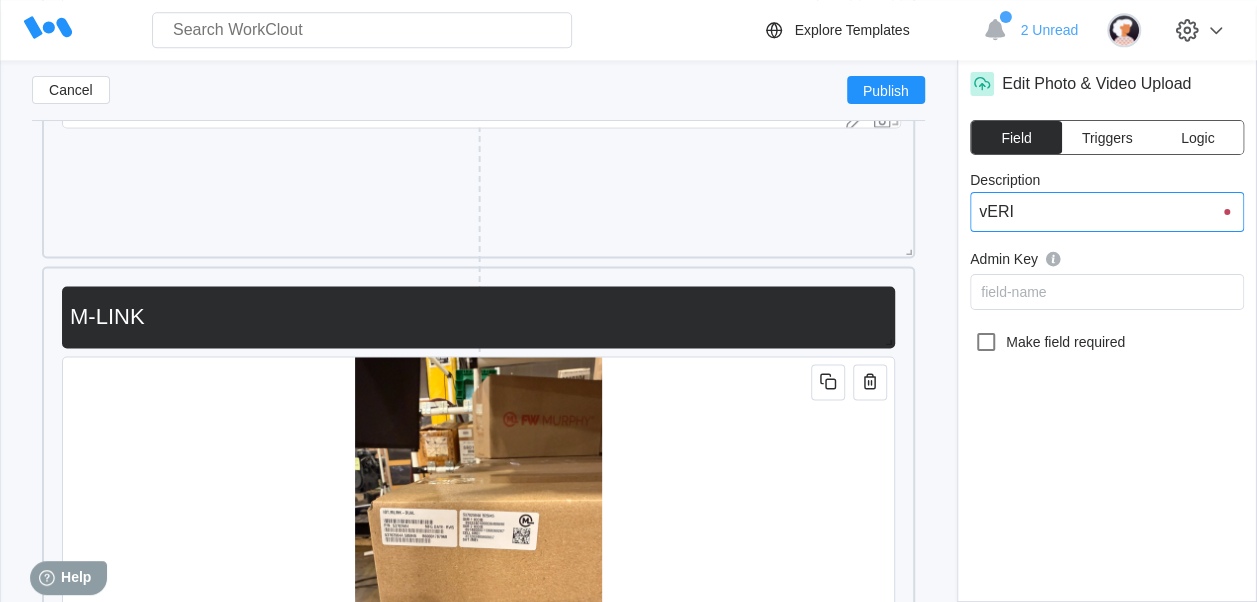 type on "vER" 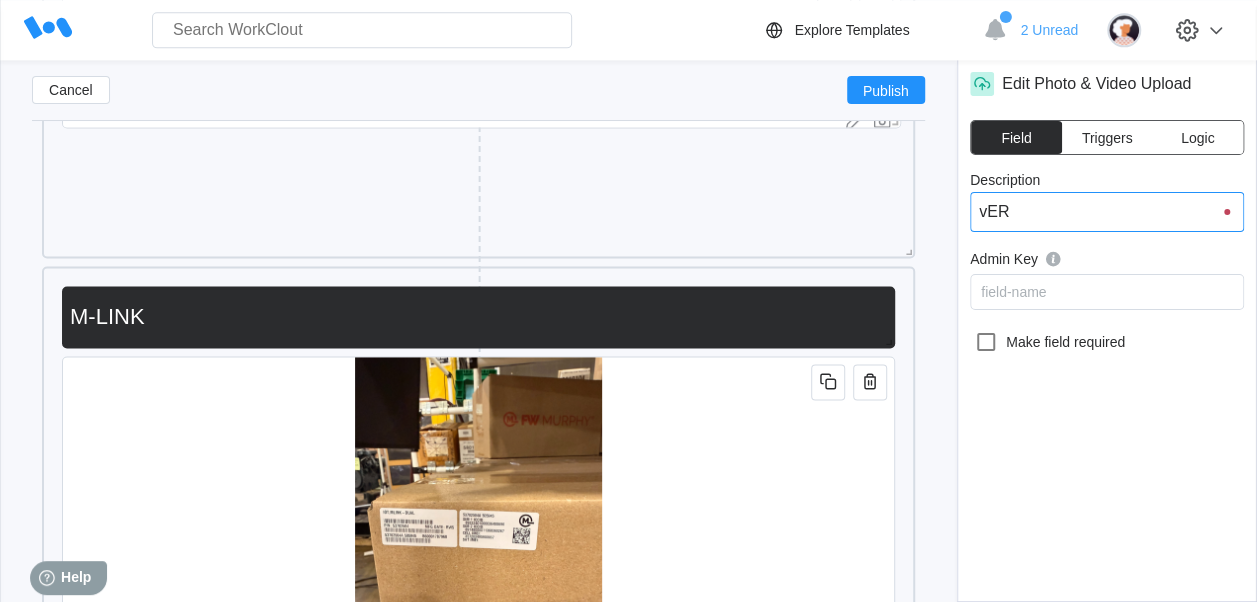 type on "vE" 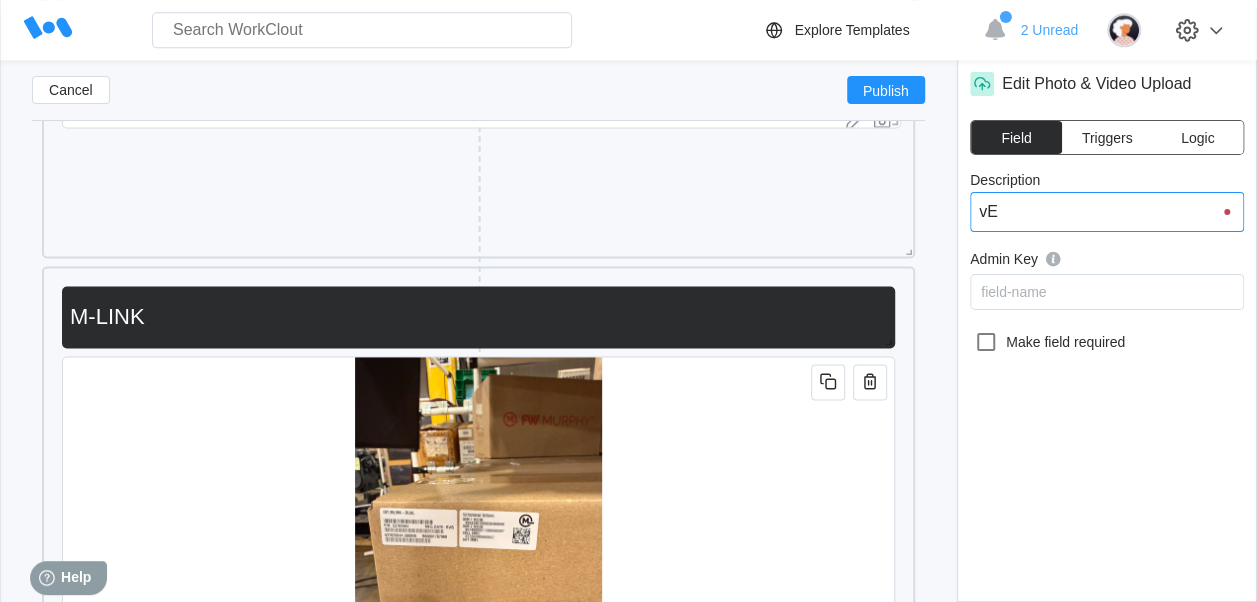 type on "v" 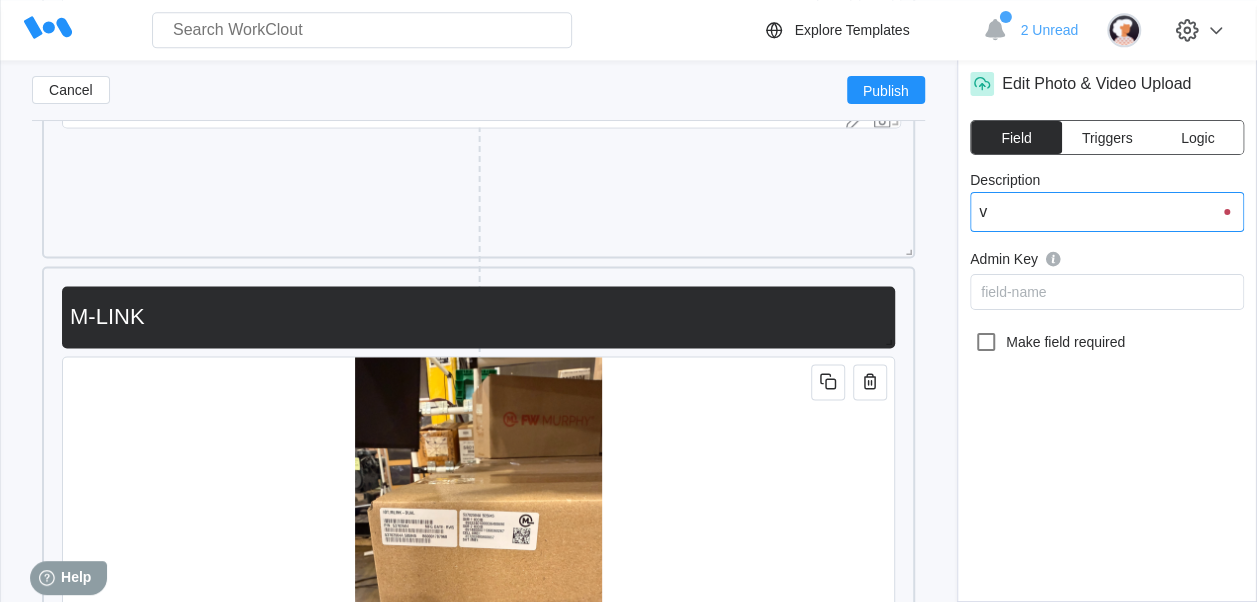 type 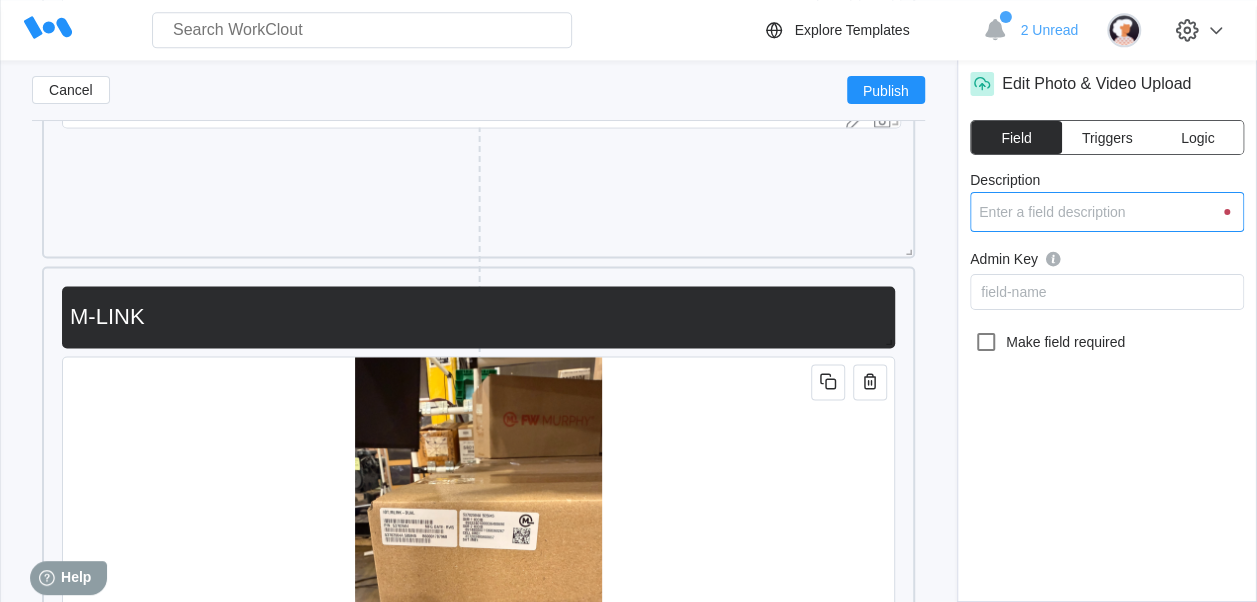 type 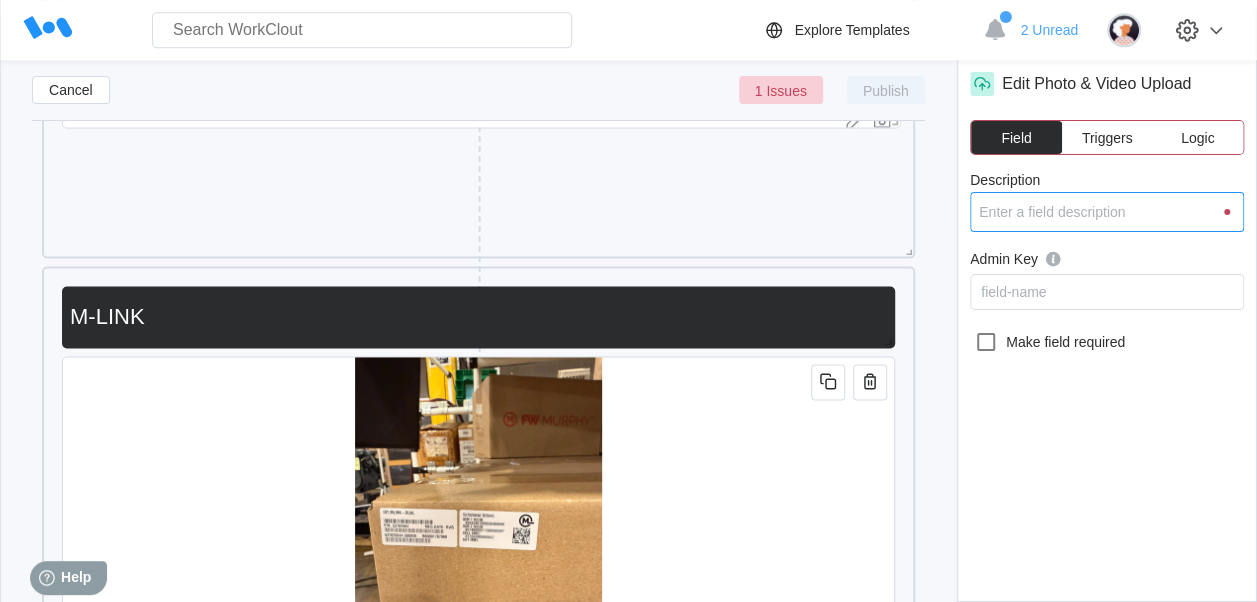type on "V" 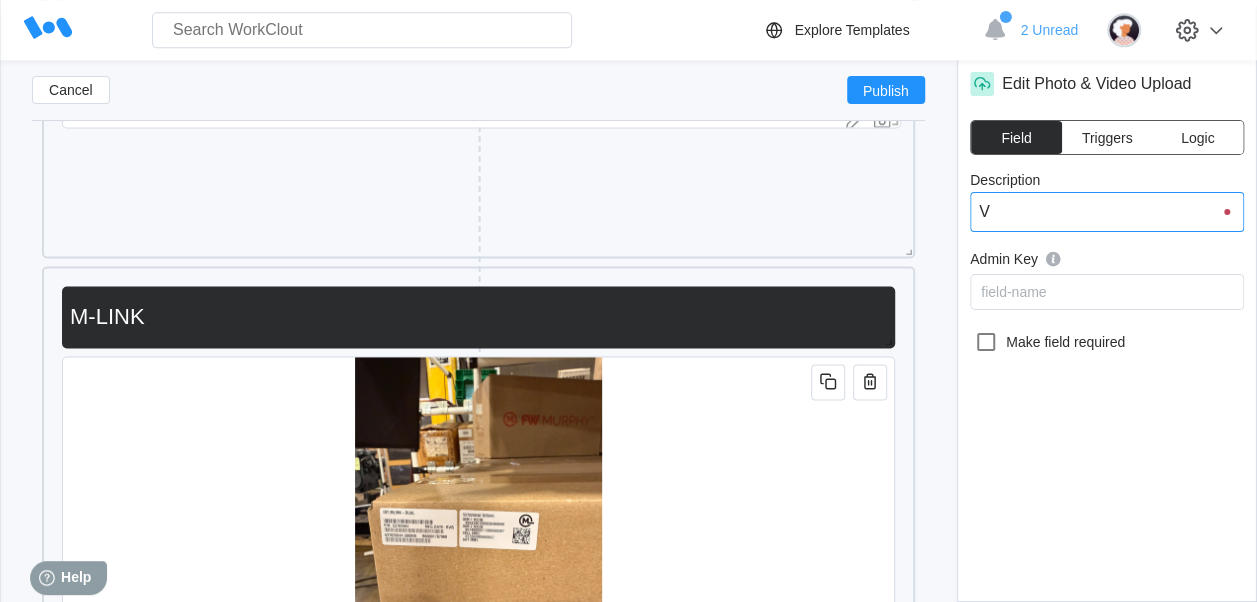 type on "Ve" 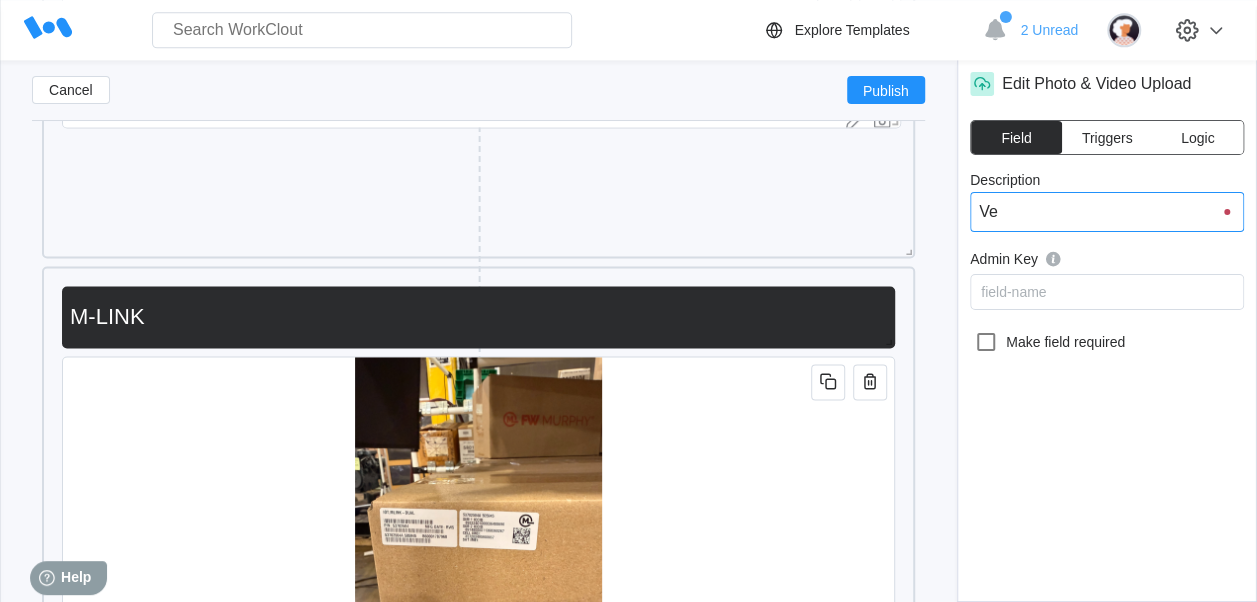 type on "Ve" 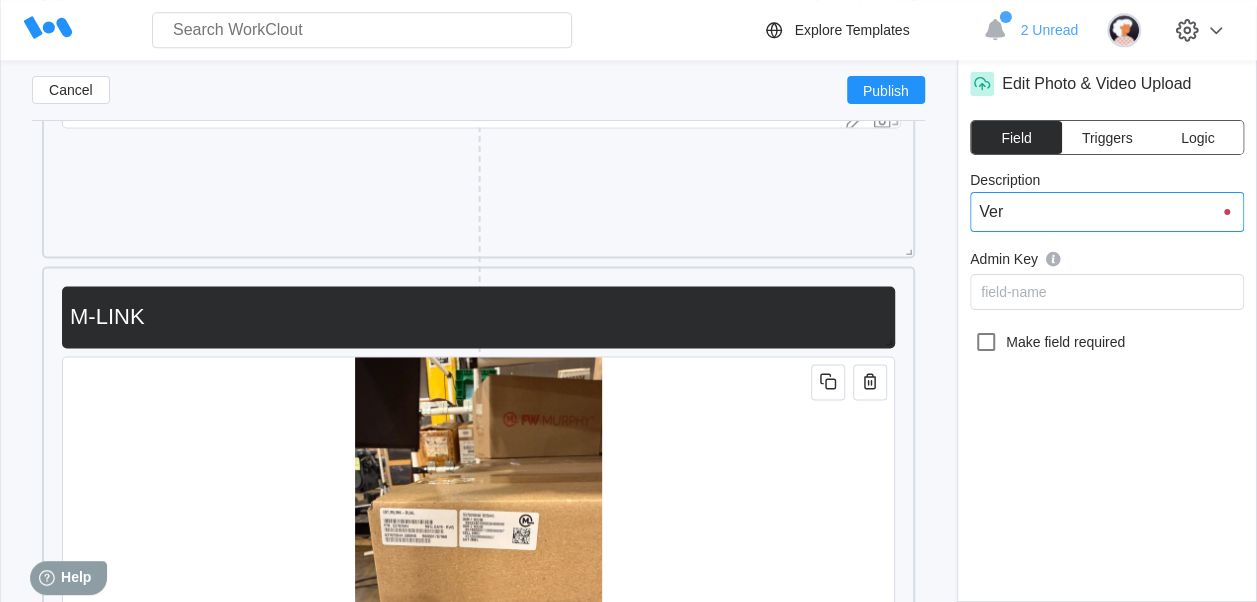 type on "Veri" 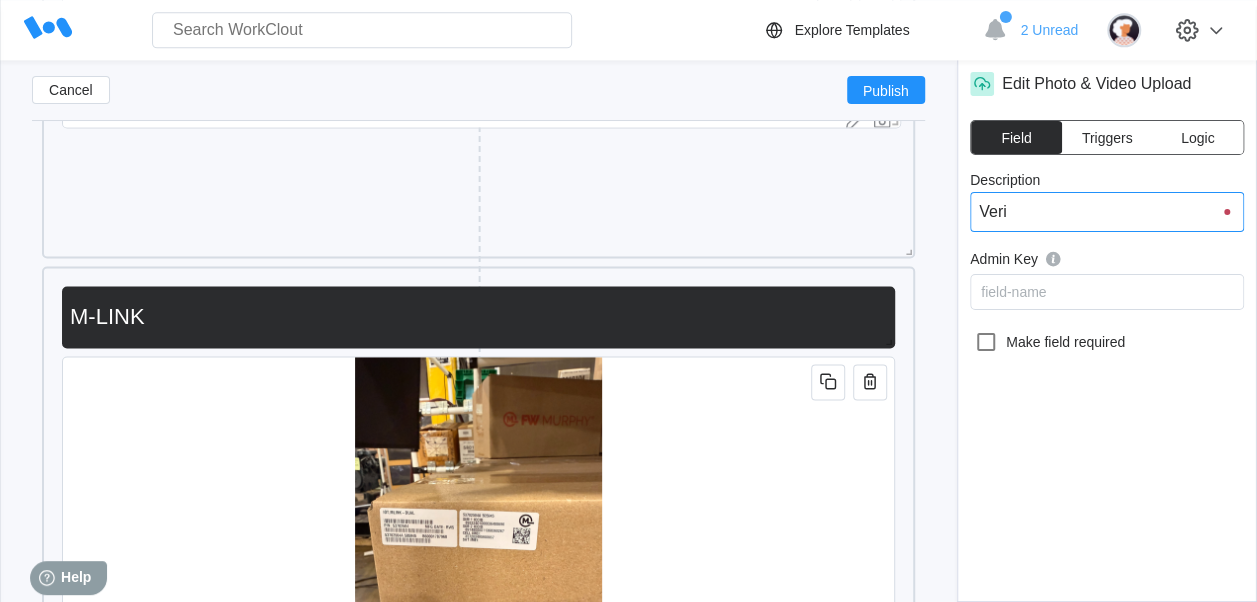 type on "Verif" 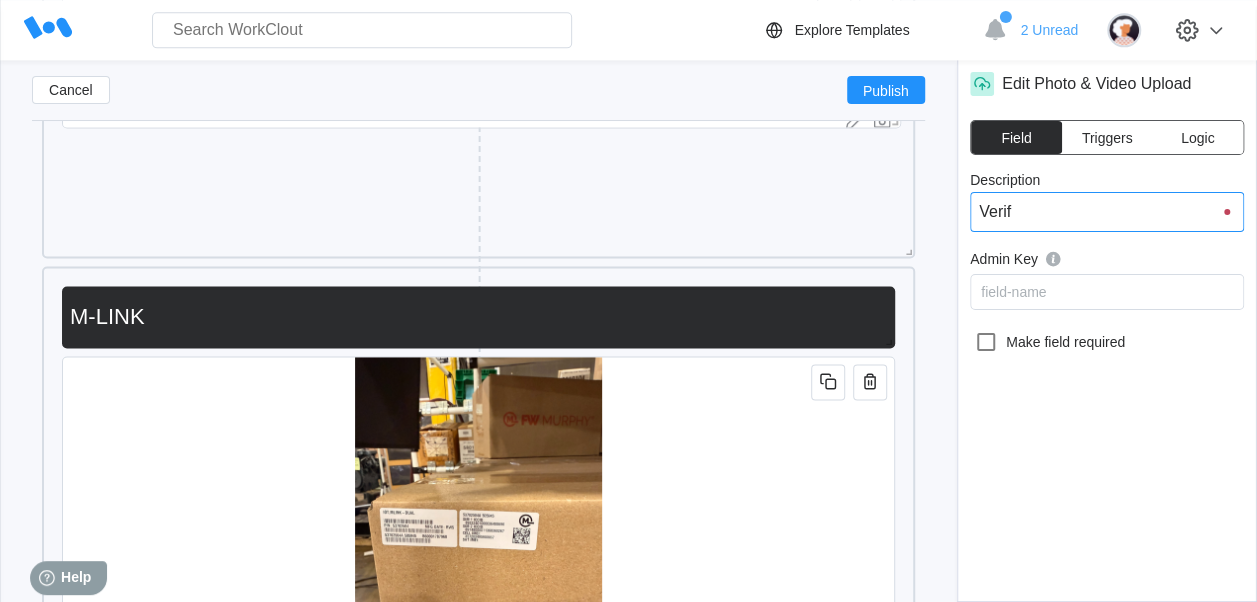 type on "Verif" 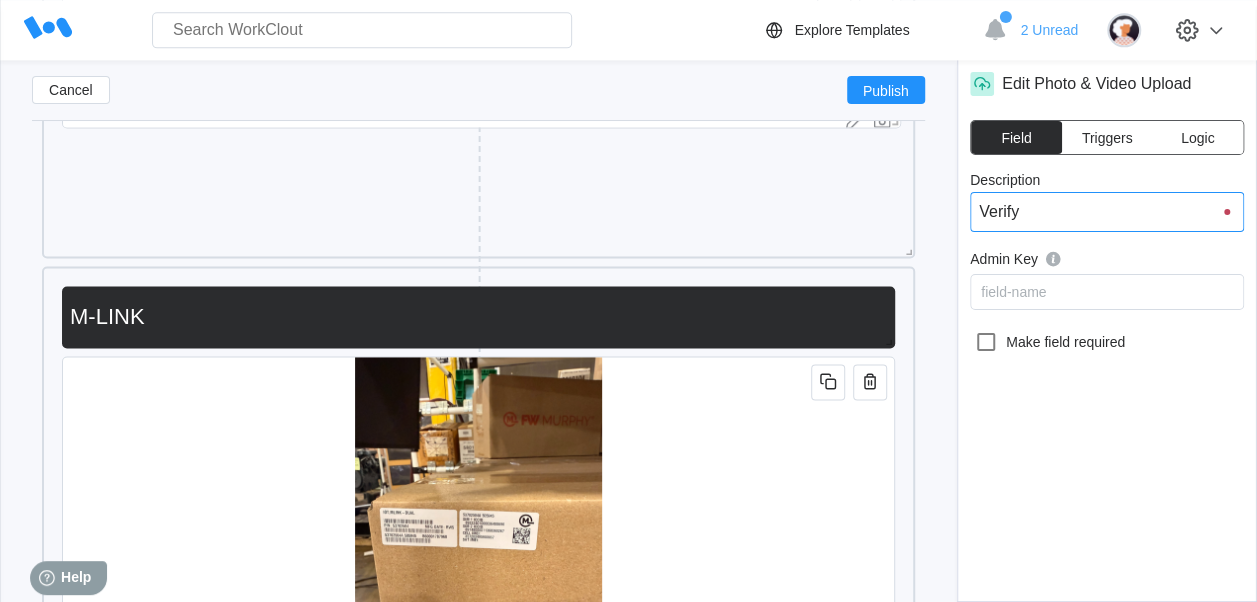 type on "Verify" 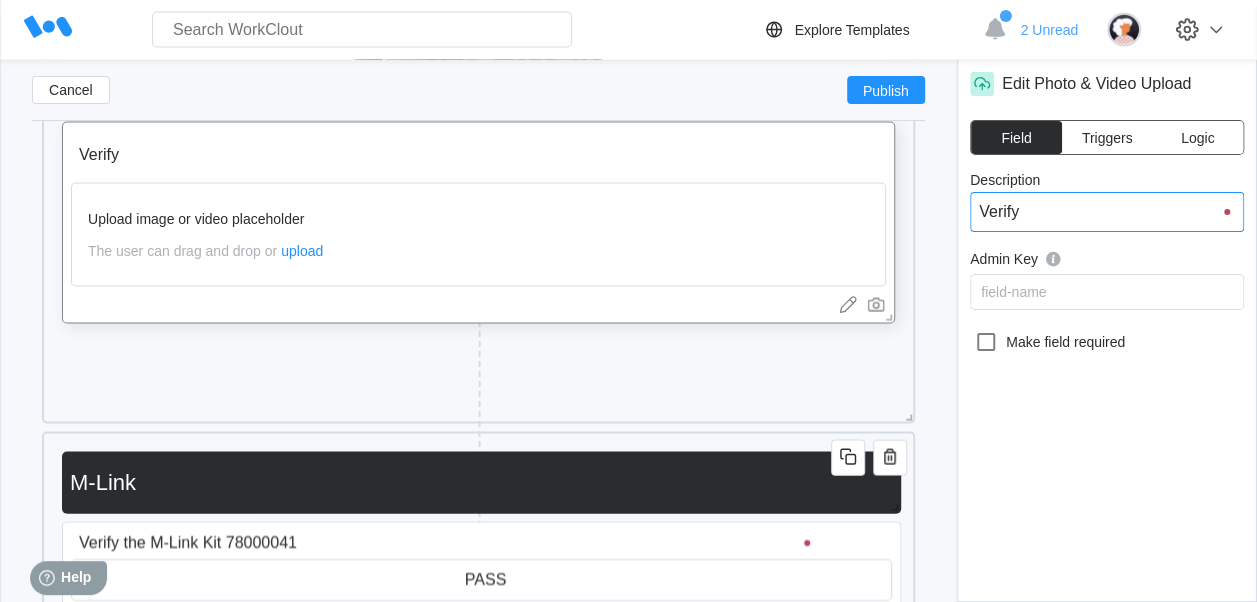scroll, scrollTop: 1616, scrollLeft: 0, axis: vertical 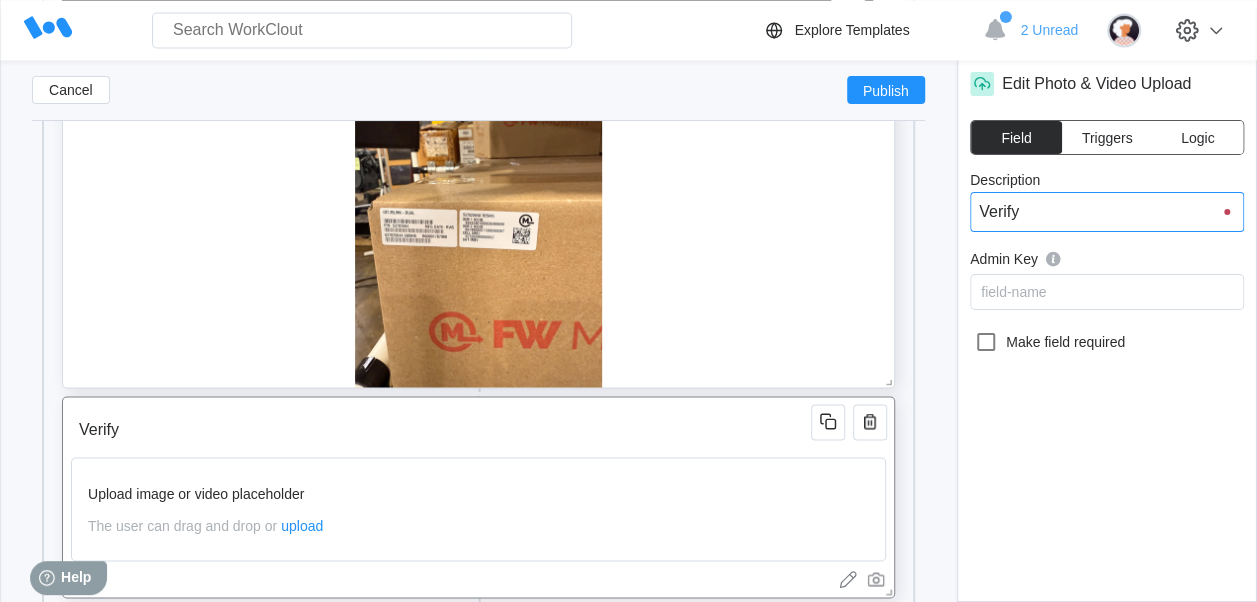 type on "Verify K" 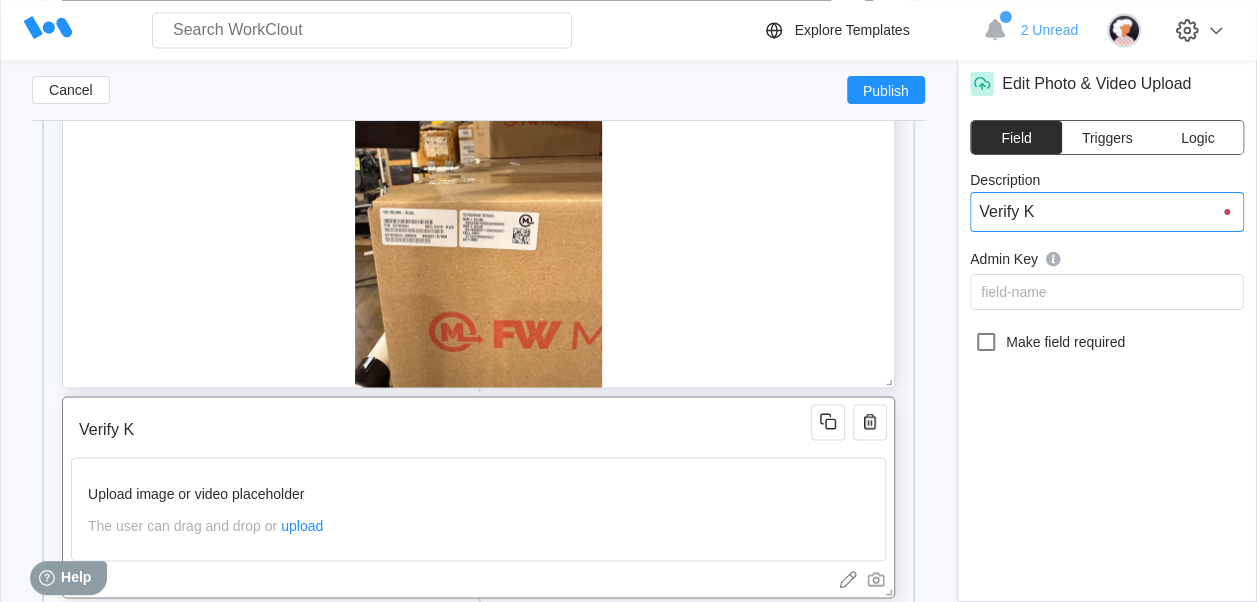 type on "Verify Ki" 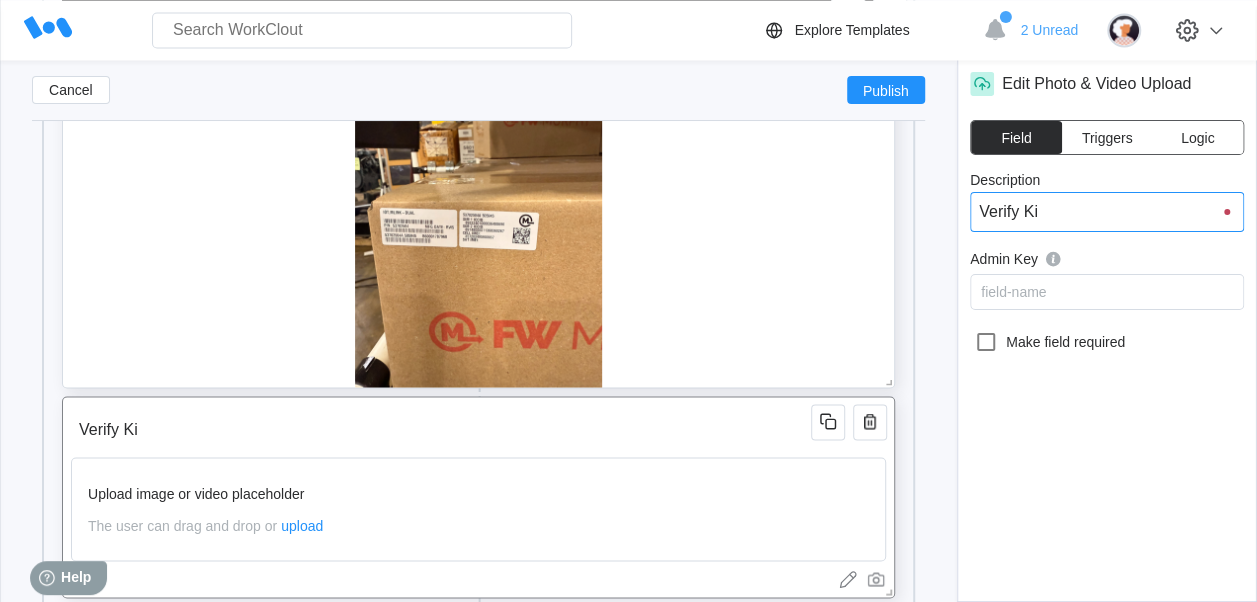 type on "Verify Kit" 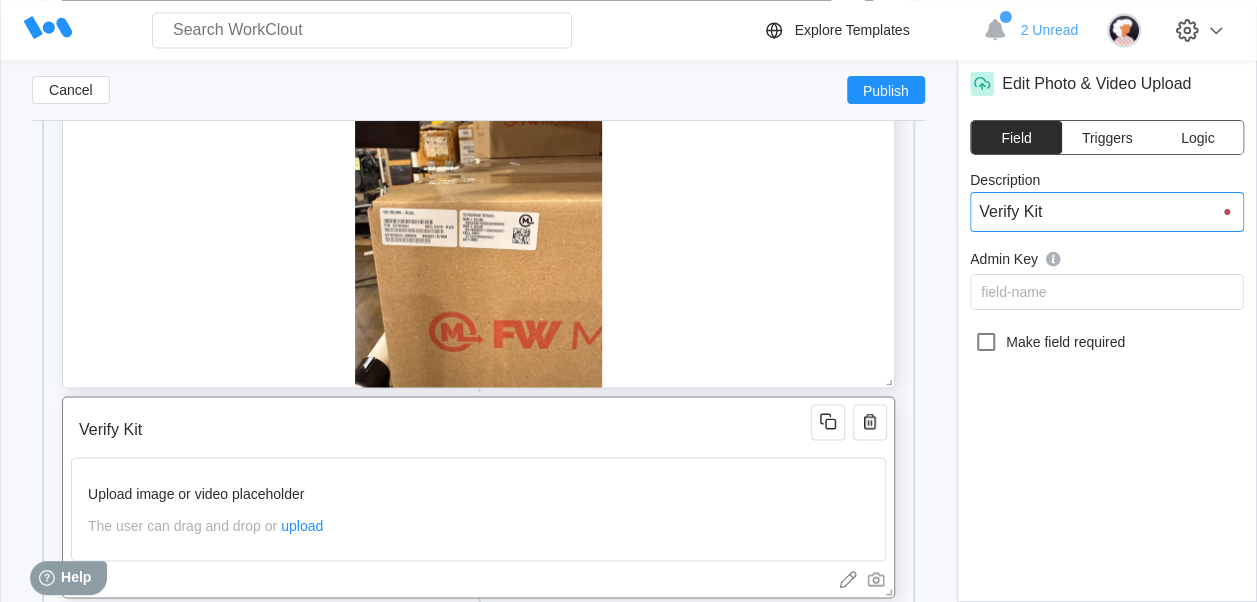 type on "Verify Kit" 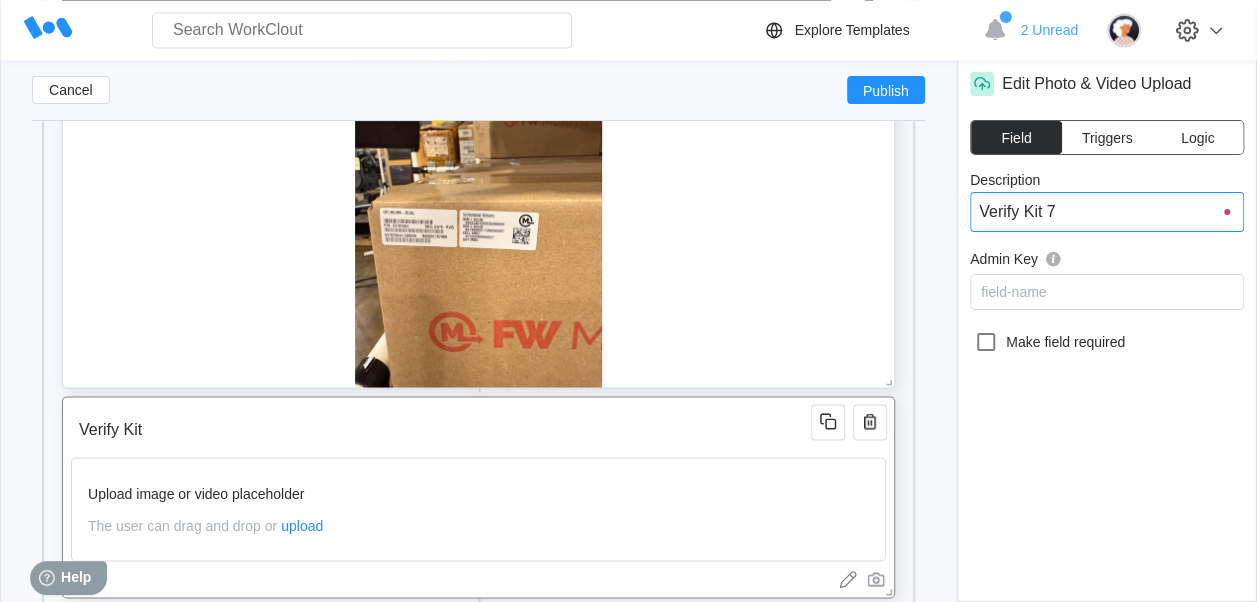 type on "Verify Kit 7" 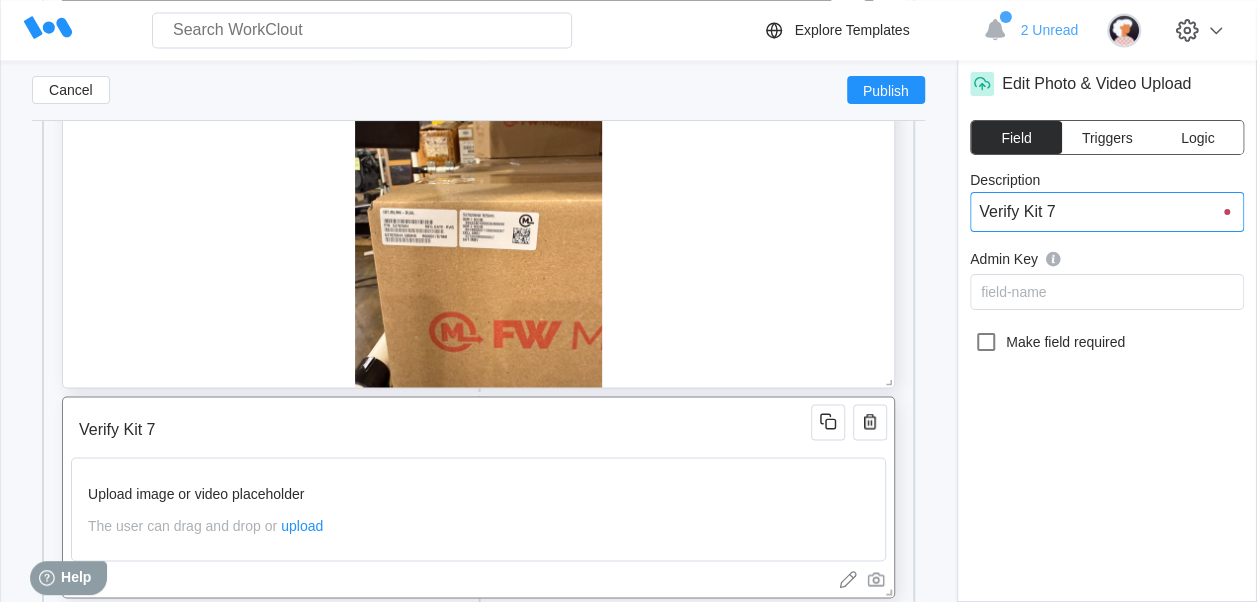 type on "Verify Kit 78" 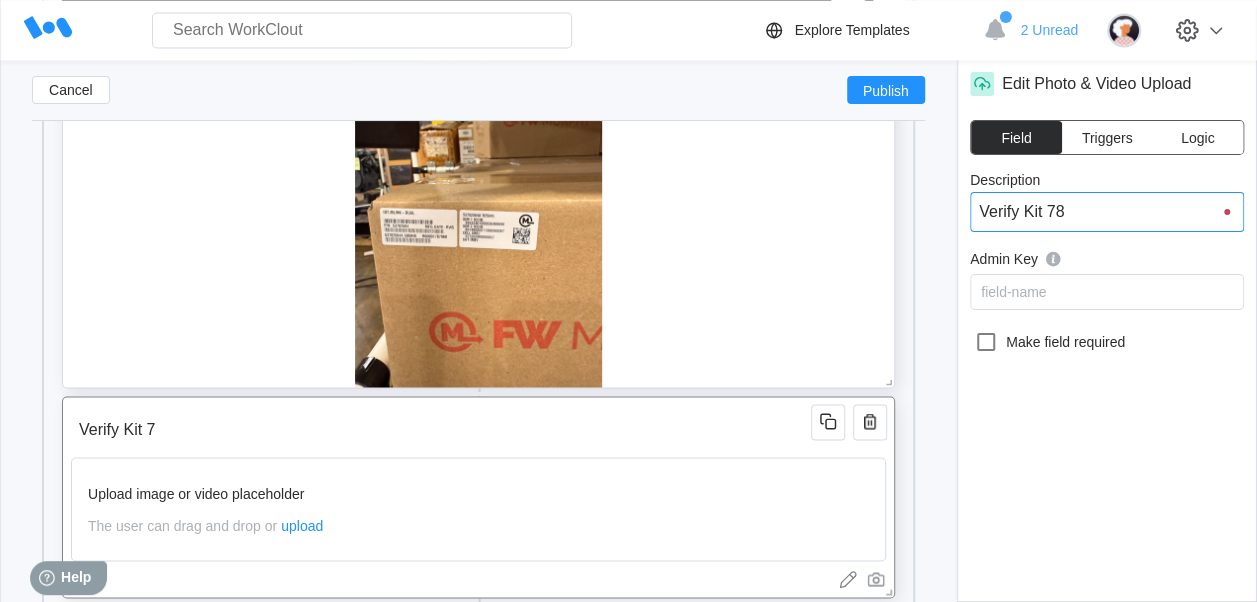 type on "Verify Kit 78" 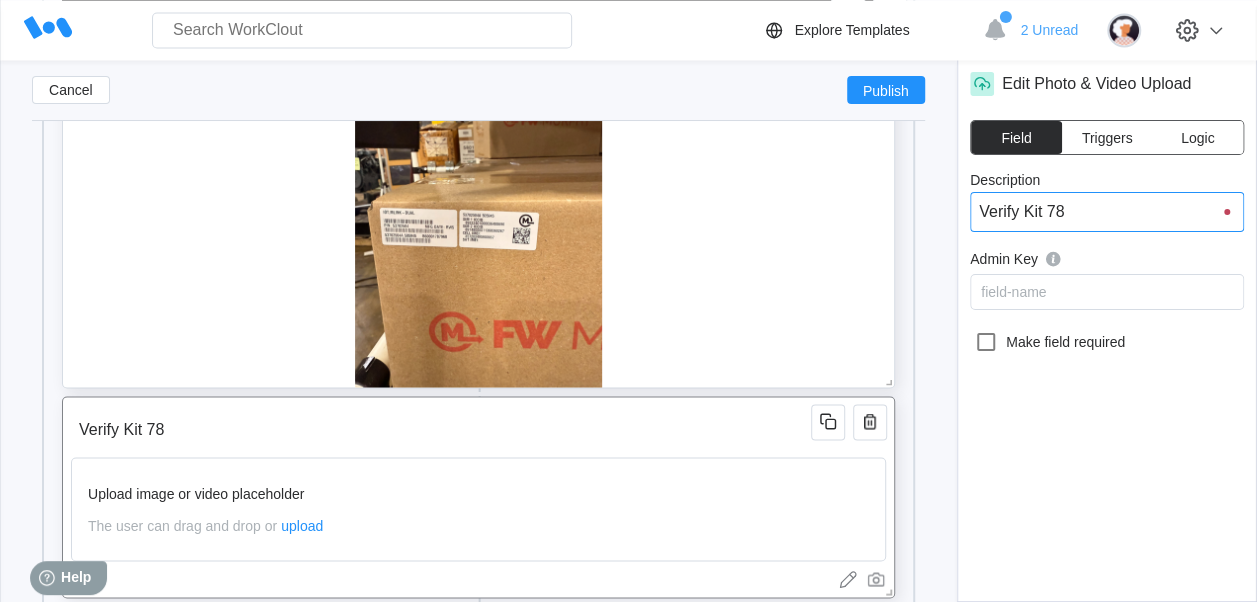 type on "Verify Kit 780" 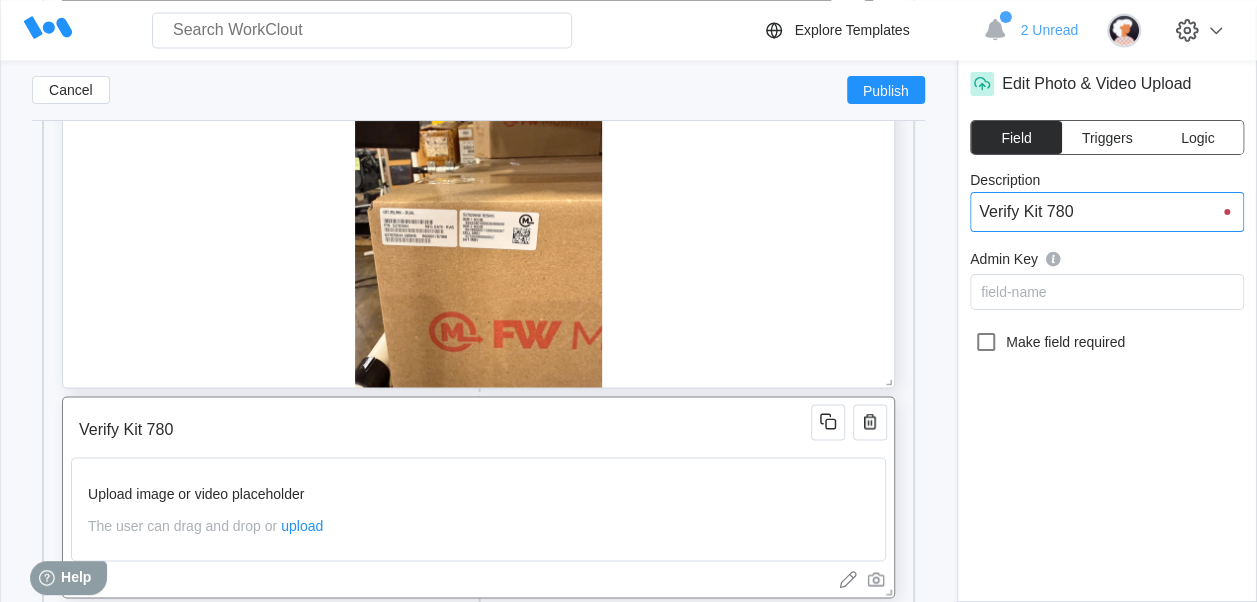 type on "Verify Kit 7800" 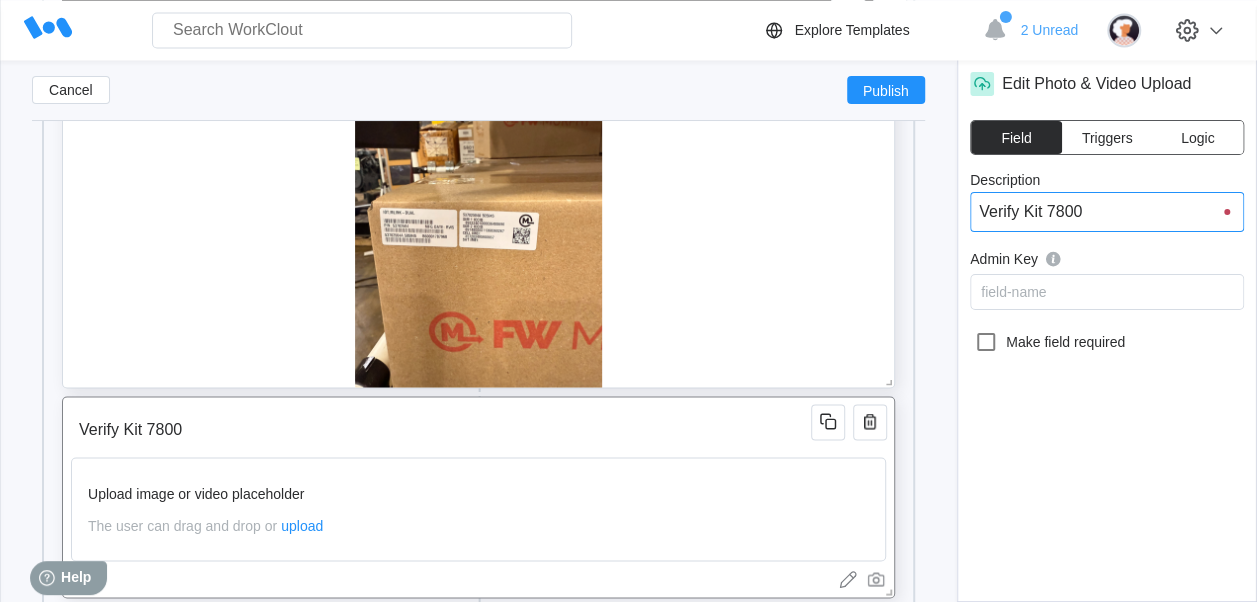 type on "Verify Kit 78000" 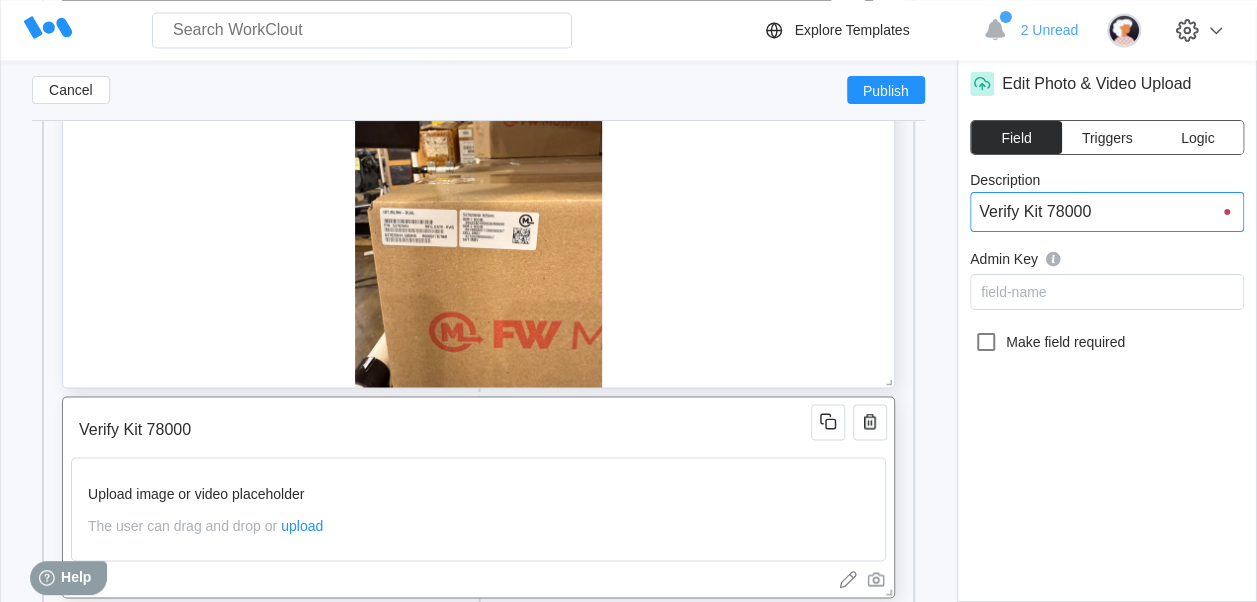 type on "Verify Kit 780000" 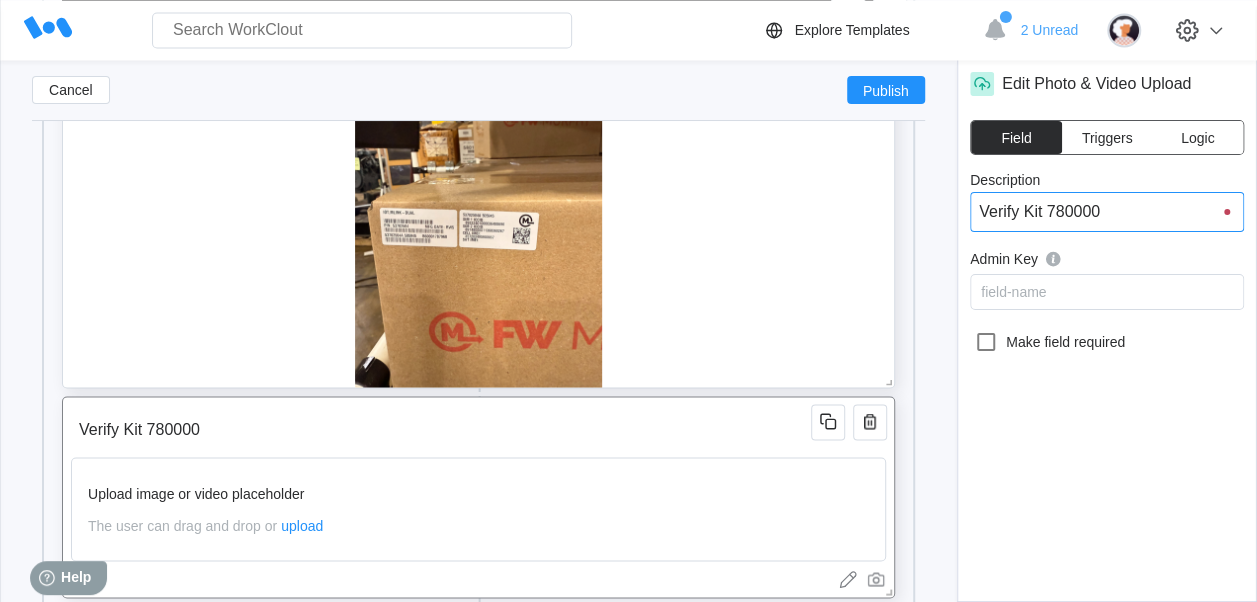type on "Verify Kit 7800004" 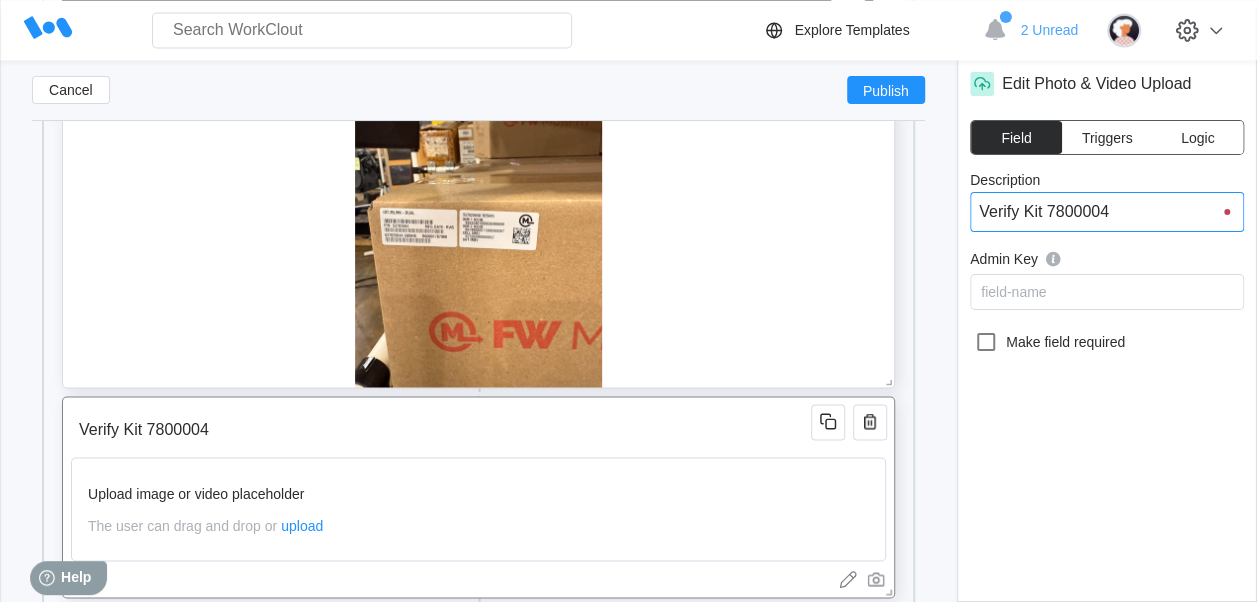 type on "Verify Kit 78000041" 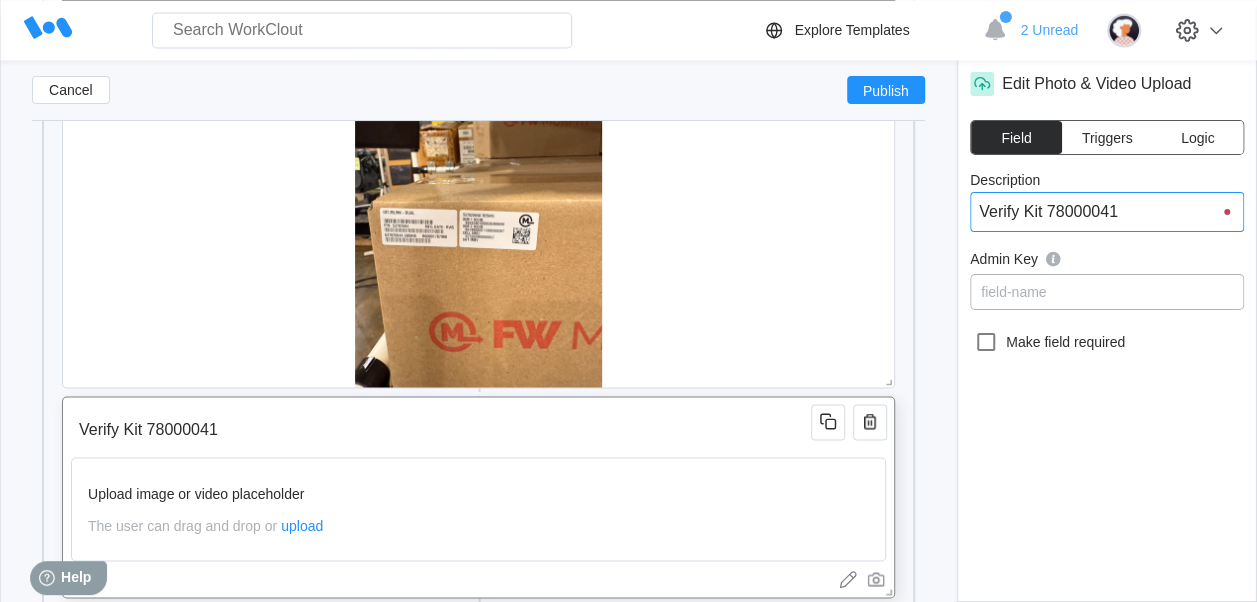 type on "Verify Kit 78000041" 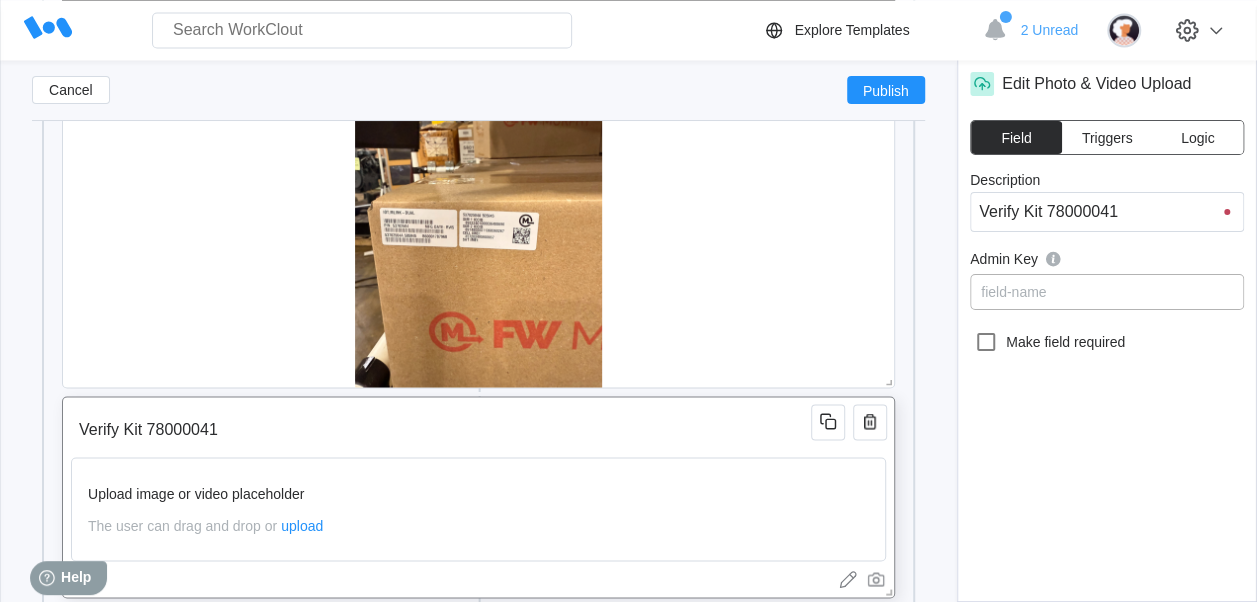 click on "field-name" at bounding box center (1107, 292) 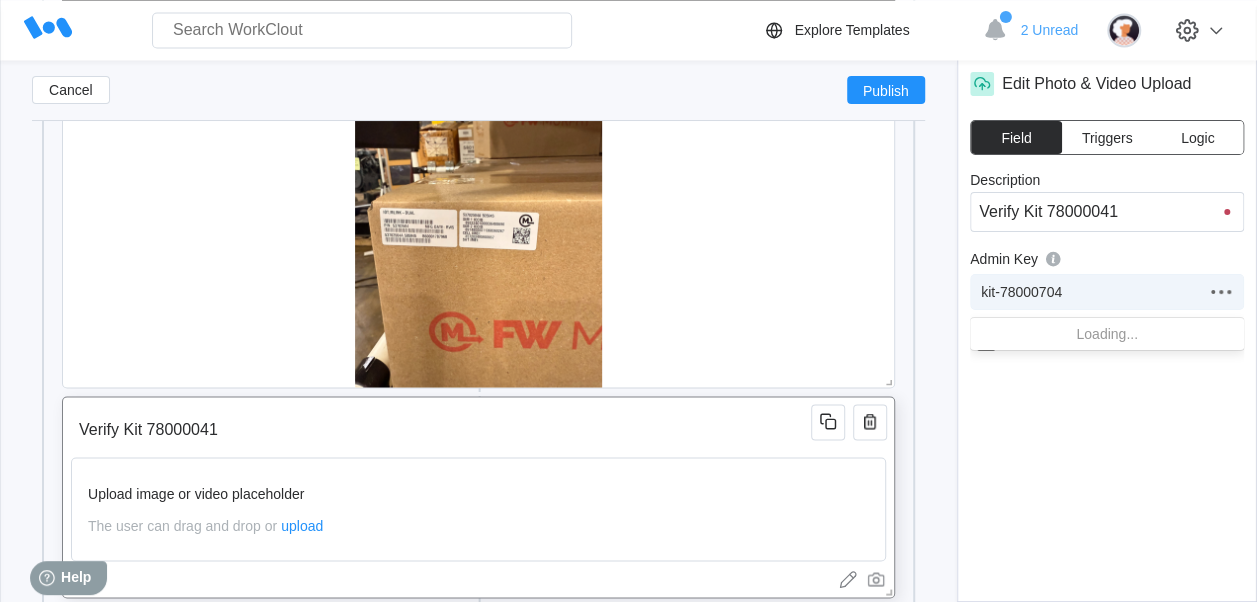 type on "kit-780007041" 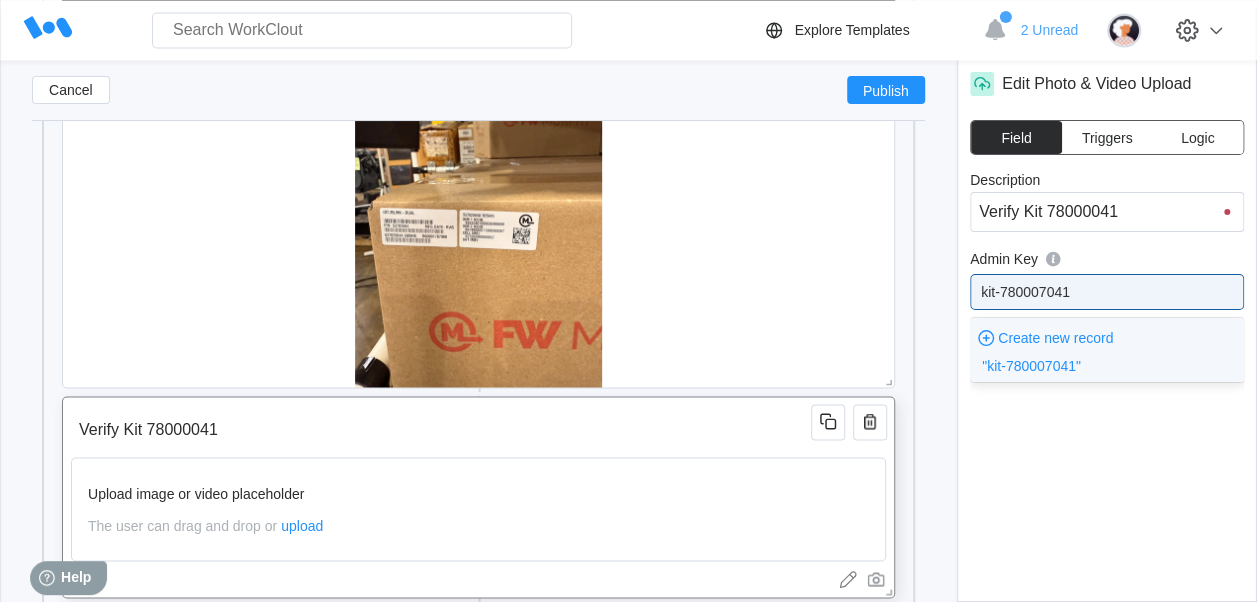 click on ""kit-780007041"" at bounding box center (1047, 366) 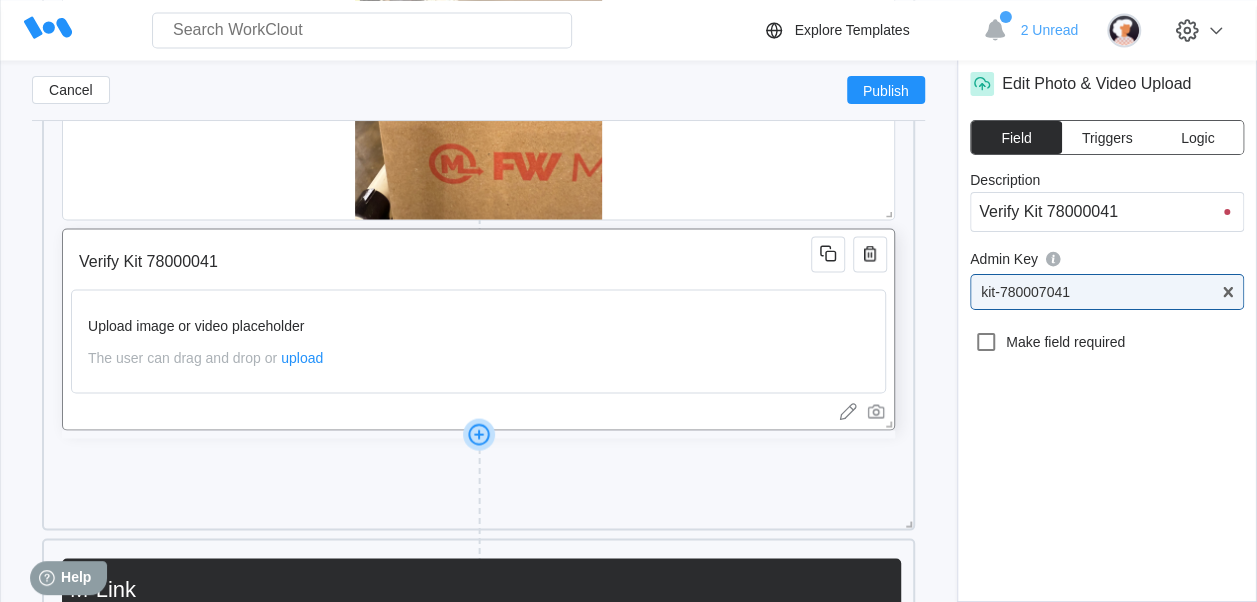 scroll, scrollTop: 1816, scrollLeft: 0, axis: vertical 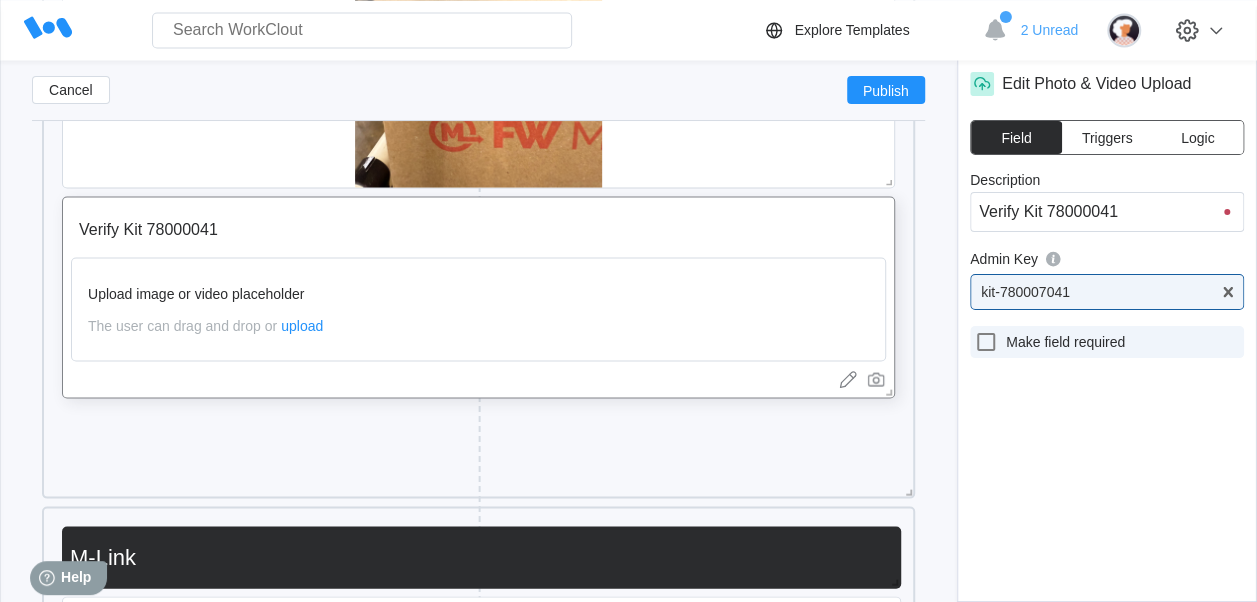 click 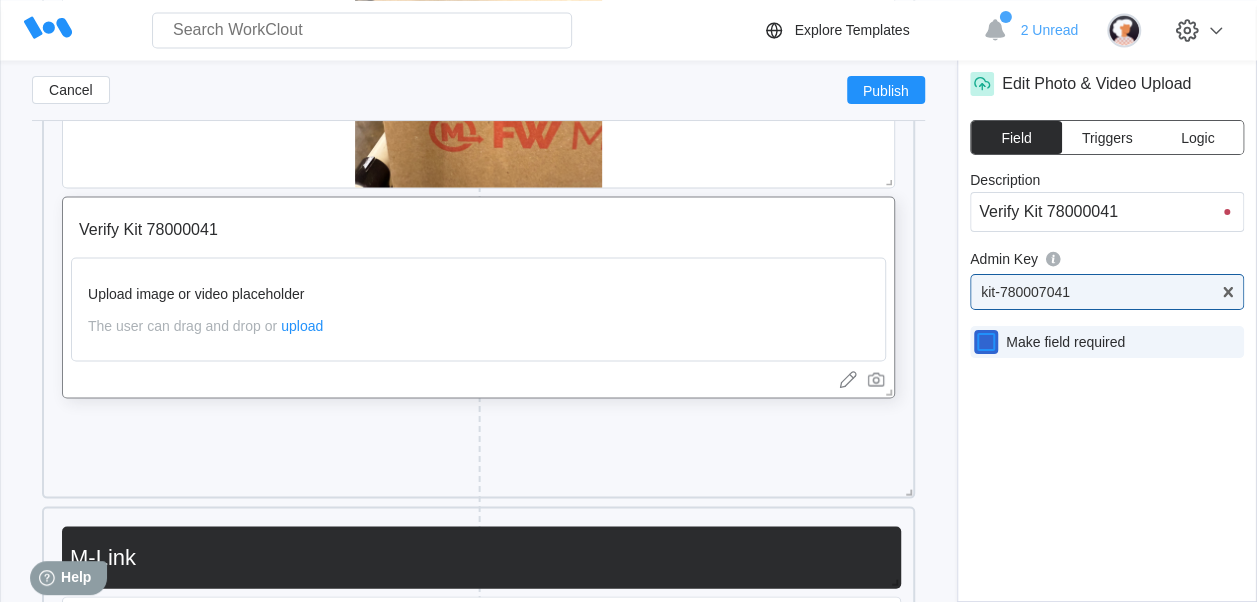 click on "Make field required" at bounding box center [974, 330] 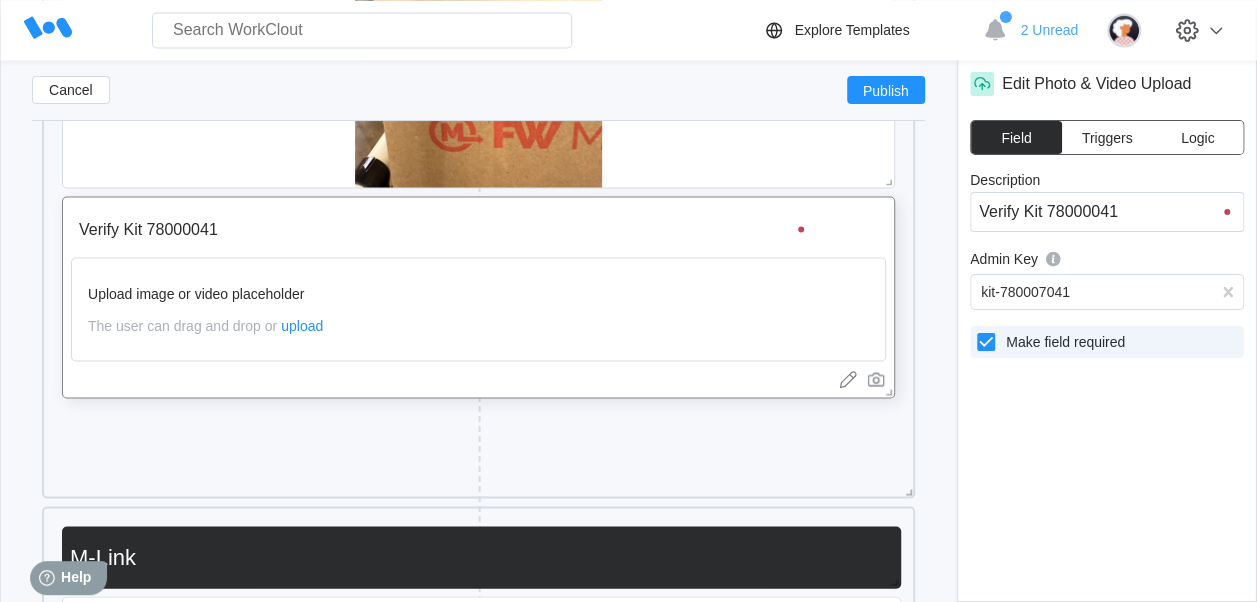 click 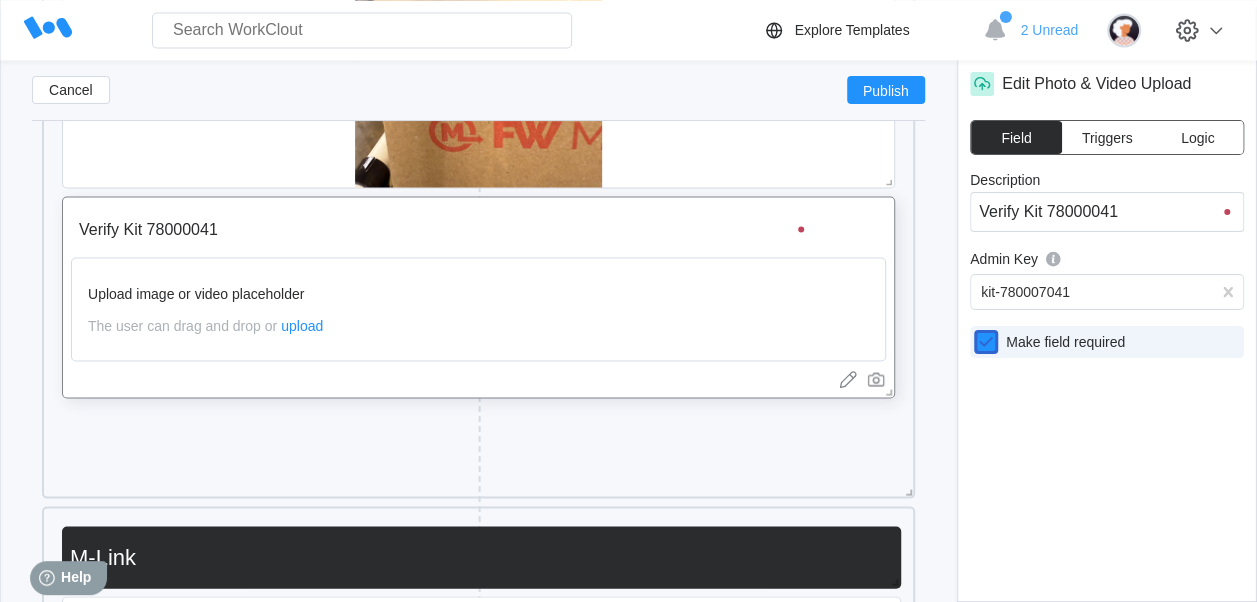click on "Make field required" at bounding box center [974, 330] 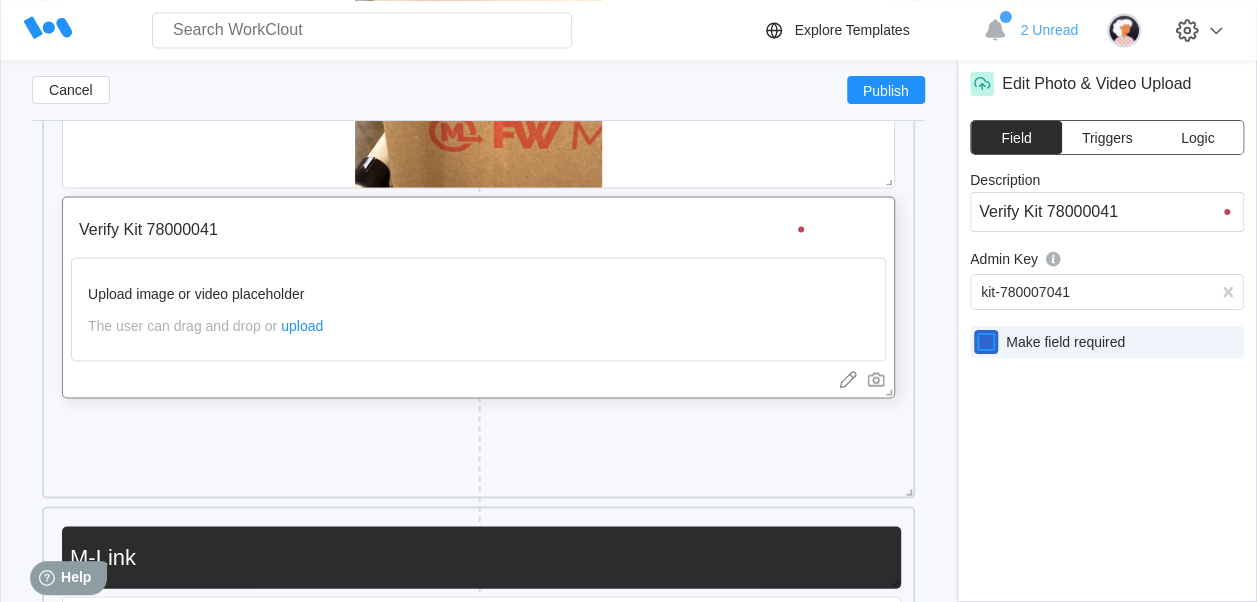 checkbox on "false" 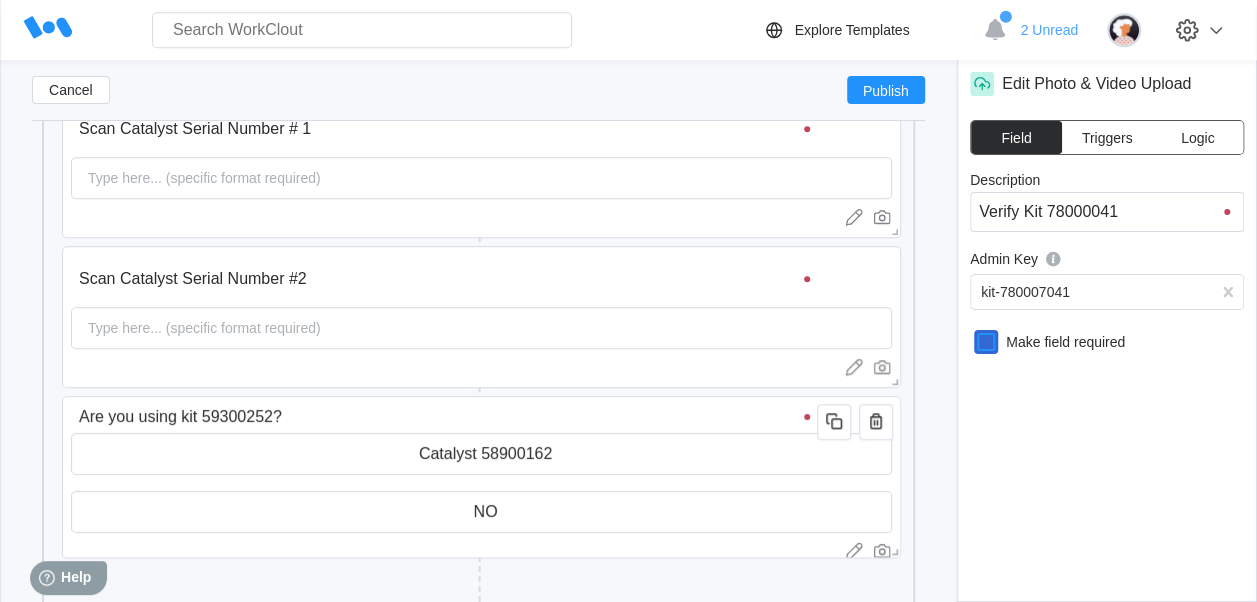 scroll, scrollTop: 816, scrollLeft: 0, axis: vertical 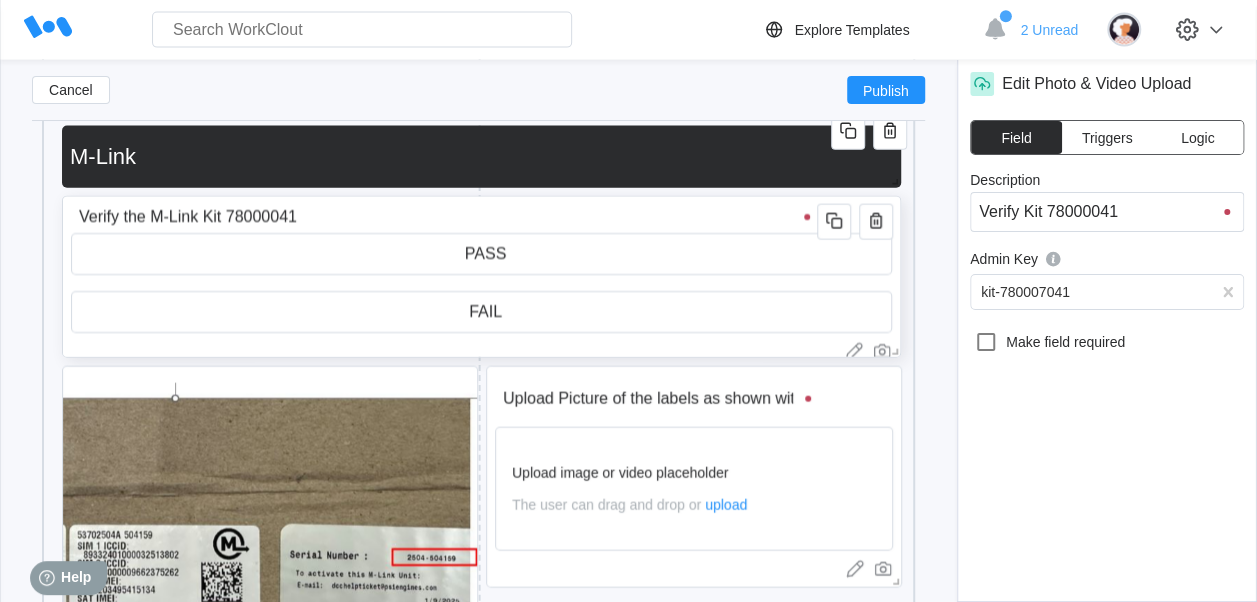 click on "Verify the M-Link Kit 78000041" at bounding box center [447, 217] 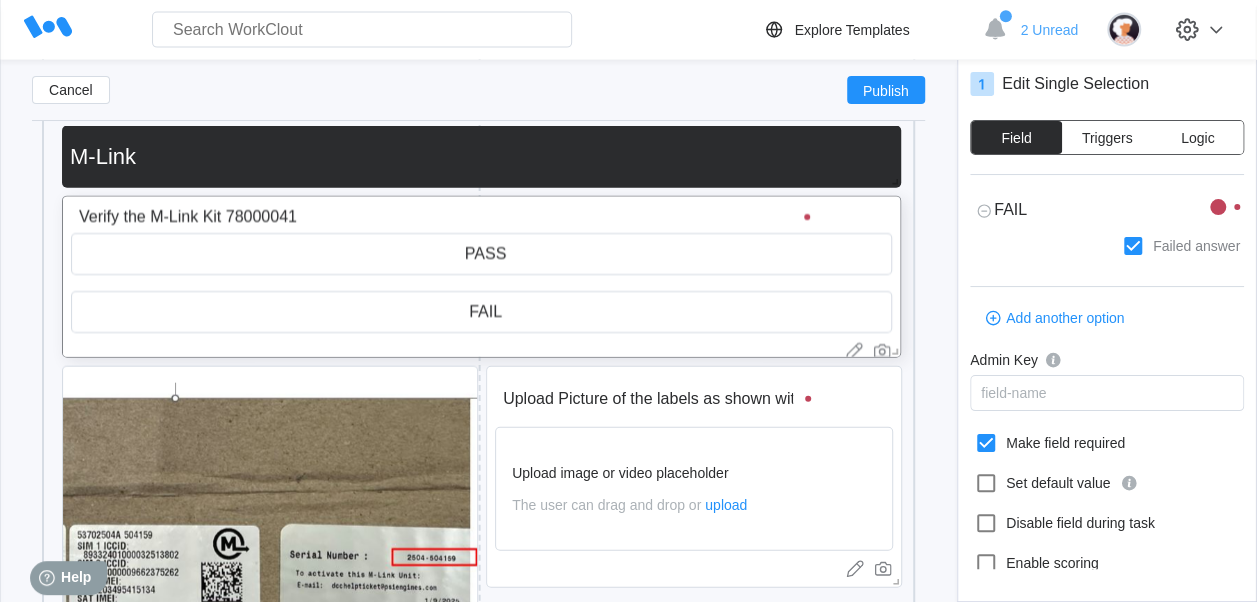 scroll, scrollTop: 248, scrollLeft: 0, axis: vertical 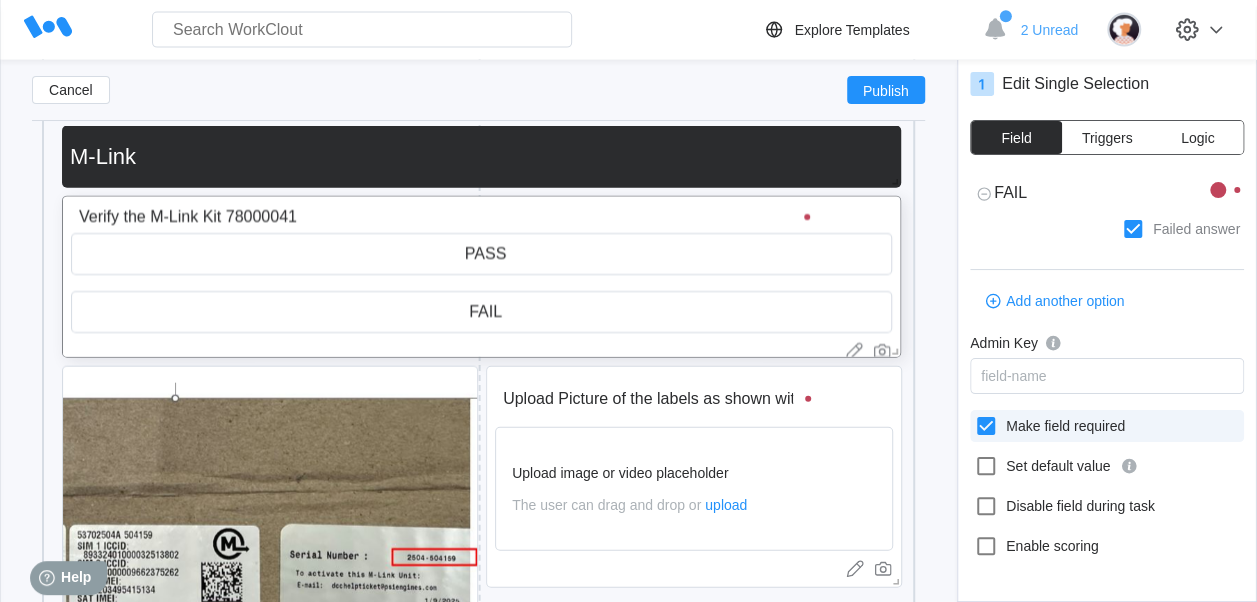 type on "x" 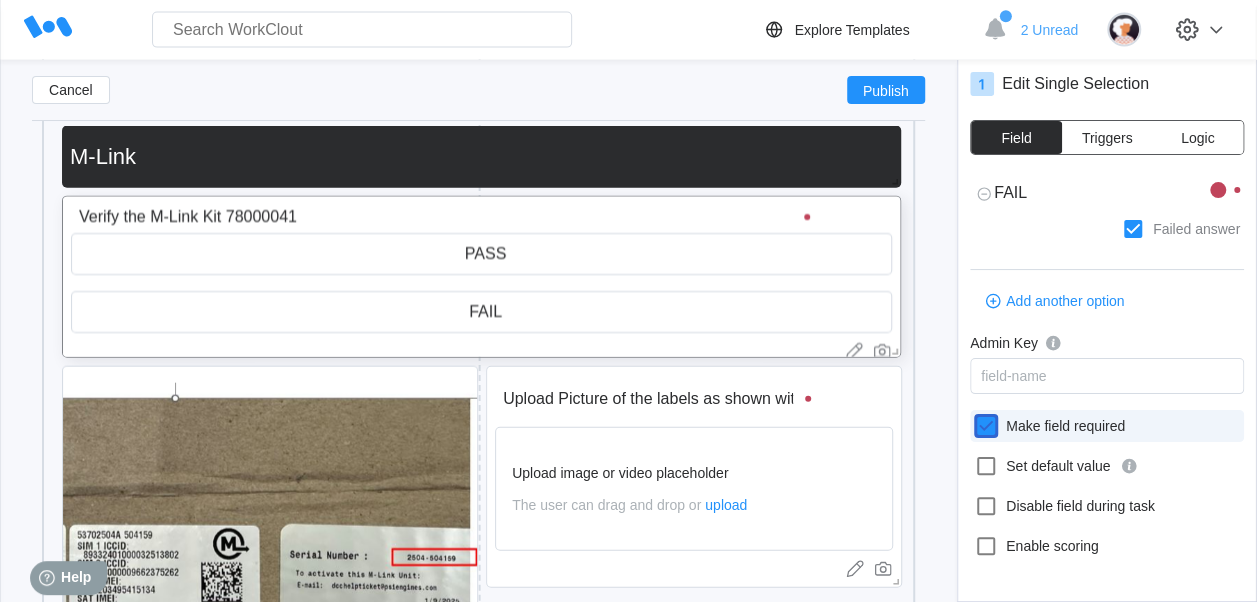 click on "Make field required" at bounding box center [974, 414] 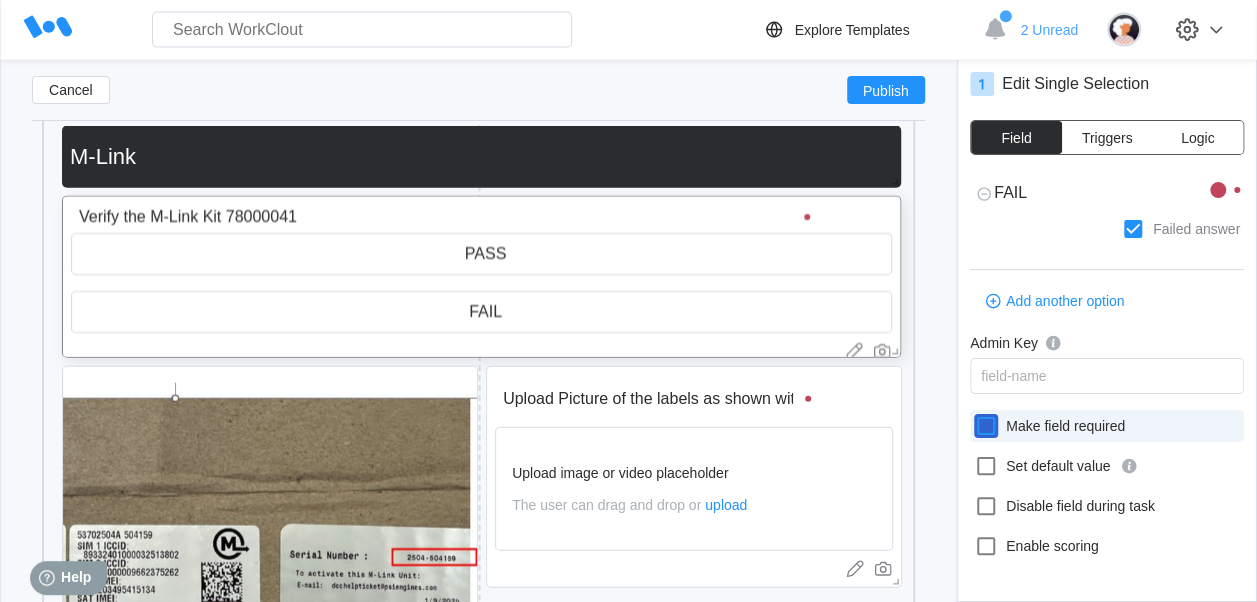 checkbox on "false" 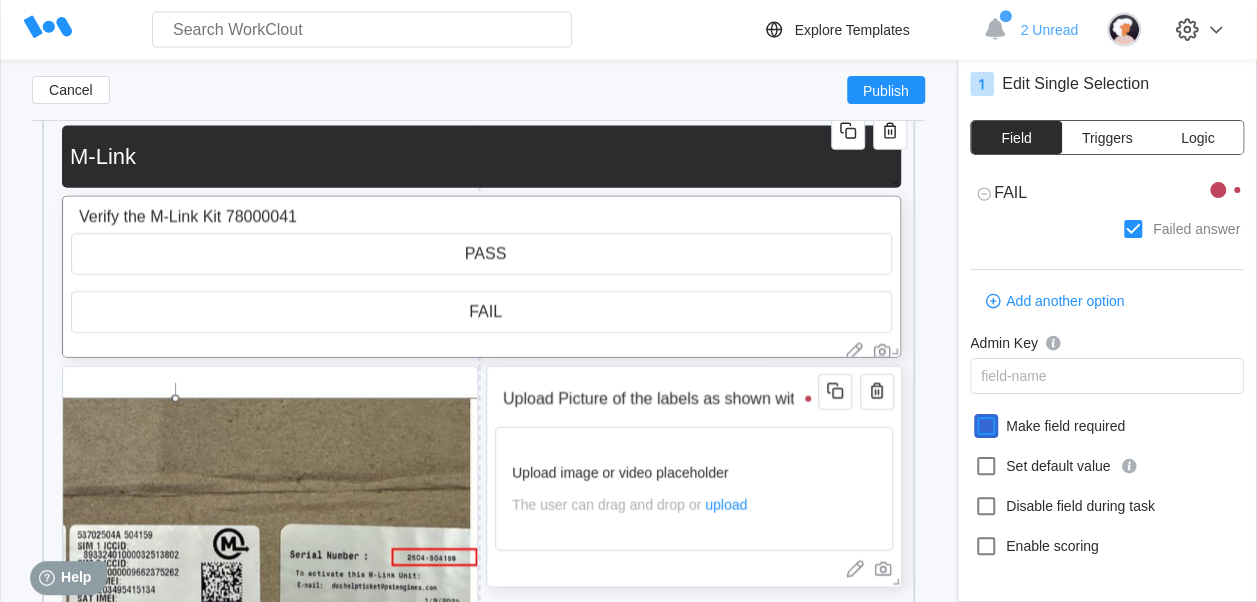 scroll, scrollTop: 2316, scrollLeft: 0, axis: vertical 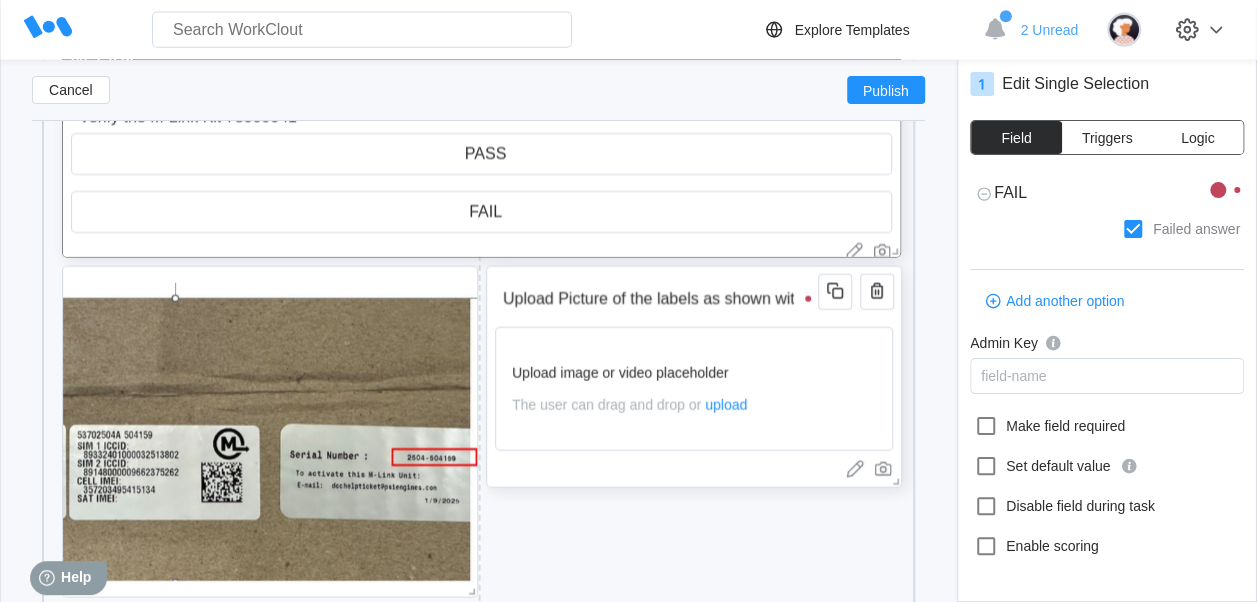 click on "Upload Picture of the labels as shown with Serial Number Upload image or video placeholder The user can drag and drop or upload" at bounding box center [694, 377] 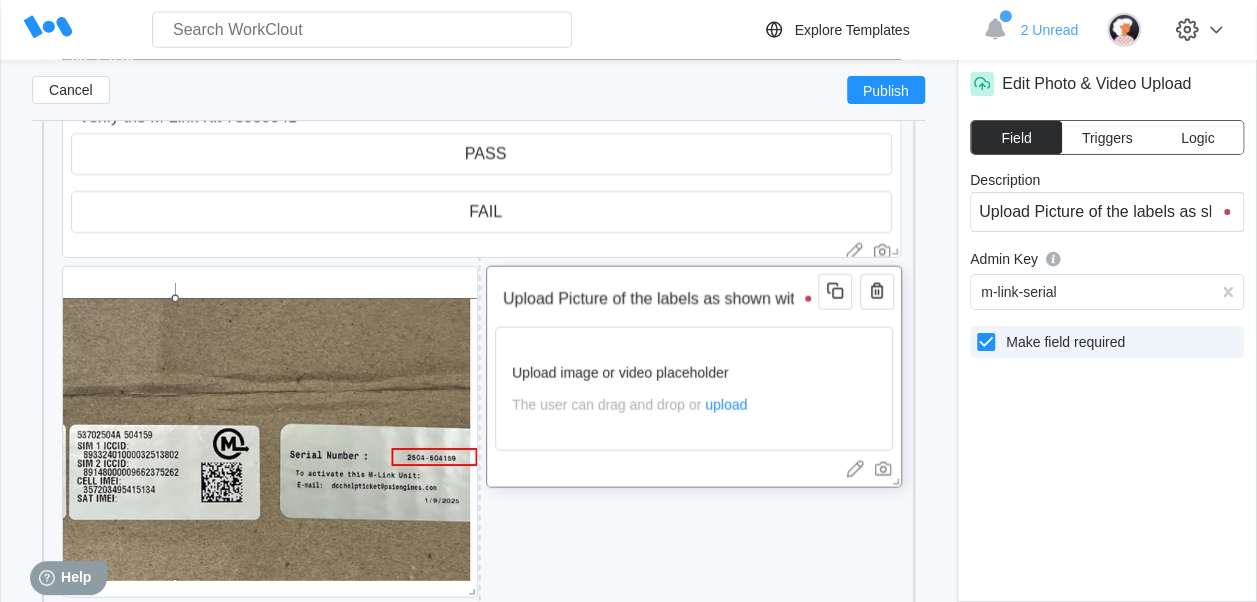 click 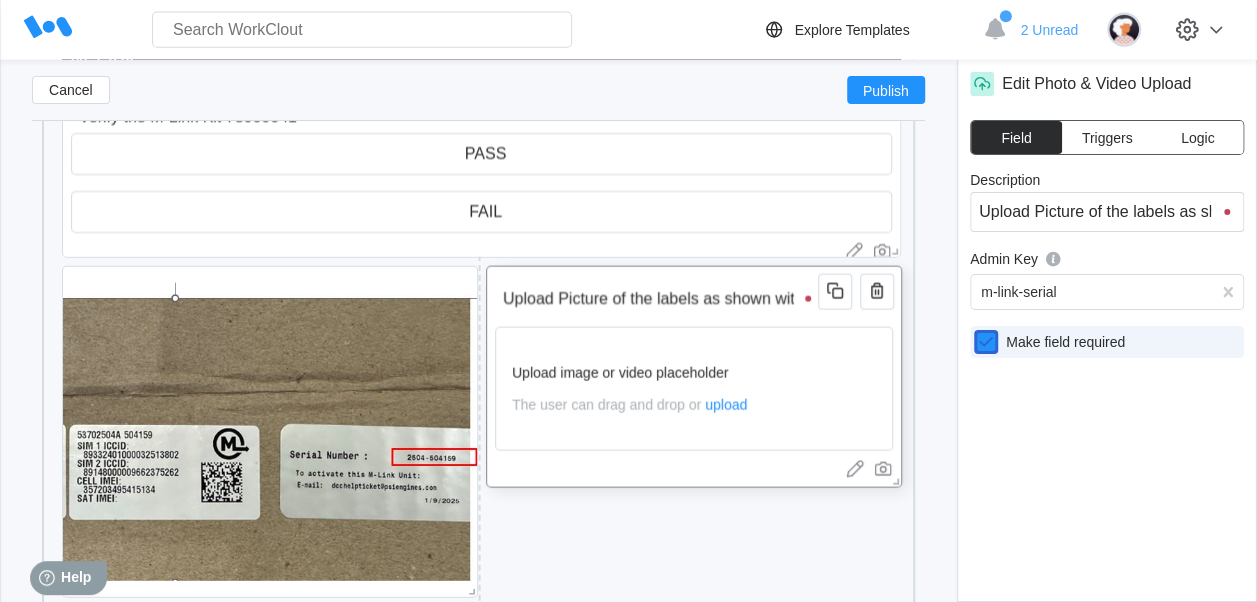 click on "Make field required" at bounding box center [974, 330] 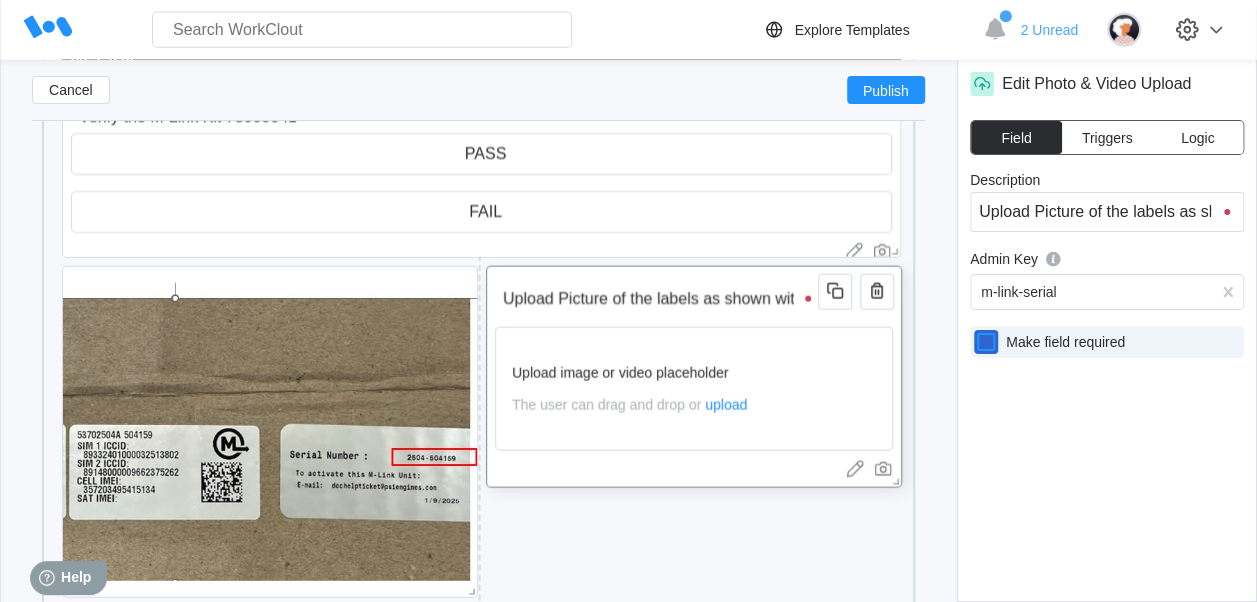 checkbox on "false" 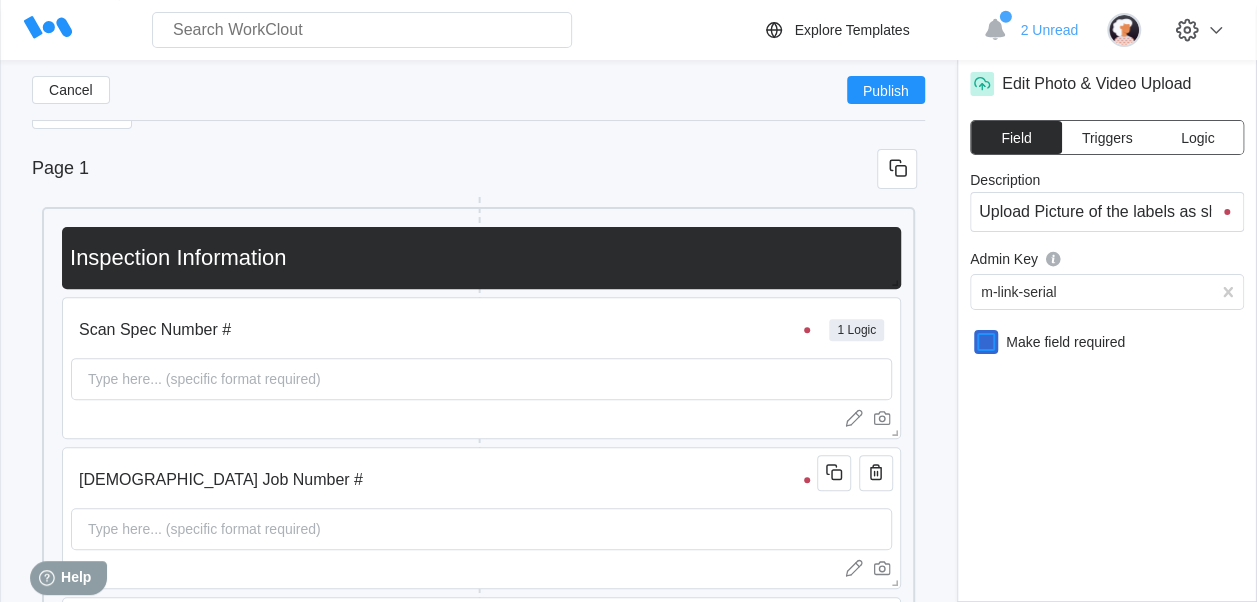 scroll, scrollTop: 400, scrollLeft: 0, axis: vertical 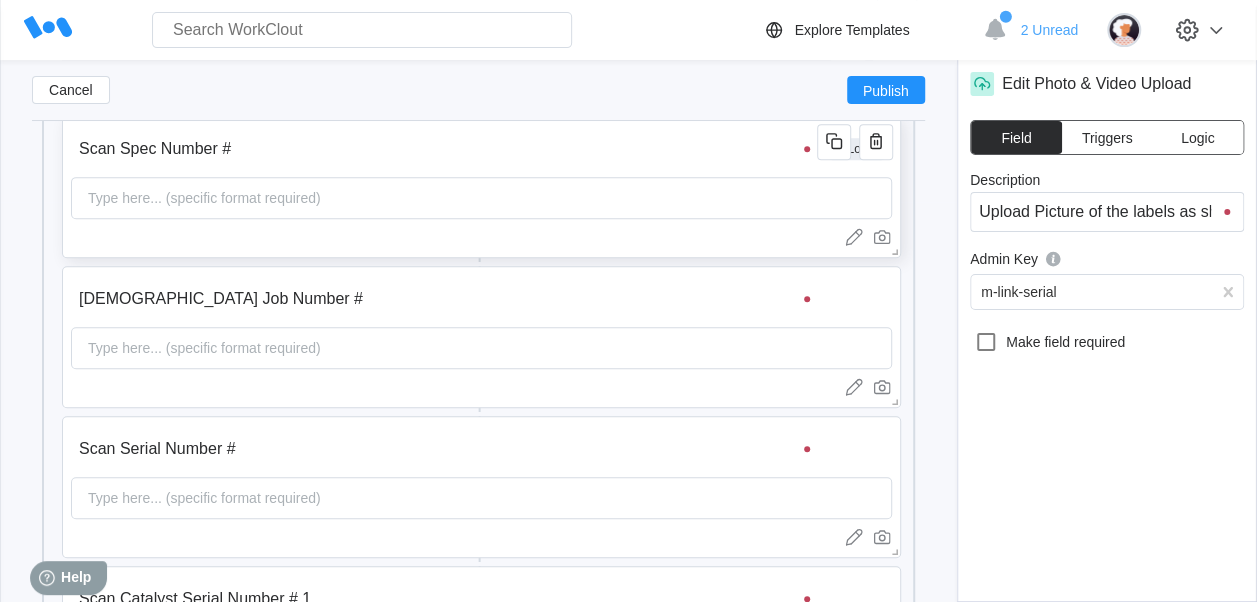 click on "Scan Spec Number #" at bounding box center [447, 149] 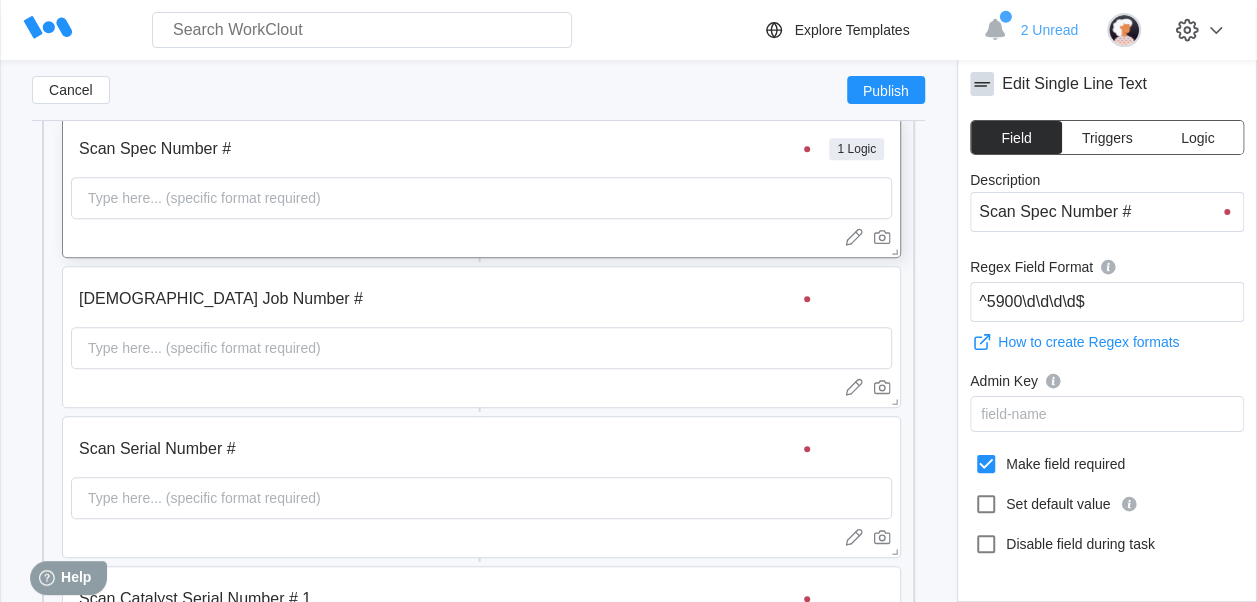 click on "Logic" at bounding box center (1197, 138) 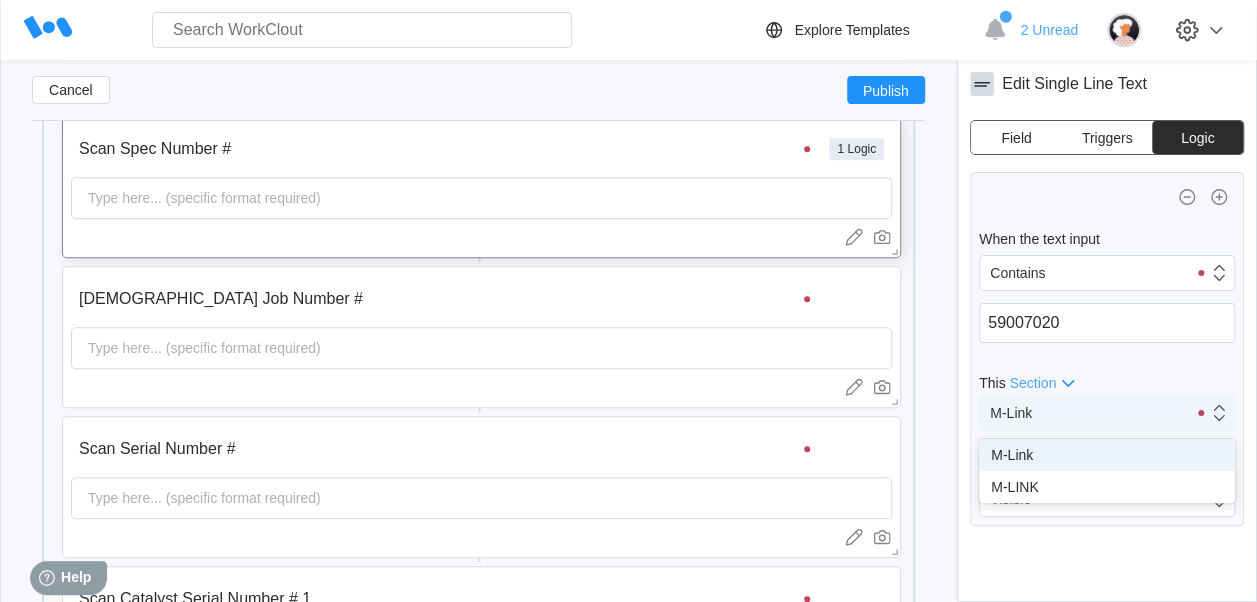 click on "M-Link" at bounding box center [1083, 413] 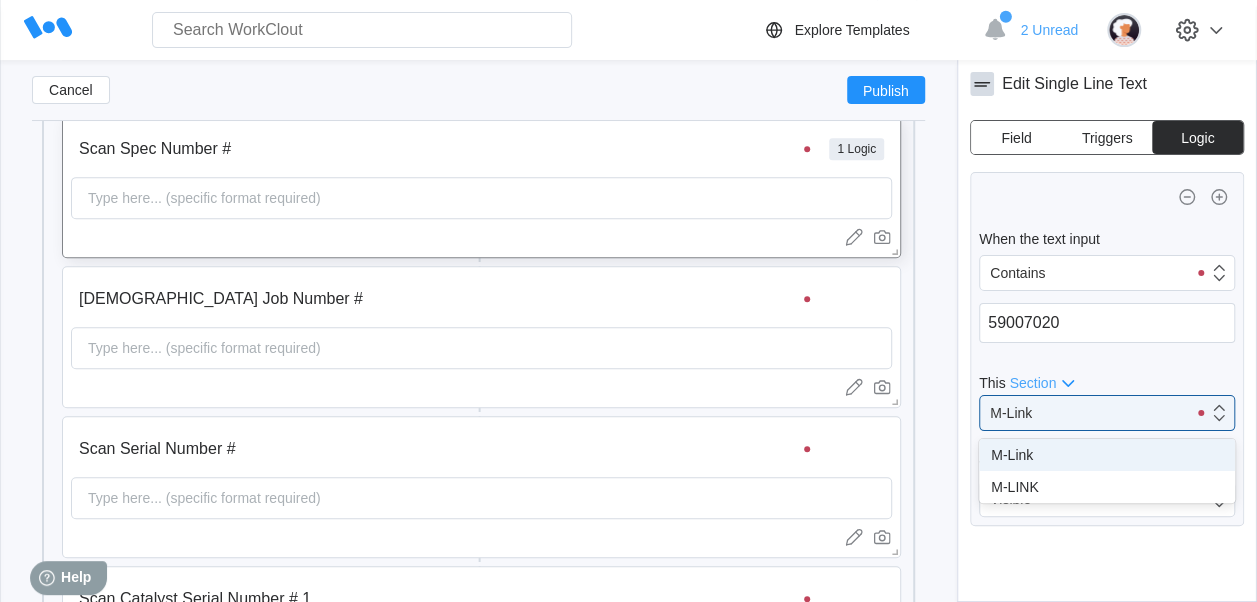 click on "M-Link" at bounding box center [1107, 455] 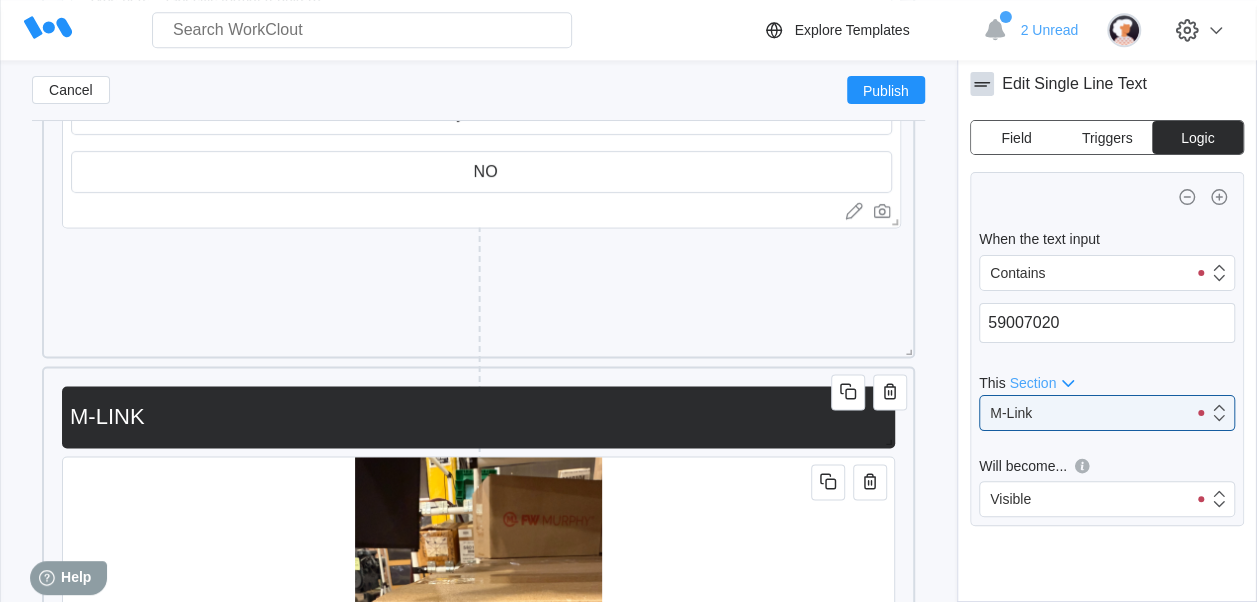scroll, scrollTop: 1416, scrollLeft: 0, axis: vertical 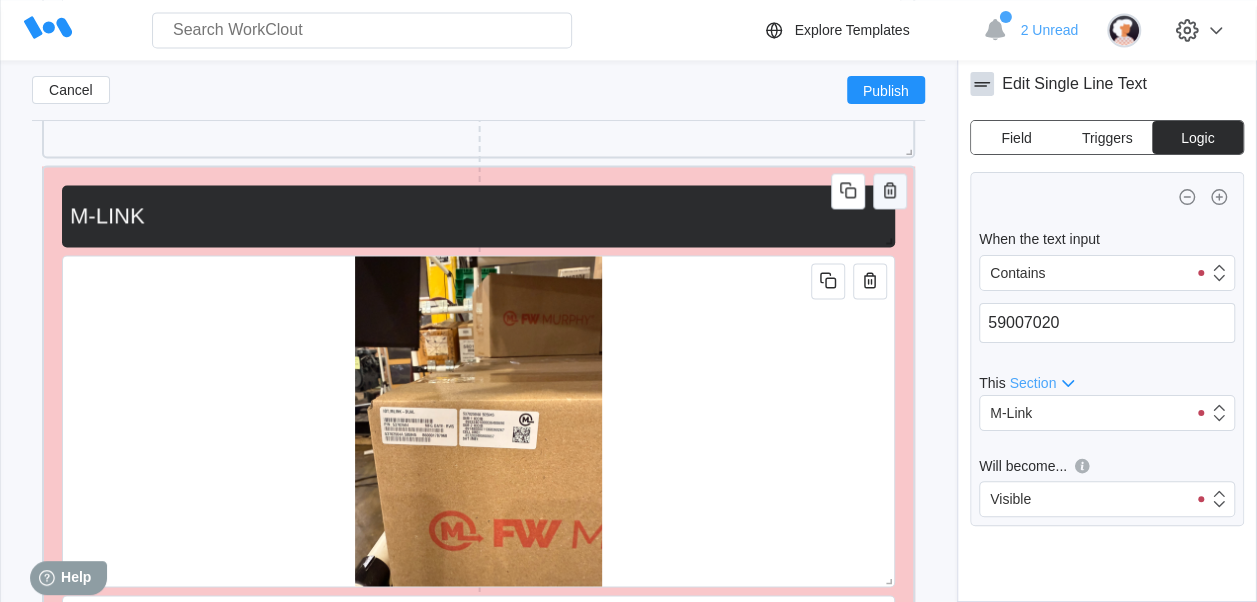 click 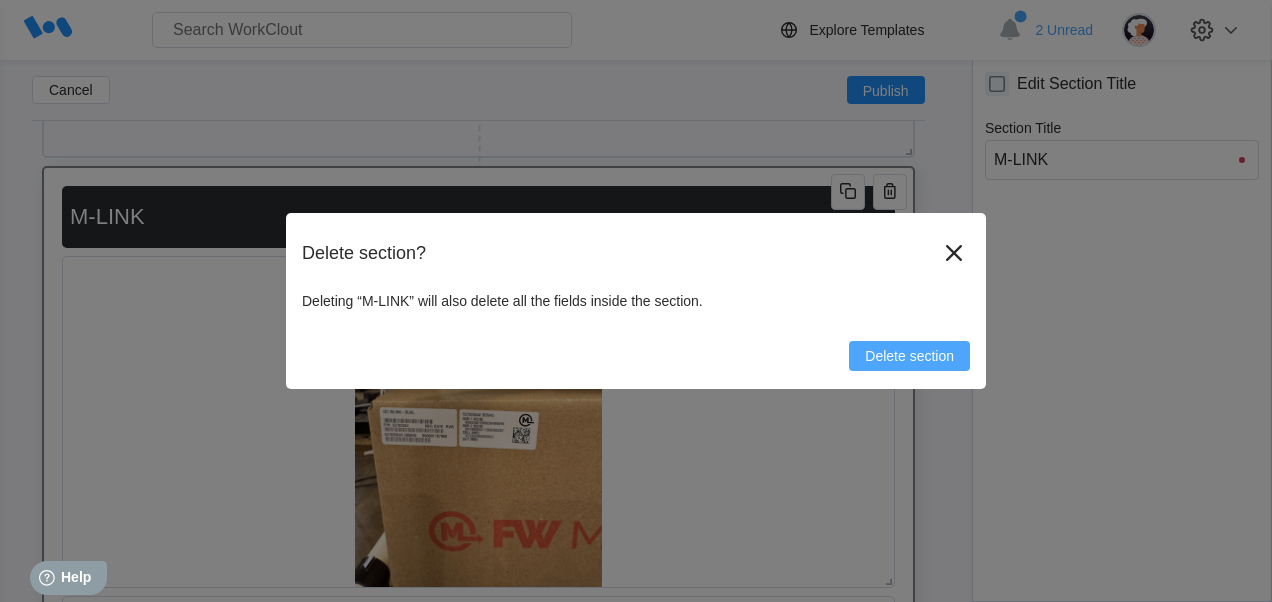 click on "Delete section" at bounding box center (909, 356) 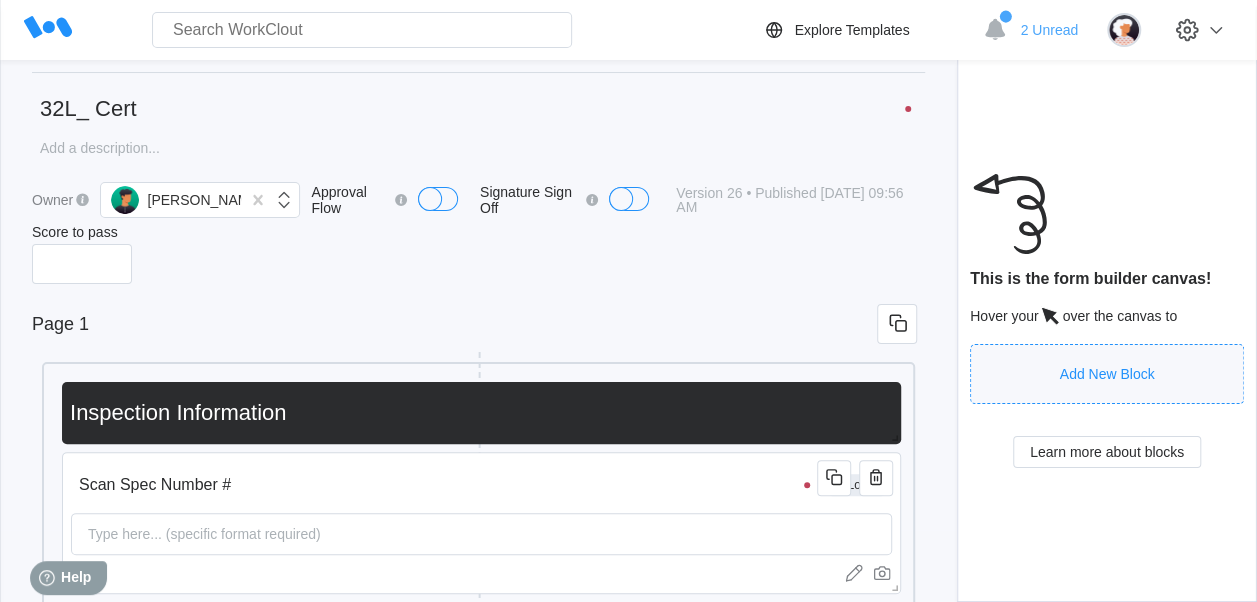 scroll, scrollTop: 0, scrollLeft: 0, axis: both 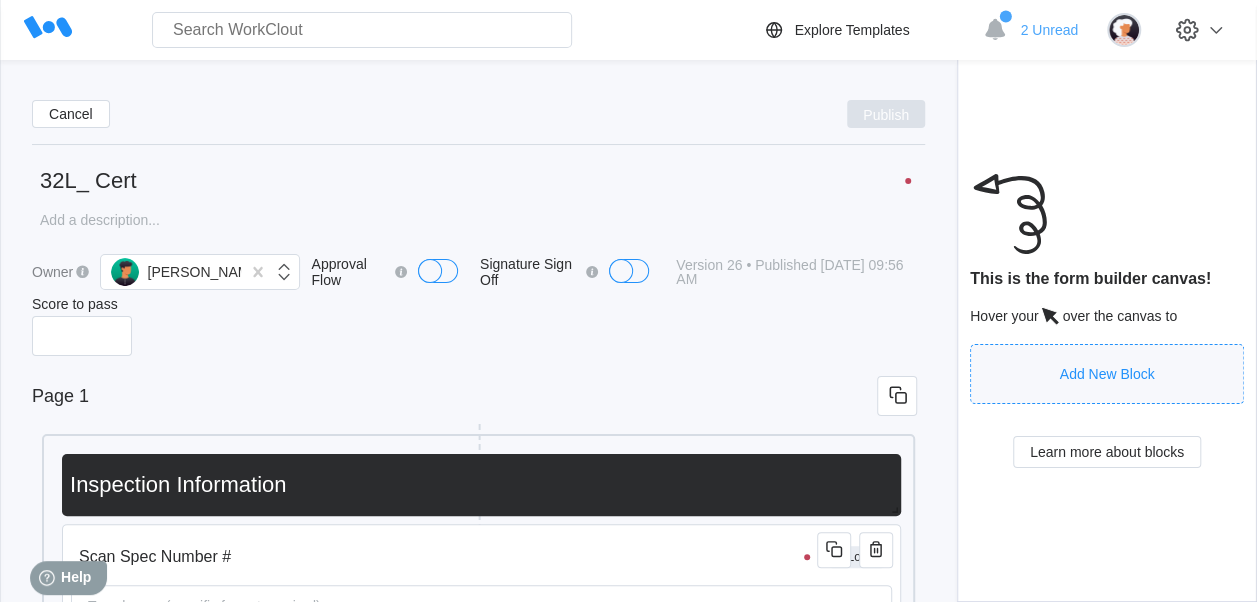 click on "Publish" at bounding box center [886, 114] 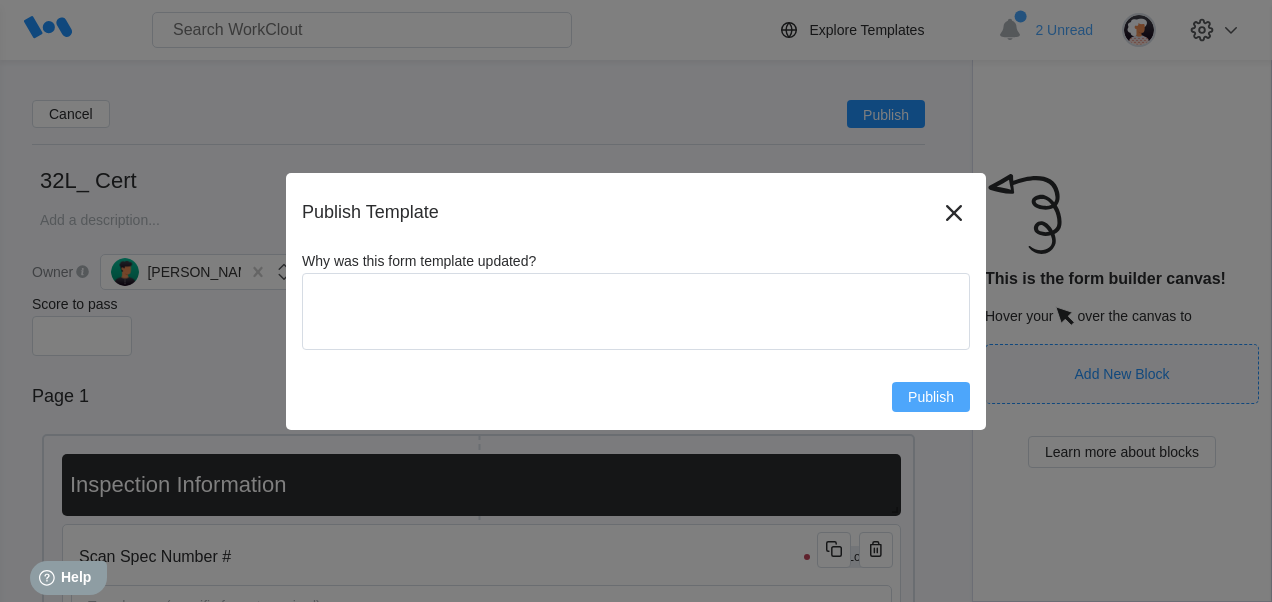 click on "Publish" at bounding box center (931, 397) 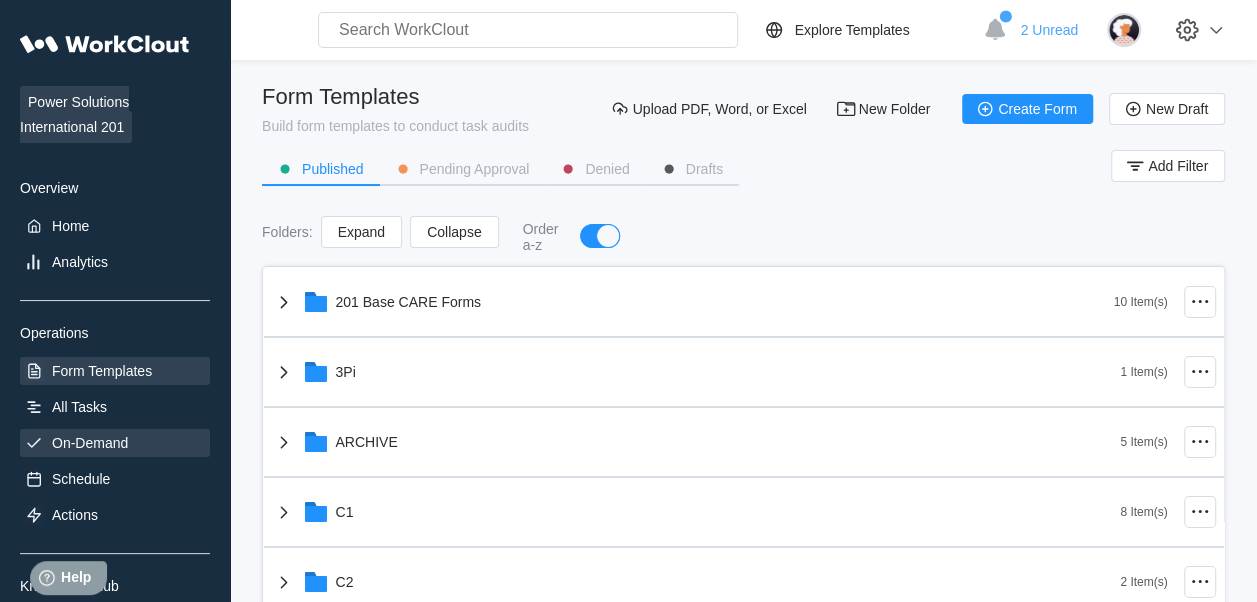 click on "On-Demand" at bounding box center [90, 443] 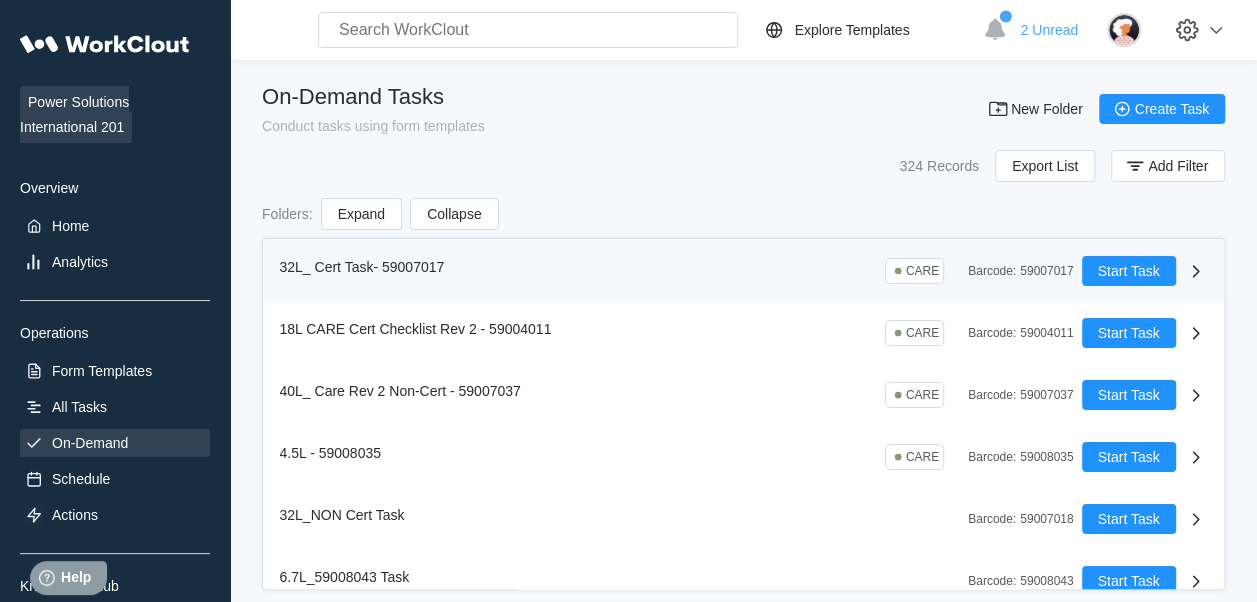 click on "59007017" at bounding box center [1046, 271] 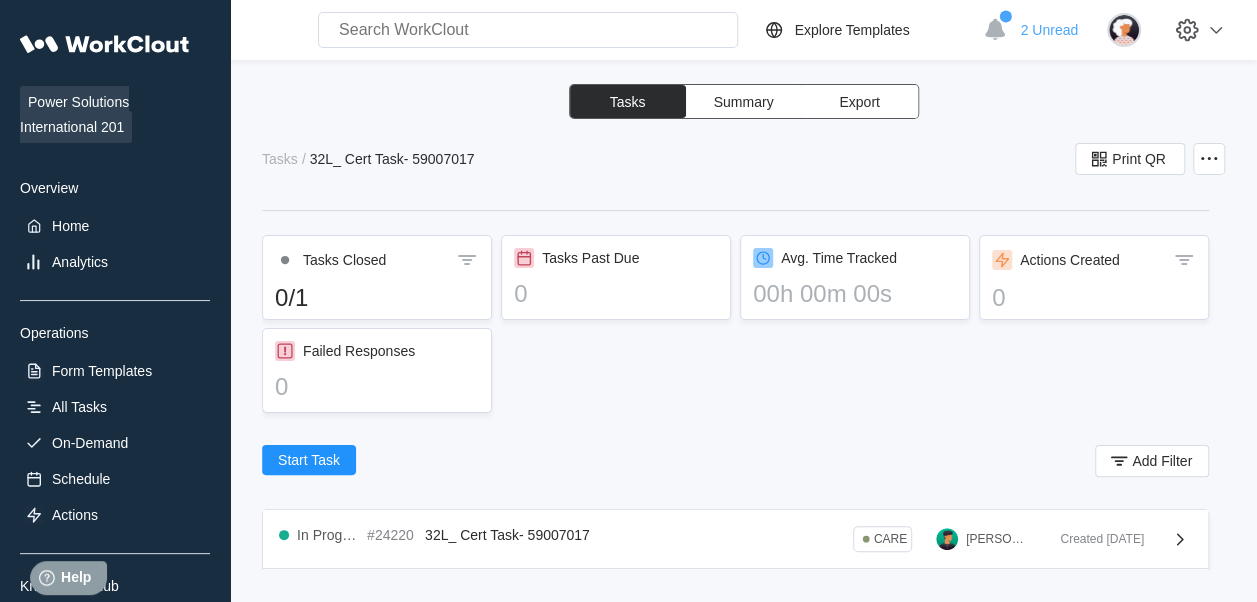 scroll, scrollTop: 145, scrollLeft: 0, axis: vertical 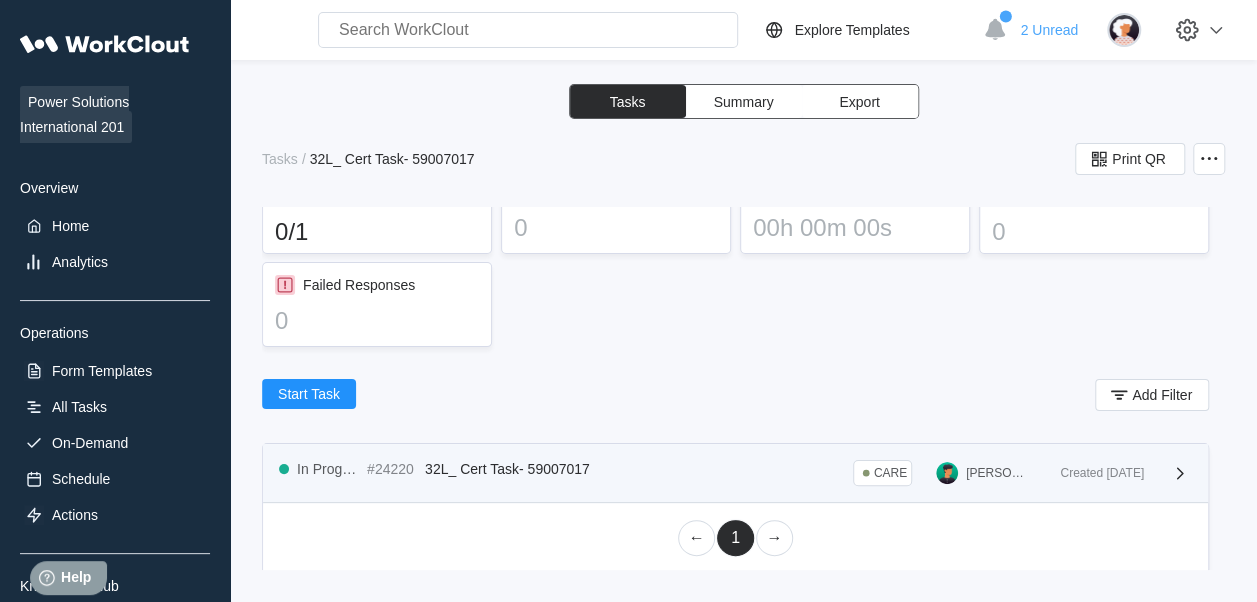 click on "In Progress #24220 32L_ Cert Task- 59007017 CARE [PERSON_NAME]" at bounding box center [661, 473] 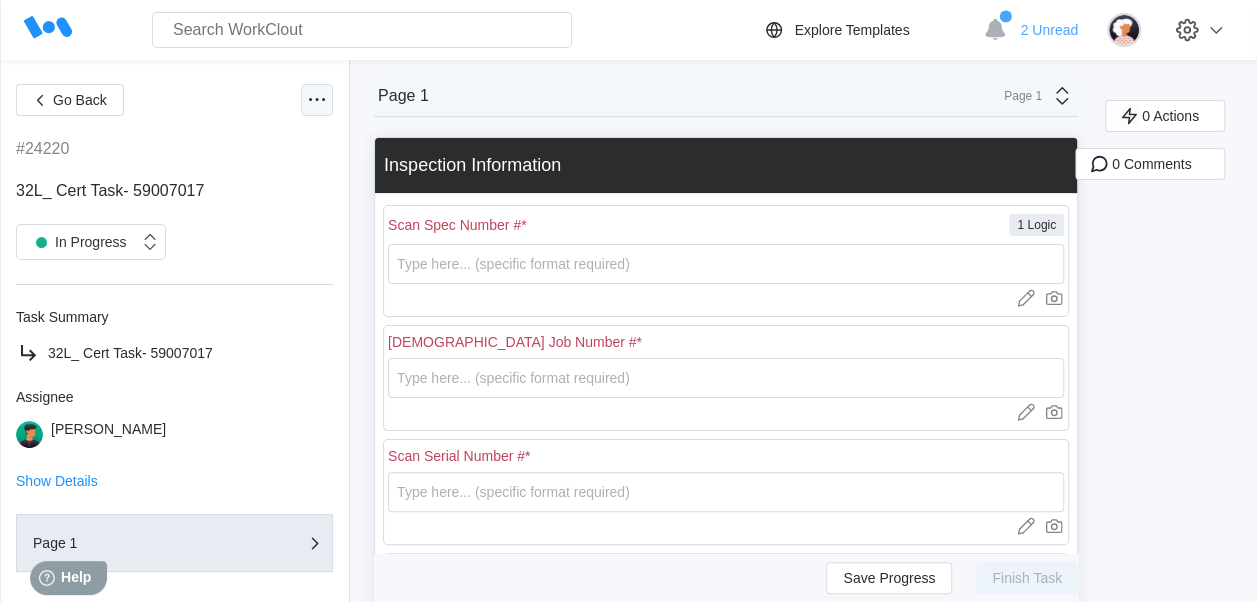 click 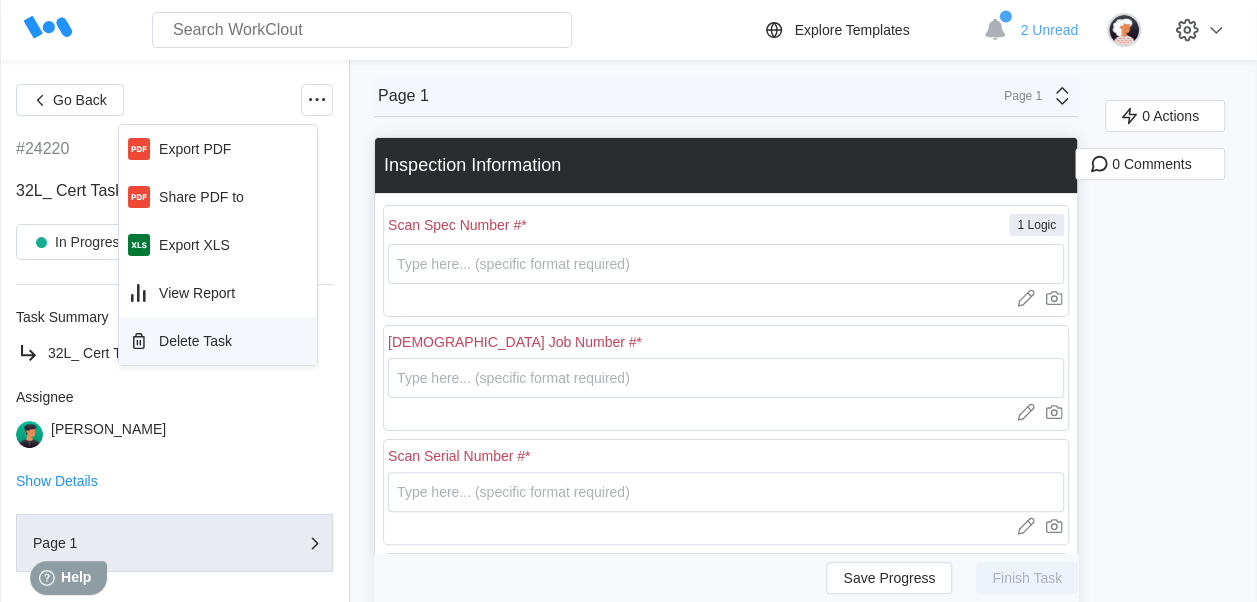 click on "Delete Task" at bounding box center (195, 341) 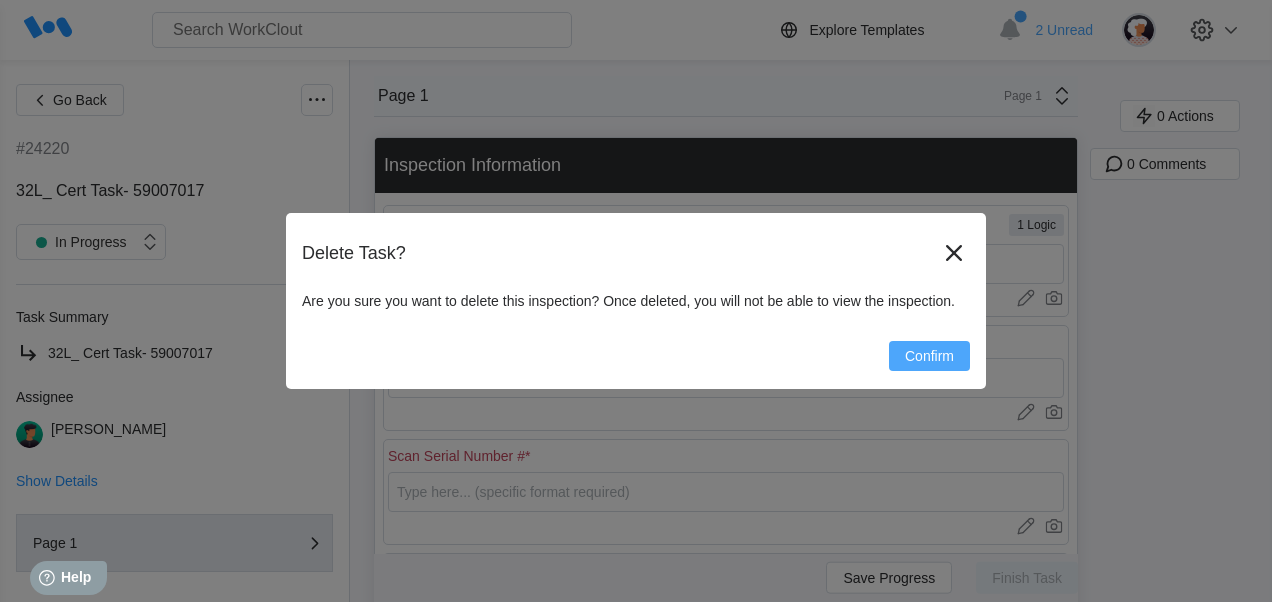 click on "Confirm" at bounding box center (929, 356) 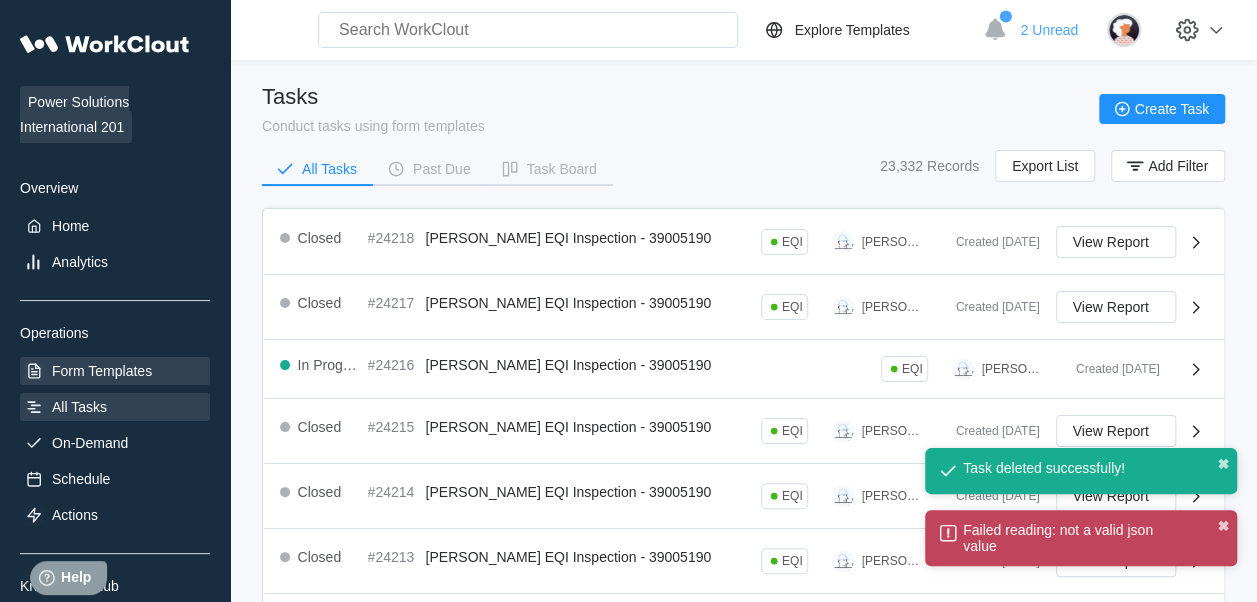 click on "Form Templates" at bounding box center (115, 371) 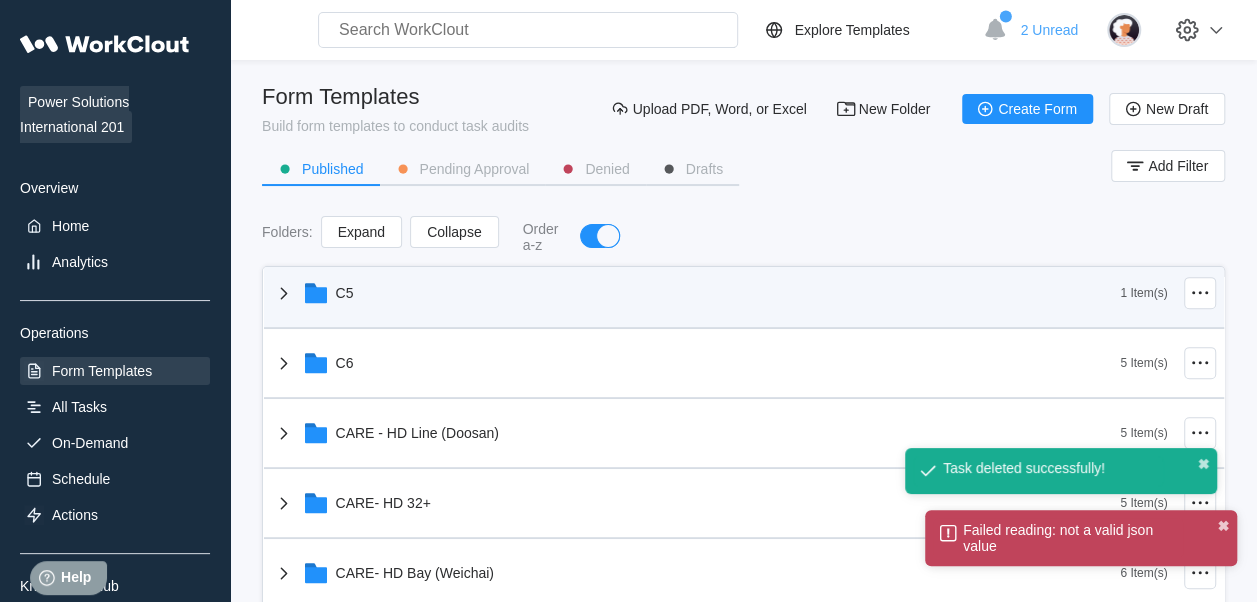 scroll, scrollTop: 500, scrollLeft: 0, axis: vertical 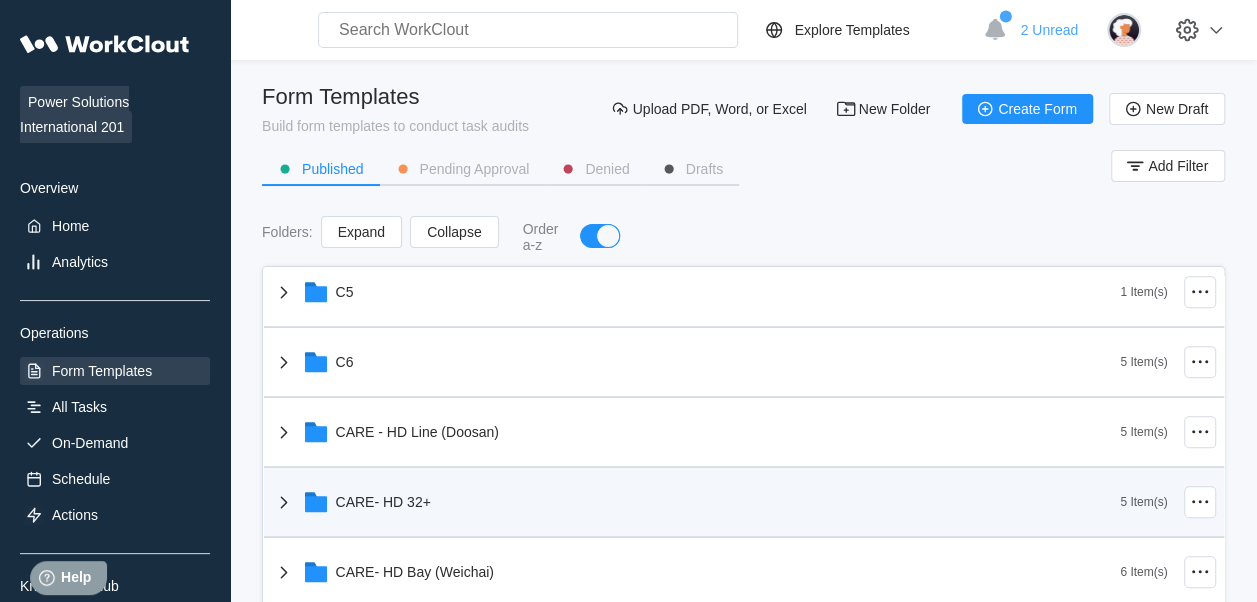 click on "CARE- HD 32+" at bounding box center [696, 502] 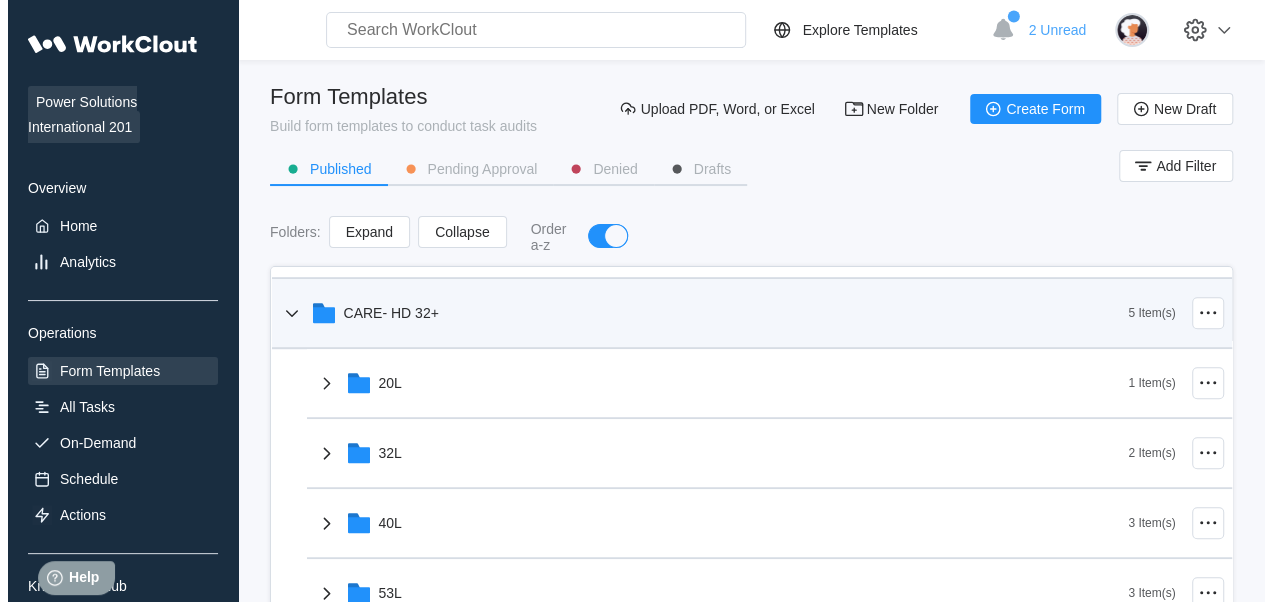 scroll, scrollTop: 800, scrollLeft: 0, axis: vertical 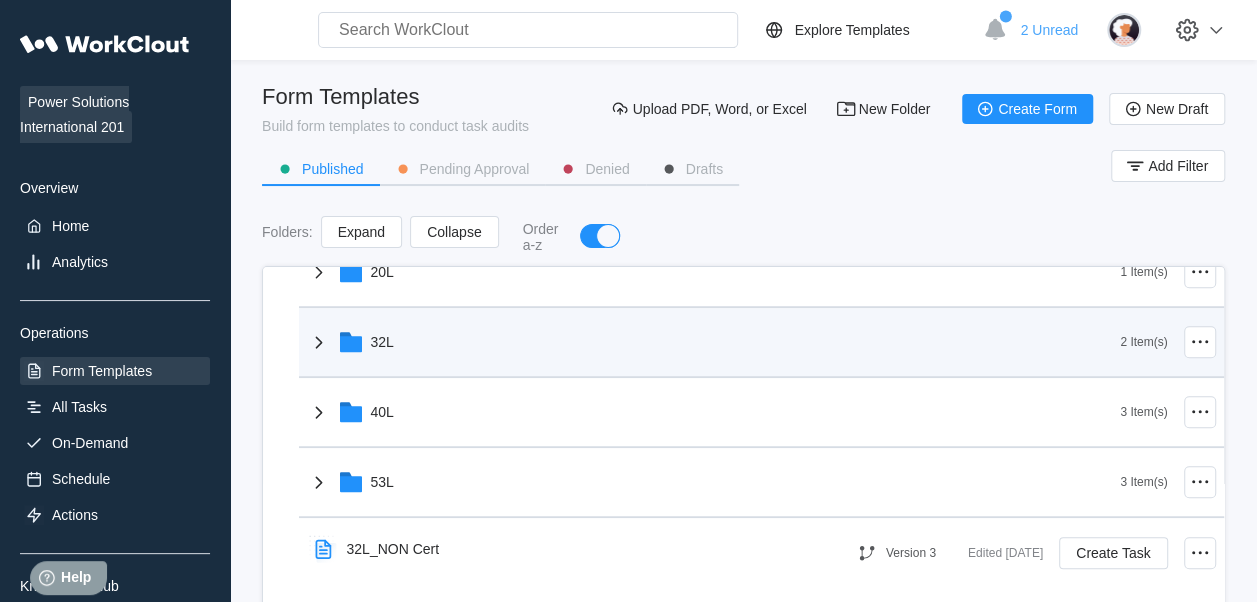 click on "32L" at bounding box center [714, 342] 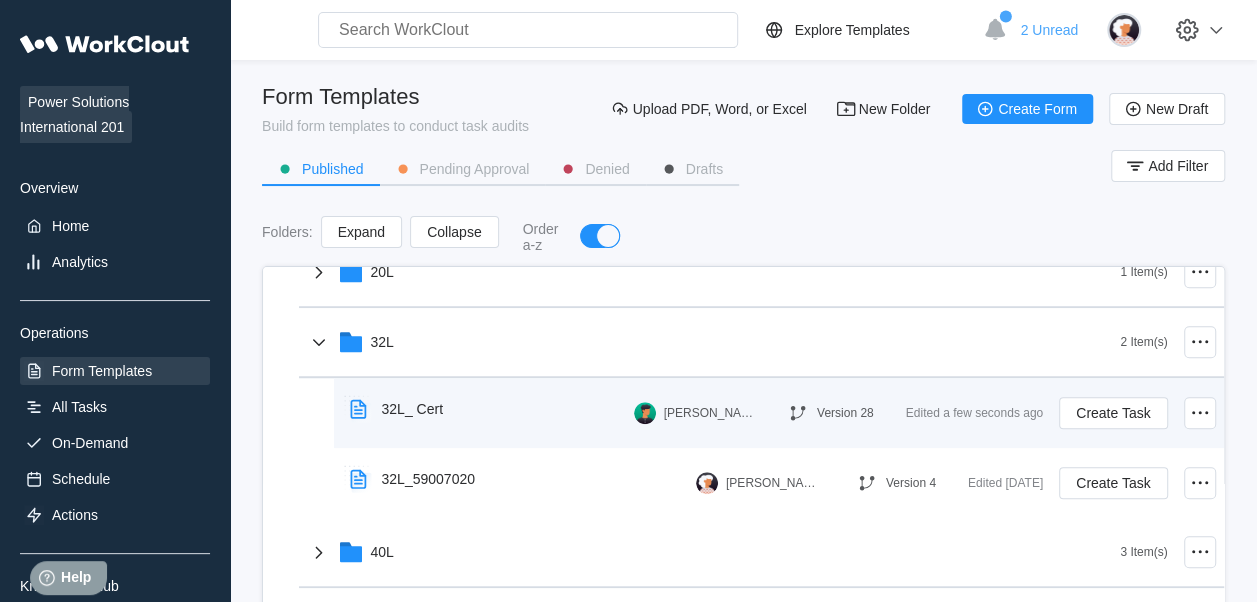 click on "Edited a few seconds ago" at bounding box center [974, 413] 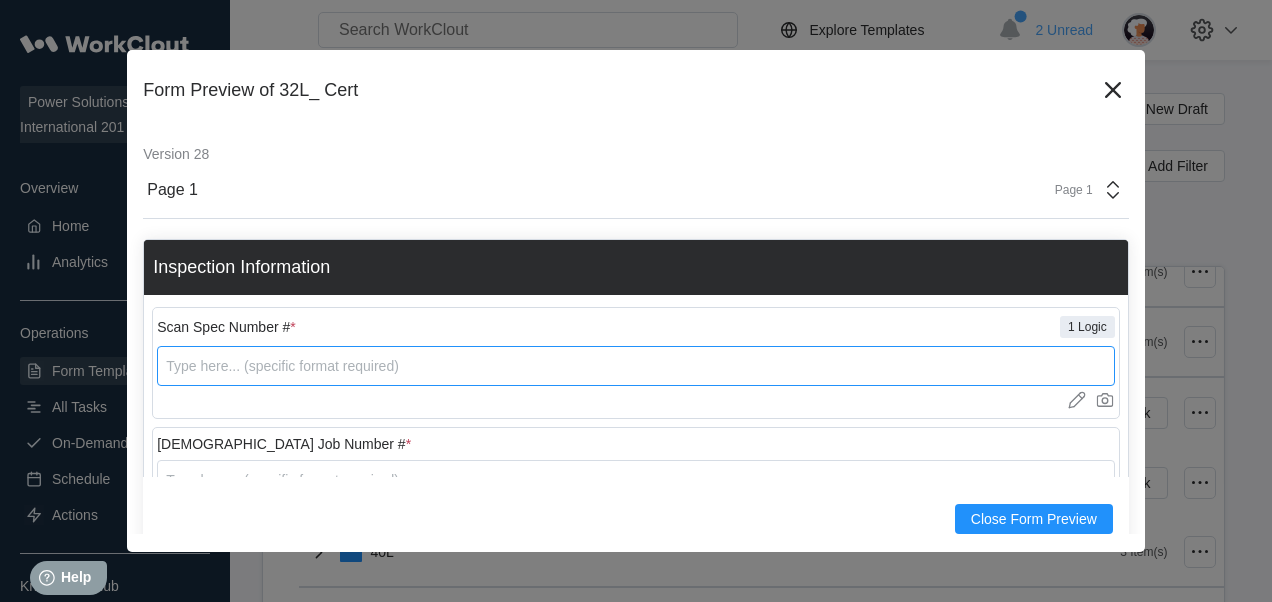 click at bounding box center [636, 366] 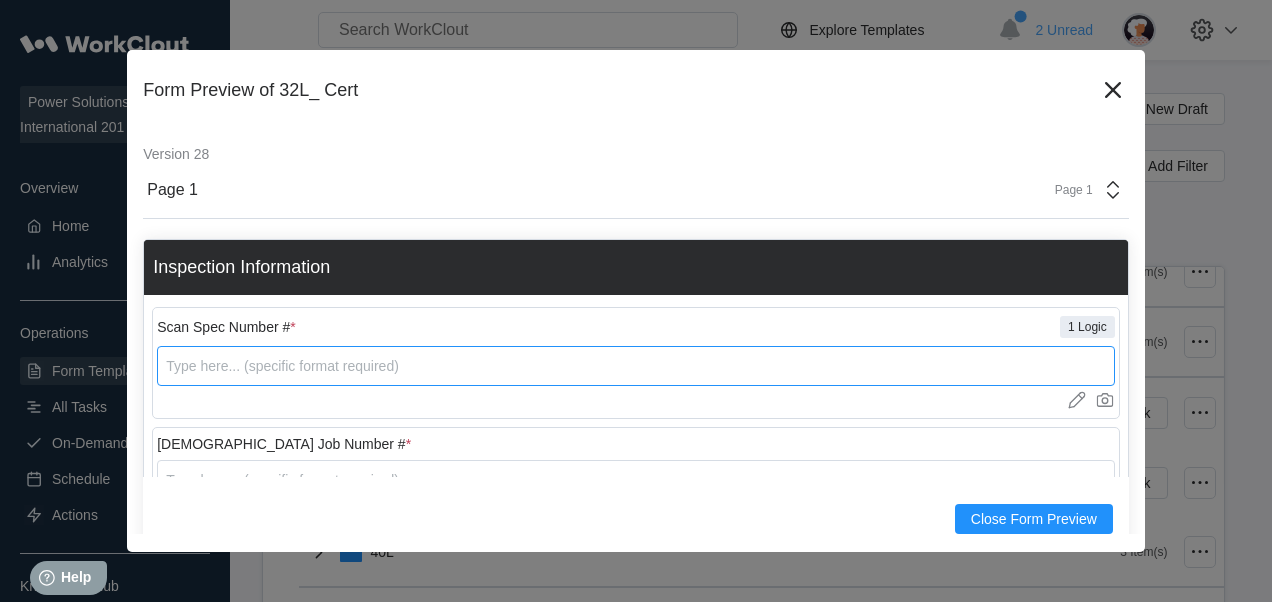 click at bounding box center [636, 366] 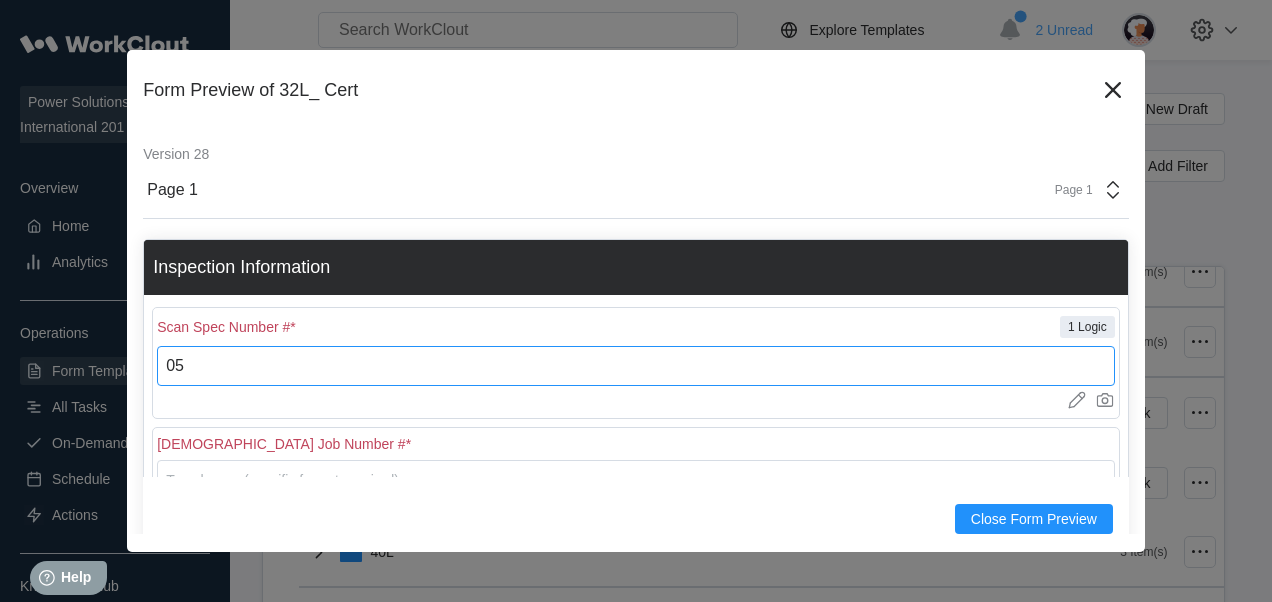type on "0" 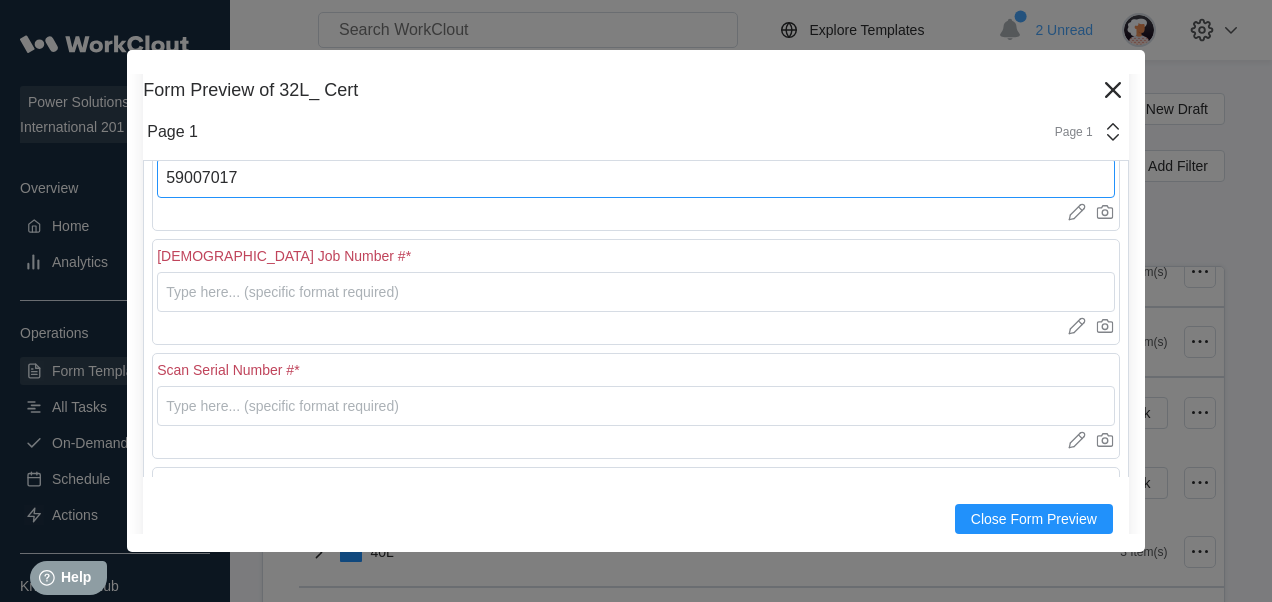 scroll, scrollTop: 200, scrollLeft: 0, axis: vertical 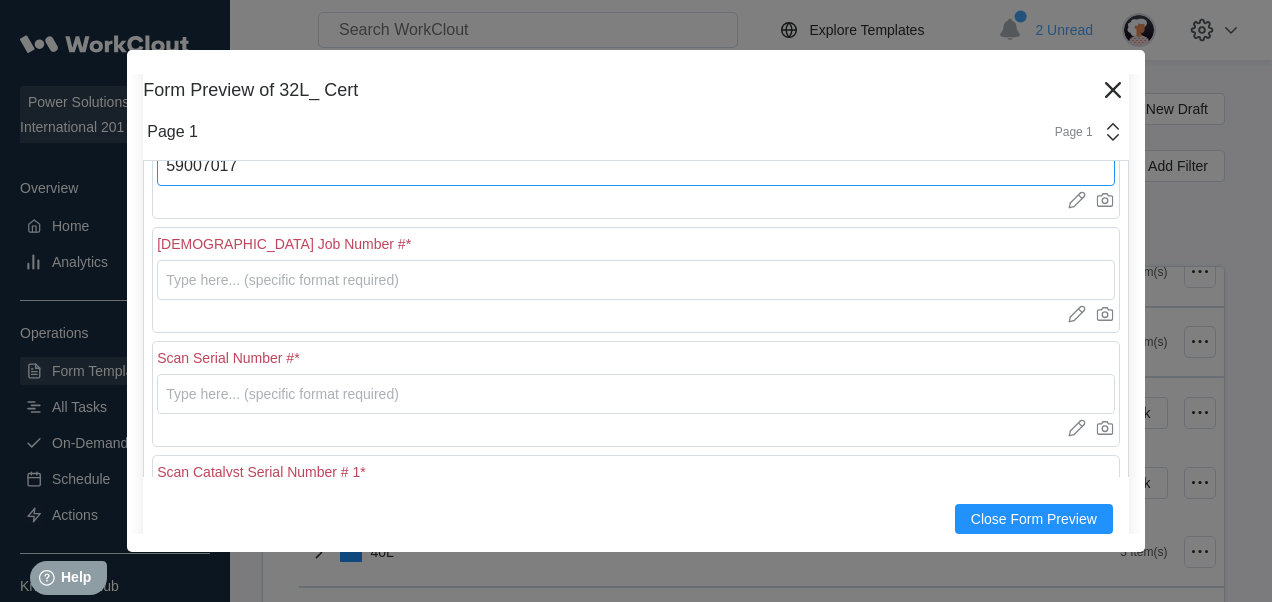 type on "59007017" 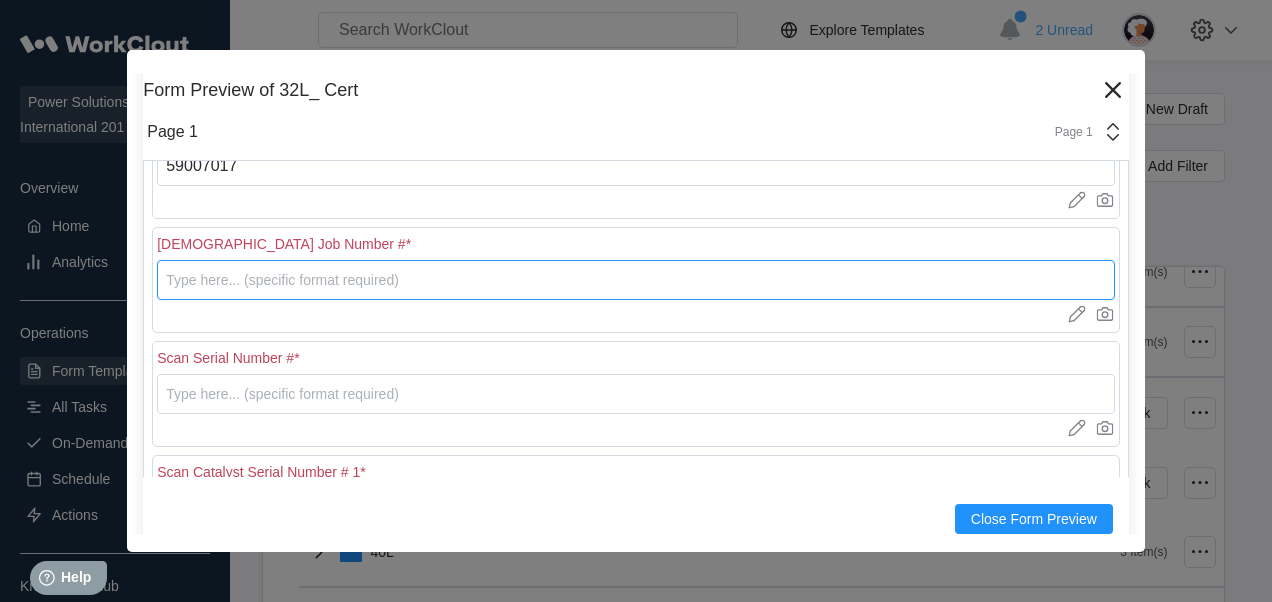 click at bounding box center [636, 280] 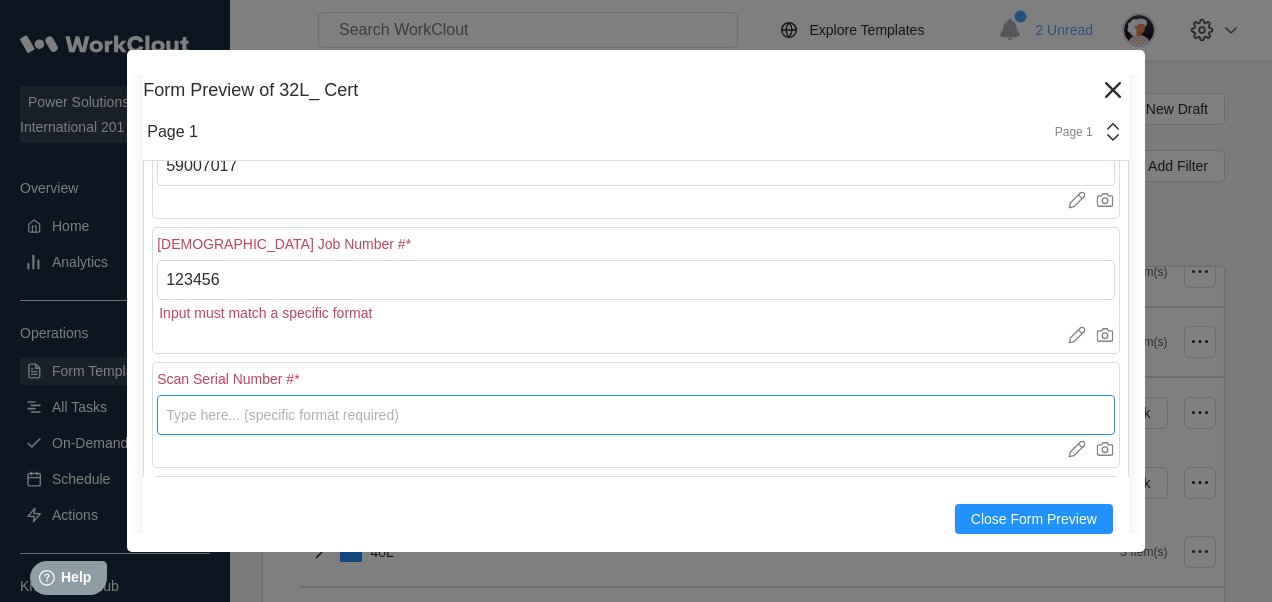 click on "Scan Serial Number # * Upload images or videos to this field Drag and Drop or  Upload  or  Pick  from library." at bounding box center (636, 415) 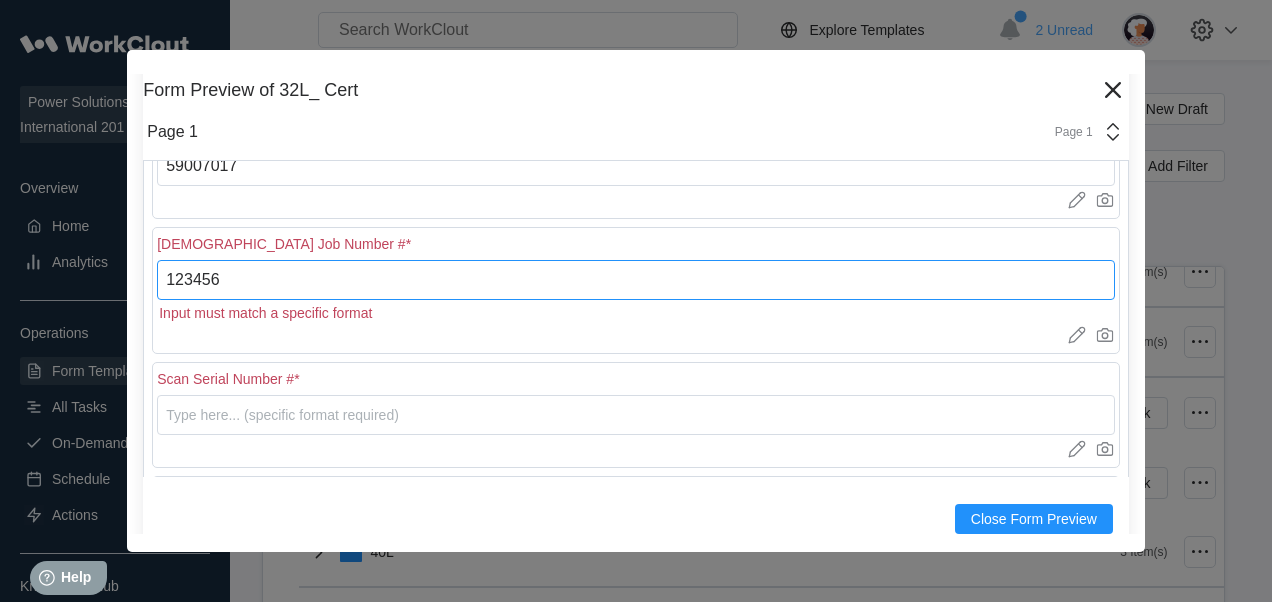 click on "123456" at bounding box center (636, 280) 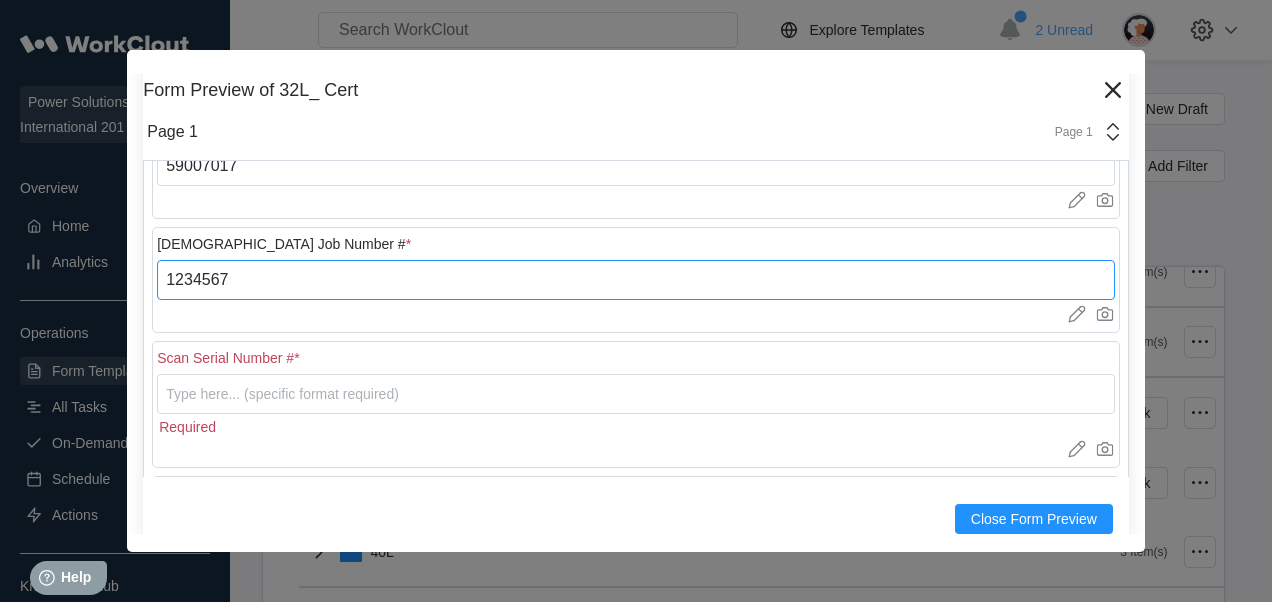 type on "1234567" 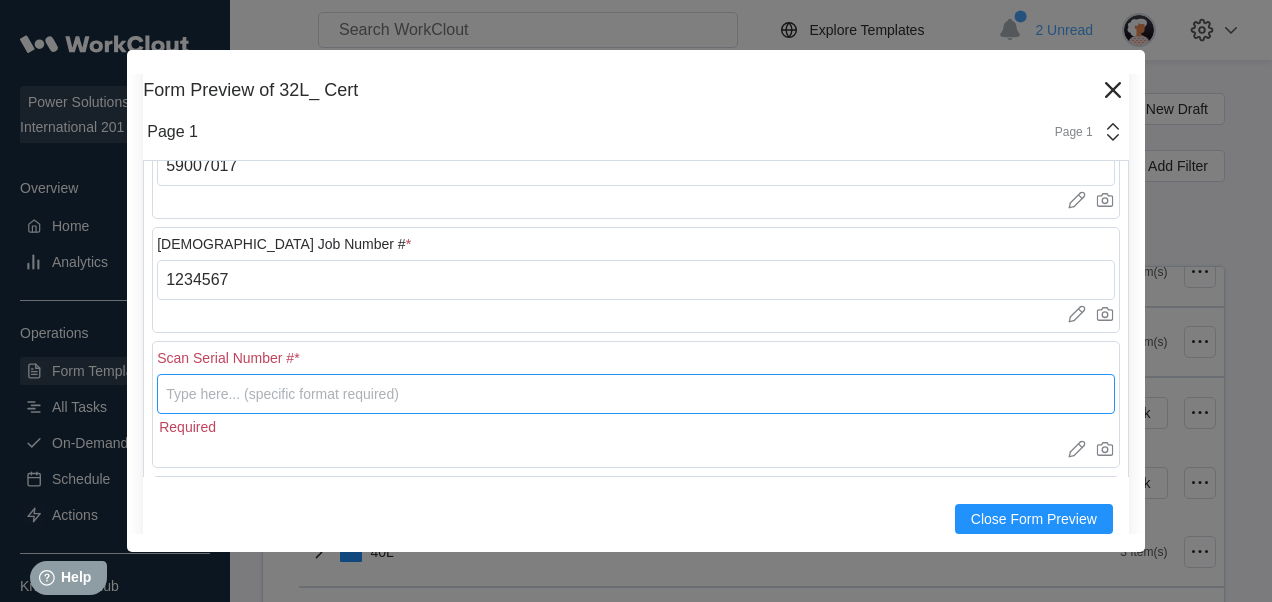 click at bounding box center (636, 394) 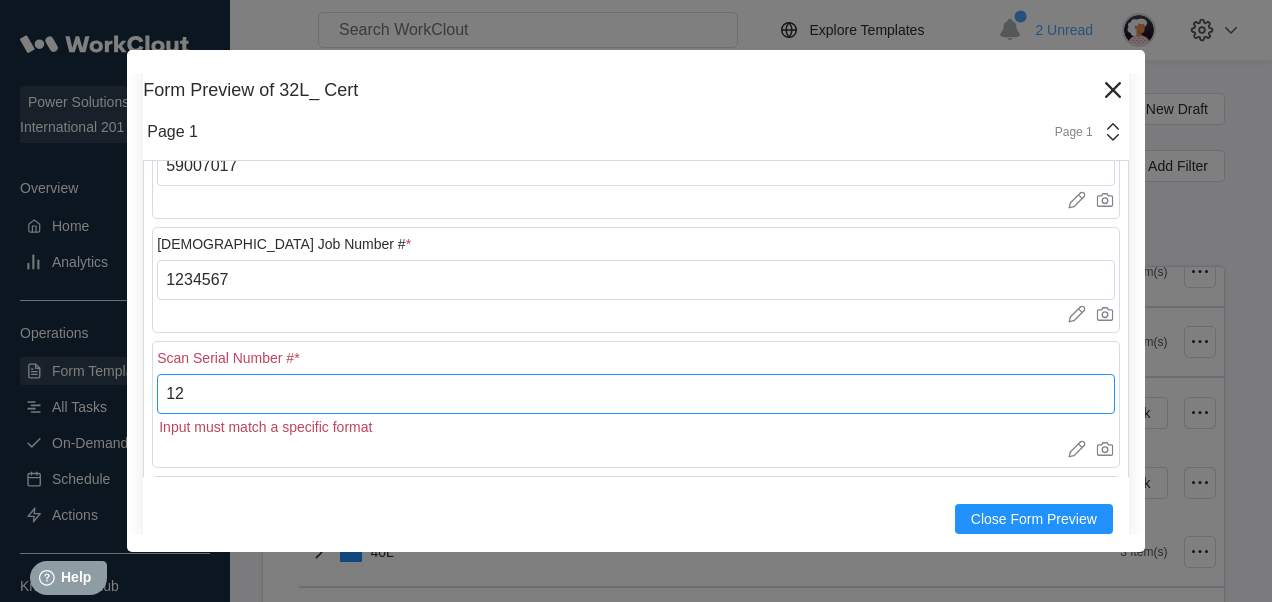 type on "1" 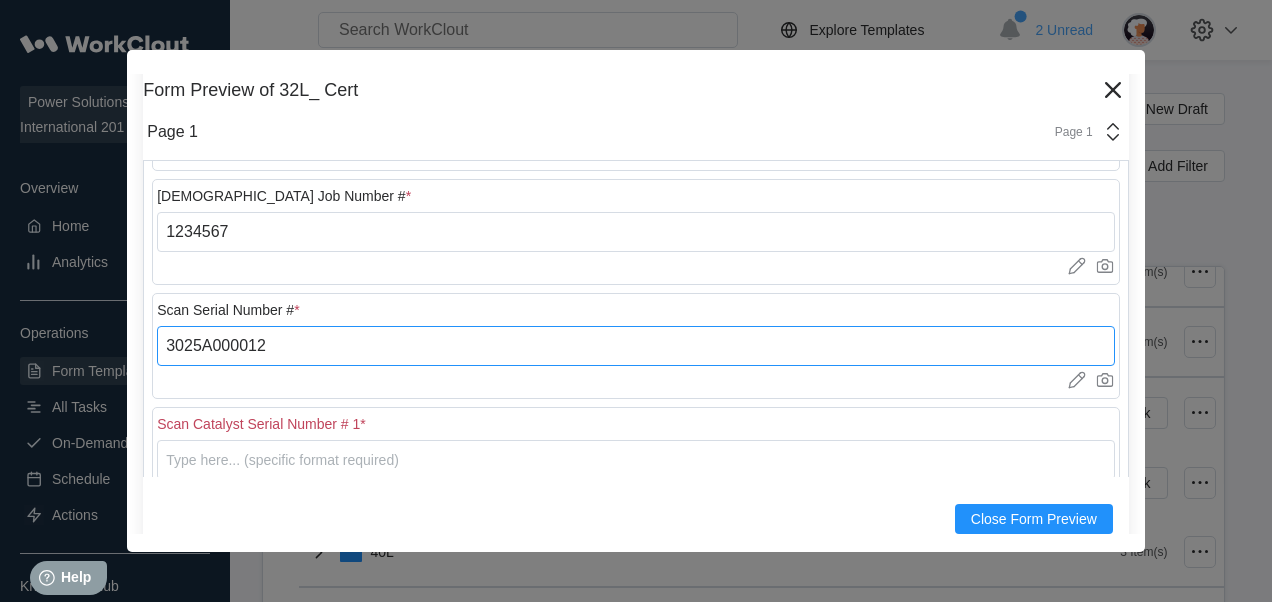 scroll, scrollTop: 400, scrollLeft: 0, axis: vertical 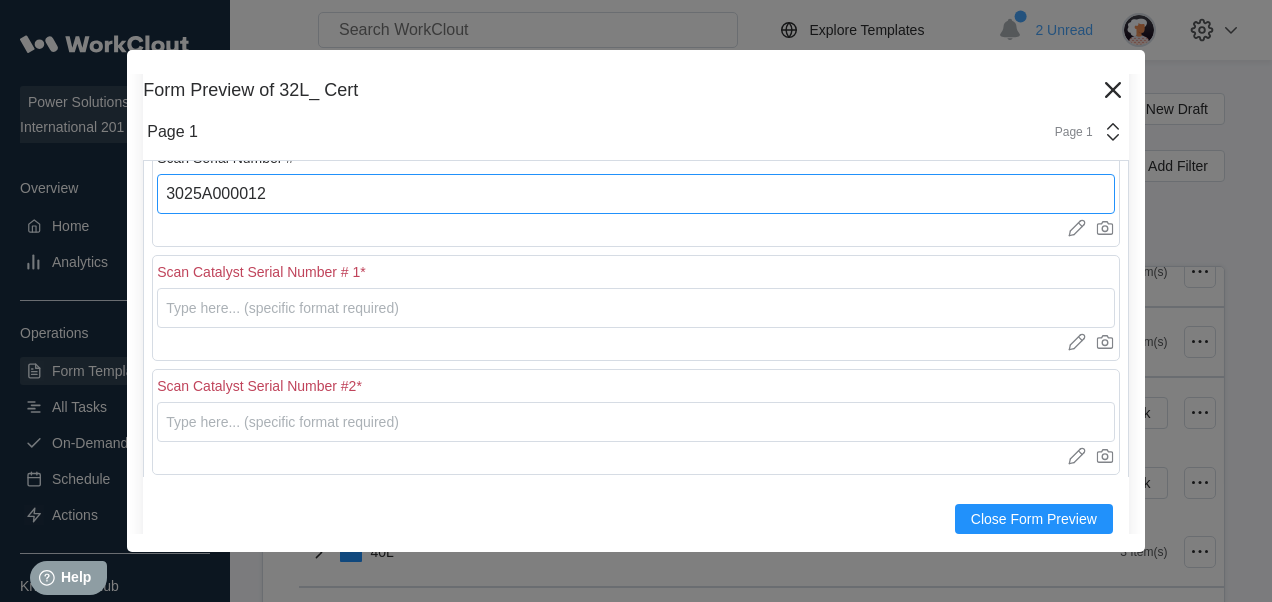 type on "3025A000012" 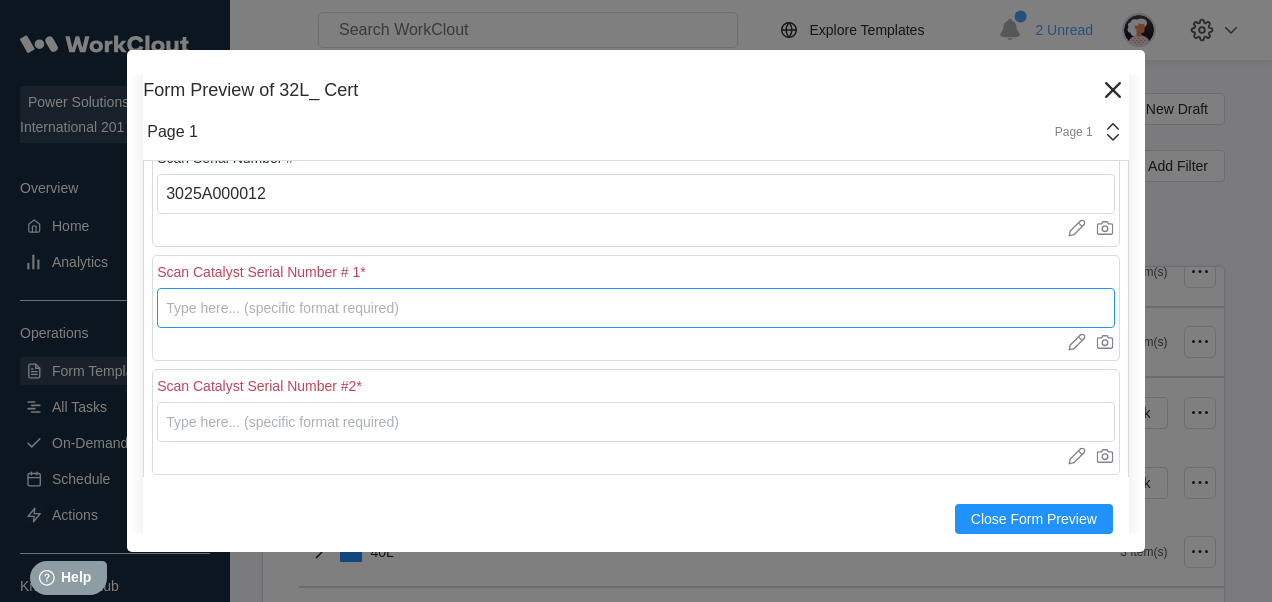 click at bounding box center [636, 308] 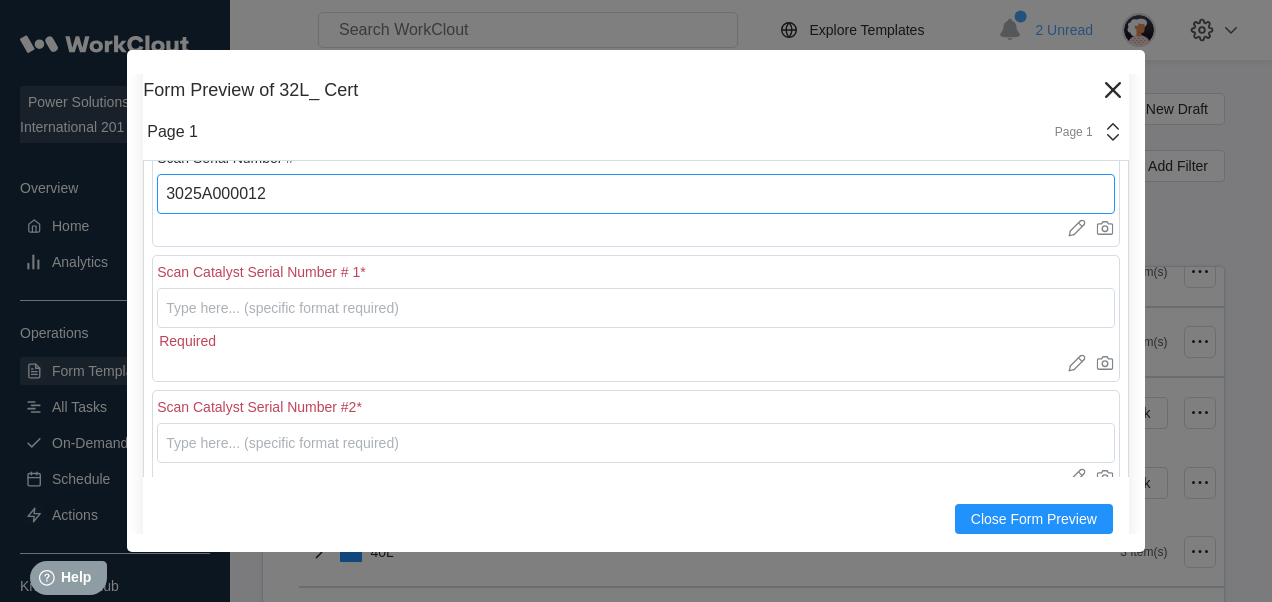 drag, startPoint x: 298, startPoint y: 195, endPoint x: 149, endPoint y: 185, distance: 149.33519 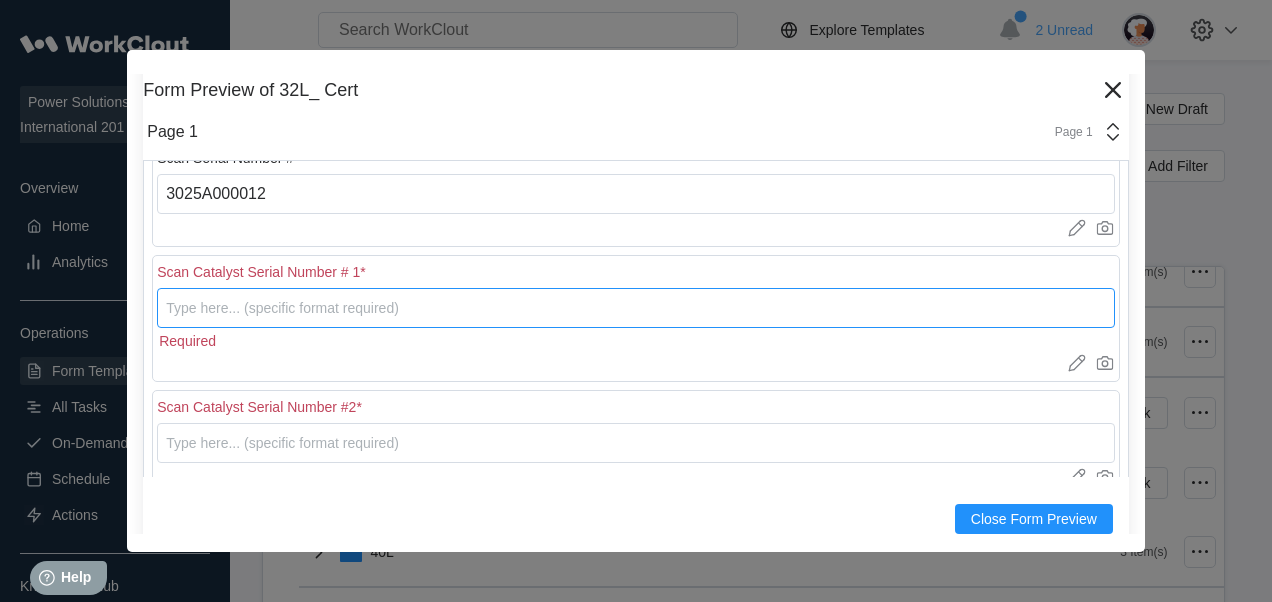 click at bounding box center (636, 308) 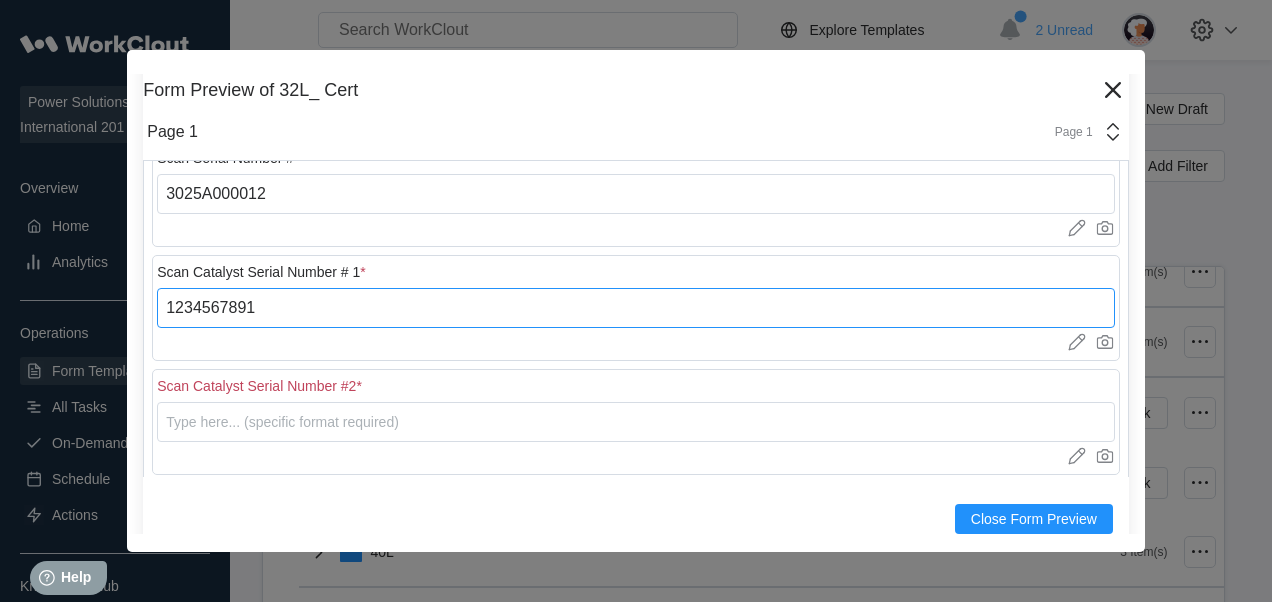 drag, startPoint x: 317, startPoint y: 312, endPoint x: 18, endPoint y: 287, distance: 300.04333 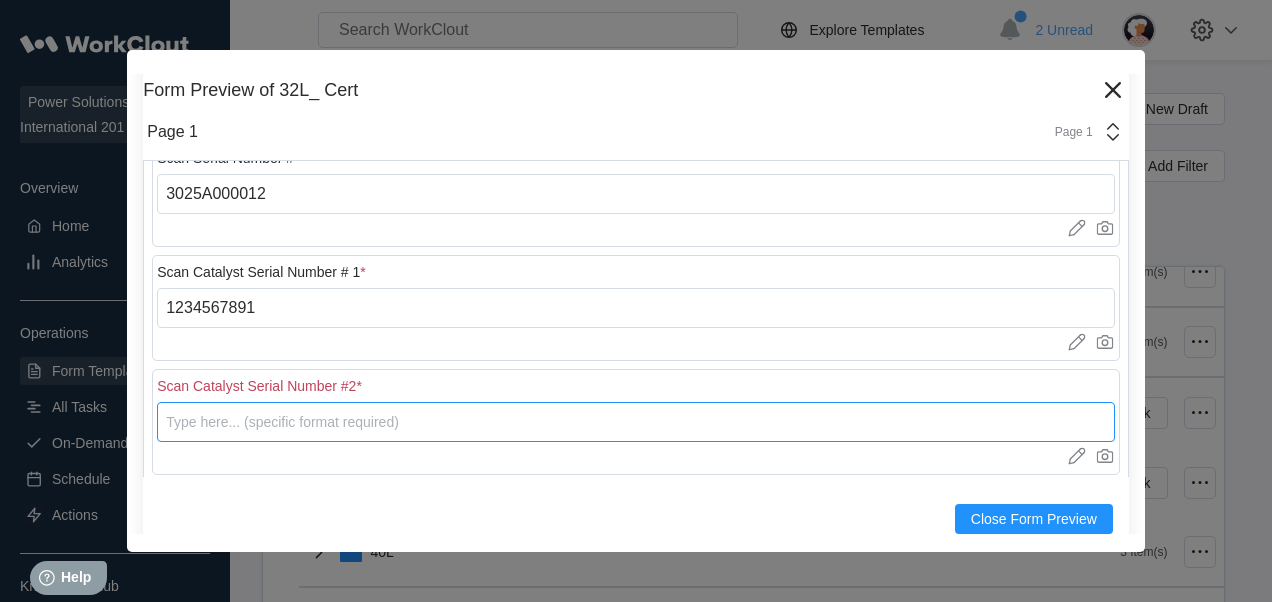 click at bounding box center (636, 422) 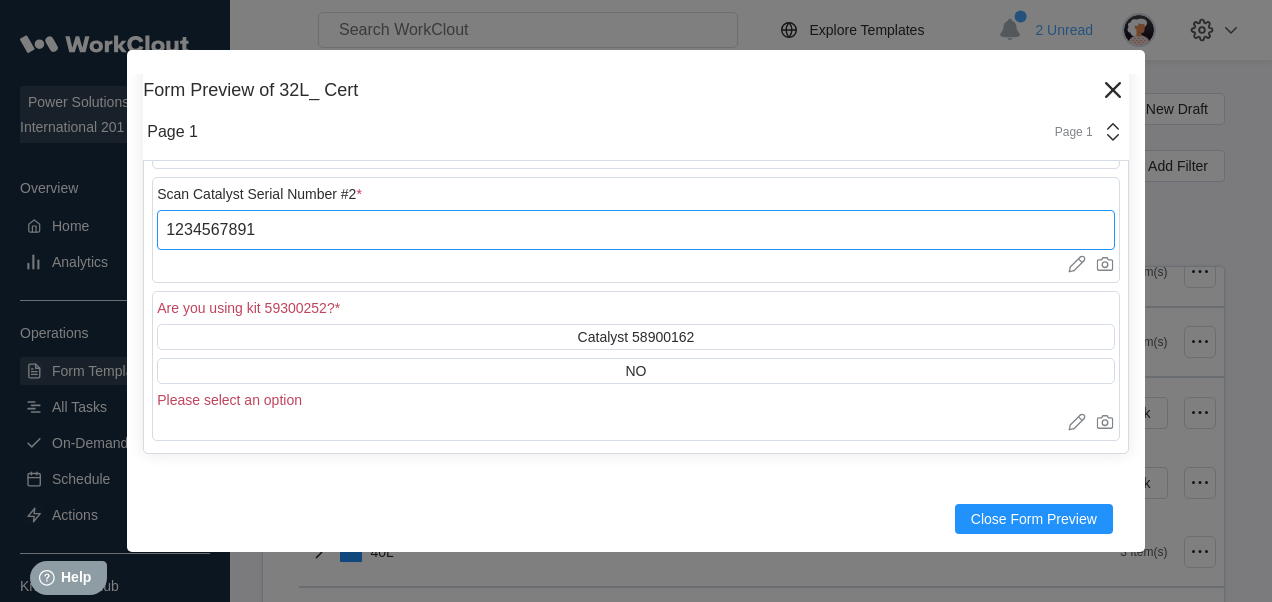 scroll, scrollTop: 600, scrollLeft: 0, axis: vertical 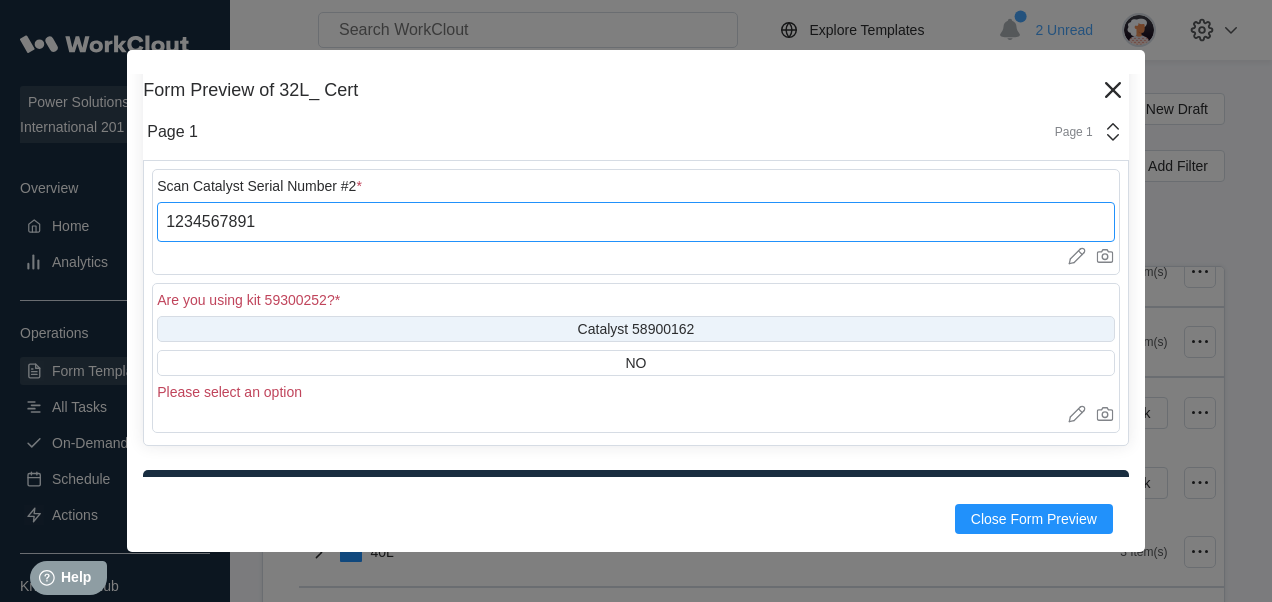 type on "1234567891" 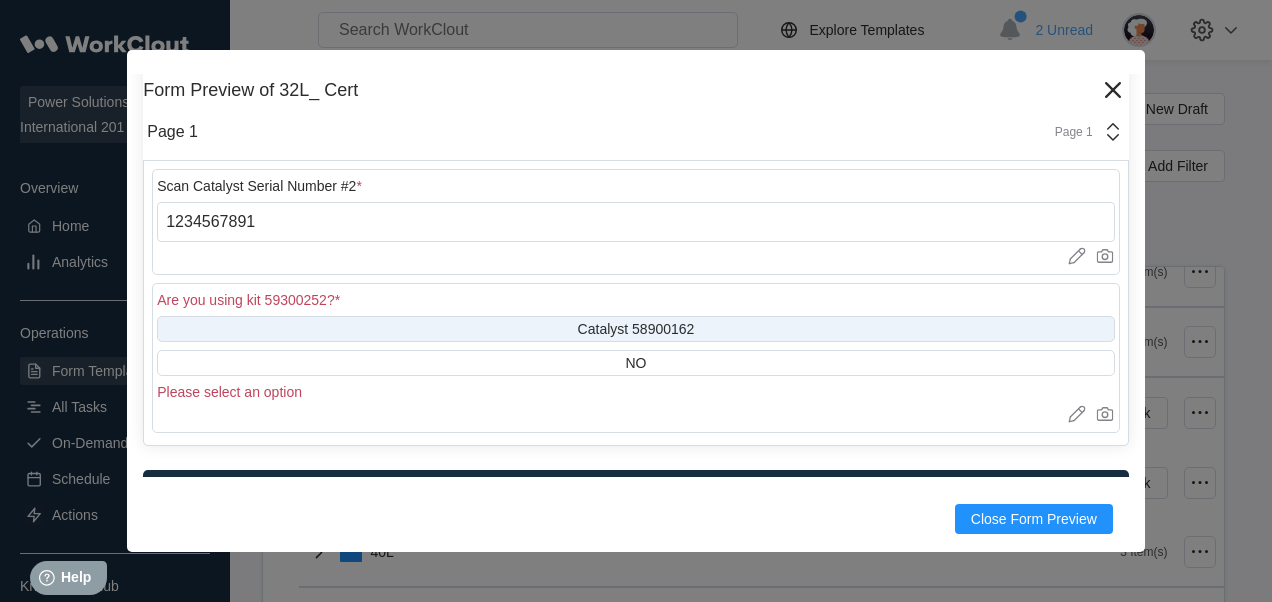 click on "Catalyst 58900162" at bounding box center [636, 329] 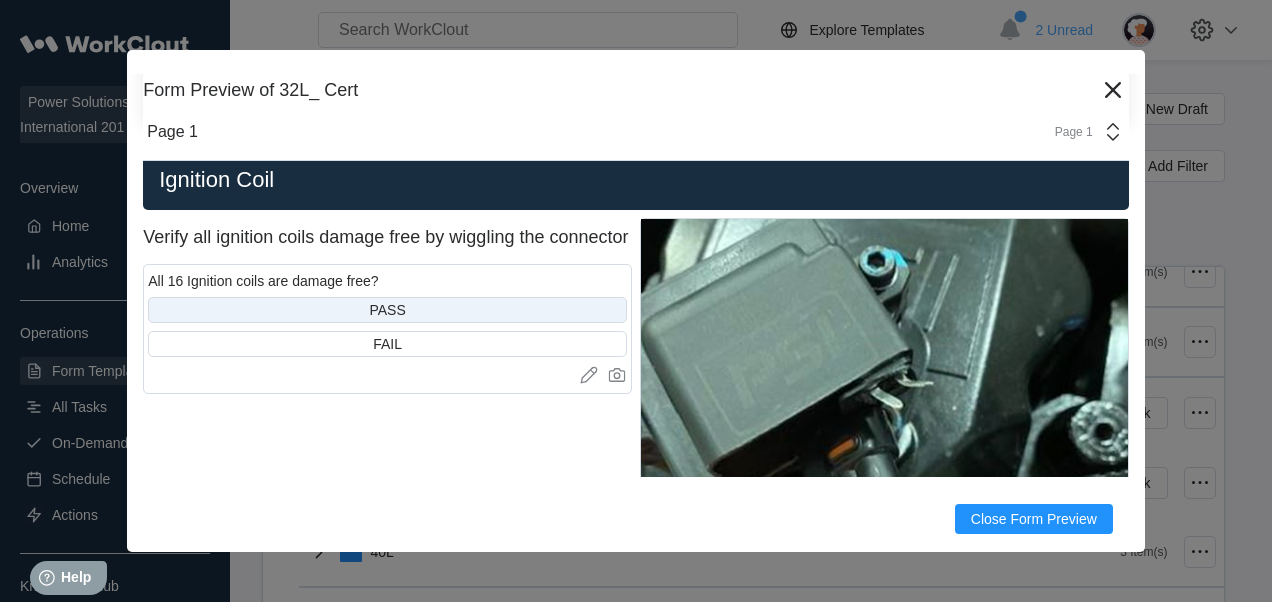 click on "PASS" at bounding box center [387, 310] 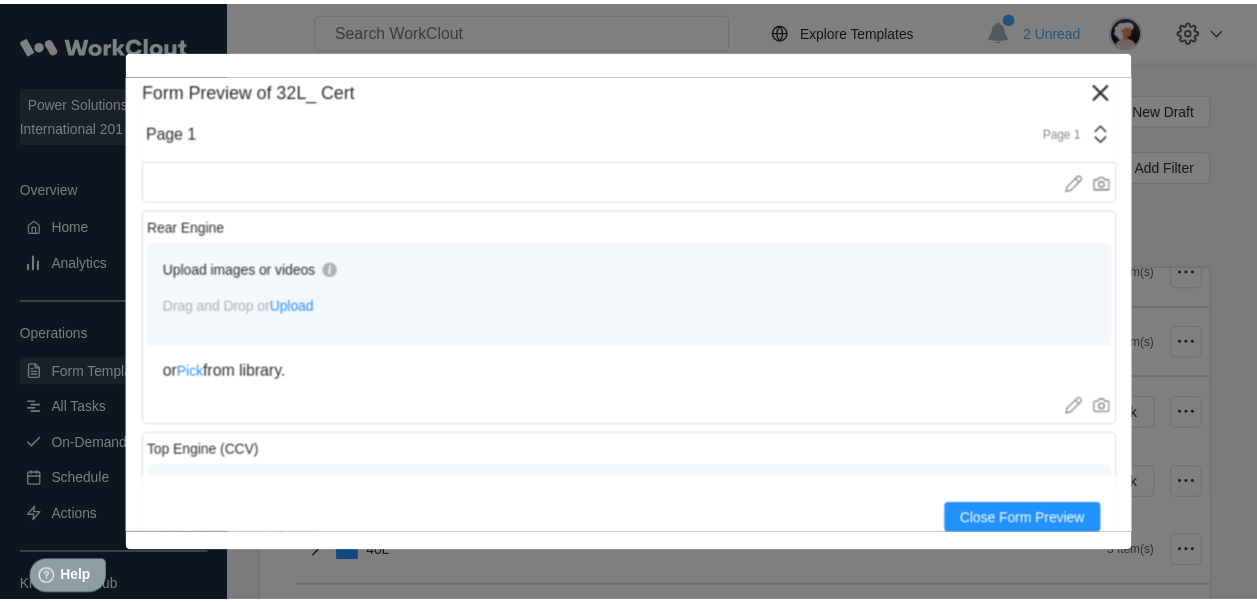 scroll, scrollTop: 7966, scrollLeft: 0, axis: vertical 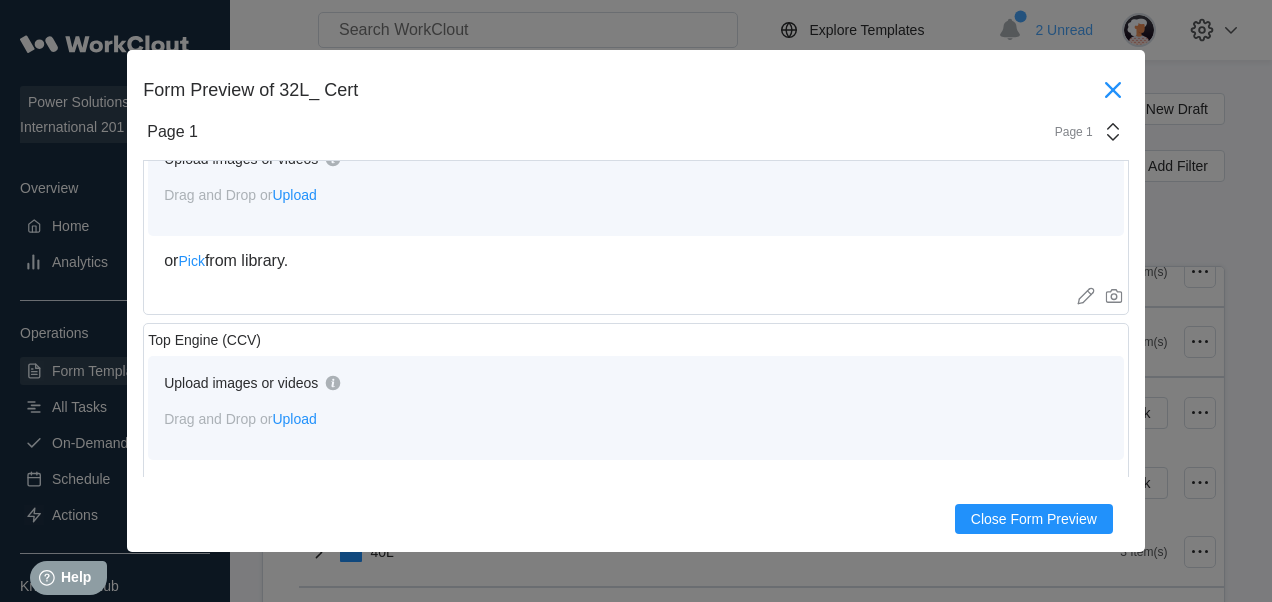 click 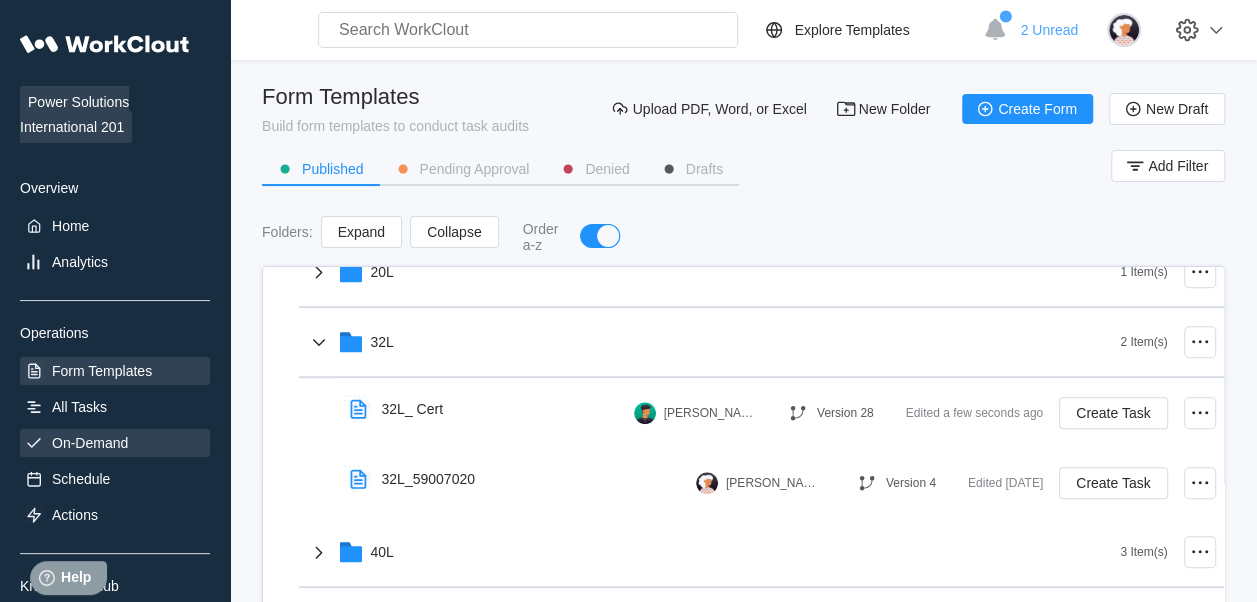click on "On-Demand" at bounding box center [90, 443] 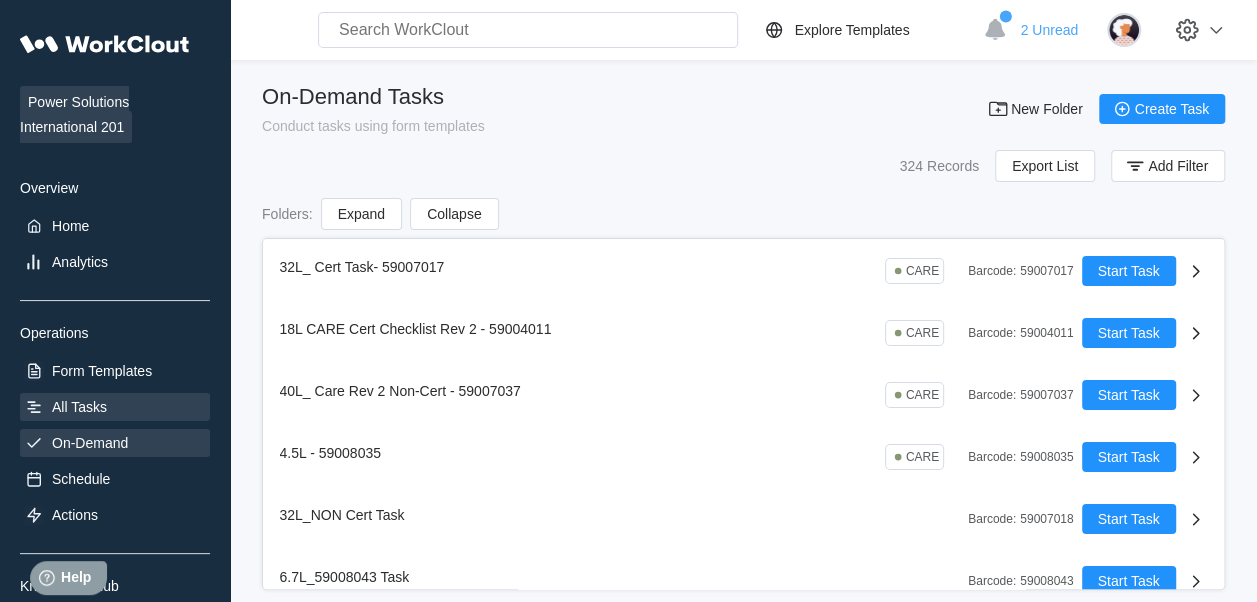 click on "All Tasks" at bounding box center [115, 407] 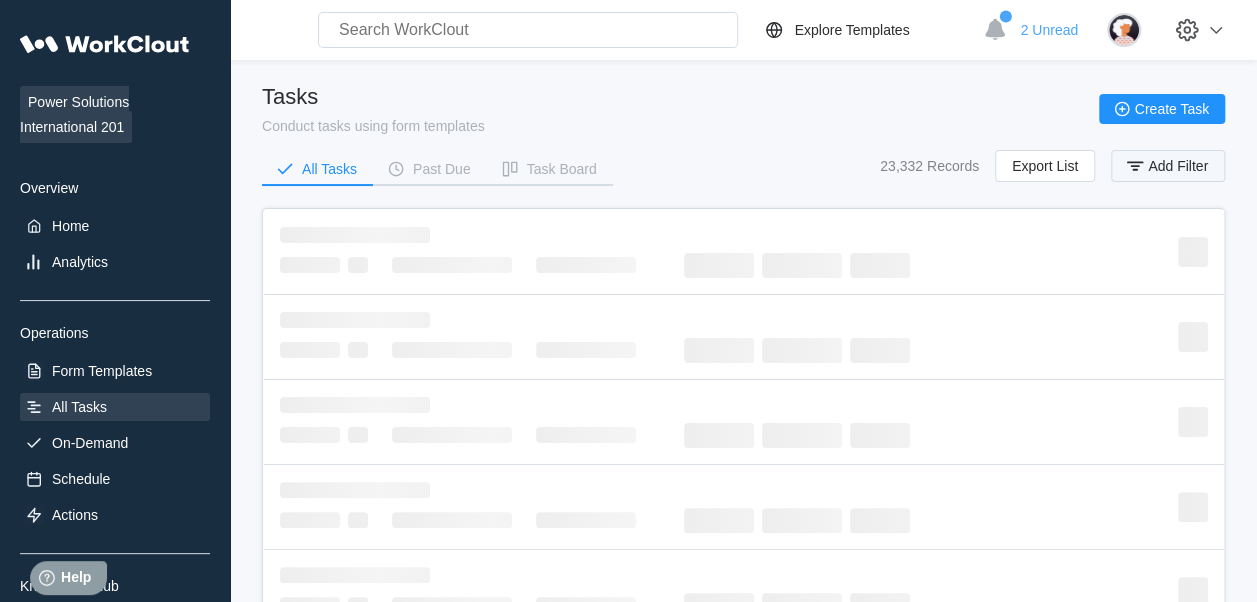 click on "Add Filter" at bounding box center (1178, 166) 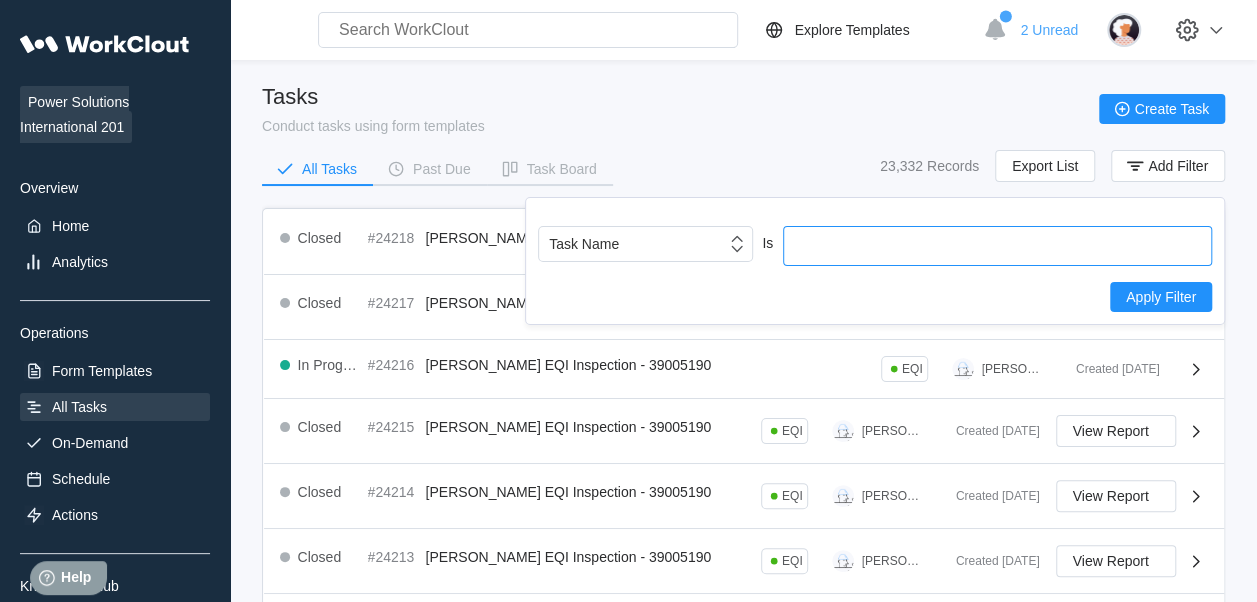 click at bounding box center (997, 246) 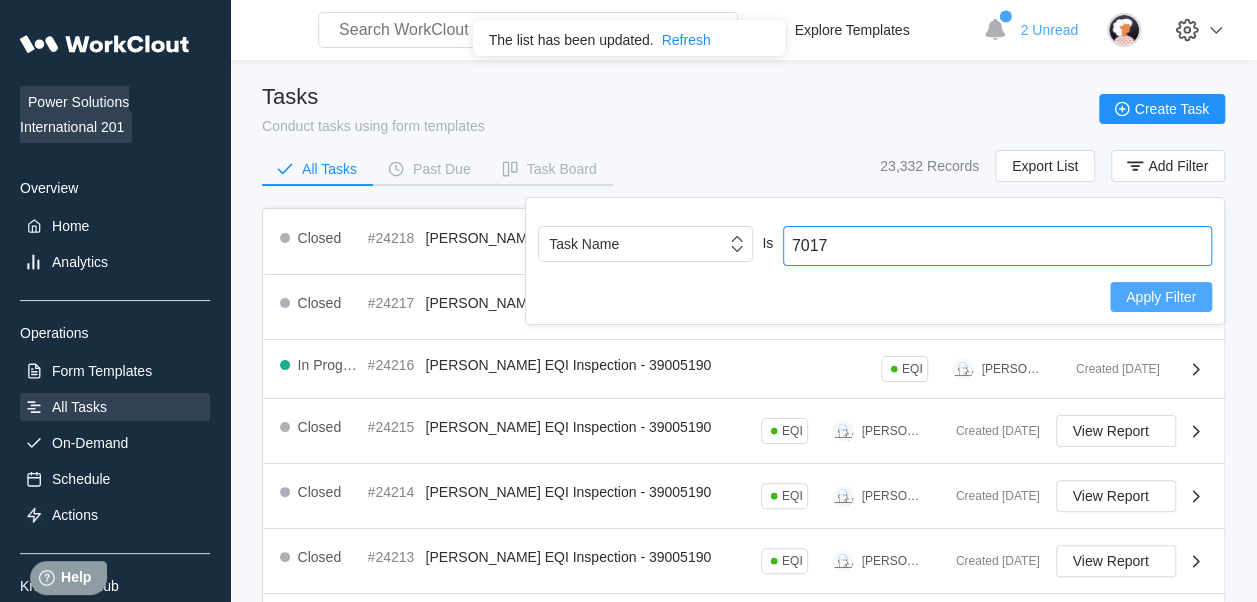 type on "7017" 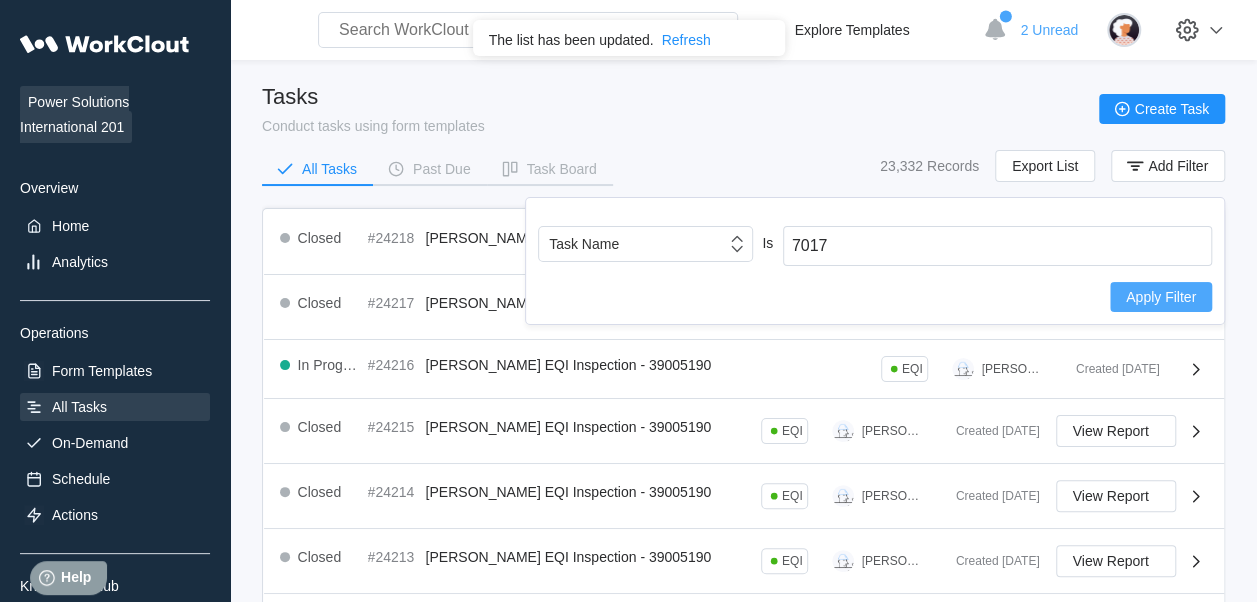 click on "Apply Filter" at bounding box center [1161, 297] 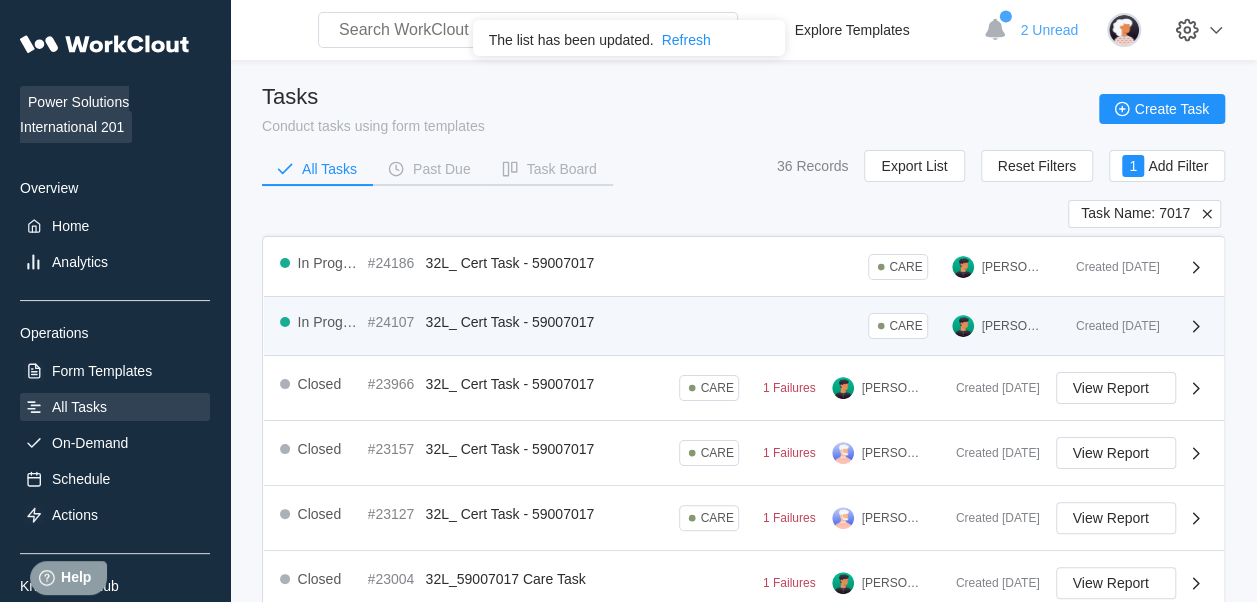 click on "In Progress #24107 32L_ Cert Task - 59007017 CARE [PERSON_NAME]" at bounding box center [670, 326] 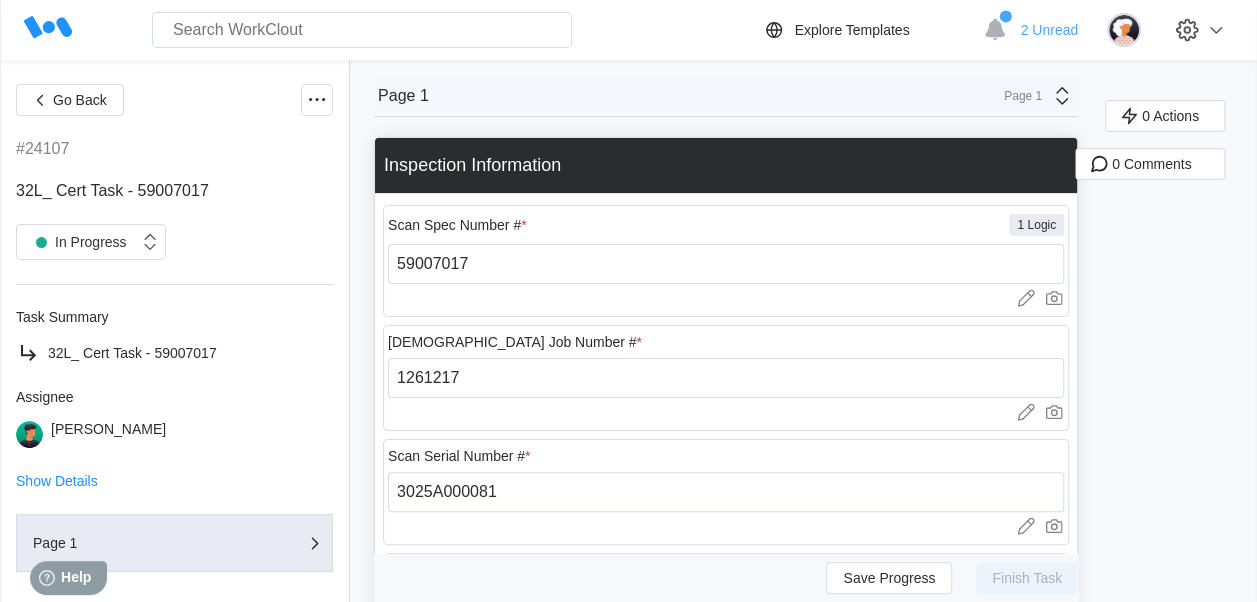 scroll, scrollTop: 200, scrollLeft: 0, axis: vertical 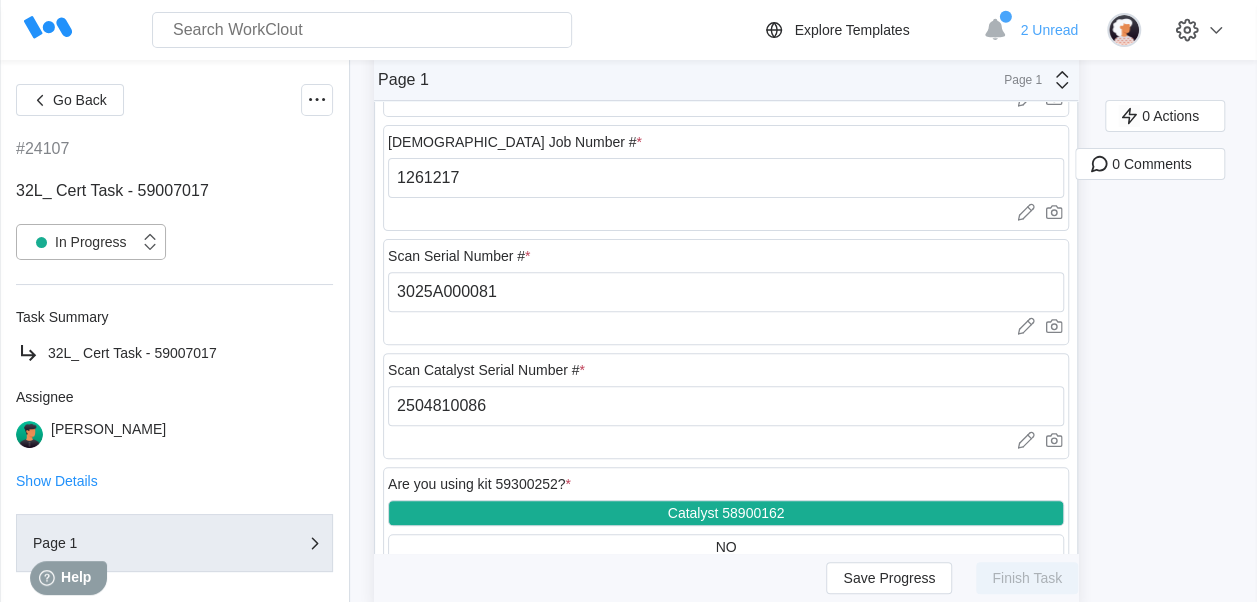 click on "In Progress" at bounding box center (78, 242) 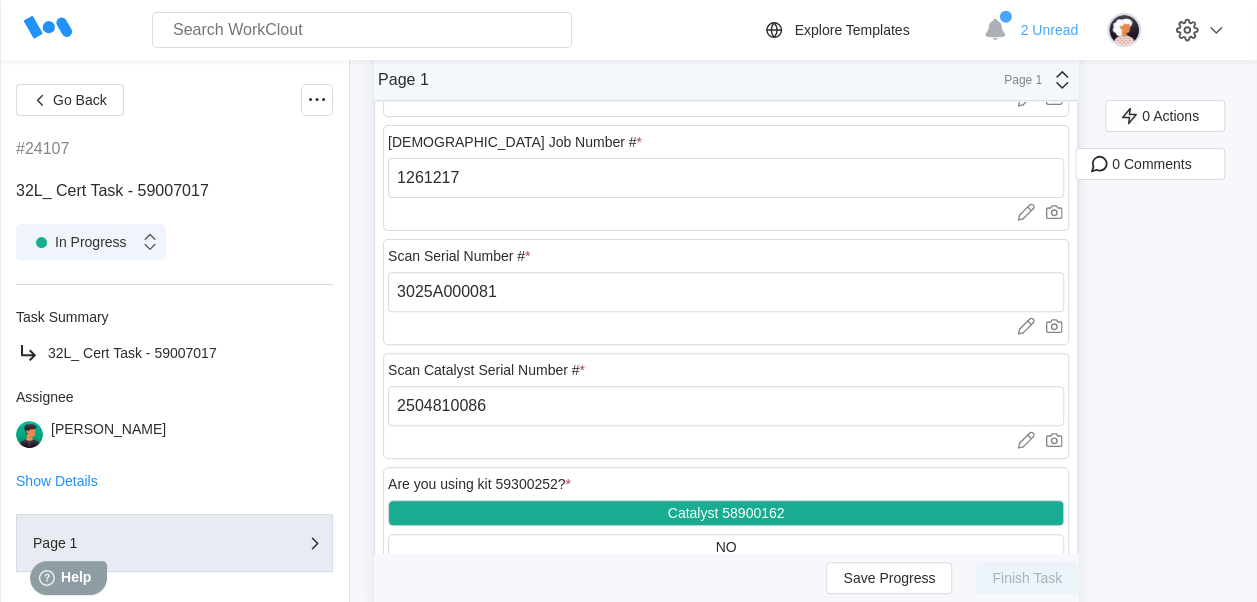 click on "In Progress" at bounding box center [78, 242] 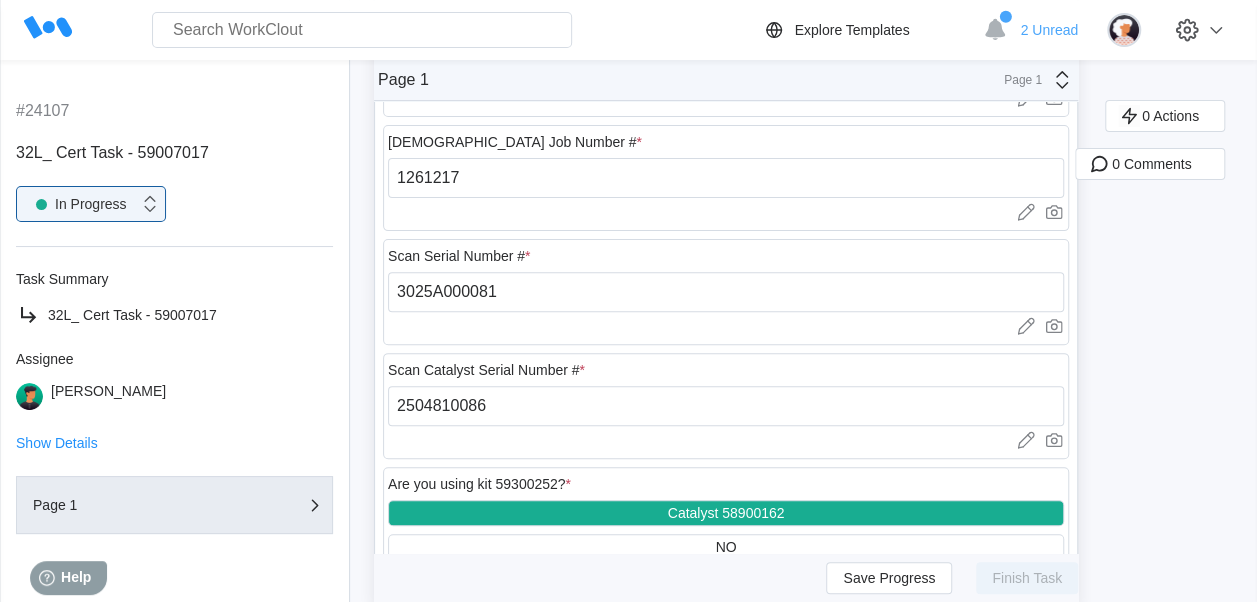 scroll, scrollTop: 59, scrollLeft: 0, axis: vertical 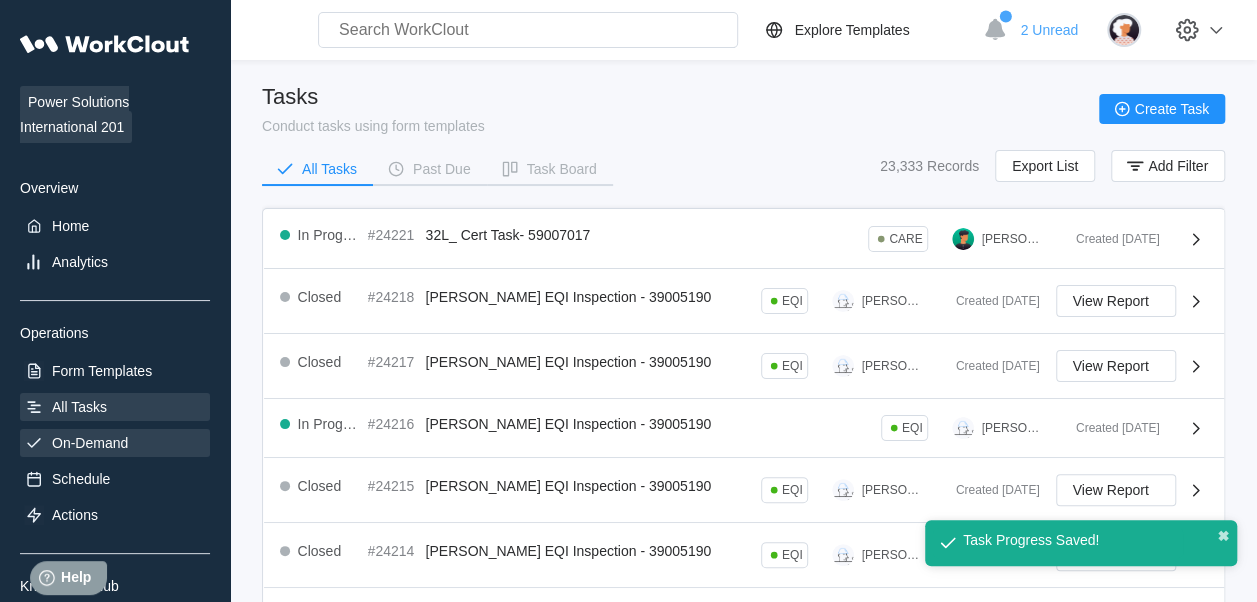 click on "On-Demand" at bounding box center [90, 443] 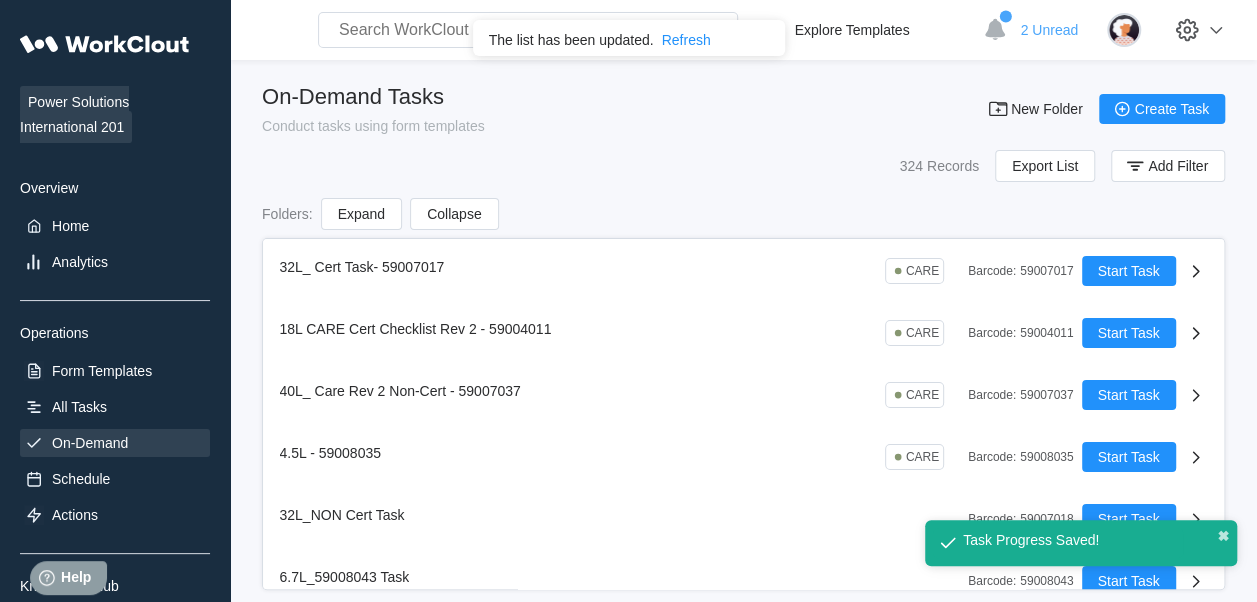 click on "On-Demand Tasks Conduct tasks using form templates New Folder Create Task" at bounding box center [743, 109] 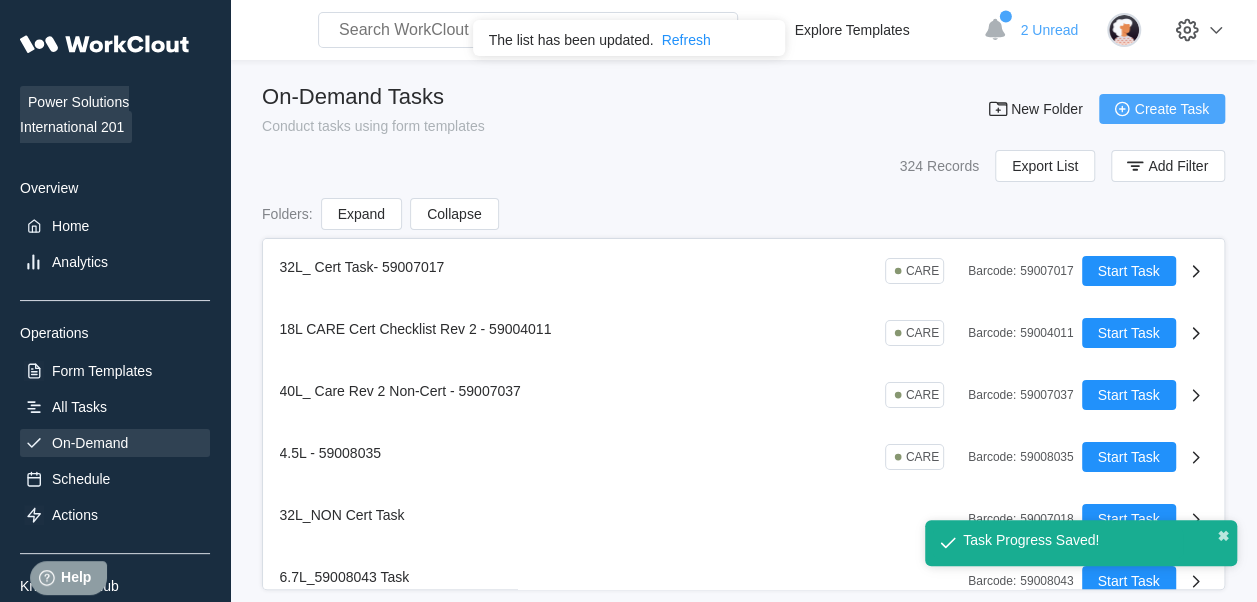 click on "Create Task" at bounding box center [1162, 109] 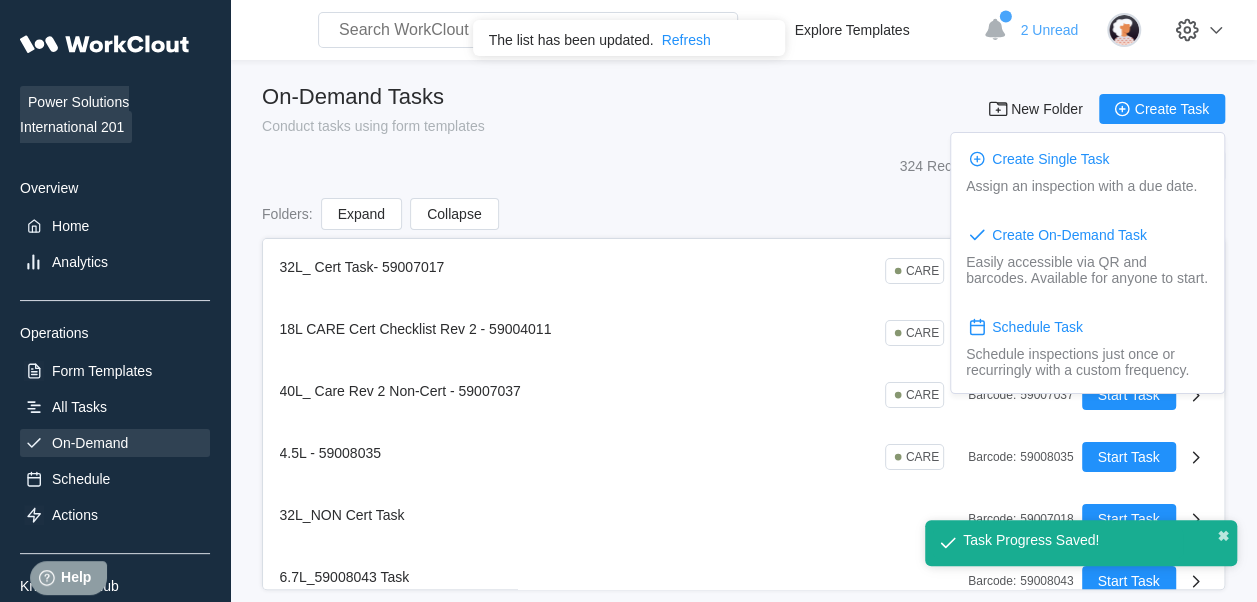 click on "324 Records Export List Add Filter" at bounding box center (743, 166) 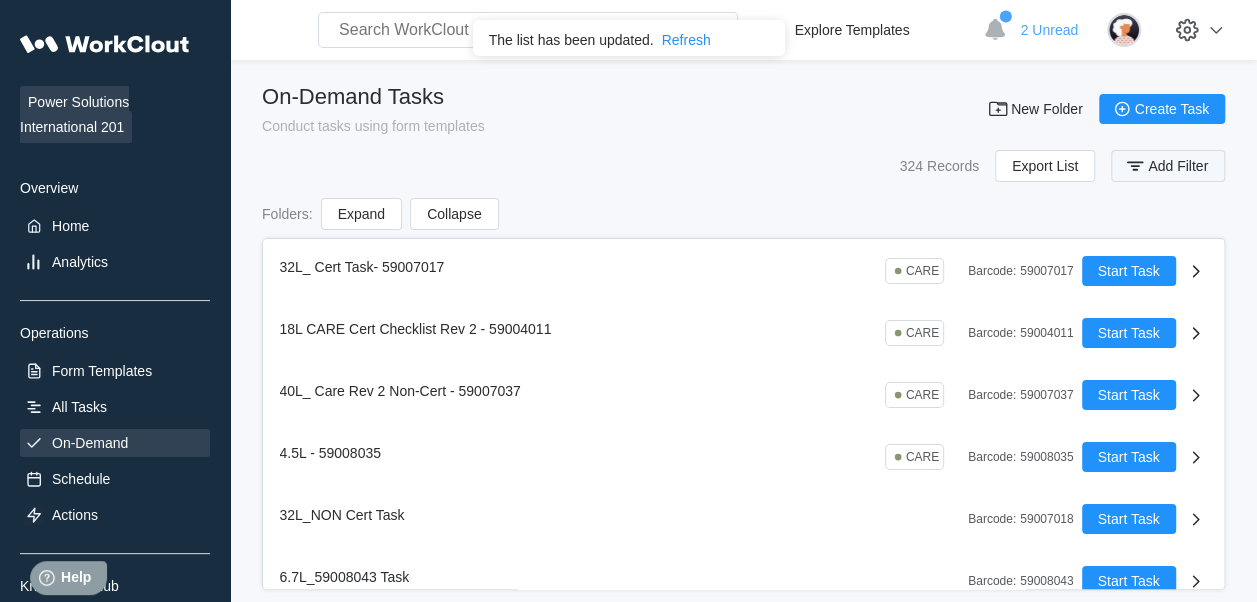 click on "Add Filter" at bounding box center [1168, 166] 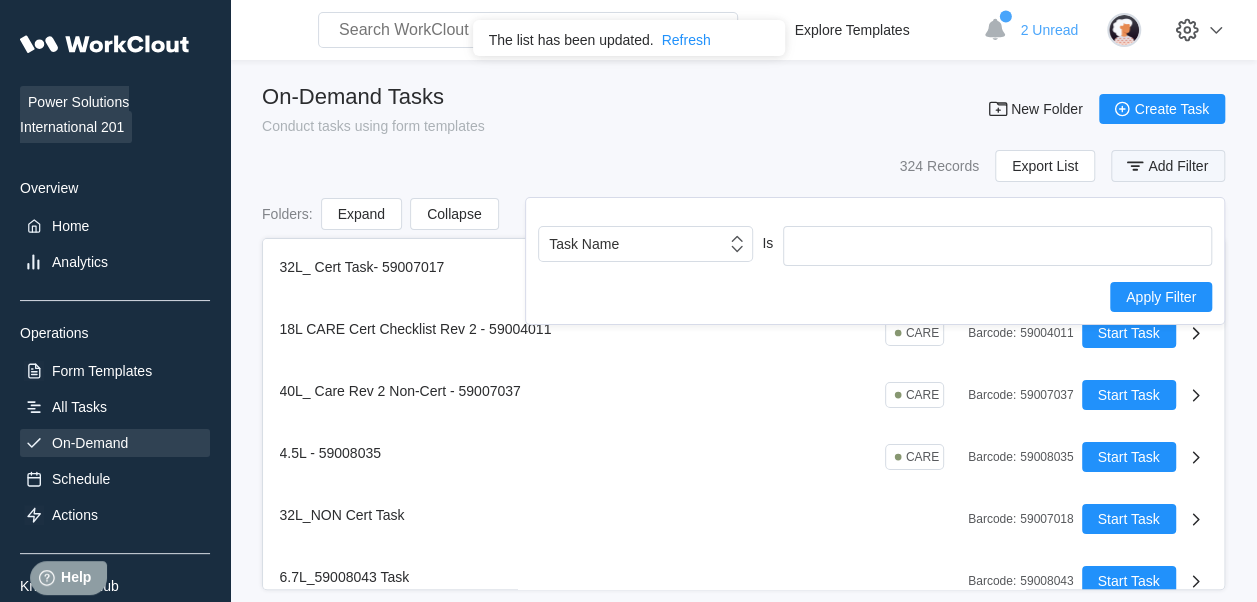 type 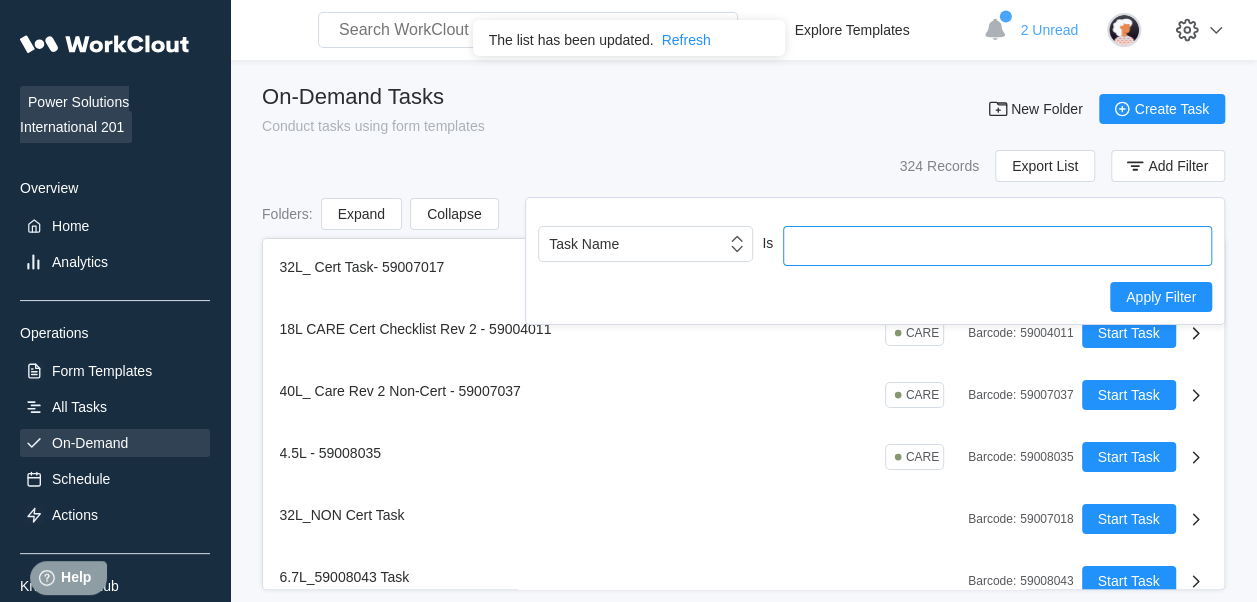 click at bounding box center (997, 246) 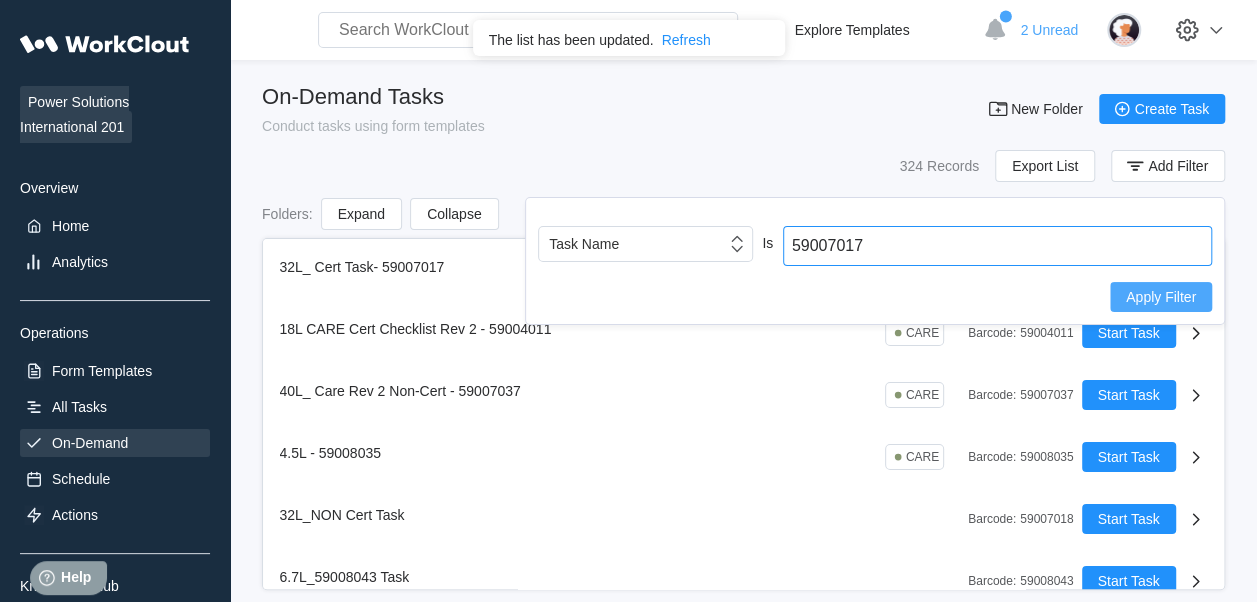 type on "59007017" 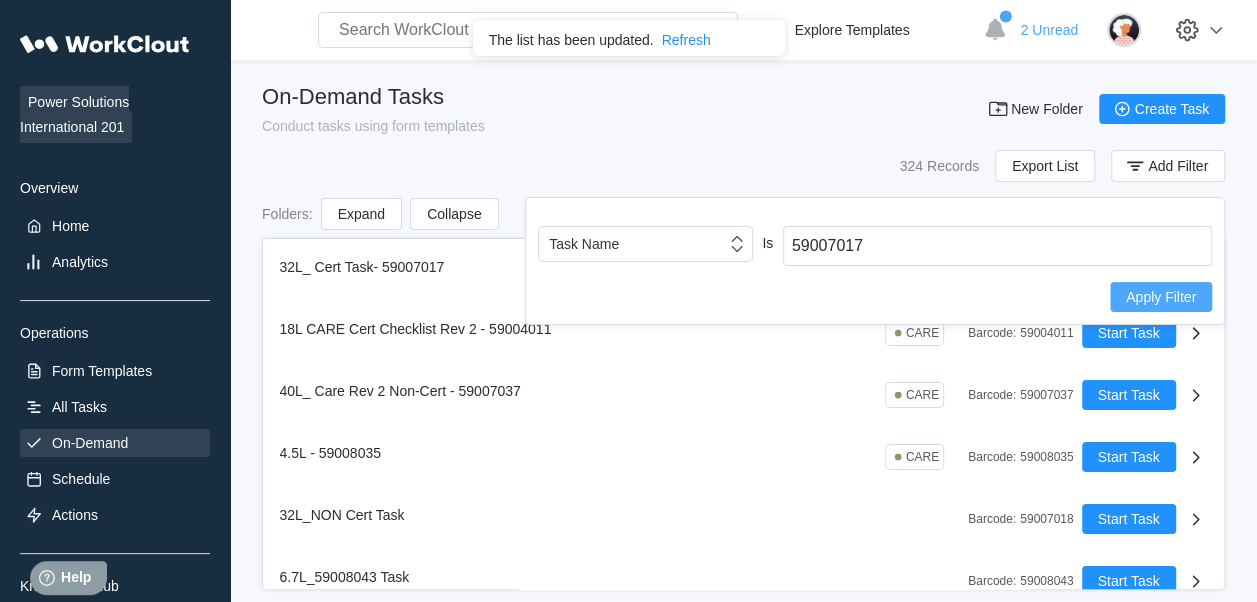 click on "Apply Filter" at bounding box center (1161, 297) 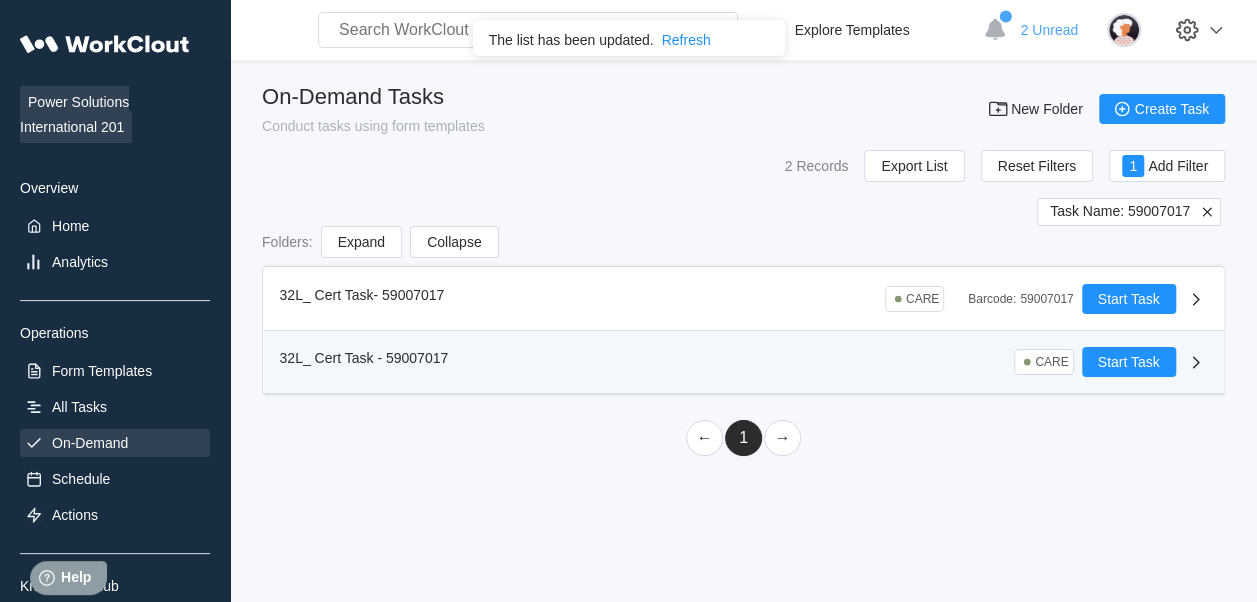 click on "32L_ Cert Task - 59007017" at bounding box center [364, 358] 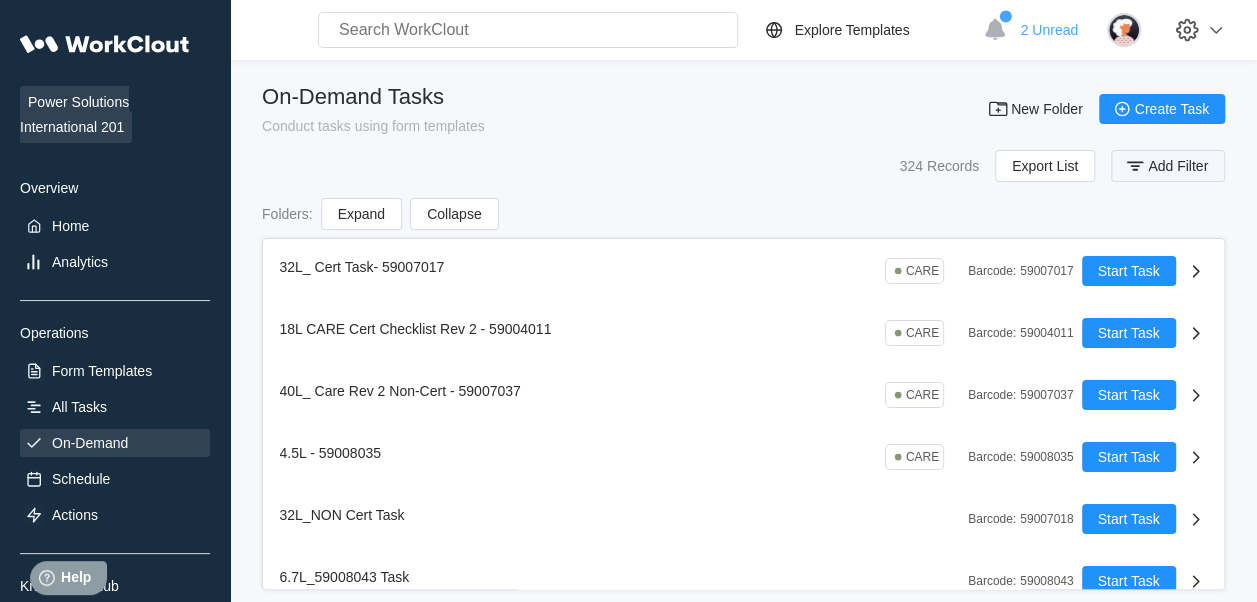 click 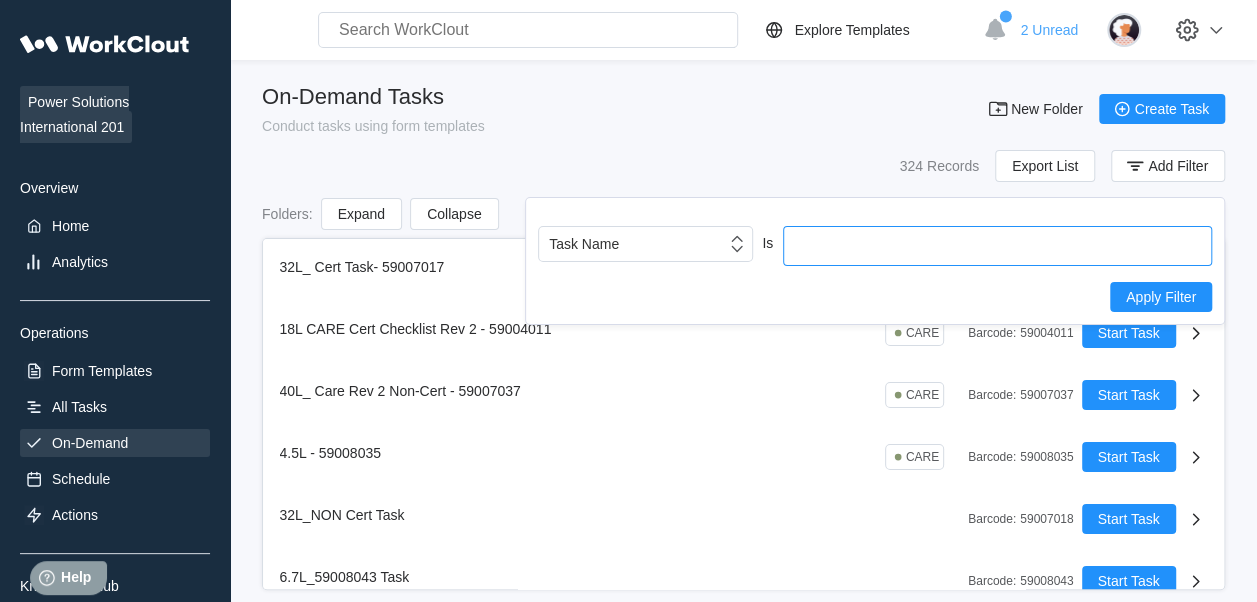 click at bounding box center (997, 246) 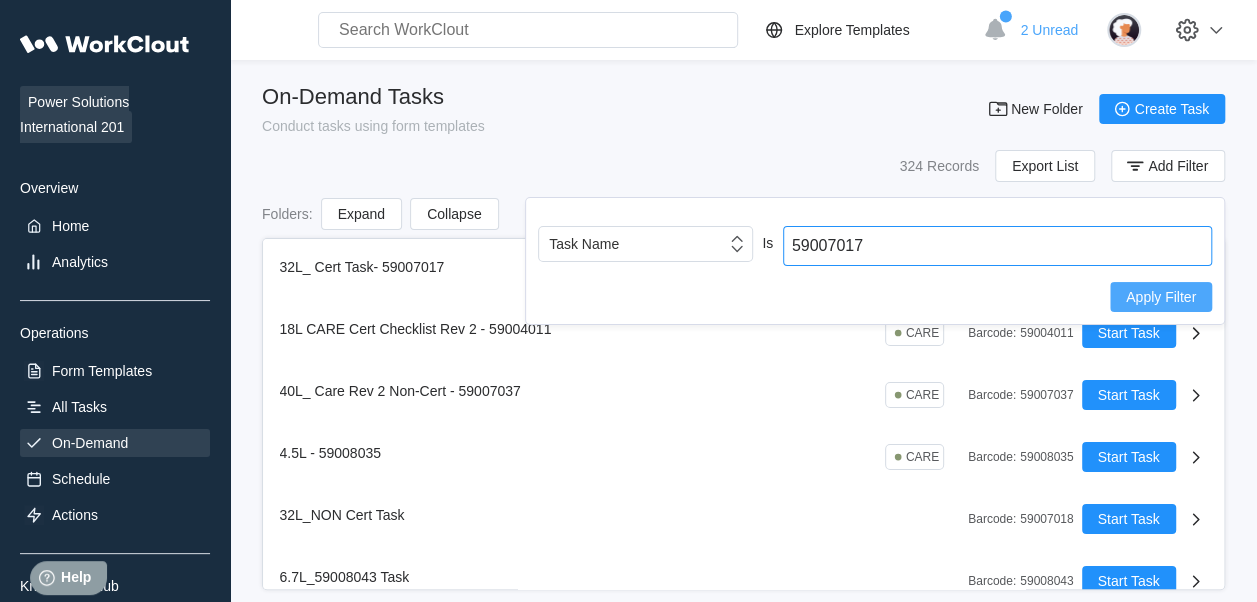 type on "59007017" 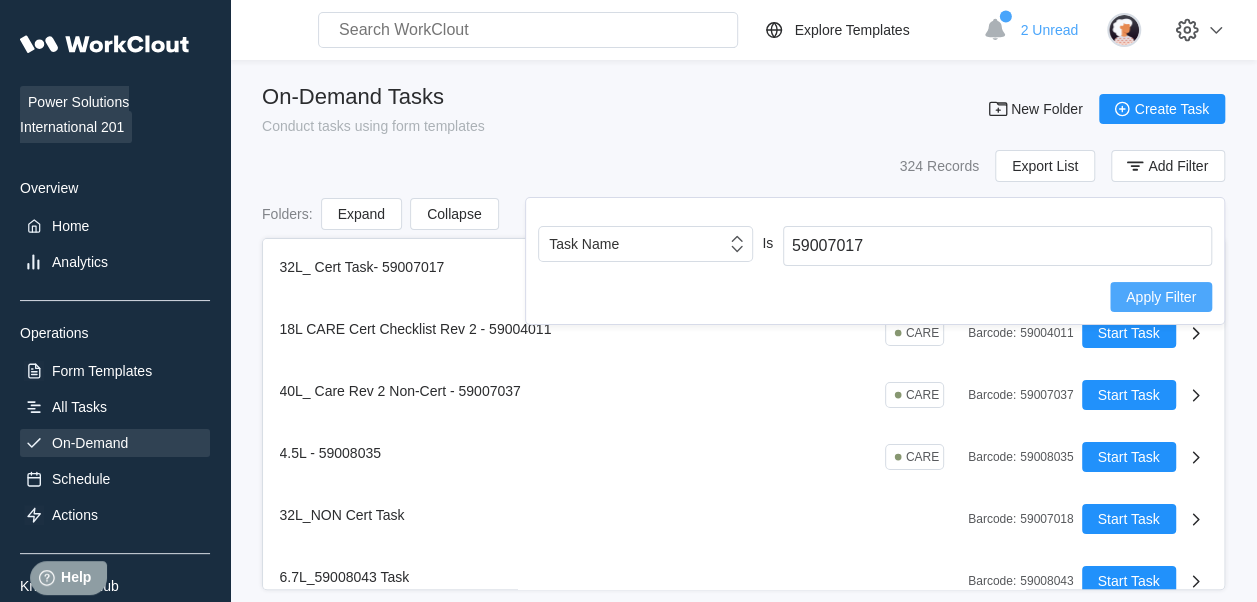 click on "Apply Filter" at bounding box center [1161, 297] 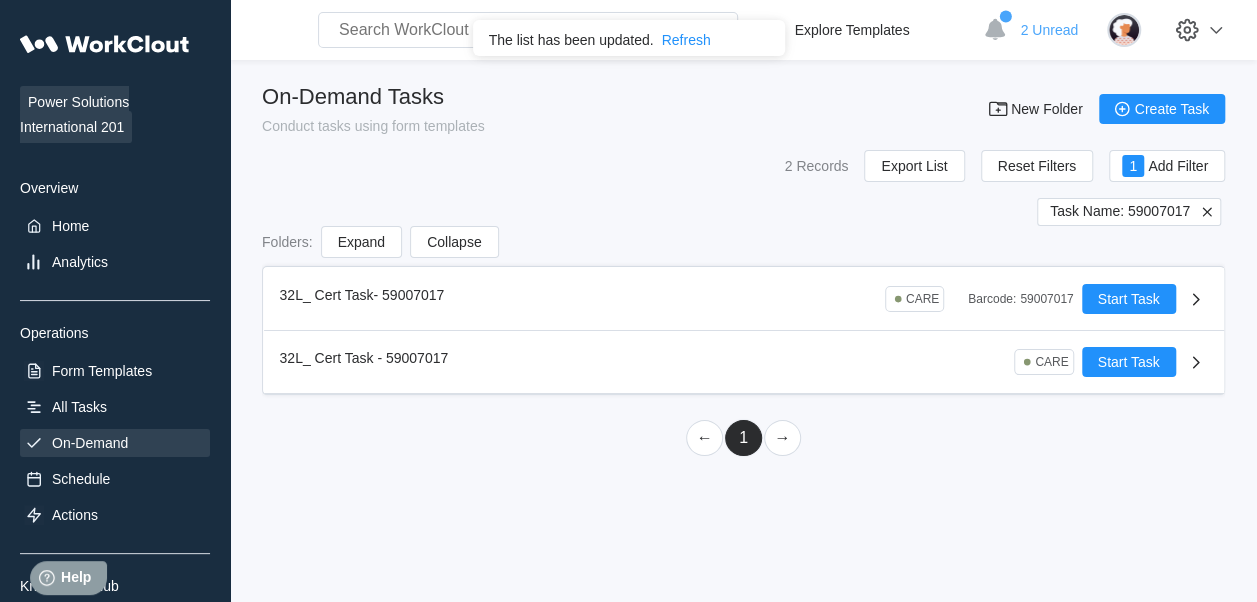 click on "Task Name: 59007017" at bounding box center (1129, 212) 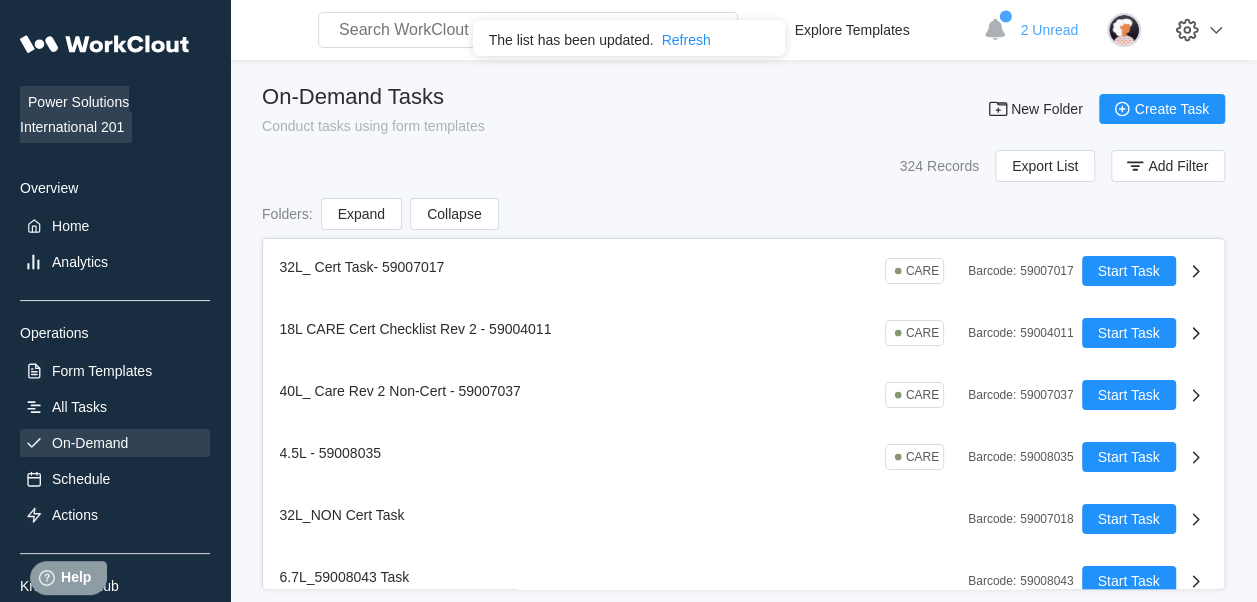 click on "Folders : Expand Collapse" at bounding box center (743, 214) 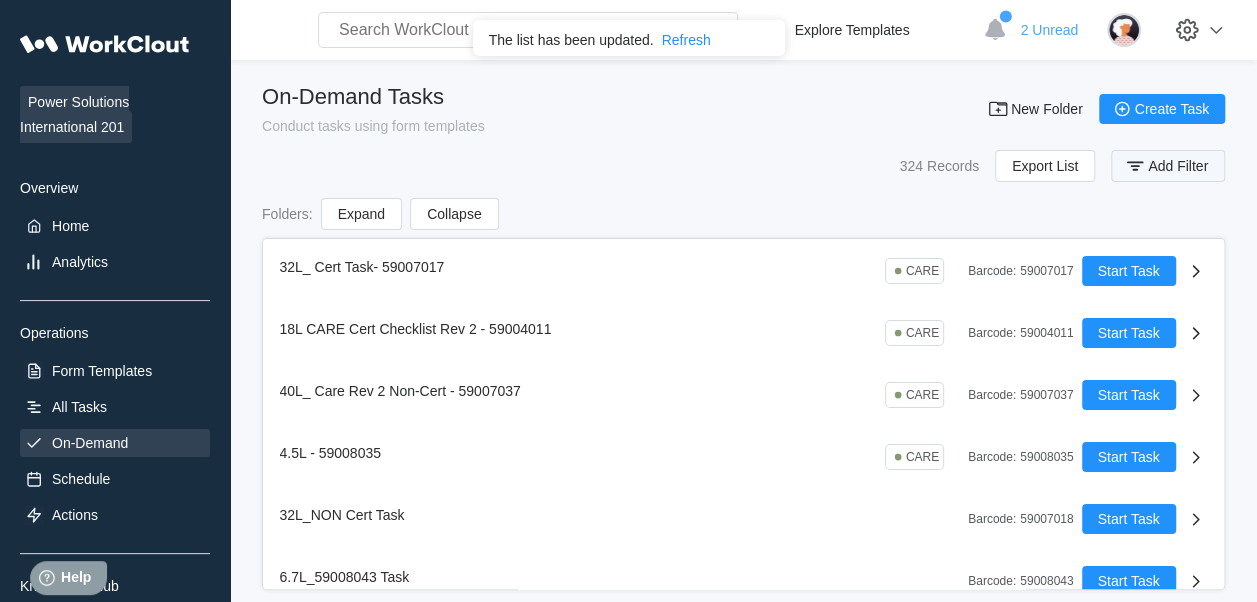 click on "Add Filter" at bounding box center [1168, 166] 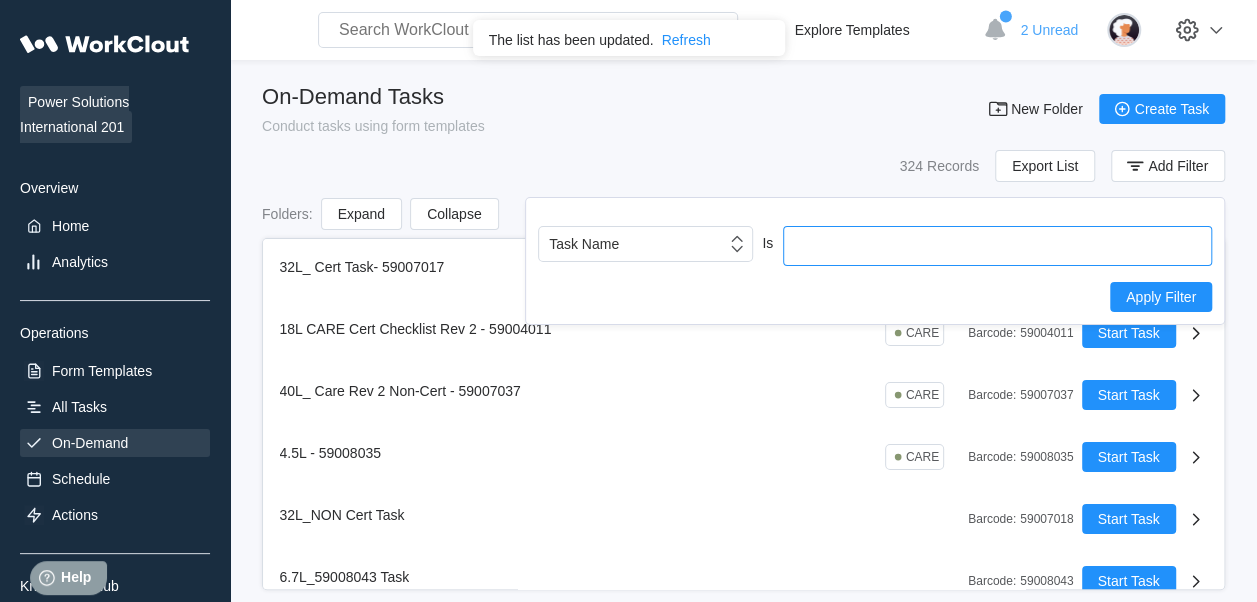 click at bounding box center [997, 246] 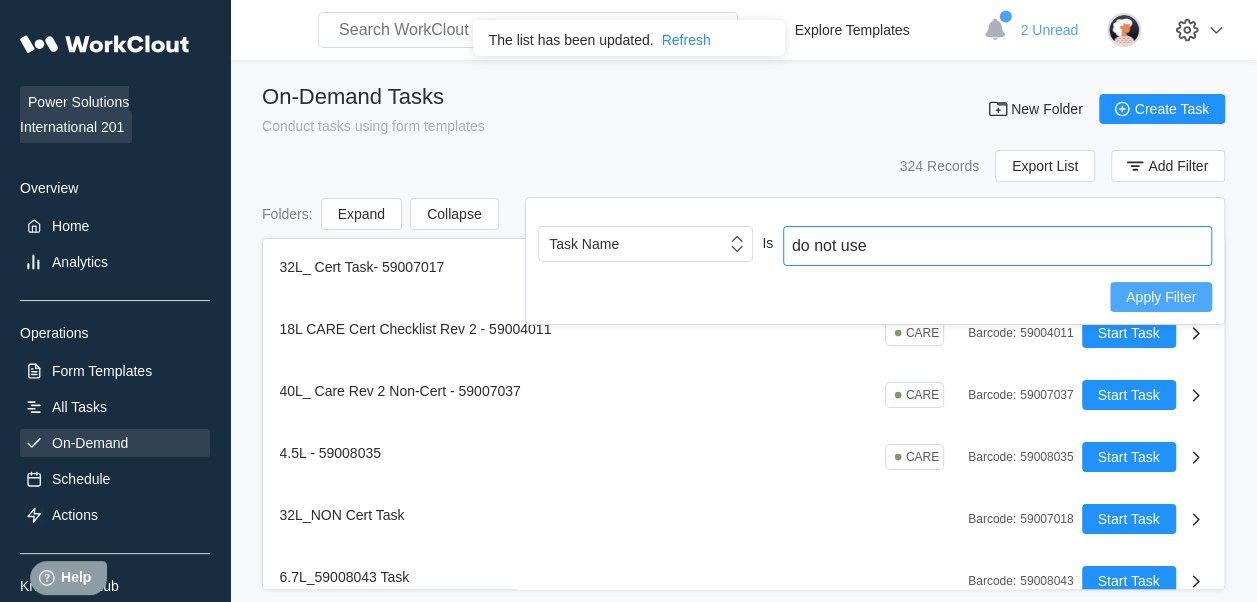 type on "do not use" 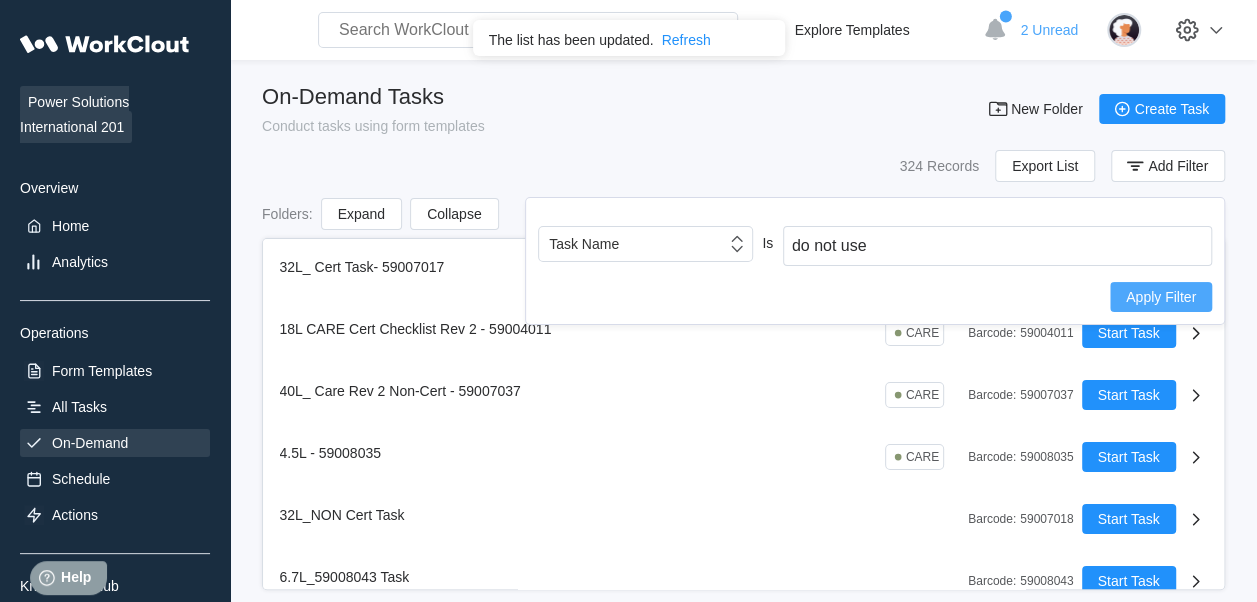 click on "Apply Filter" at bounding box center (1161, 297) 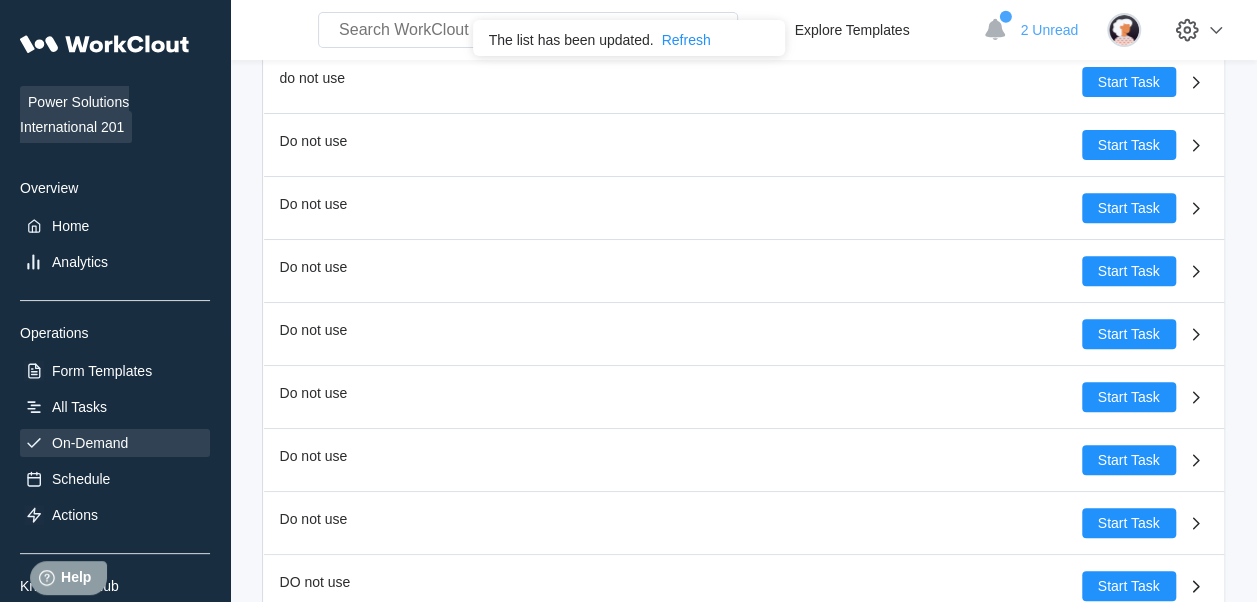 scroll, scrollTop: 0, scrollLeft: 0, axis: both 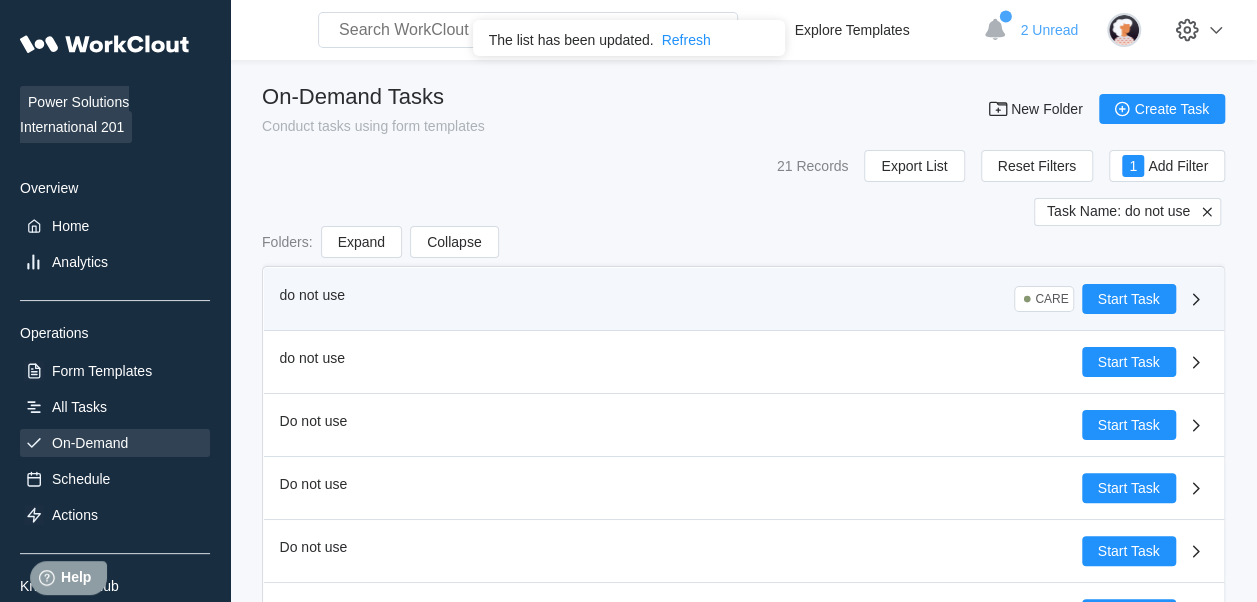 click on "do not use CARE" at bounding box center (681, 299) 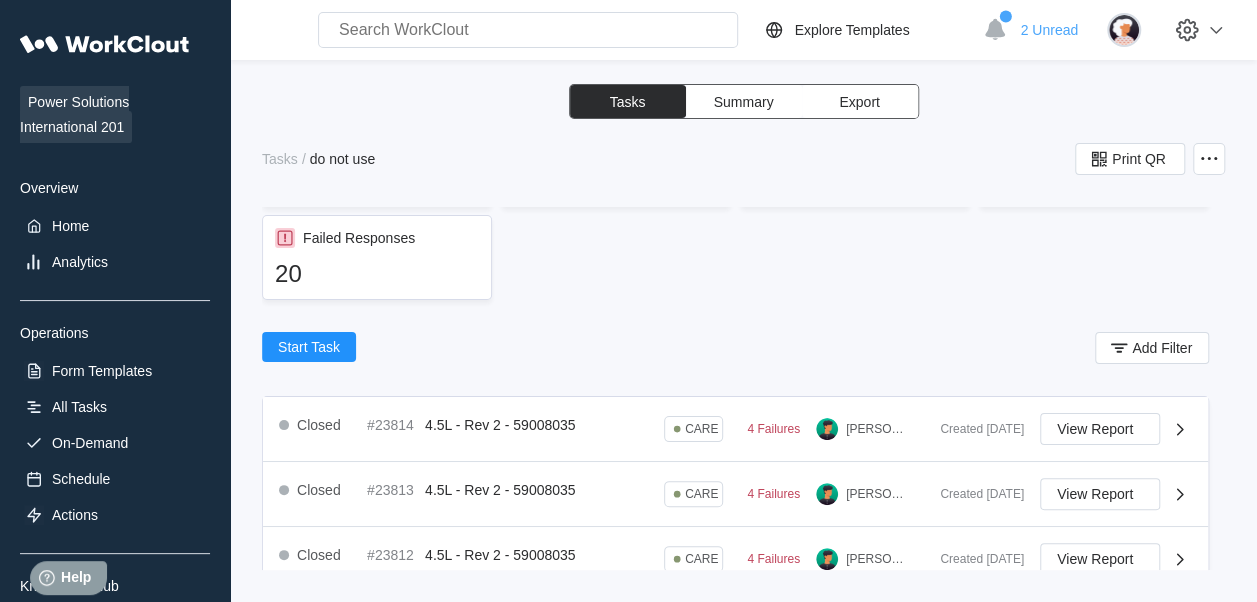 scroll, scrollTop: 0, scrollLeft: 0, axis: both 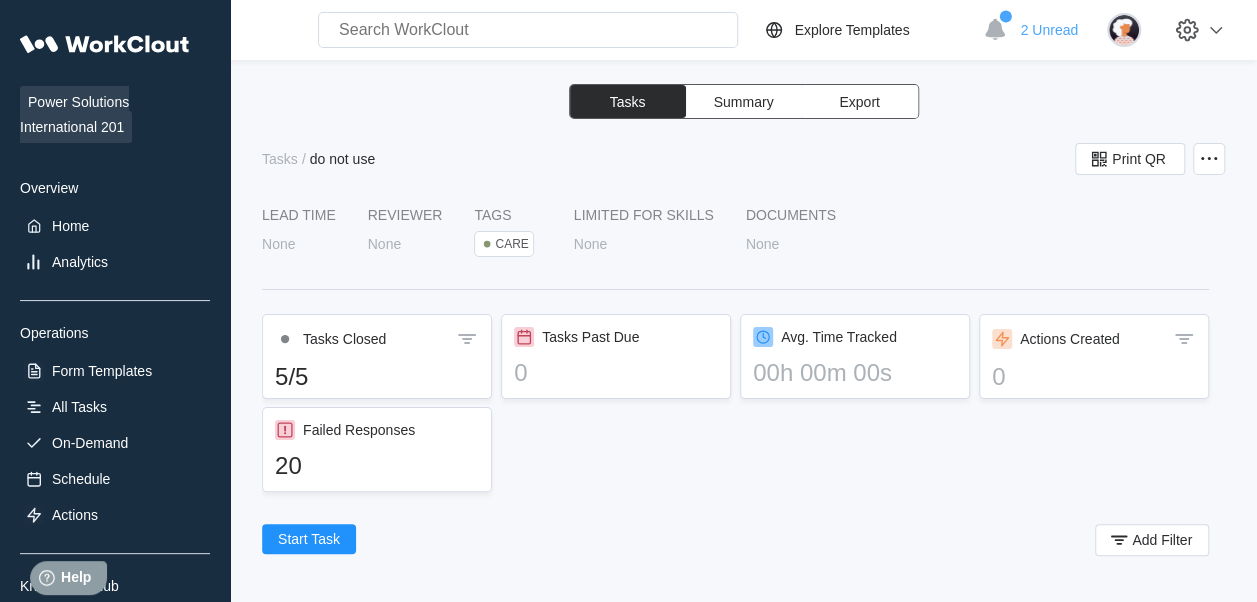 click on "Summary" at bounding box center (744, 102) 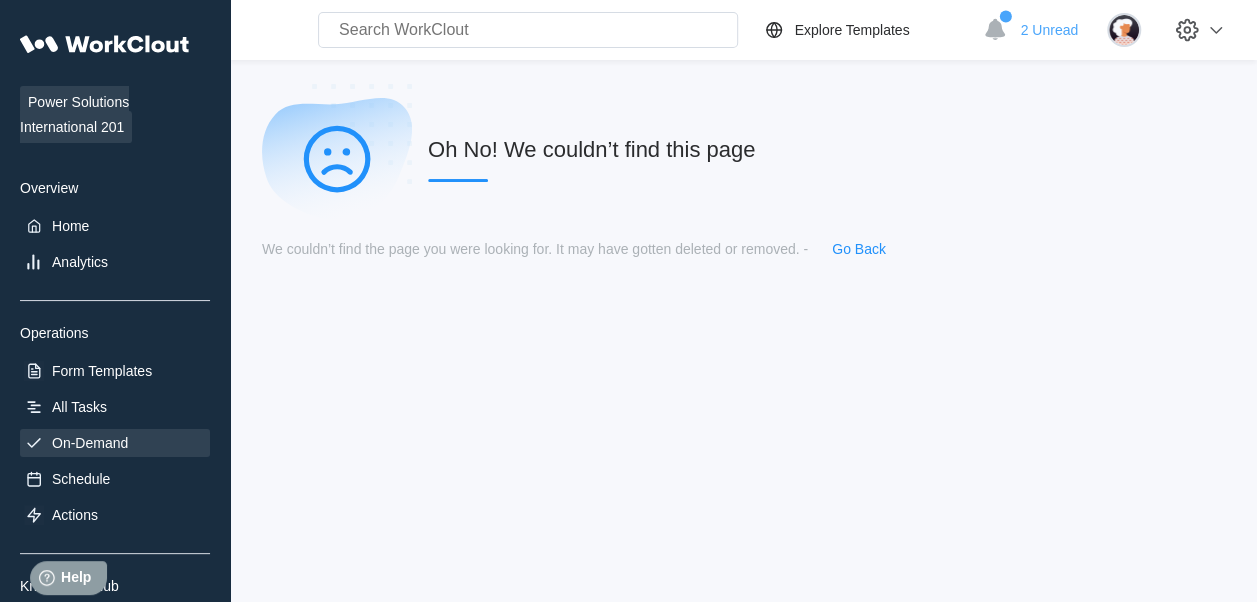 click on "On-Demand" at bounding box center (115, 443) 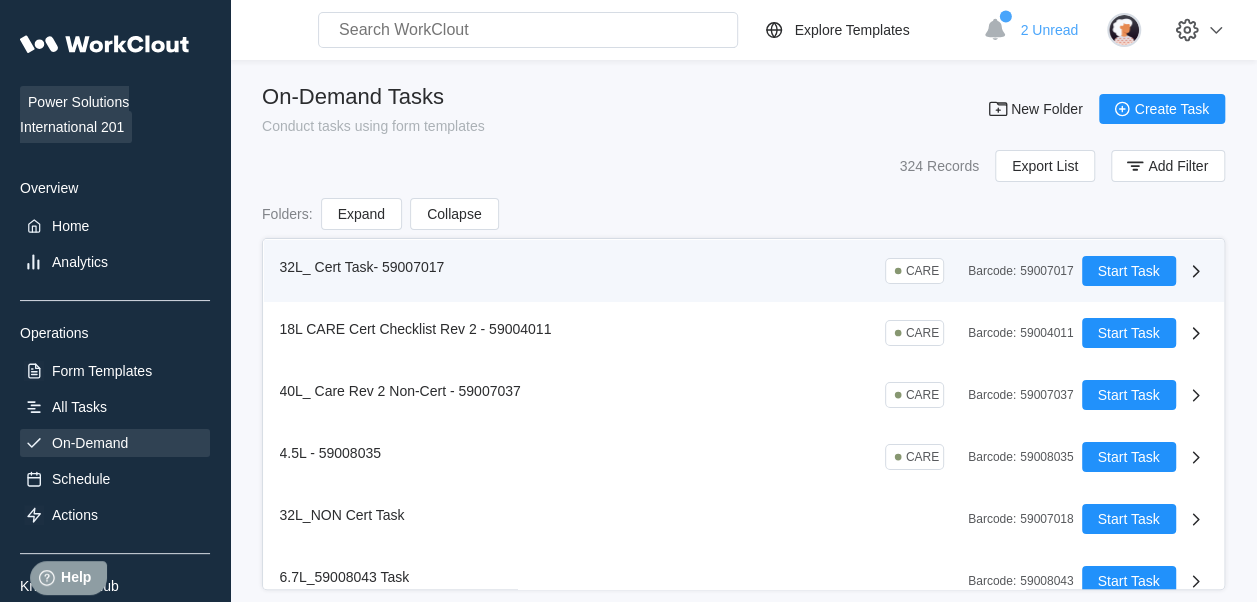 click on "32L_ Cert Task- 59007017 CARE Barcode : 59007017" at bounding box center [681, 271] 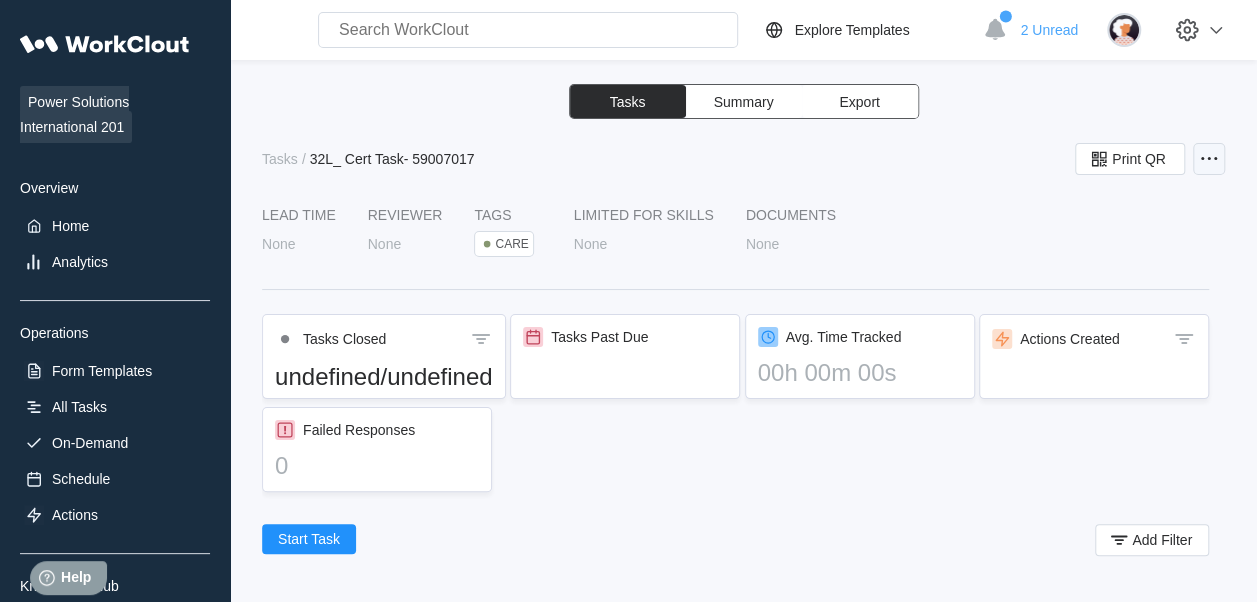 click 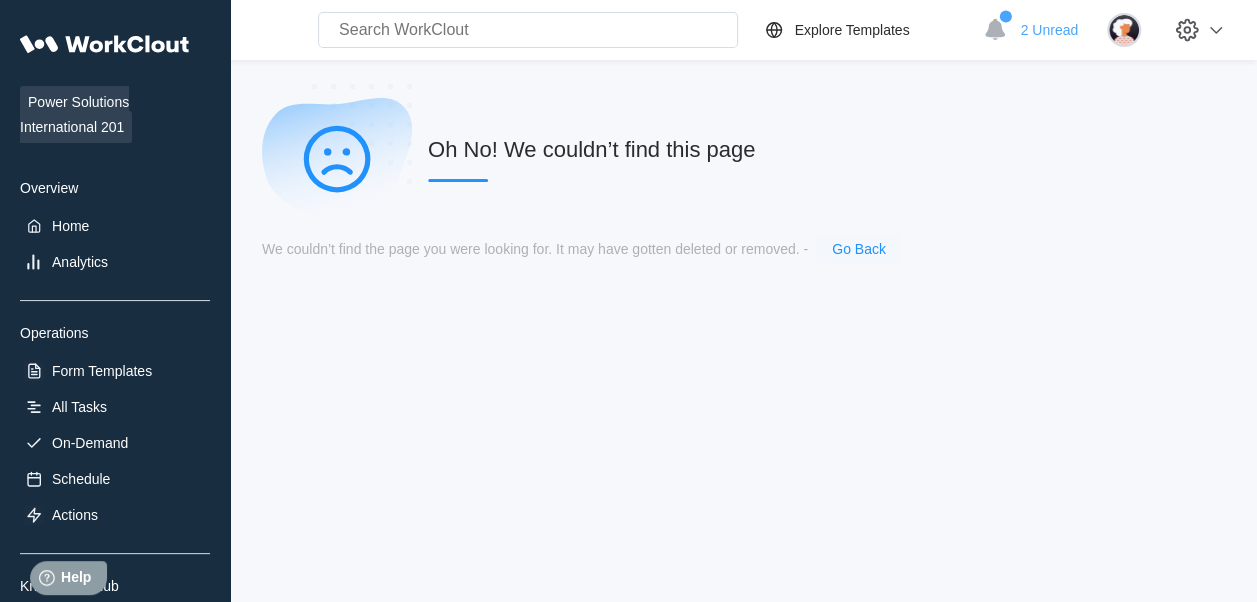 click on "Go Back" at bounding box center (859, 249) 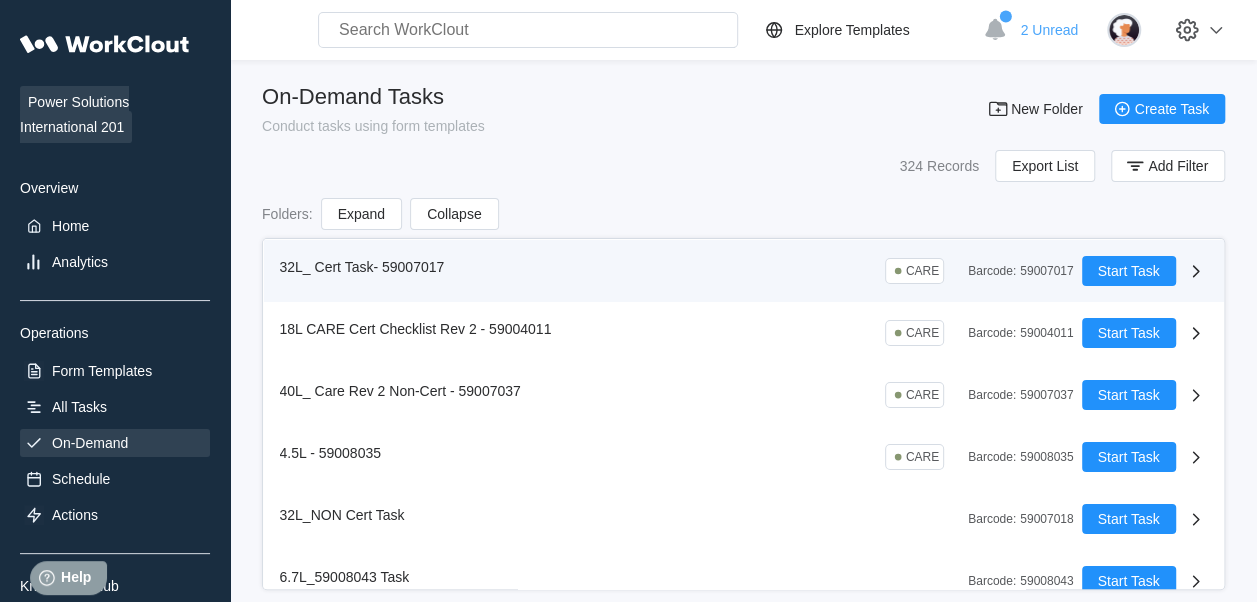 click on "32L_ Cert Task- 59007017 CARE Barcode : 59007017" at bounding box center (681, 271) 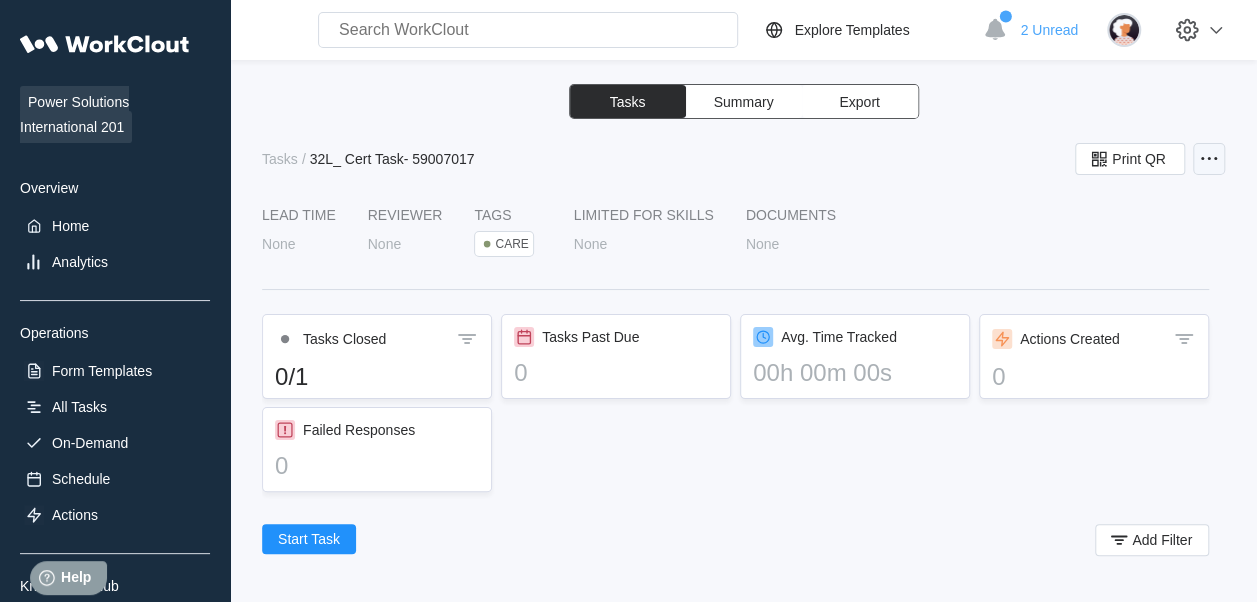 click 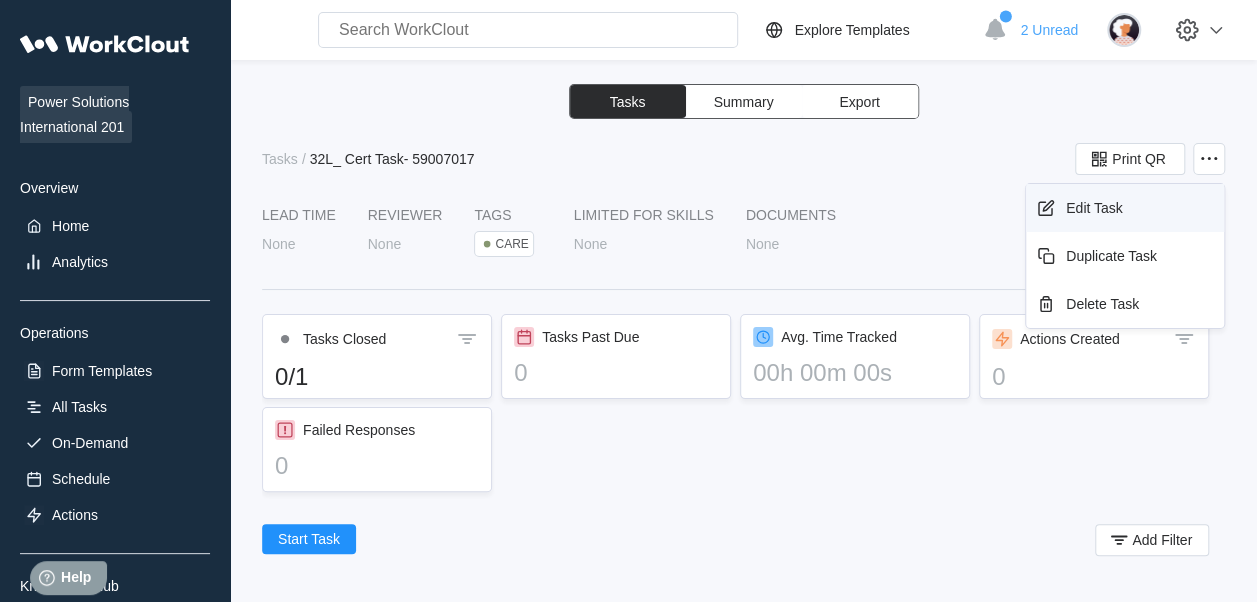 click on "Edit Task" at bounding box center [1094, 208] 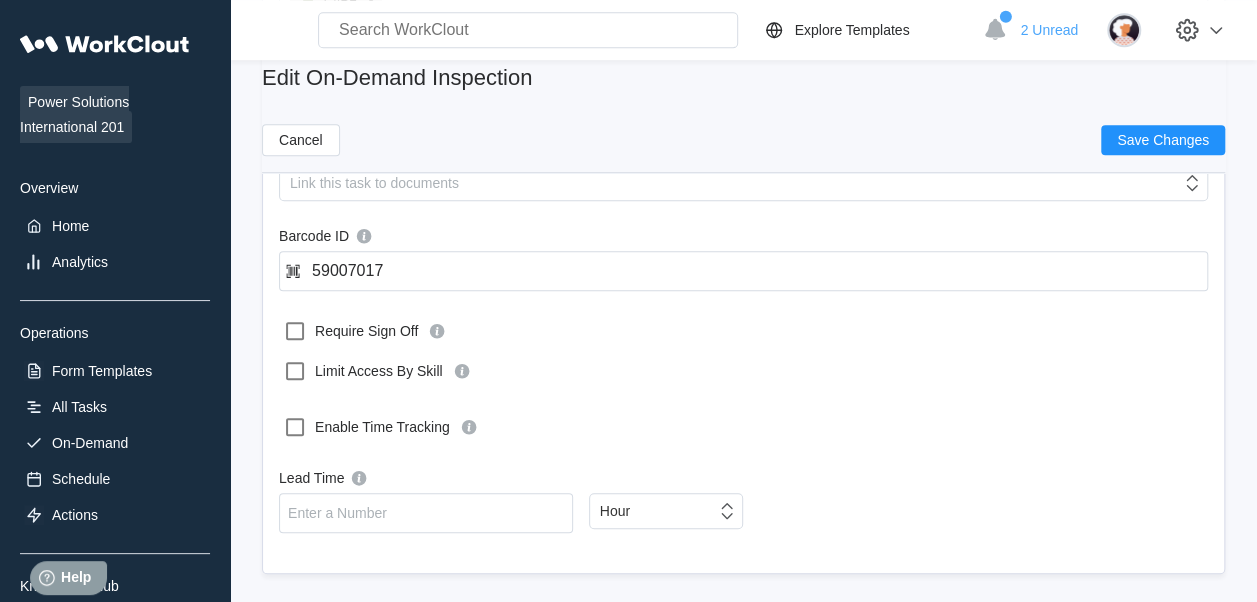 scroll, scrollTop: 660, scrollLeft: 0, axis: vertical 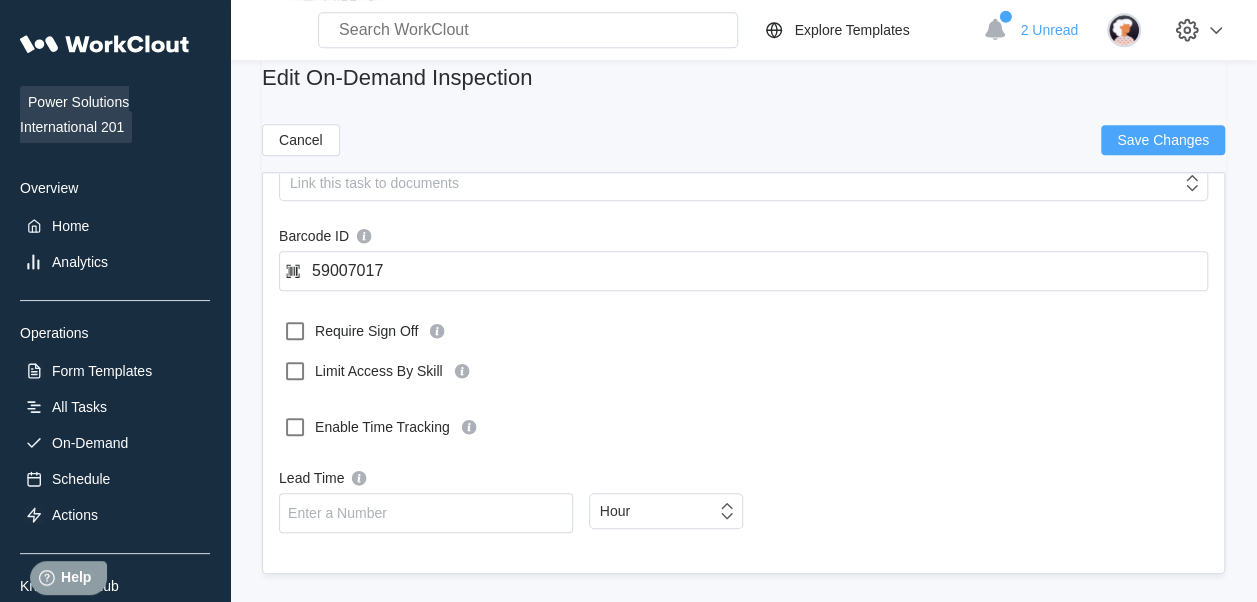click on "Save Changes" at bounding box center [1163, 140] 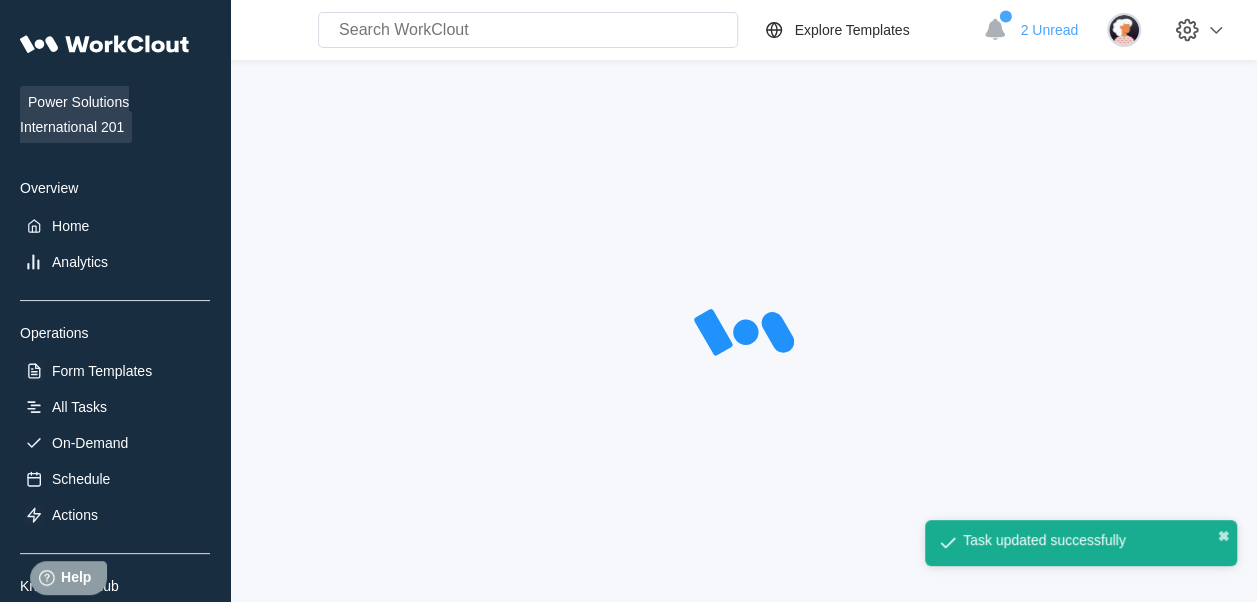scroll, scrollTop: 0, scrollLeft: 0, axis: both 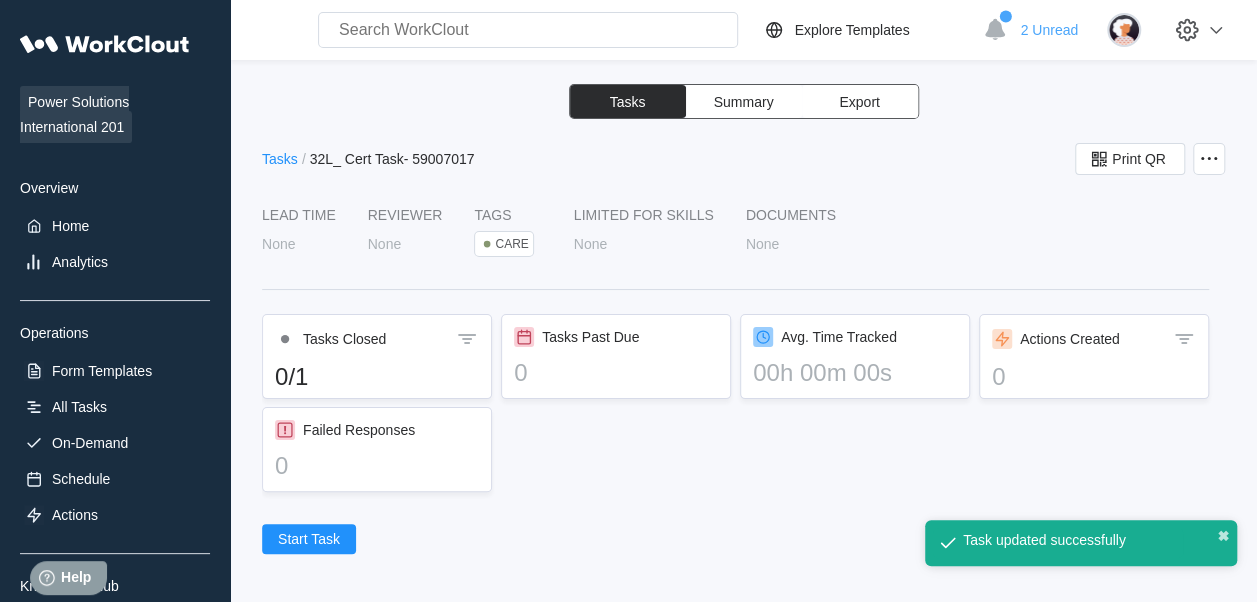 click on "Tasks" at bounding box center [280, 159] 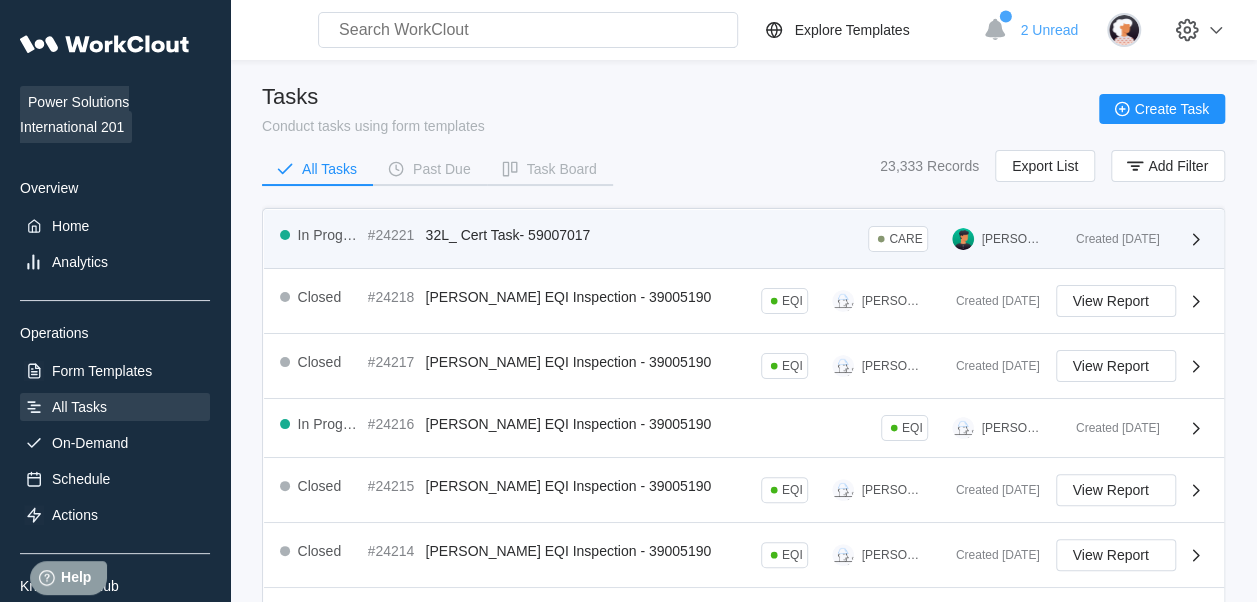 click on "In Progress #24221 32L_ Cert Task- 59007017 CARE [PERSON_NAME] Created [DATE]" at bounding box center [744, 239] 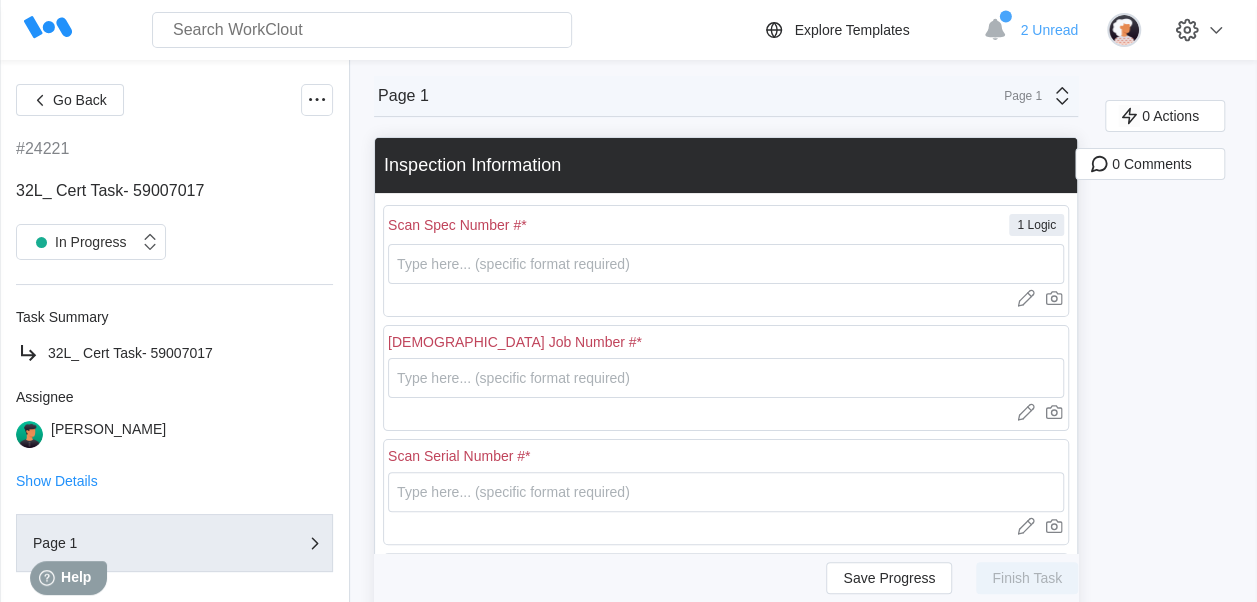 scroll, scrollTop: 59, scrollLeft: 0, axis: vertical 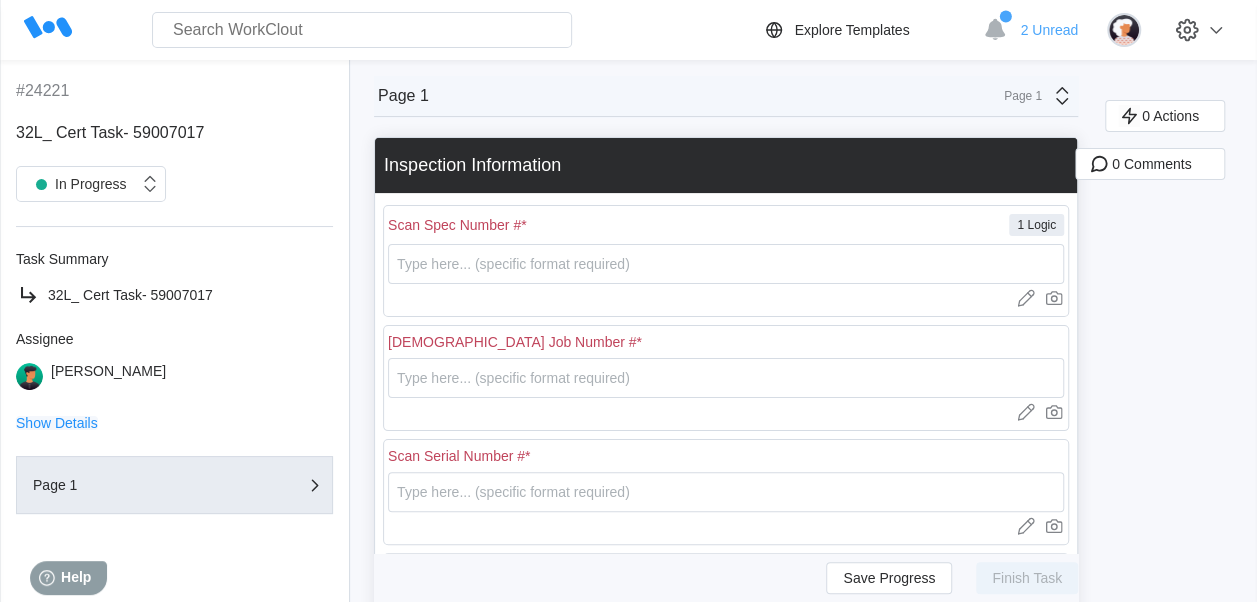 click on "Show Details" at bounding box center [57, 423] 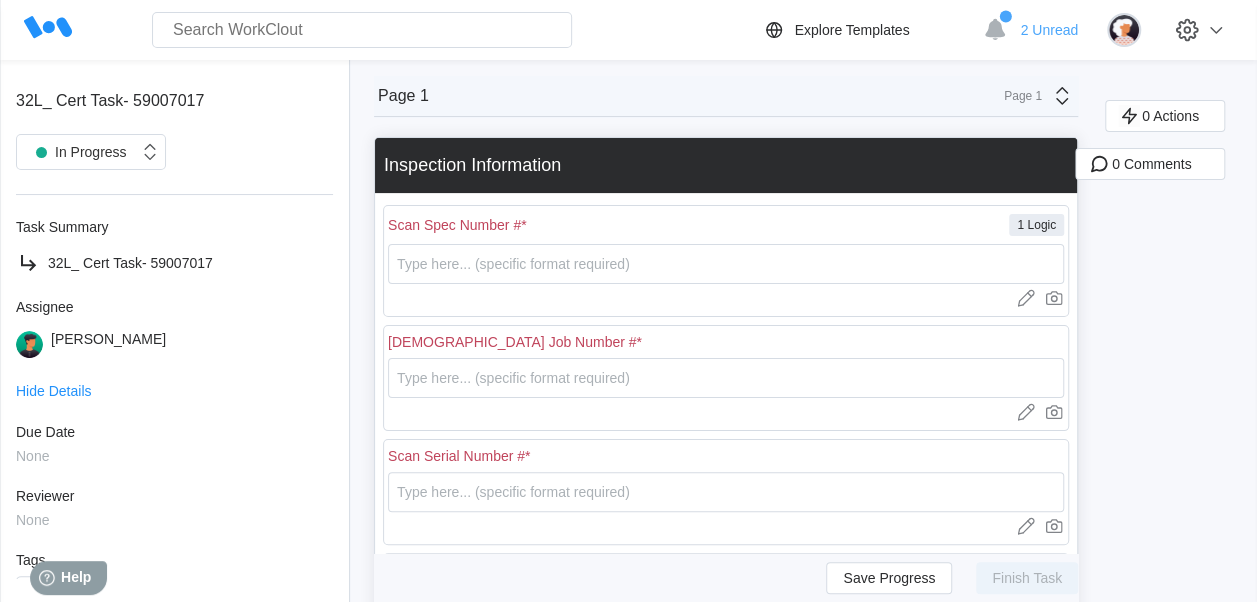 scroll, scrollTop: 0, scrollLeft: 0, axis: both 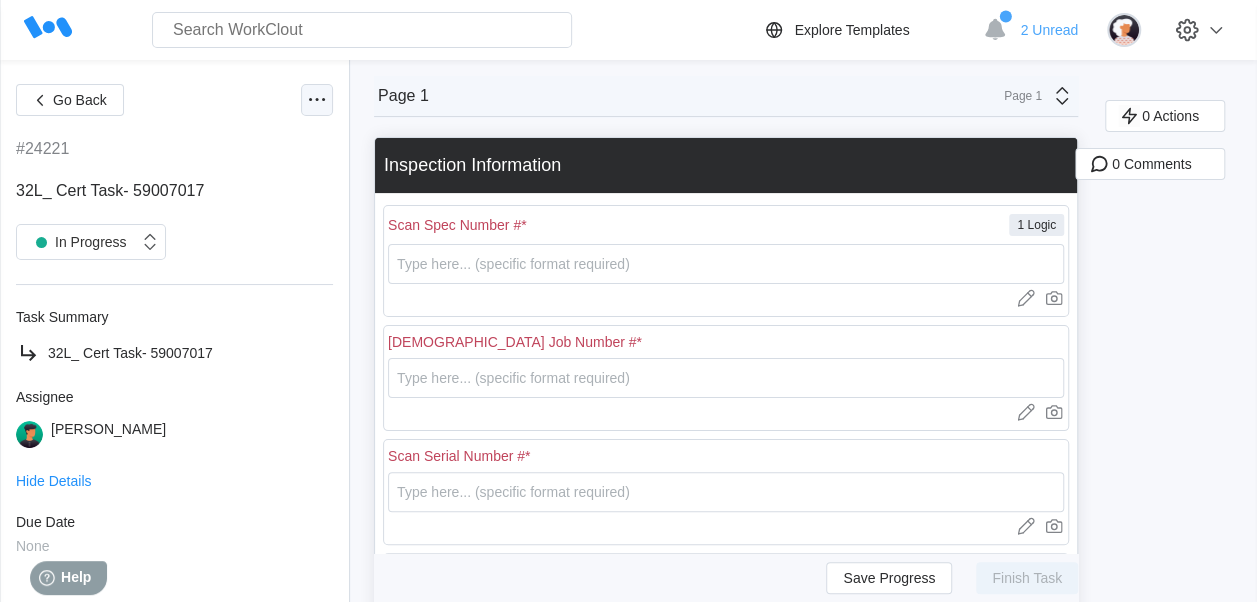 click 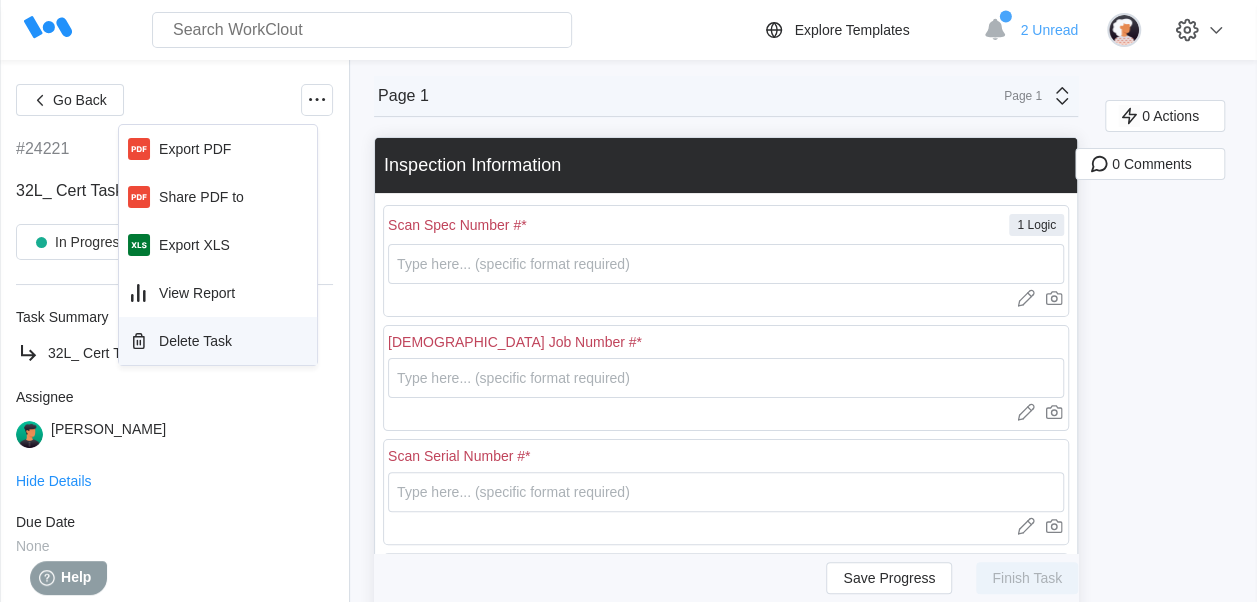 click on "Delete Task" at bounding box center [195, 341] 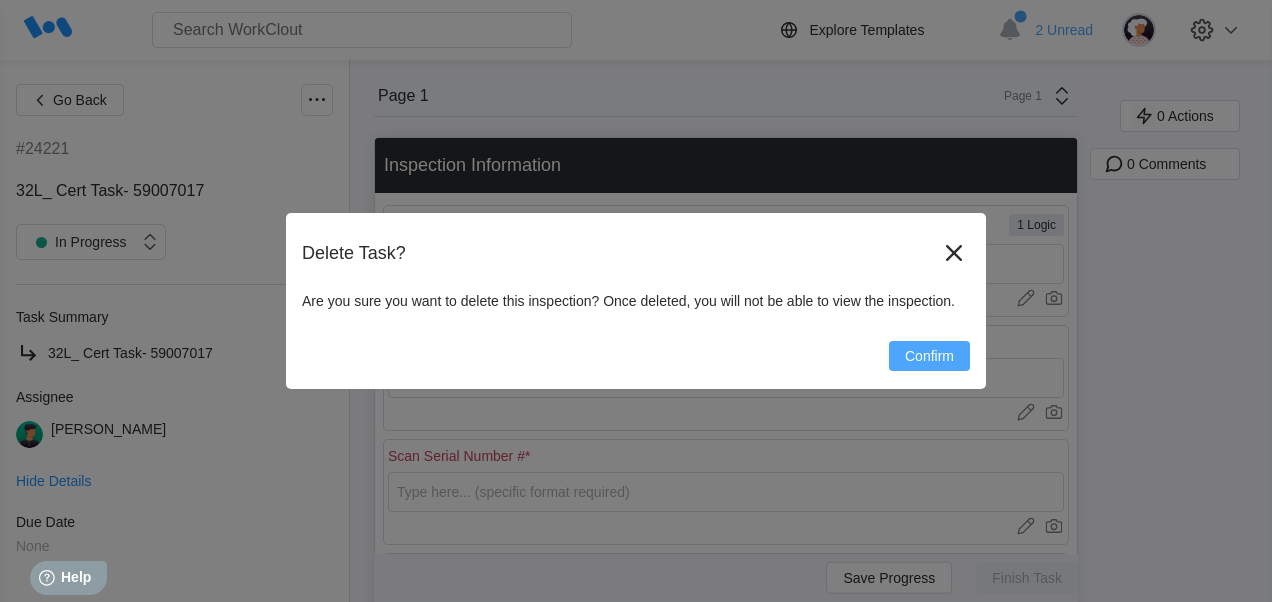 click on "Confirm" at bounding box center (929, 356) 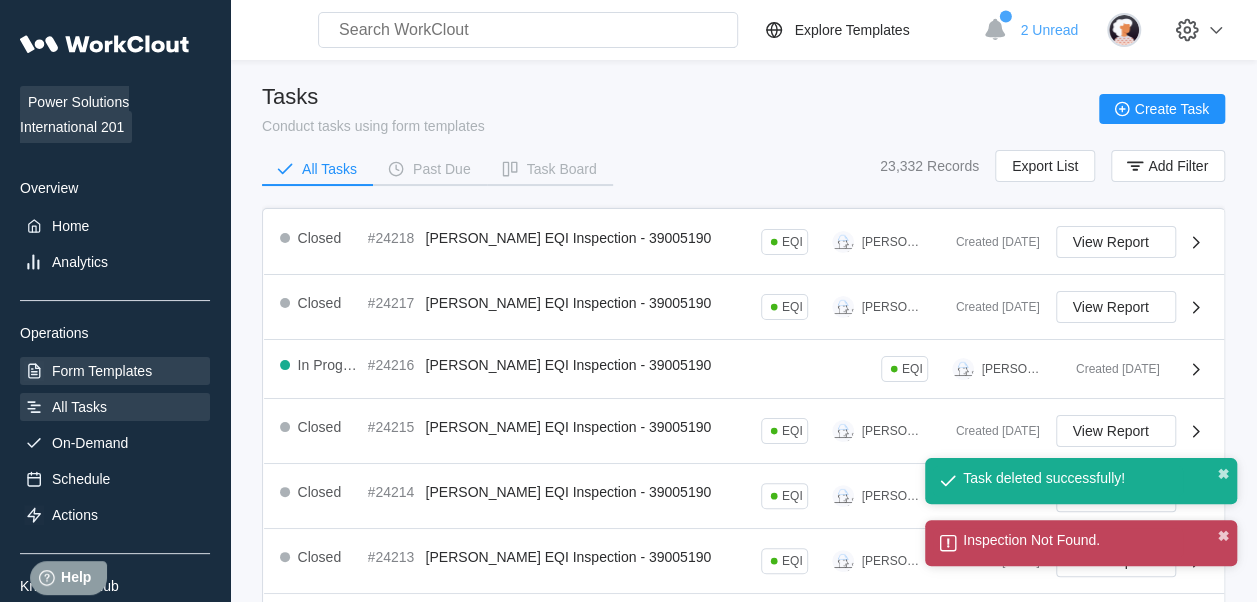 click on "Form Templates" at bounding box center [115, 371] 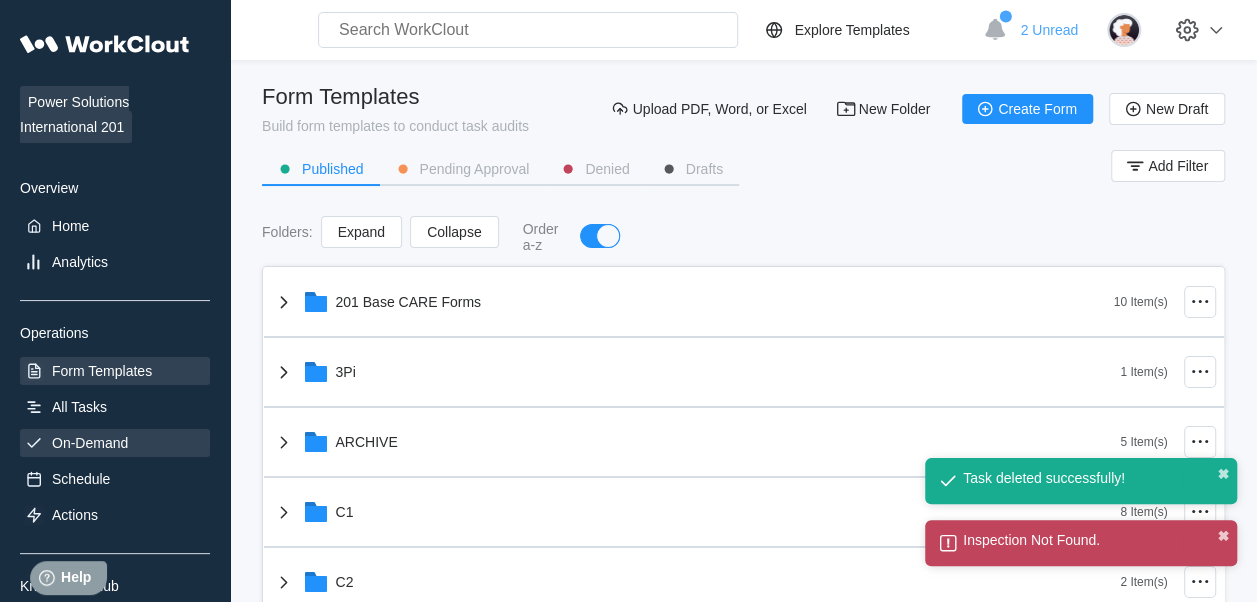 click on "On-Demand" at bounding box center [115, 443] 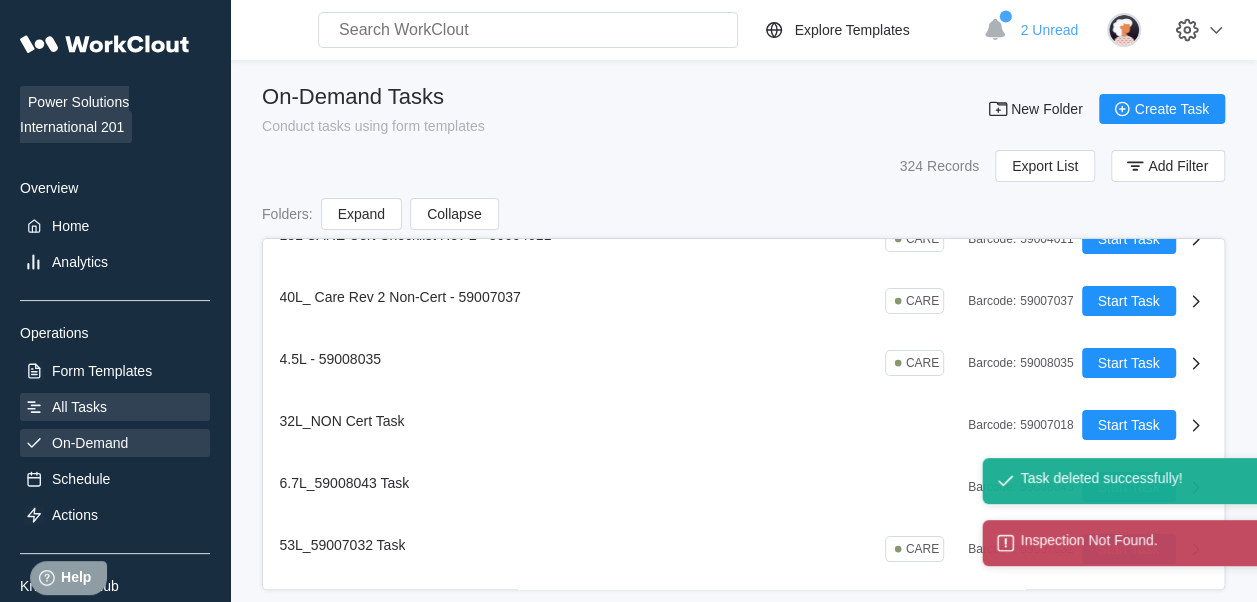 scroll, scrollTop: 42, scrollLeft: 0, axis: vertical 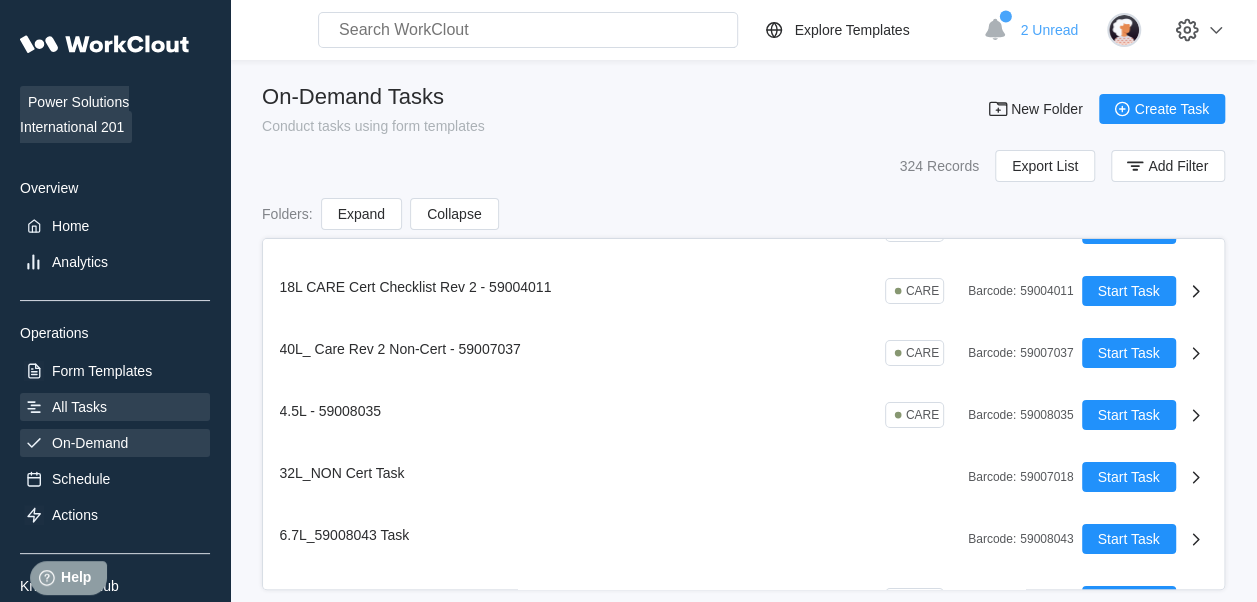 click on "All Tasks" at bounding box center [79, 407] 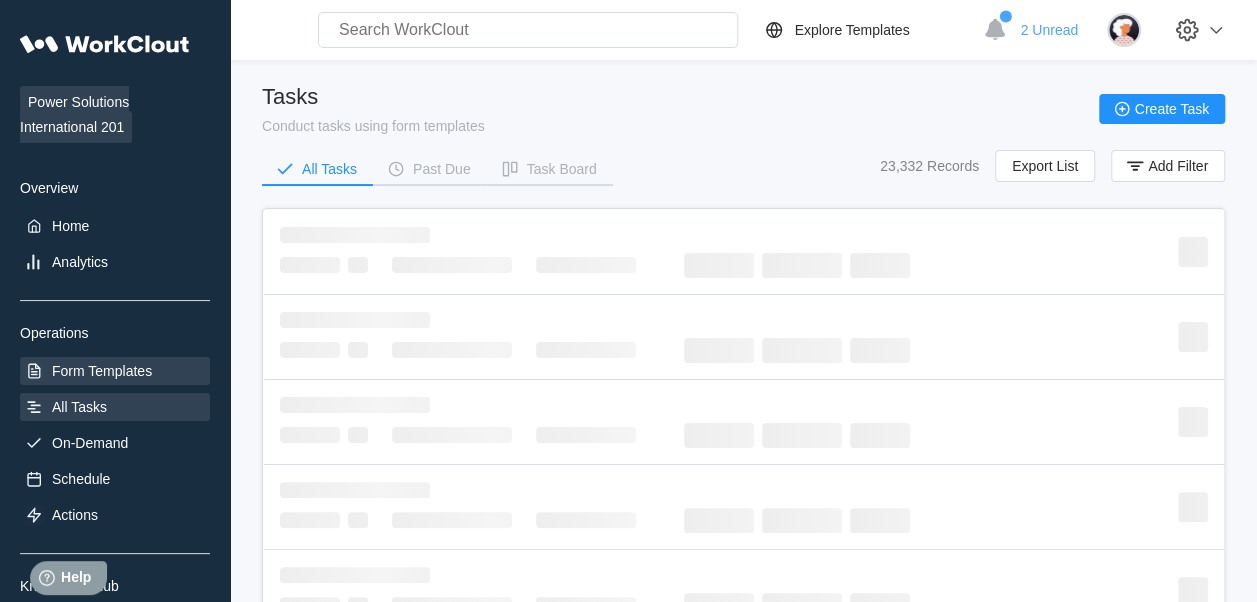 click on "Form Templates" at bounding box center [102, 371] 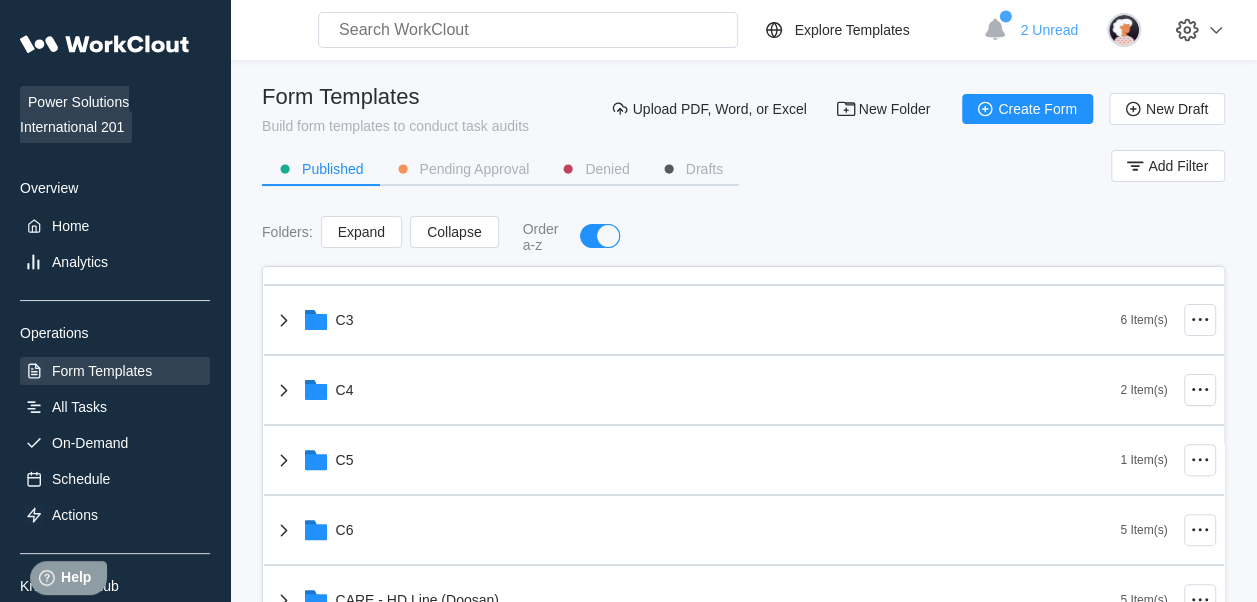 scroll, scrollTop: 532, scrollLeft: 0, axis: vertical 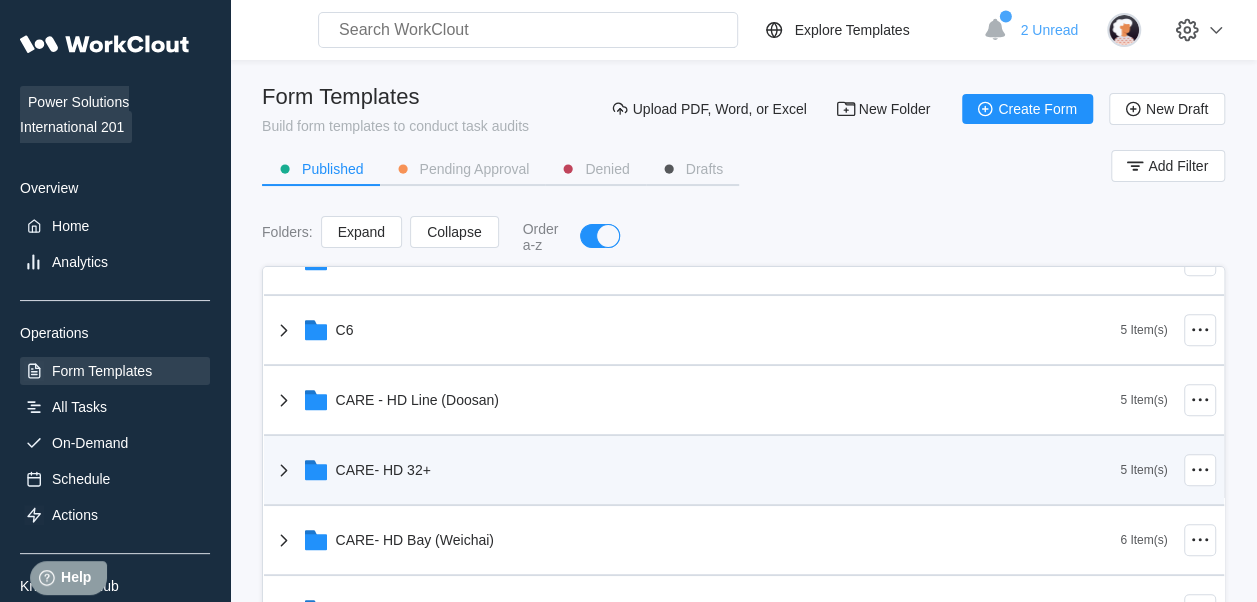 click on "CARE- HD 32+" at bounding box center (696, 470) 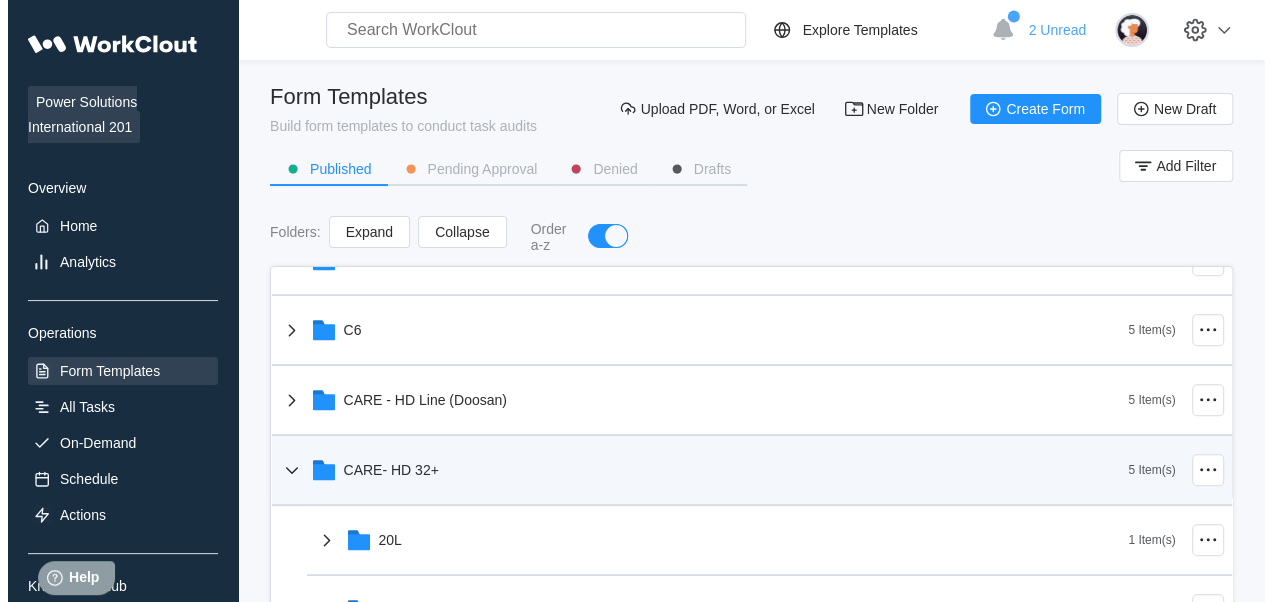 scroll, scrollTop: 659, scrollLeft: 0, axis: vertical 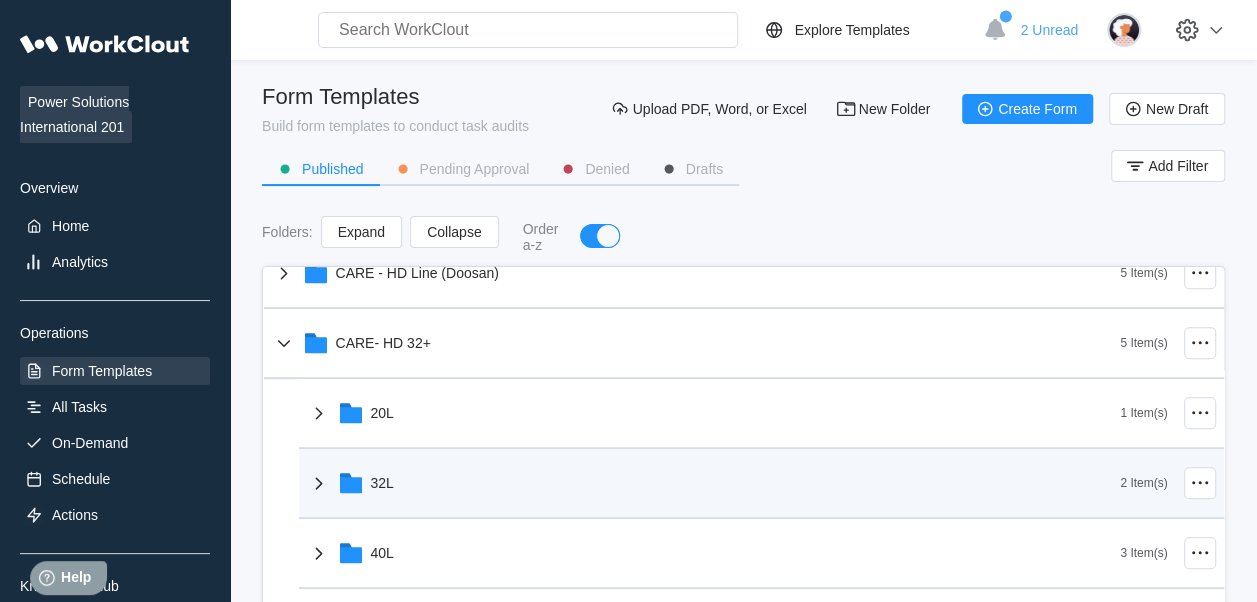 click on "32L" at bounding box center [714, 483] 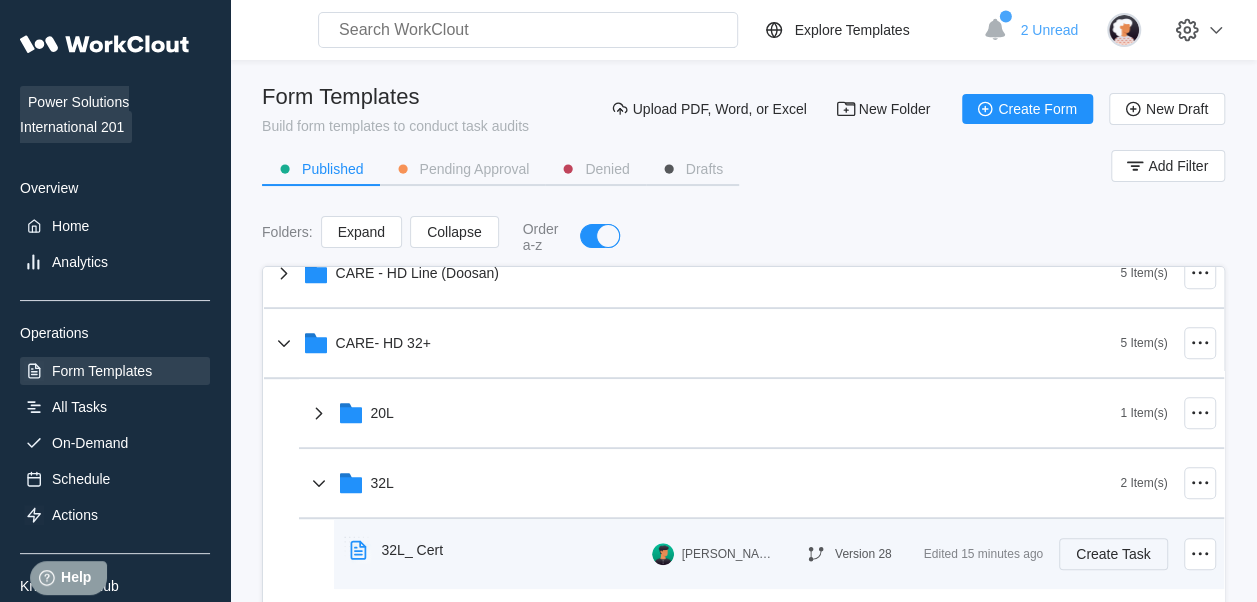 click on "Create Task" at bounding box center (1113, 554) 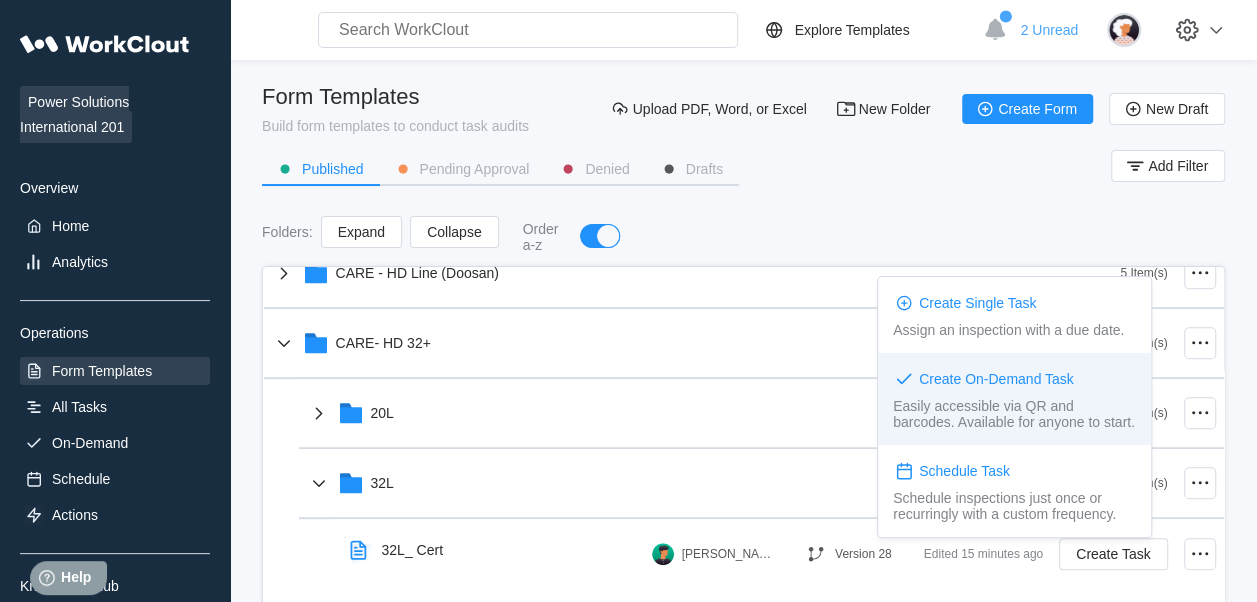 click on "Easily accessible via QR and barcodes. Available for anyone to start." at bounding box center (1014, 414) 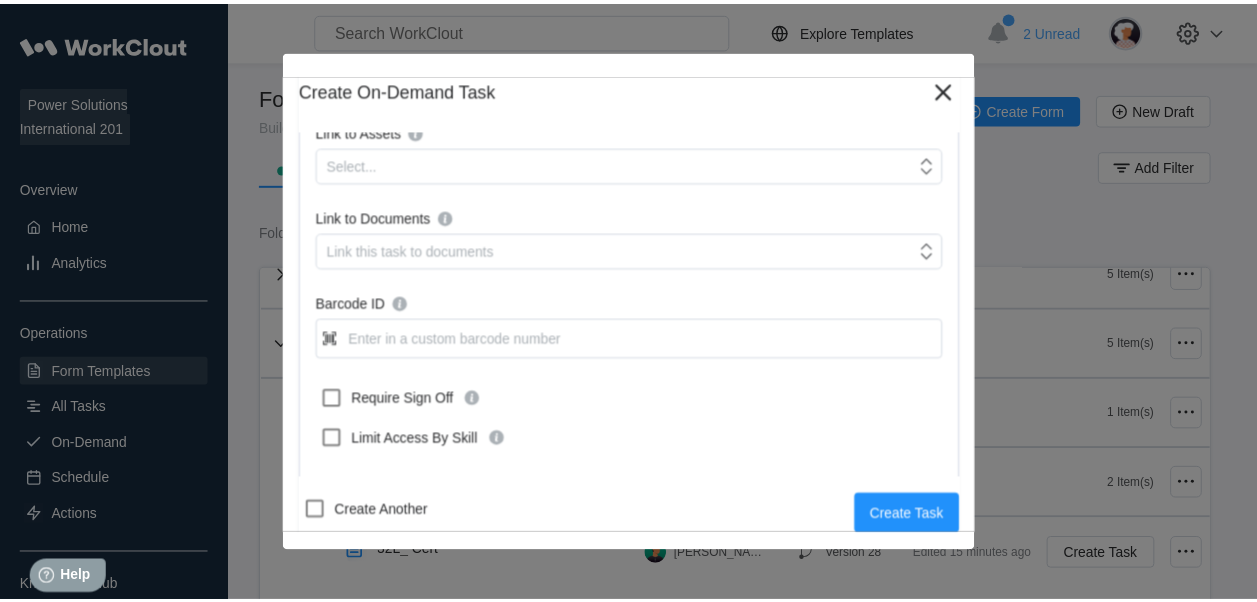 scroll, scrollTop: 675, scrollLeft: 0, axis: vertical 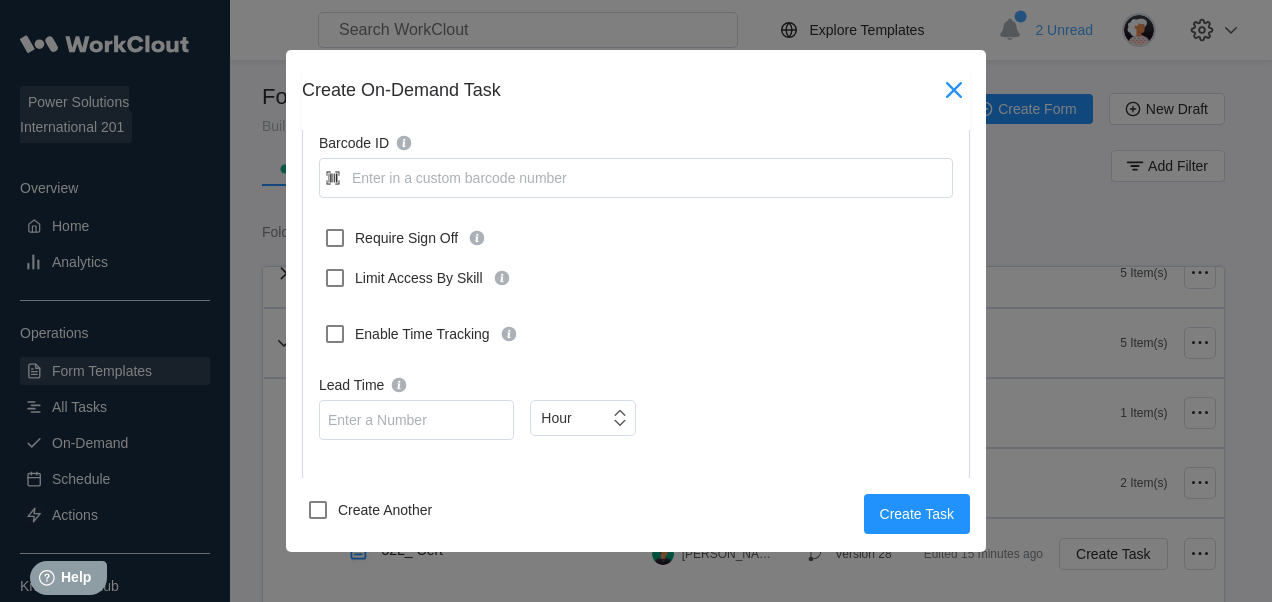 click 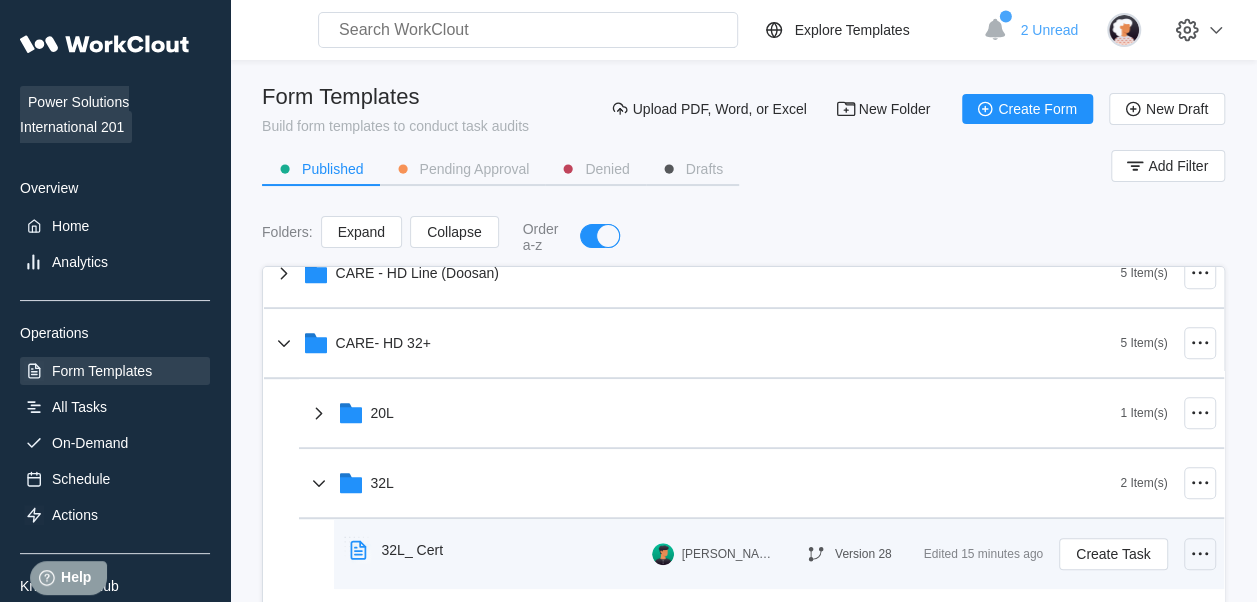 click 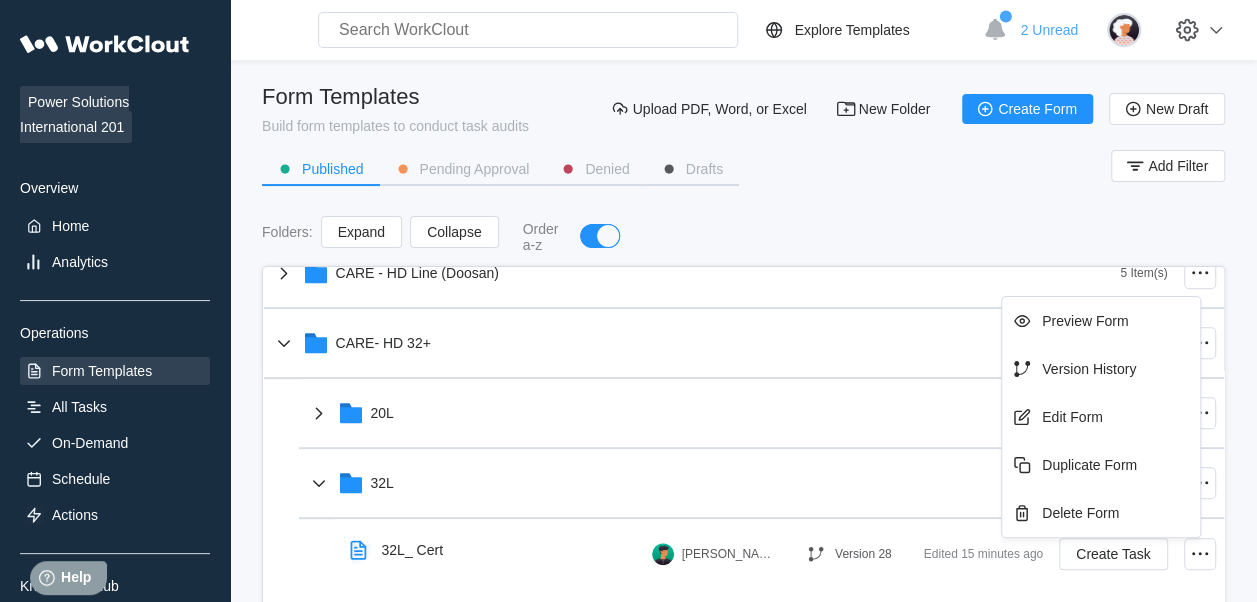 click on "32L_ Cert [PERSON_NAME] Version 28 Edited 15 minutes ago Create Task" at bounding box center (744, 554) 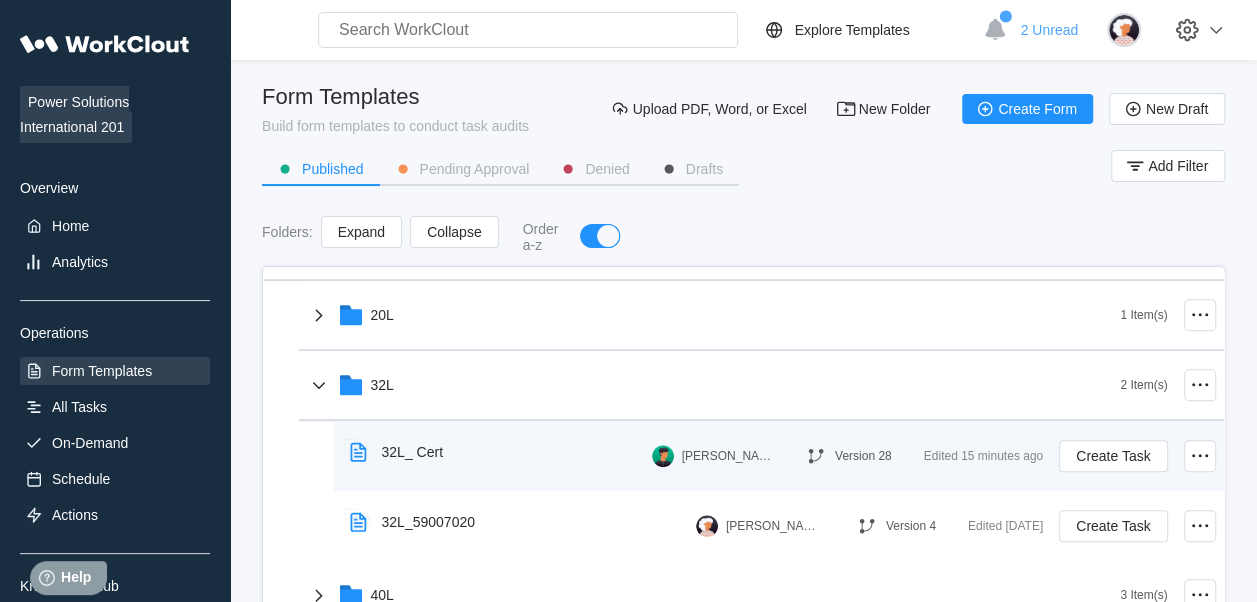scroll, scrollTop: 759, scrollLeft: 0, axis: vertical 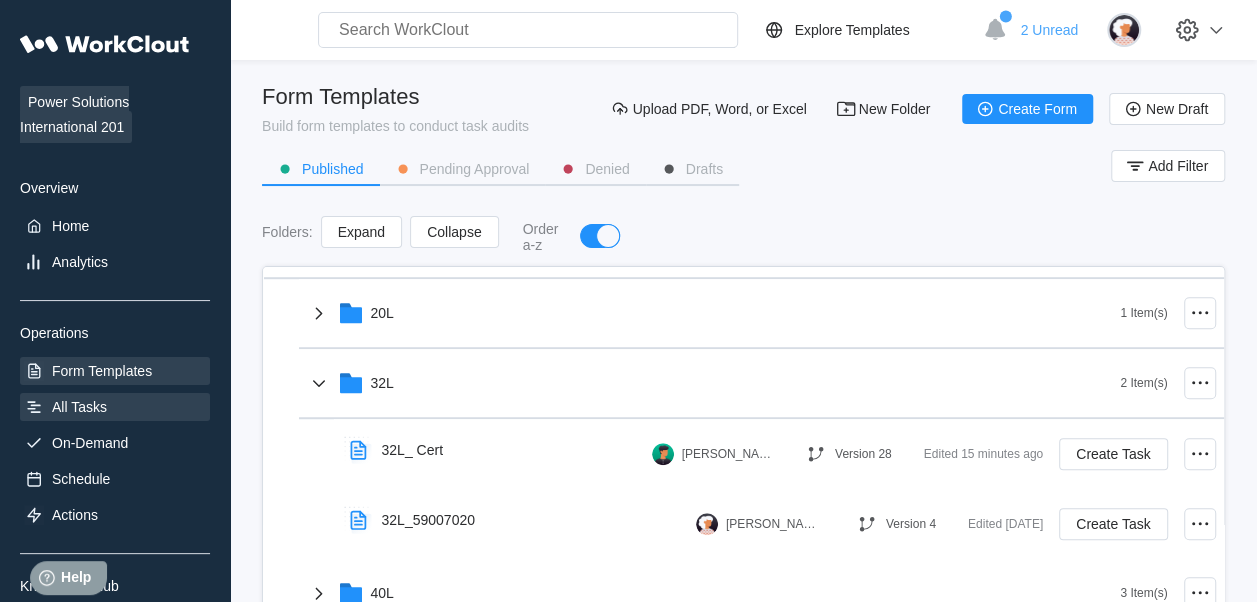 click on "All Tasks" at bounding box center [115, 407] 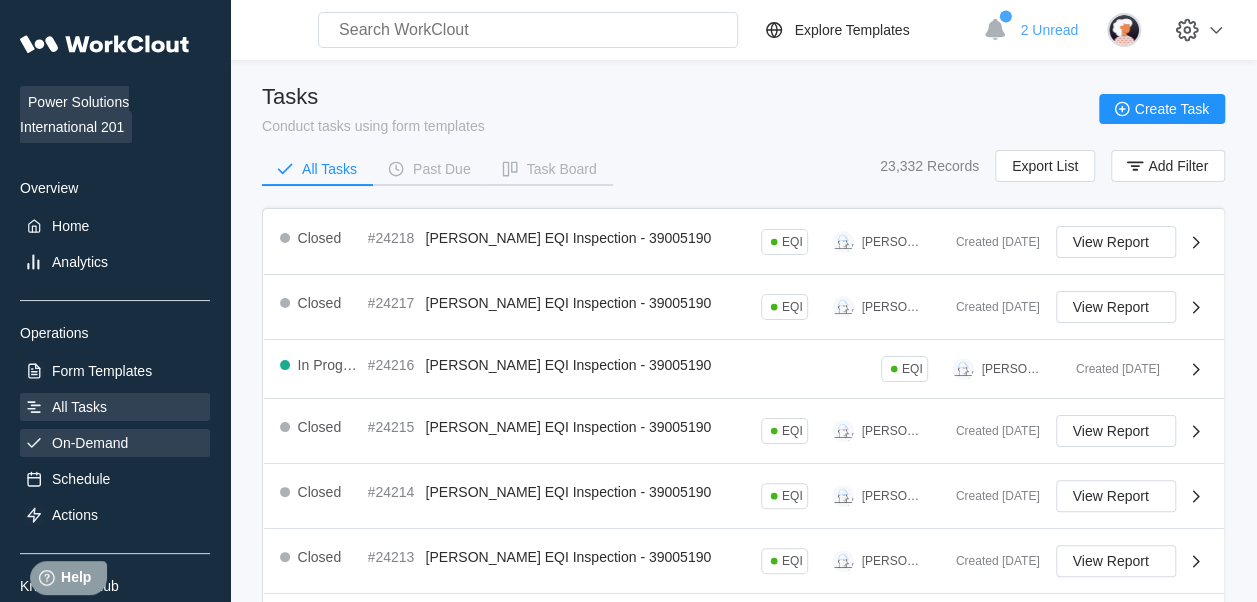 click on "On-Demand" at bounding box center [115, 443] 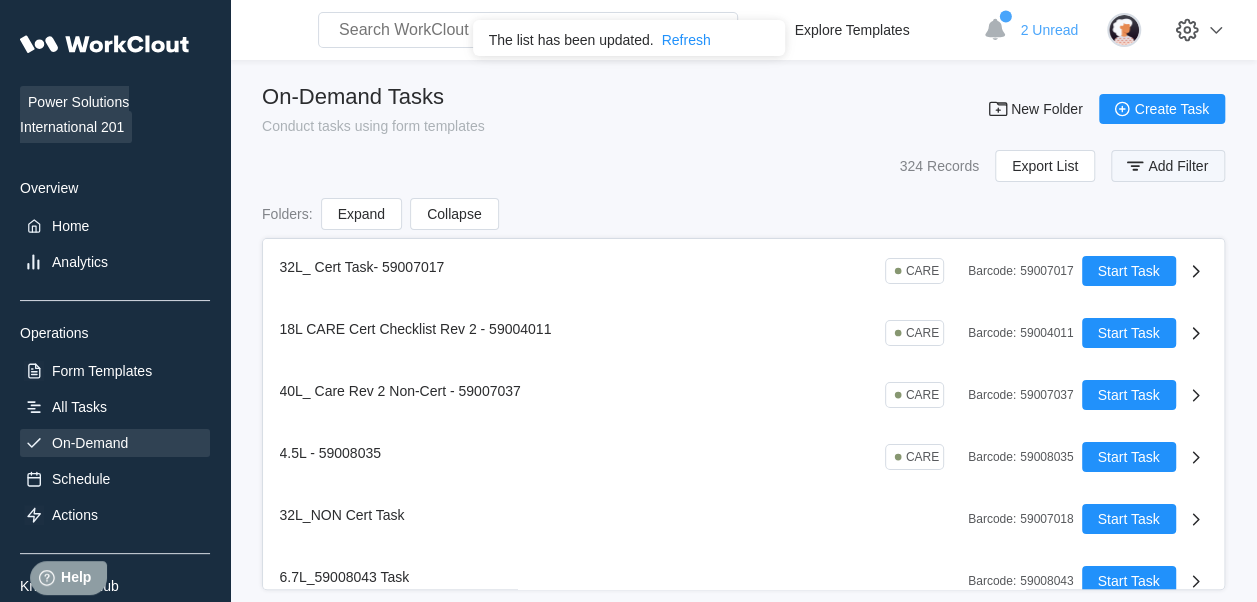 click 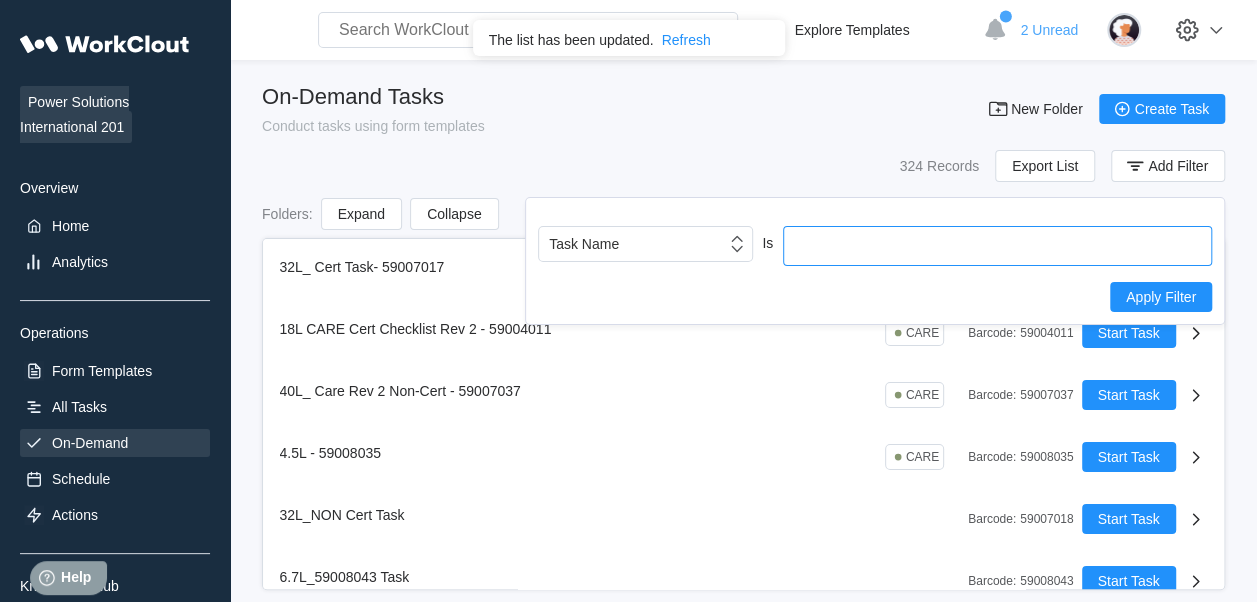 click at bounding box center [997, 246] 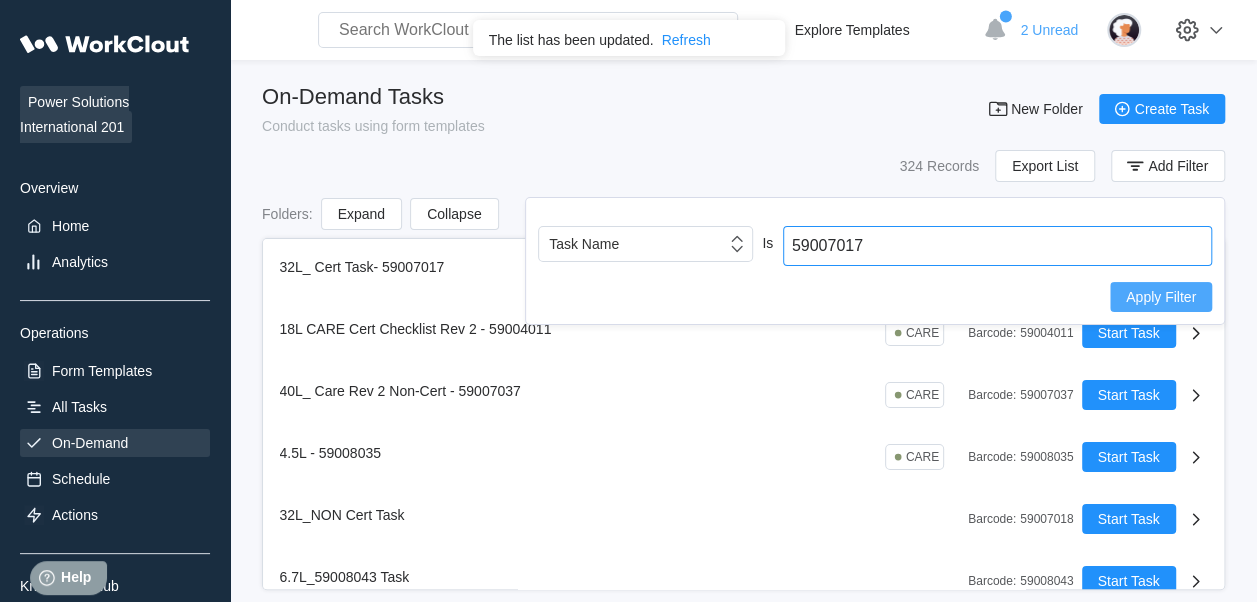 type on "59007017" 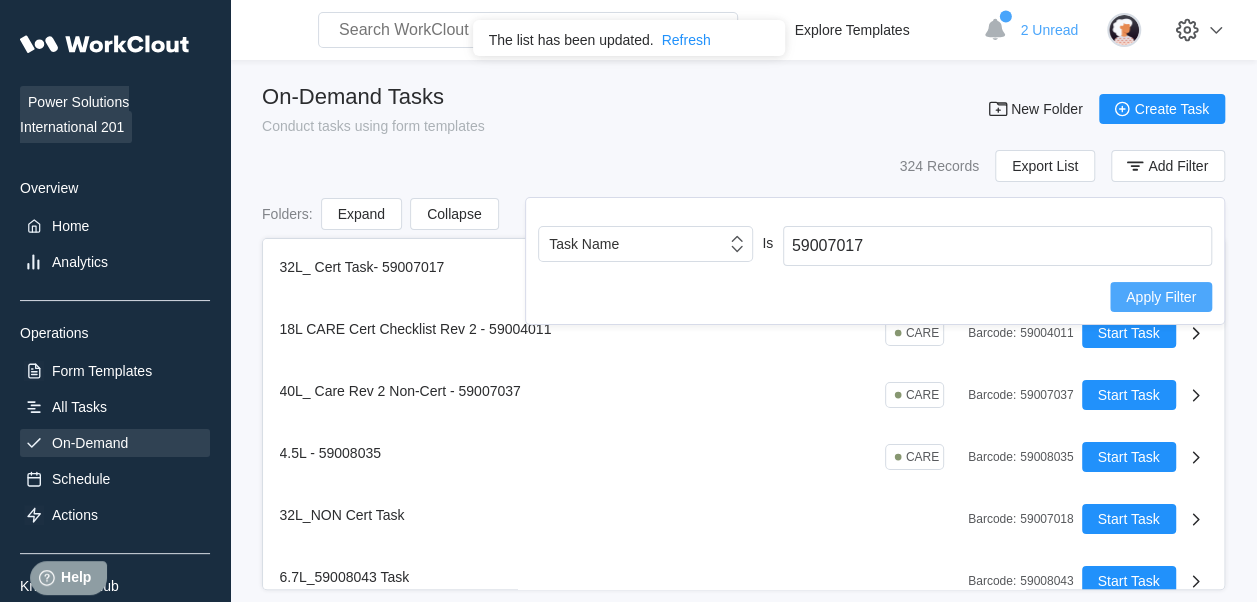 click on "Apply Filter" at bounding box center (1161, 297) 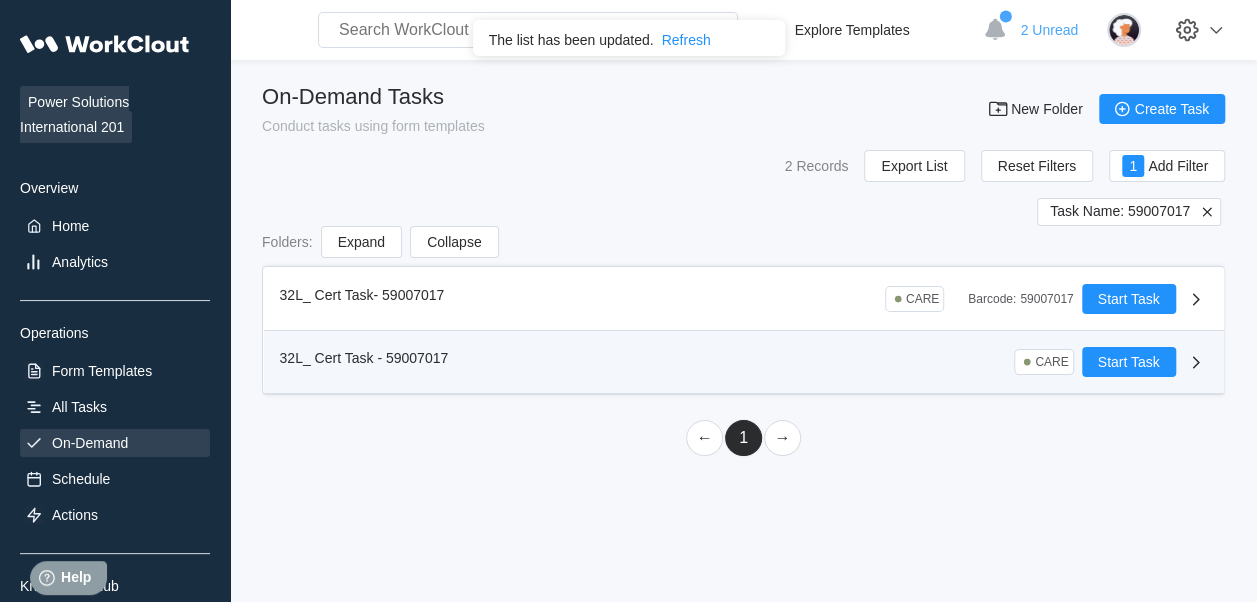 click on "32L_ Cert Task - 59007017 CARE" at bounding box center (681, 362) 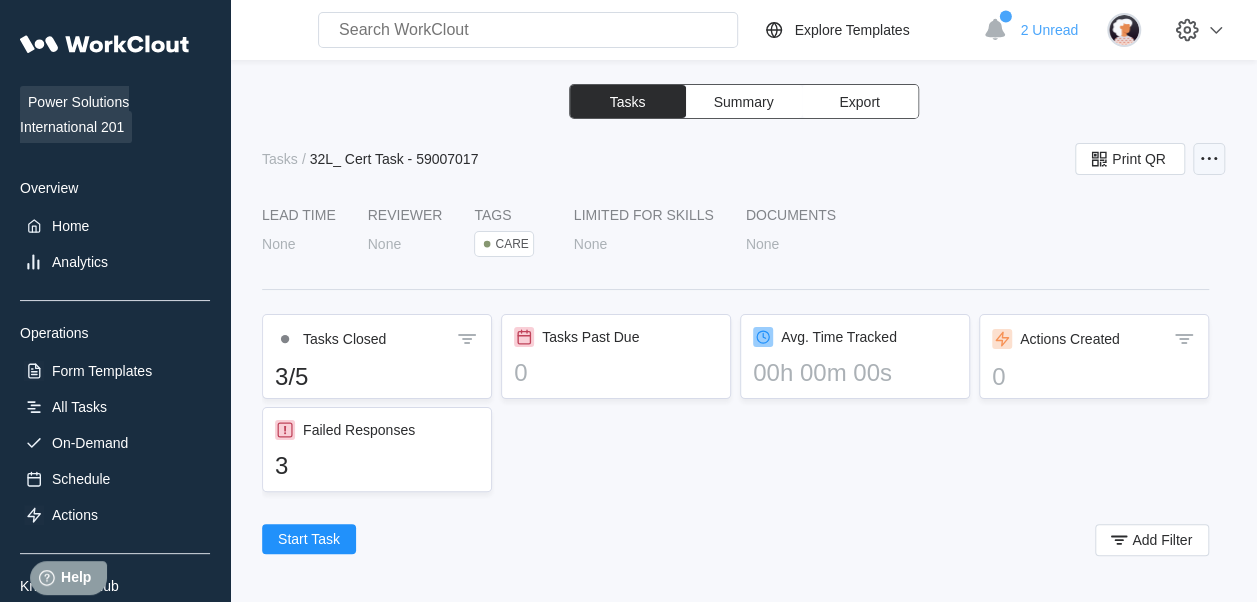 click 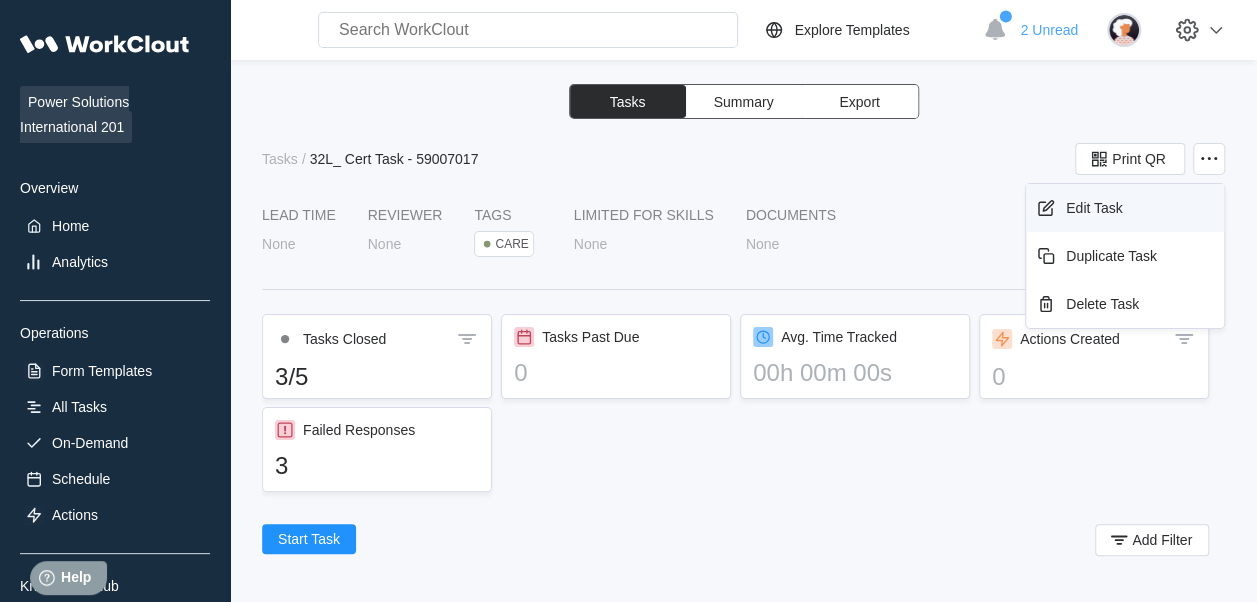 click on "Edit Task" at bounding box center (1094, 208) 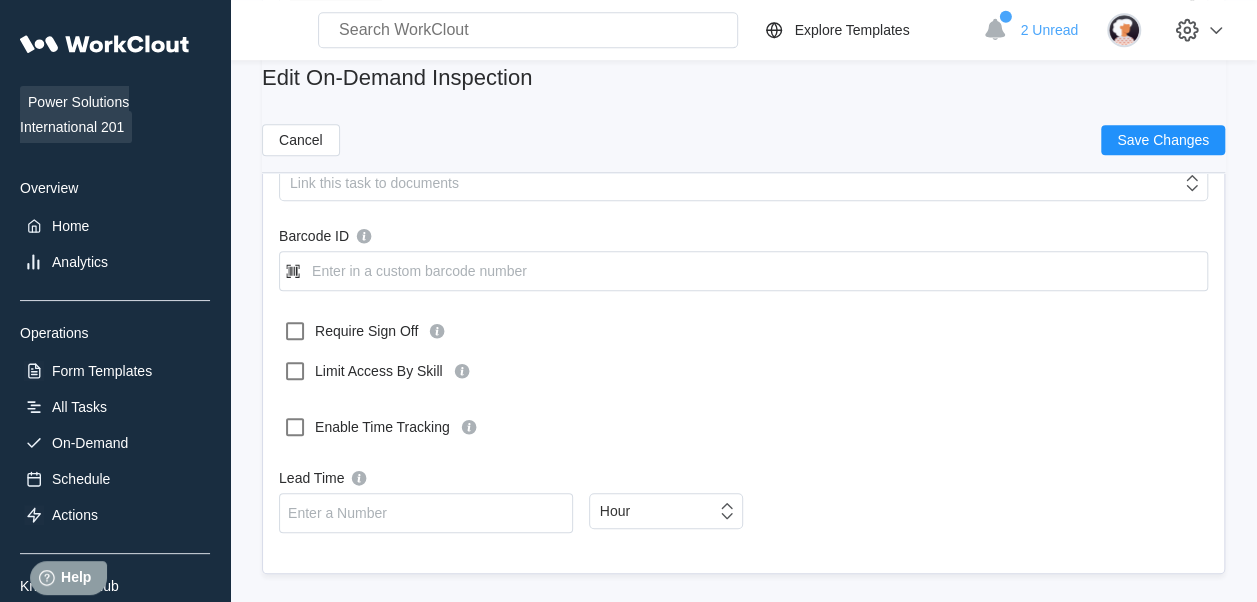 scroll, scrollTop: 330, scrollLeft: 0, axis: vertical 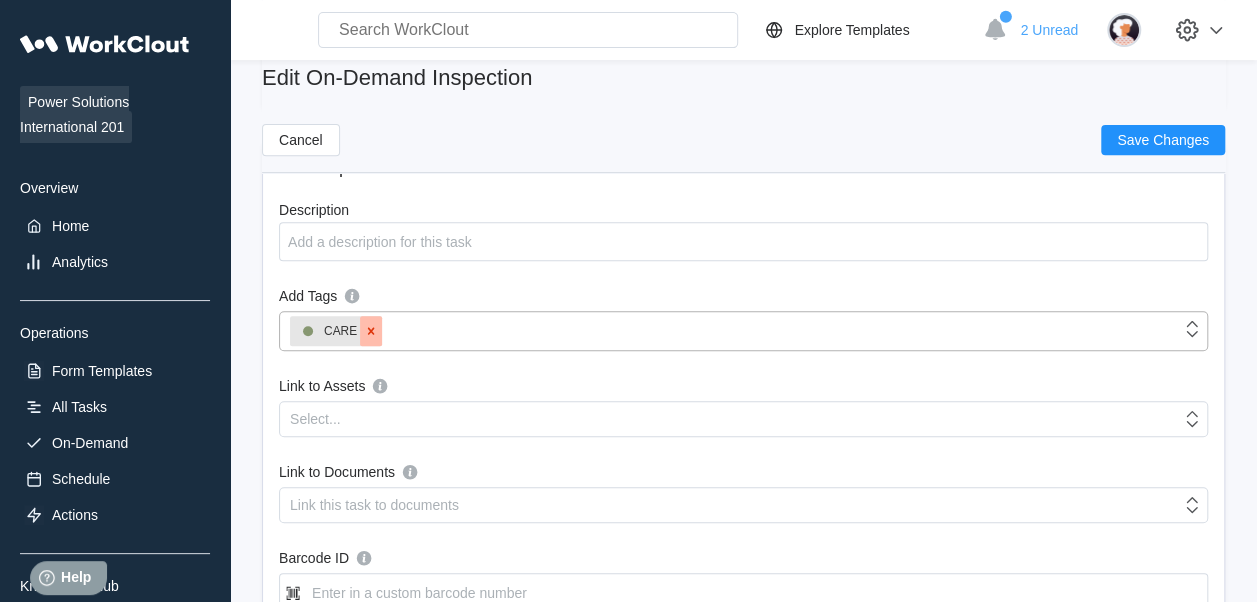 click 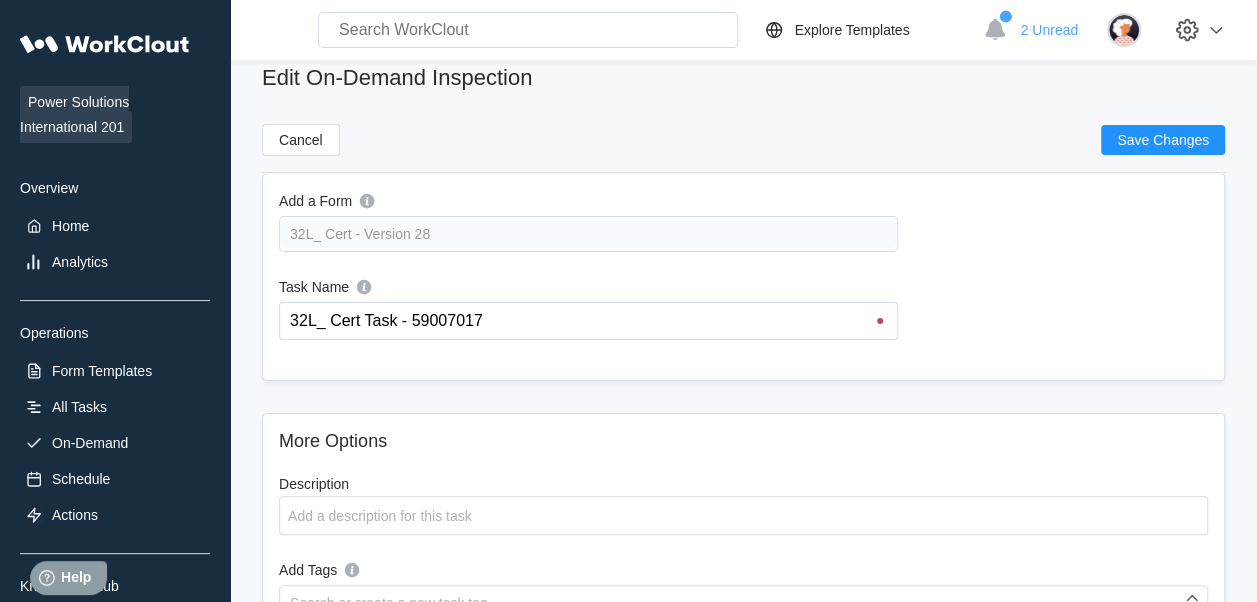 scroll, scrollTop: 43, scrollLeft: 0, axis: vertical 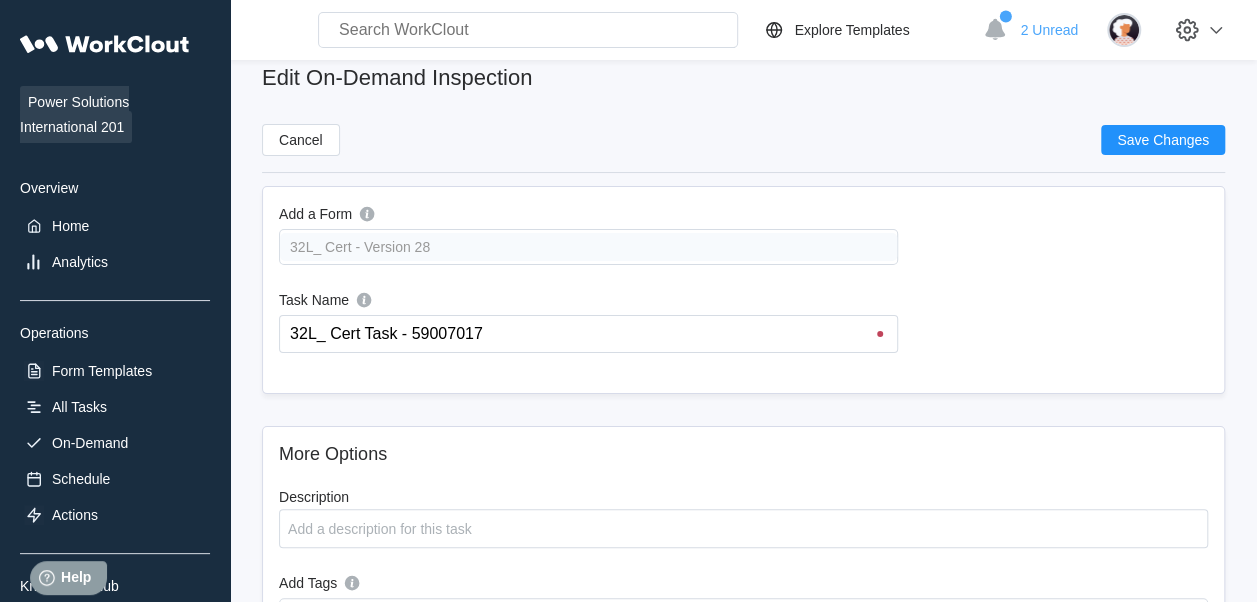 click on "32L_ Cert - Version 28" at bounding box center (588, 247) 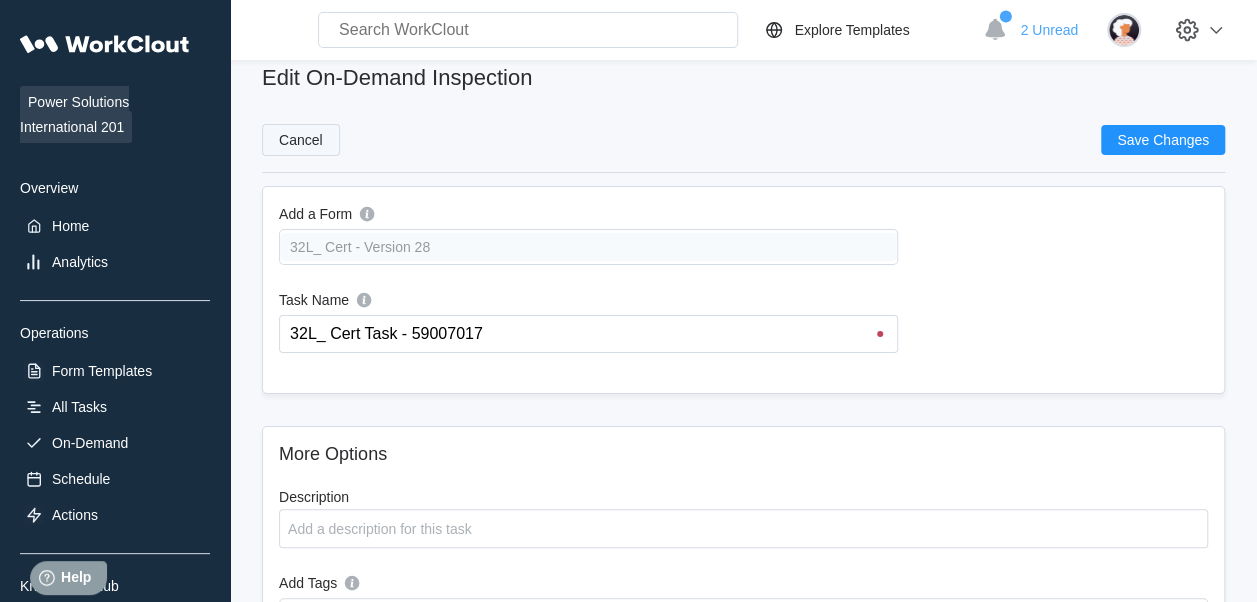 click on "Cancel" at bounding box center (301, 140) 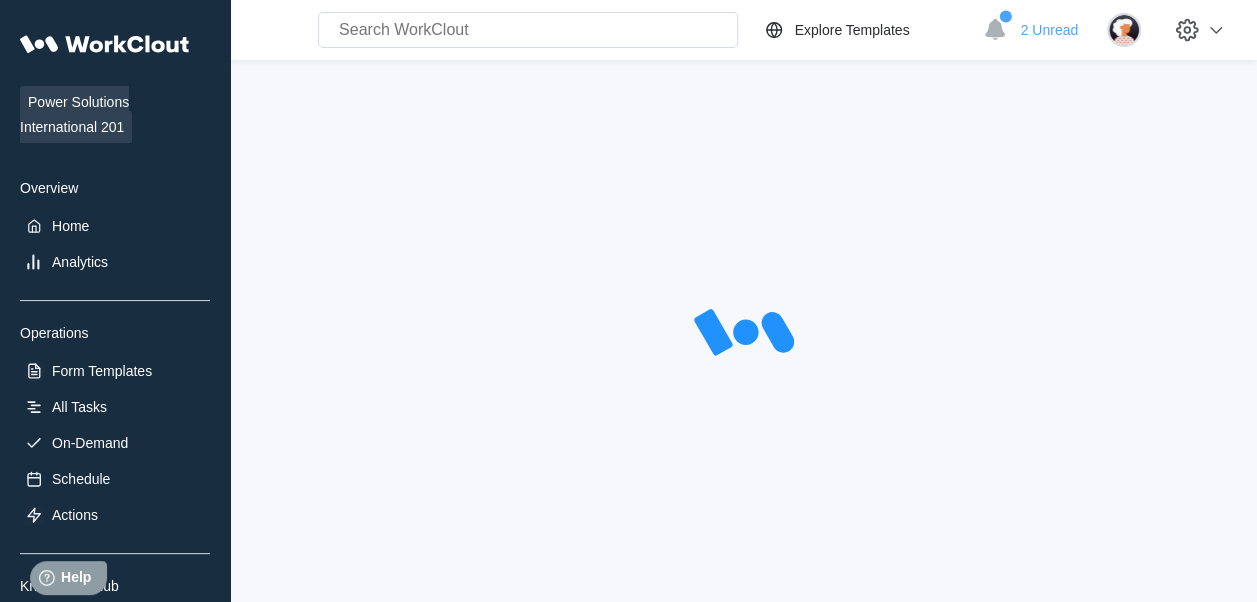 click at bounding box center (743, 334) 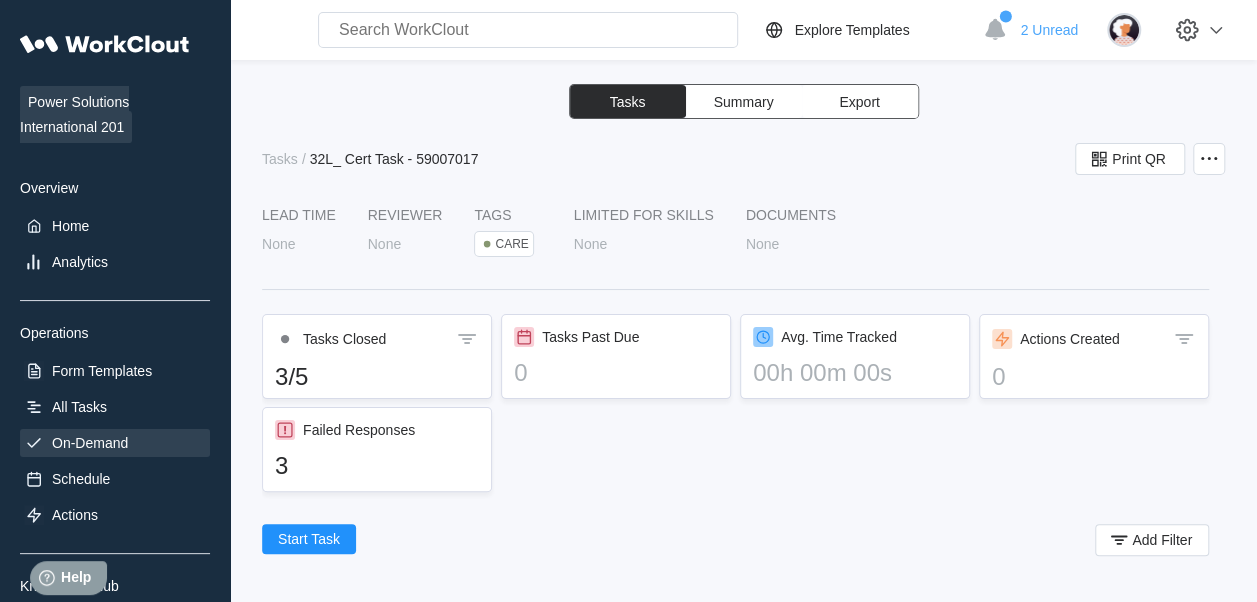 click on "On-Demand" at bounding box center (90, 443) 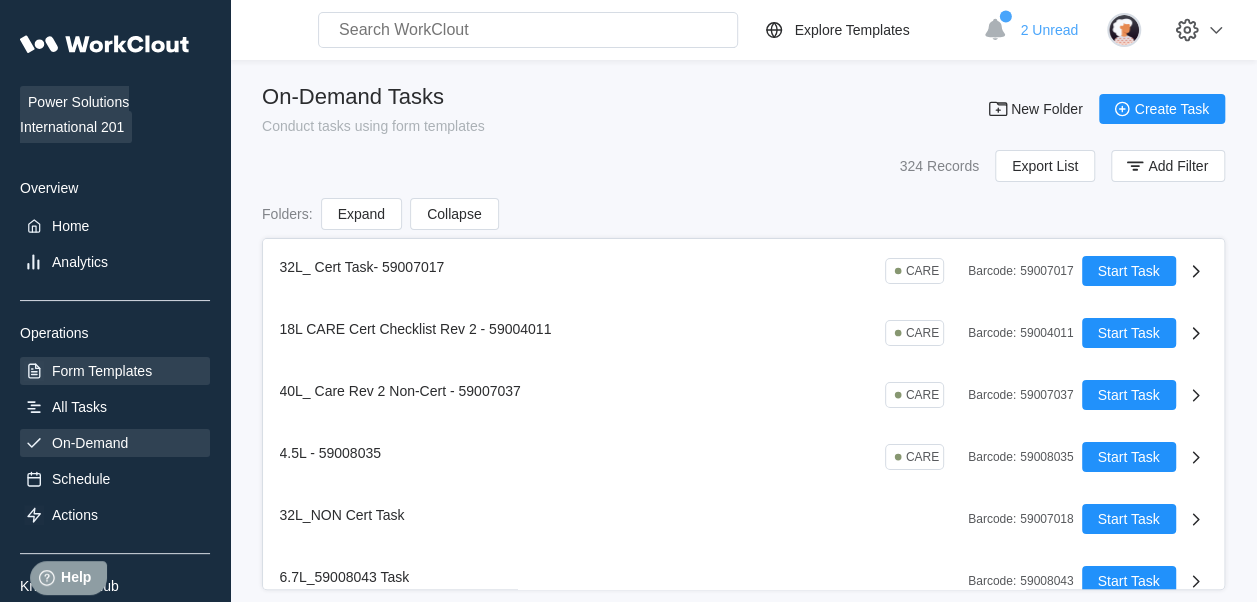 click on "Form Templates" at bounding box center [102, 371] 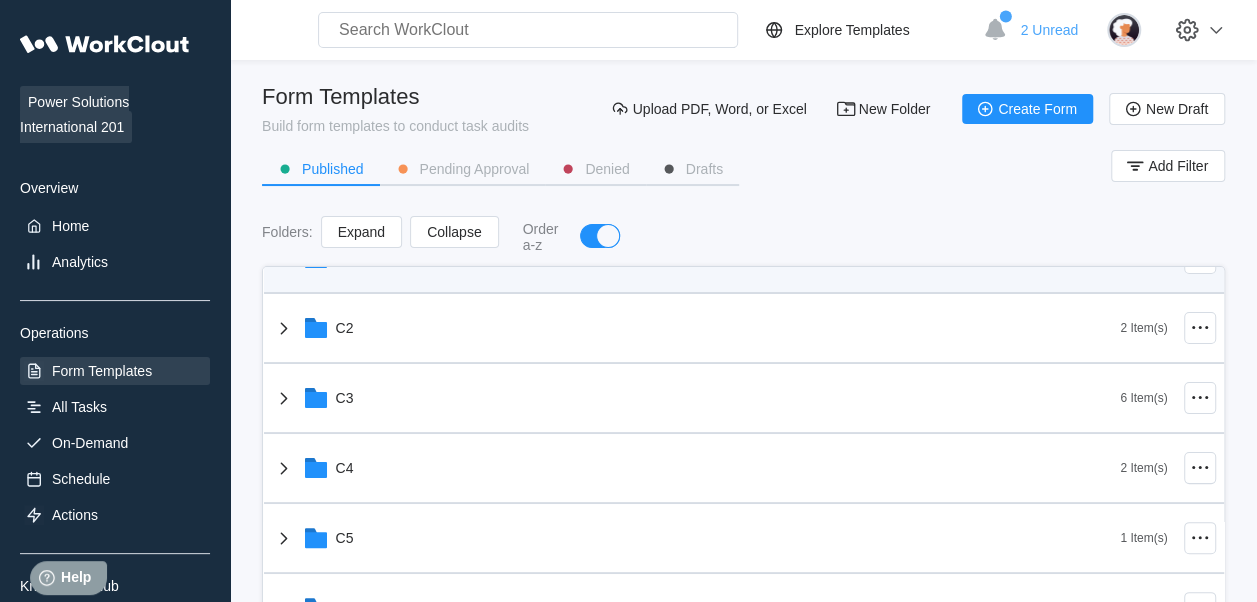 scroll, scrollTop: 258, scrollLeft: 0, axis: vertical 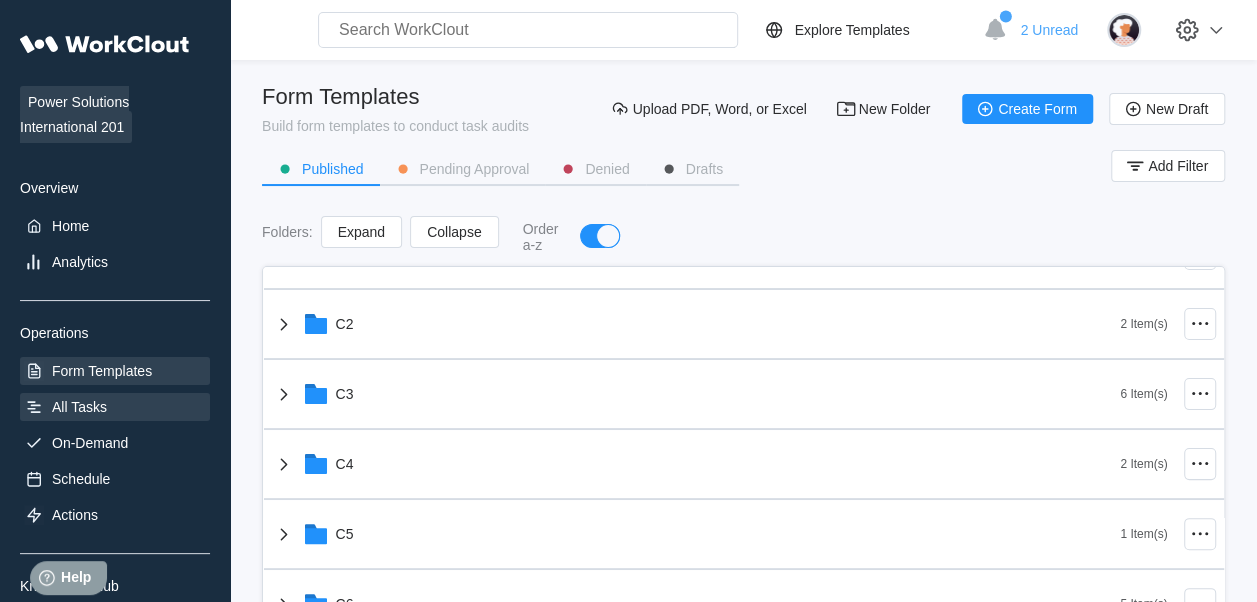click on "All Tasks" at bounding box center [115, 407] 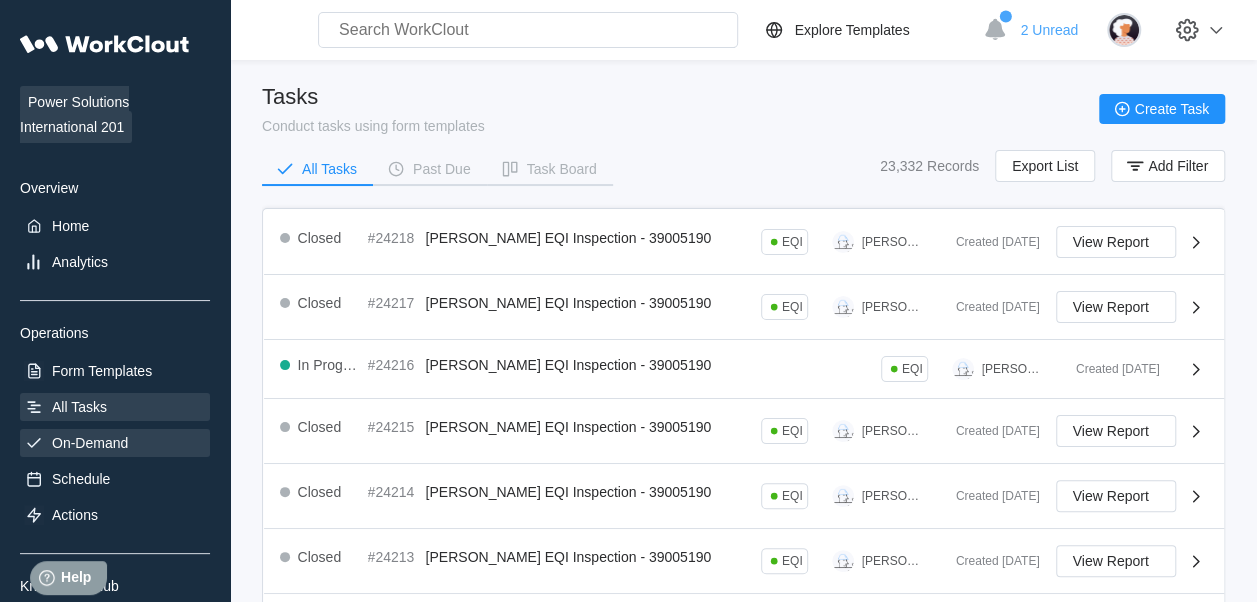 click on "On-Demand" at bounding box center [90, 443] 